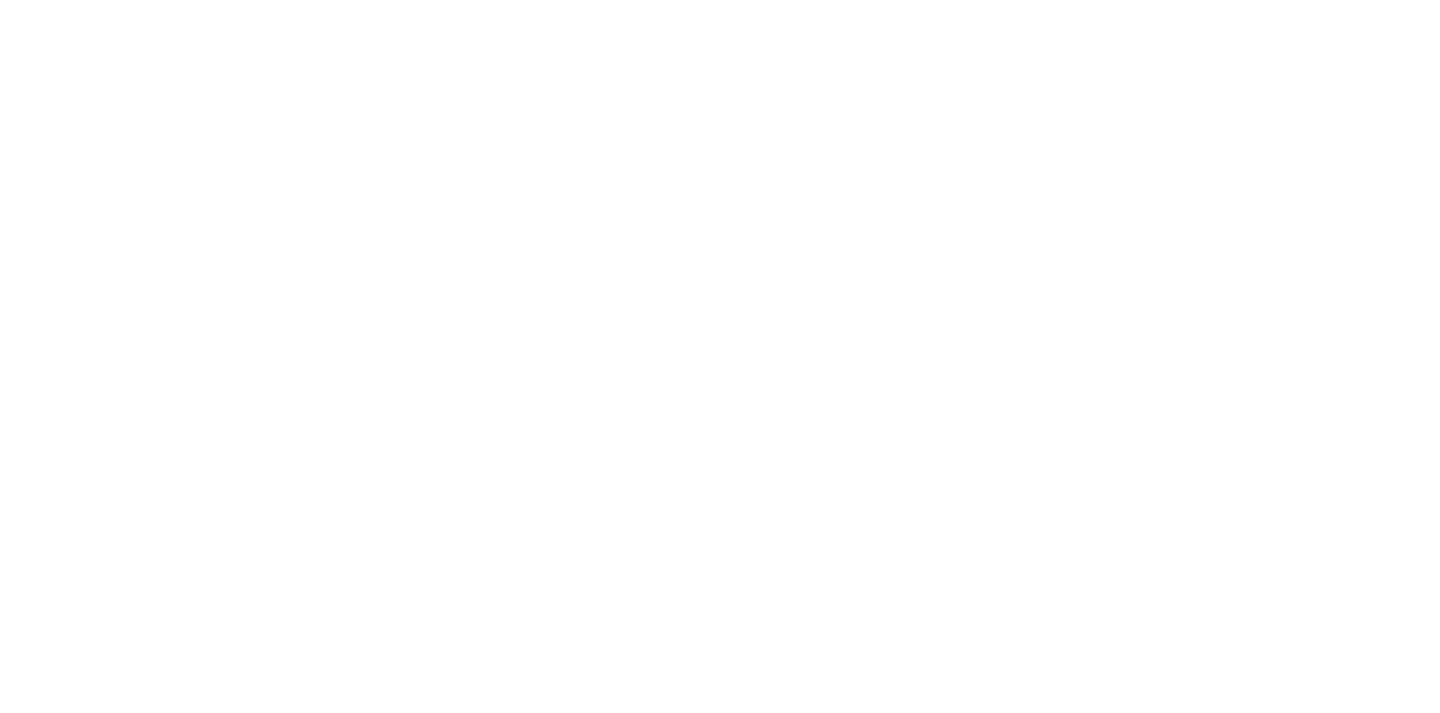 scroll, scrollTop: 0, scrollLeft: 0, axis: both 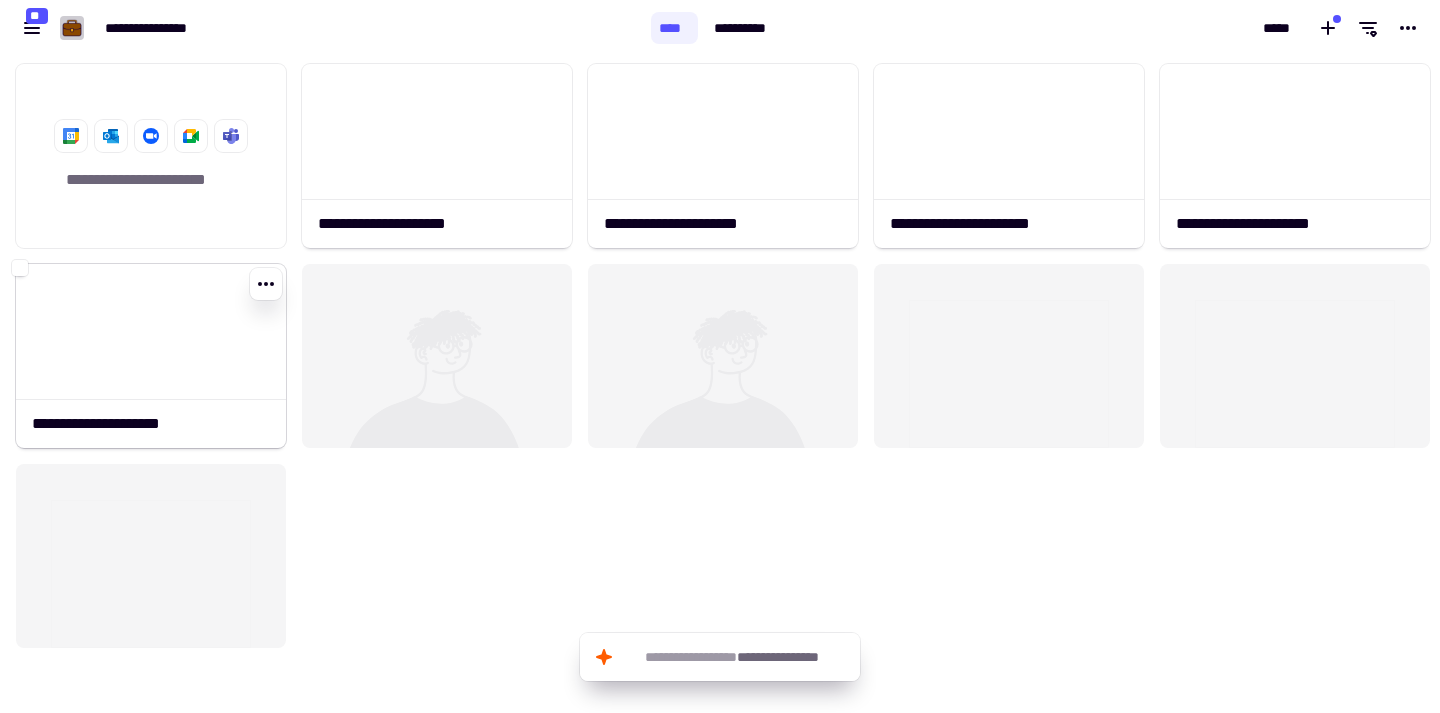 click 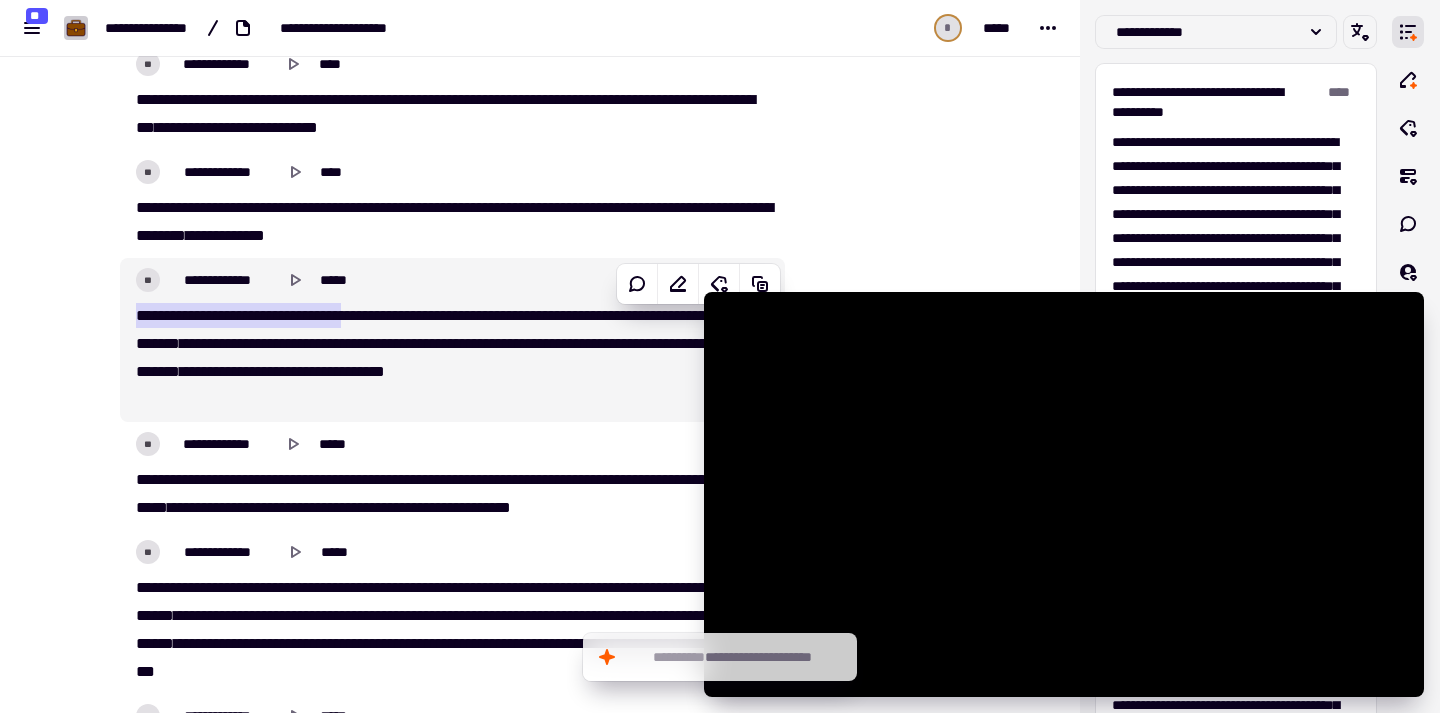 scroll, scrollTop: 5338, scrollLeft: 0, axis: vertical 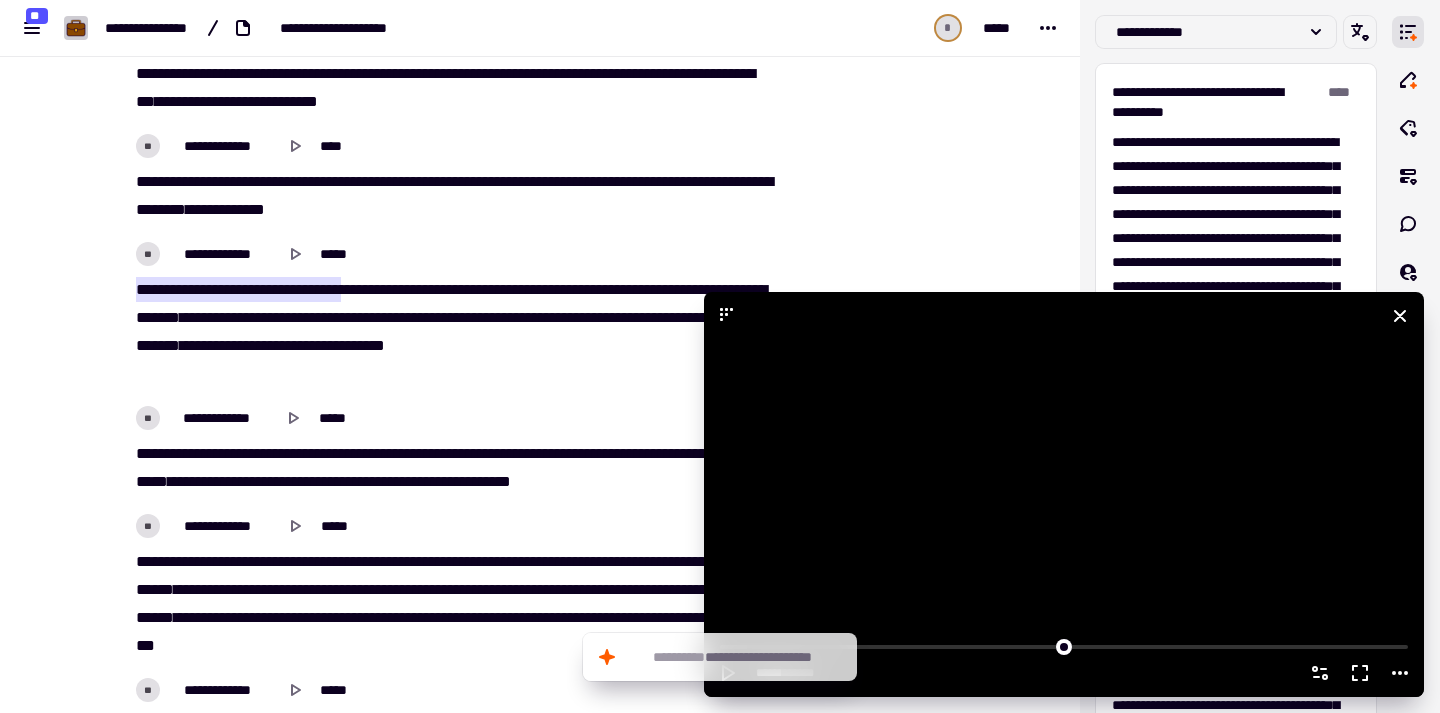 click at bounding box center [1064, 494] 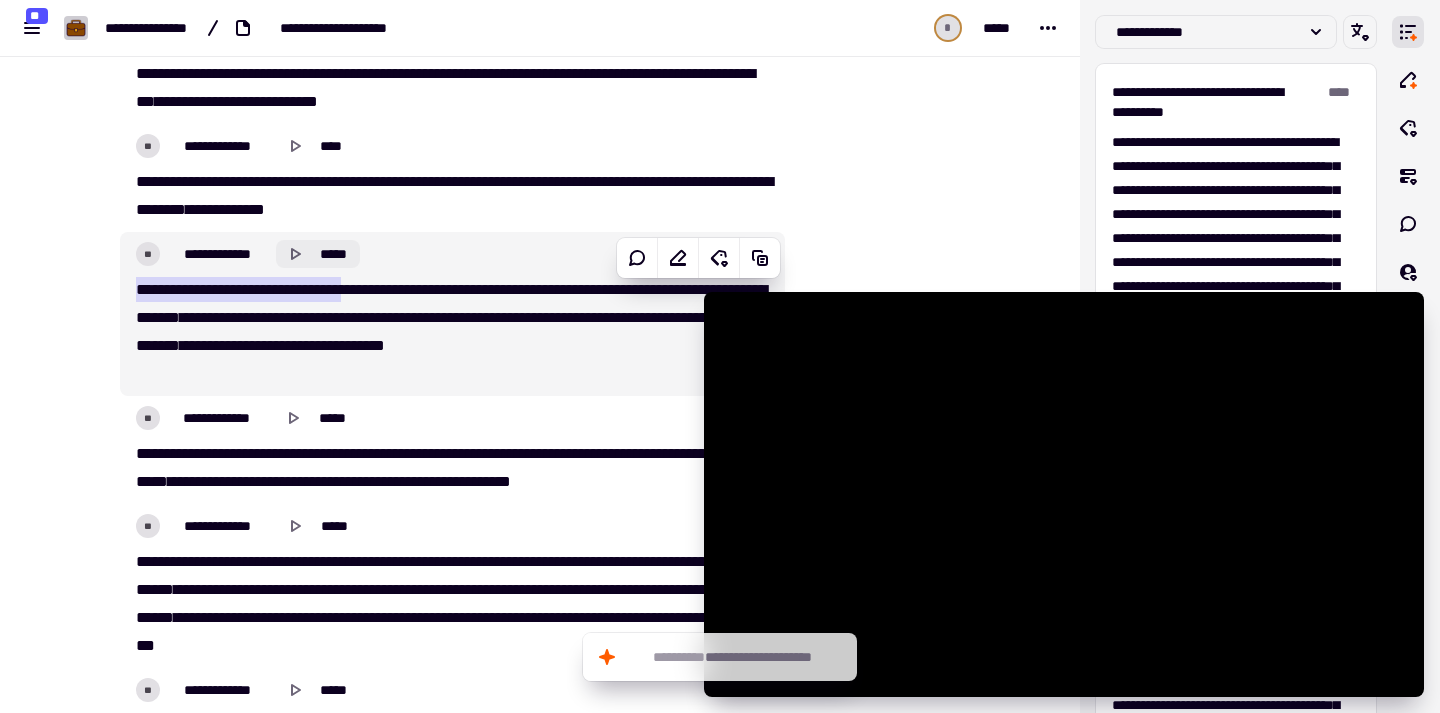 click 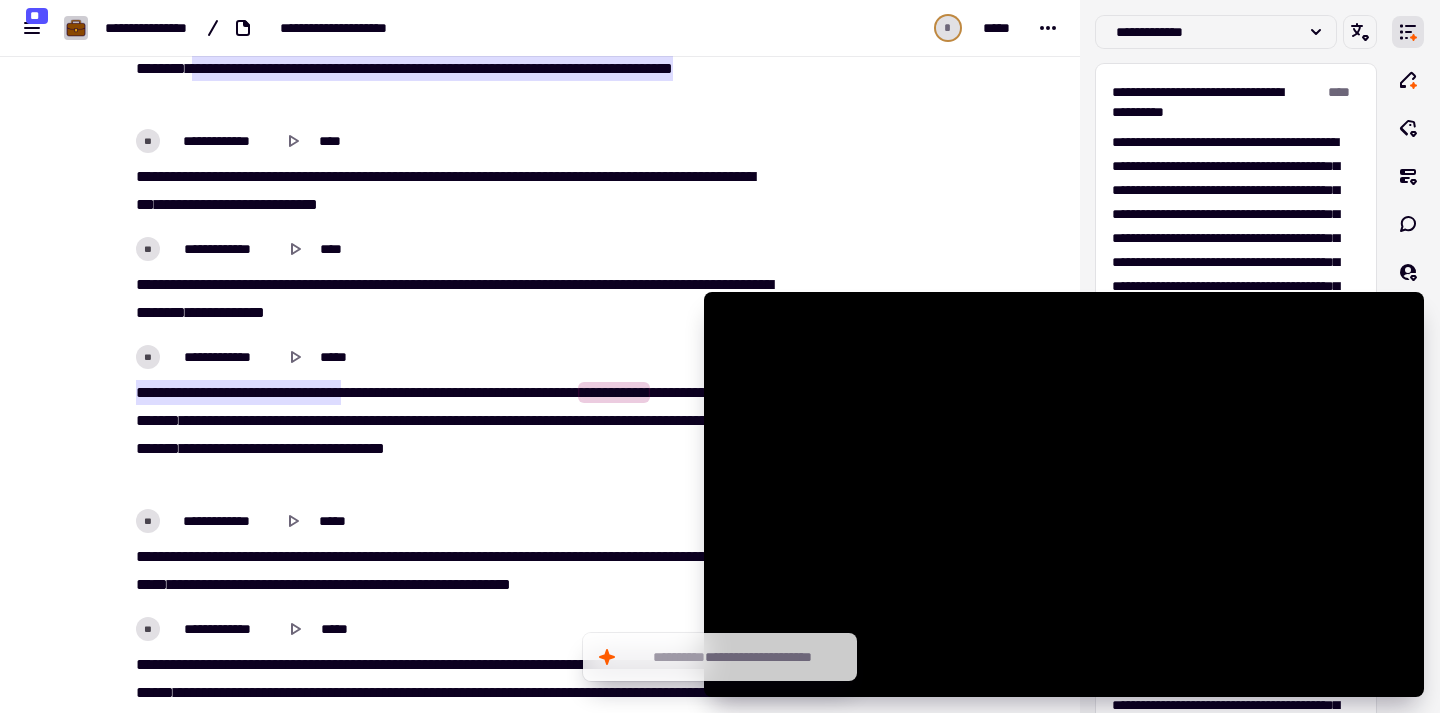 scroll, scrollTop: 5248, scrollLeft: 0, axis: vertical 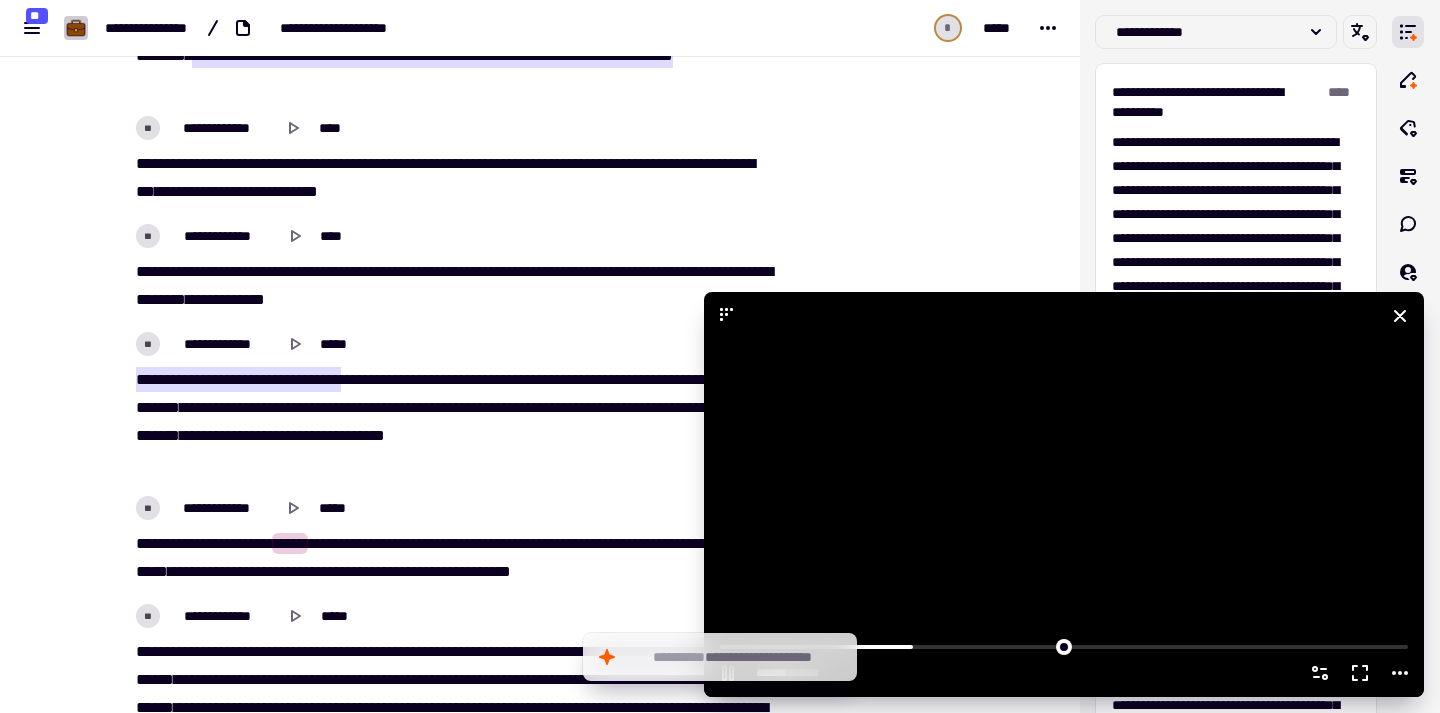 click at bounding box center (1064, 494) 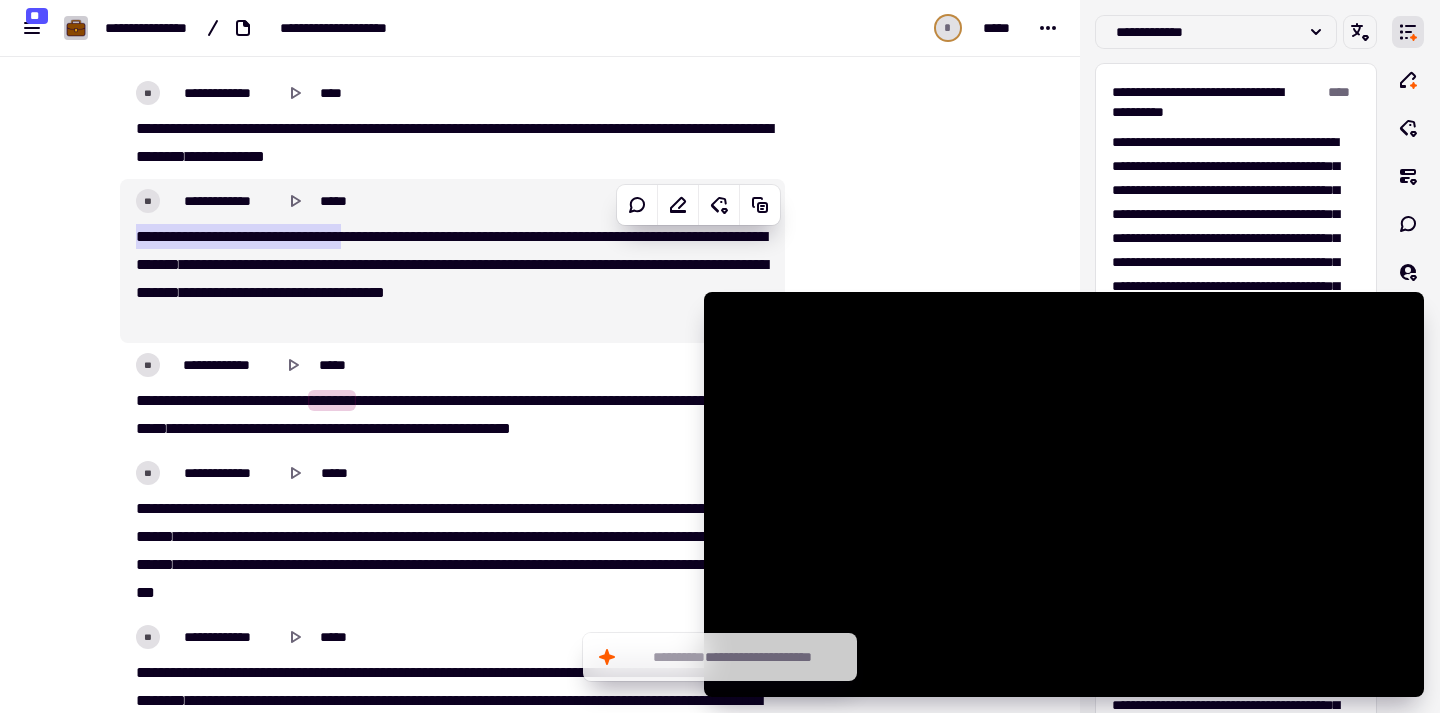 scroll, scrollTop: 5417, scrollLeft: 0, axis: vertical 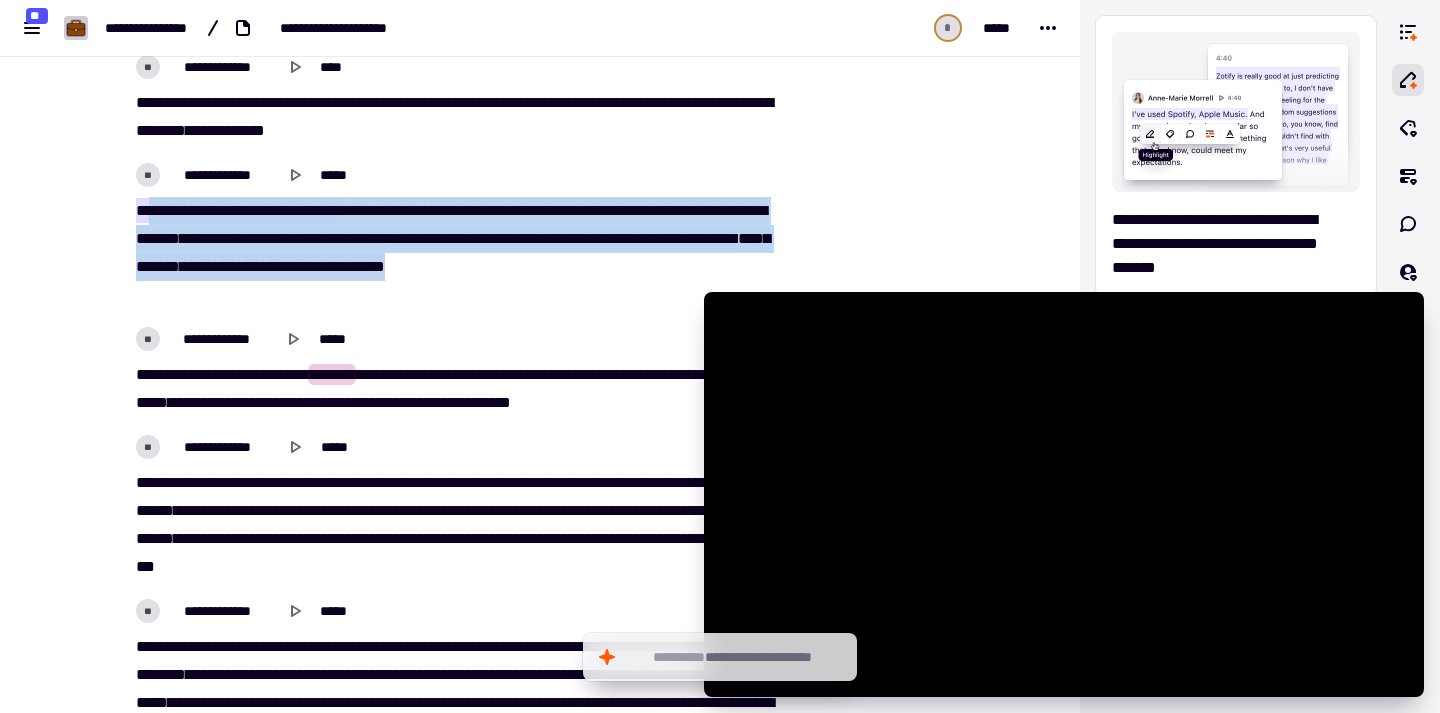 drag, startPoint x: 134, startPoint y: 213, endPoint x: 247, endPoint y: 293, distance: 138.45216 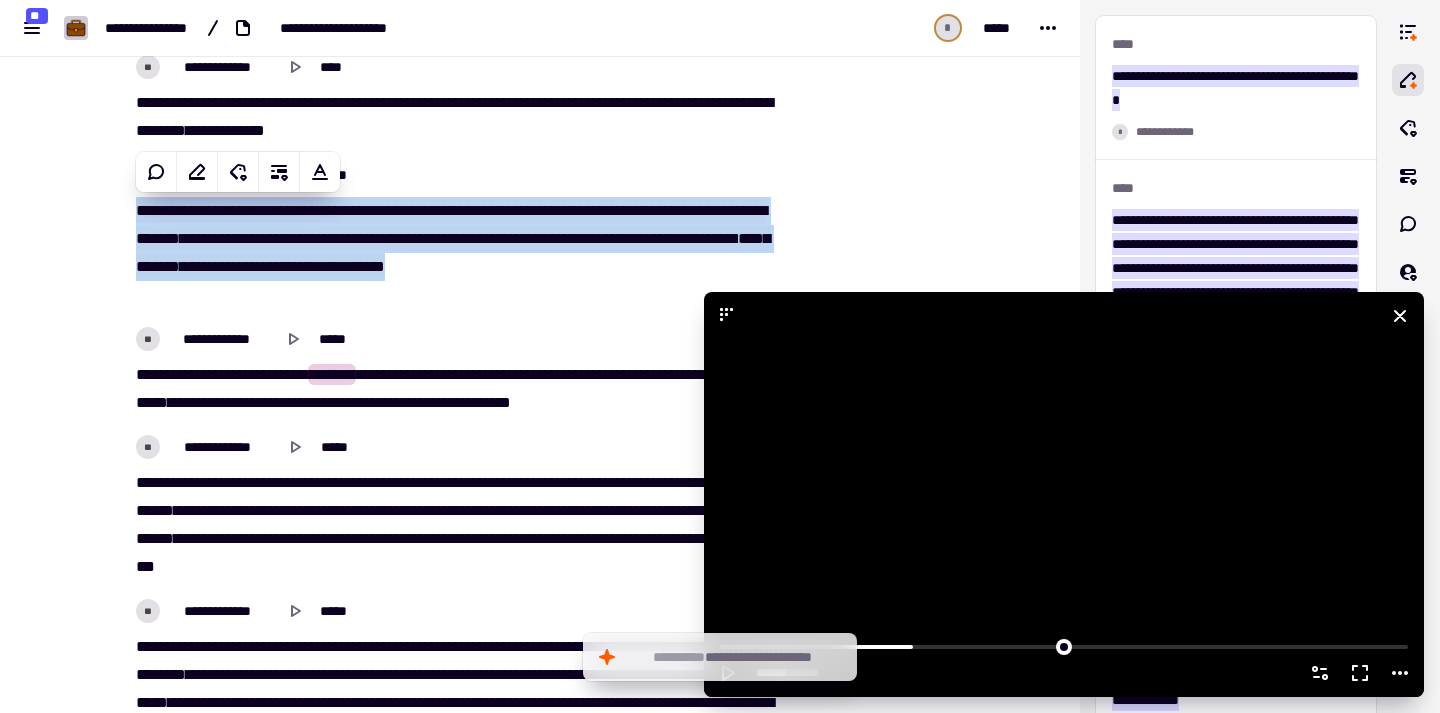 click at bounding box center [1064, 494] 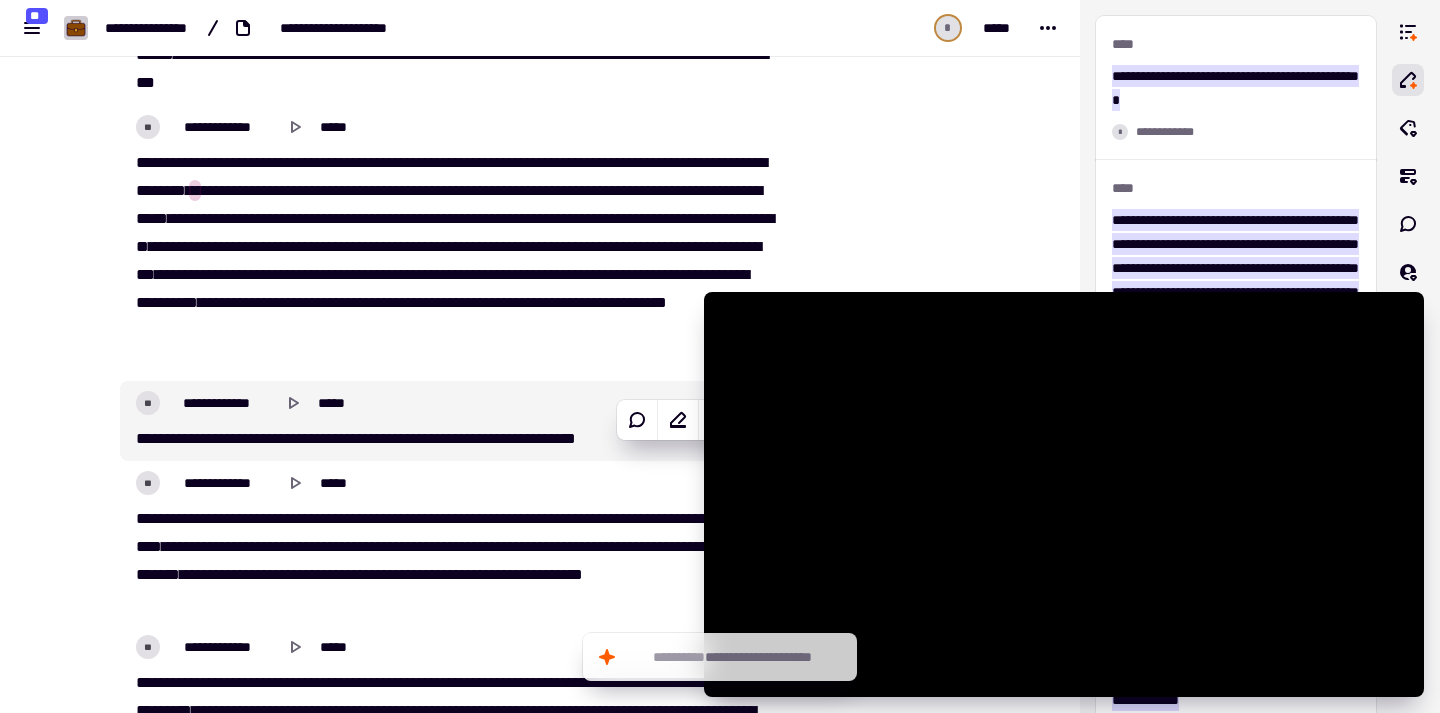 scroll, scrollTop: 5914, scrollLeft: 0, axis: vertical 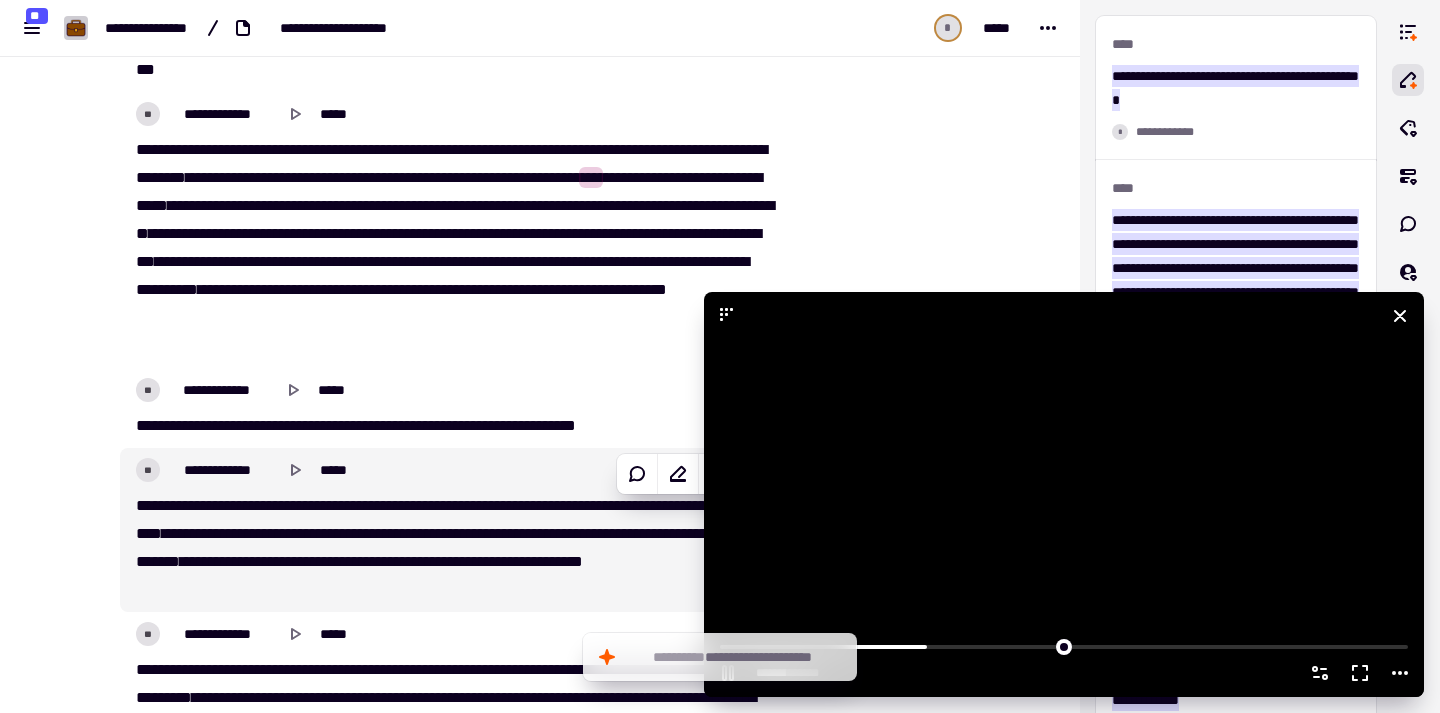 click at bounding box center [1064, 494] 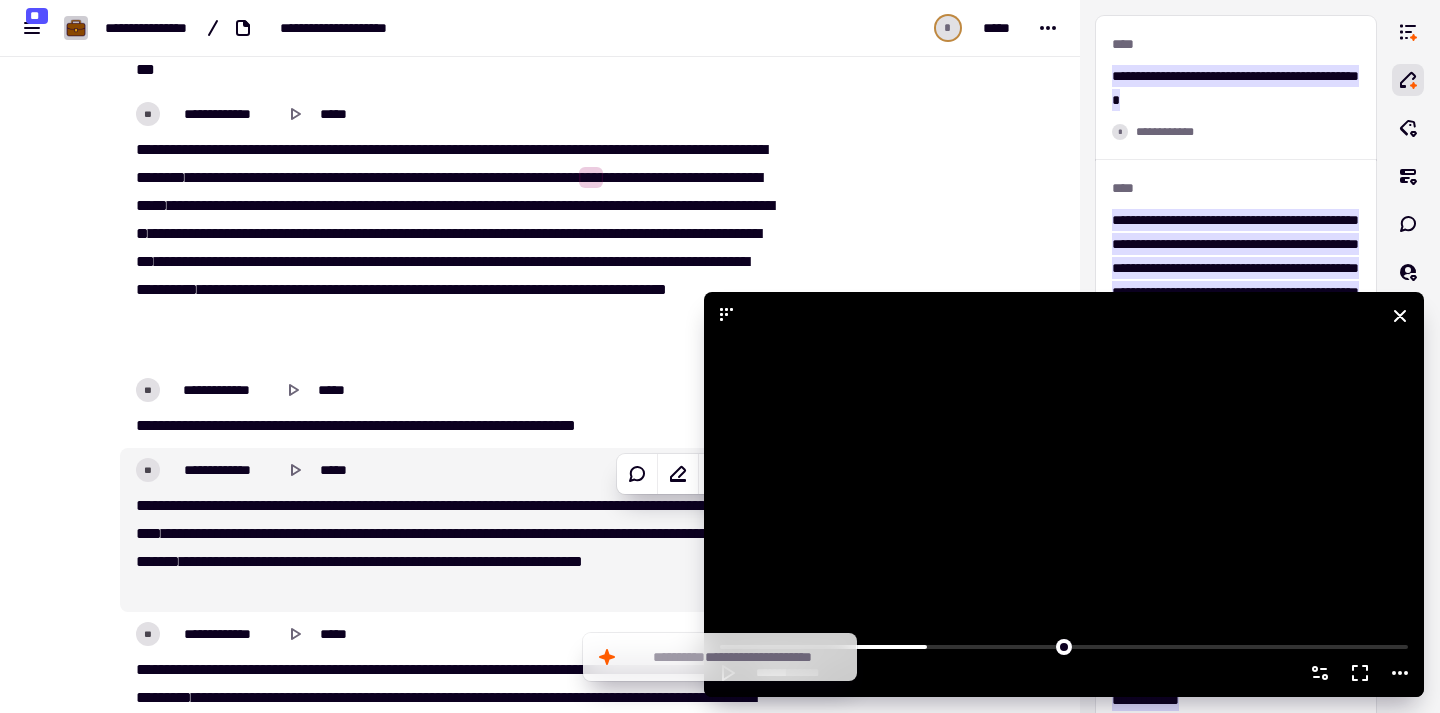 click at bounding box center [1064, 494] 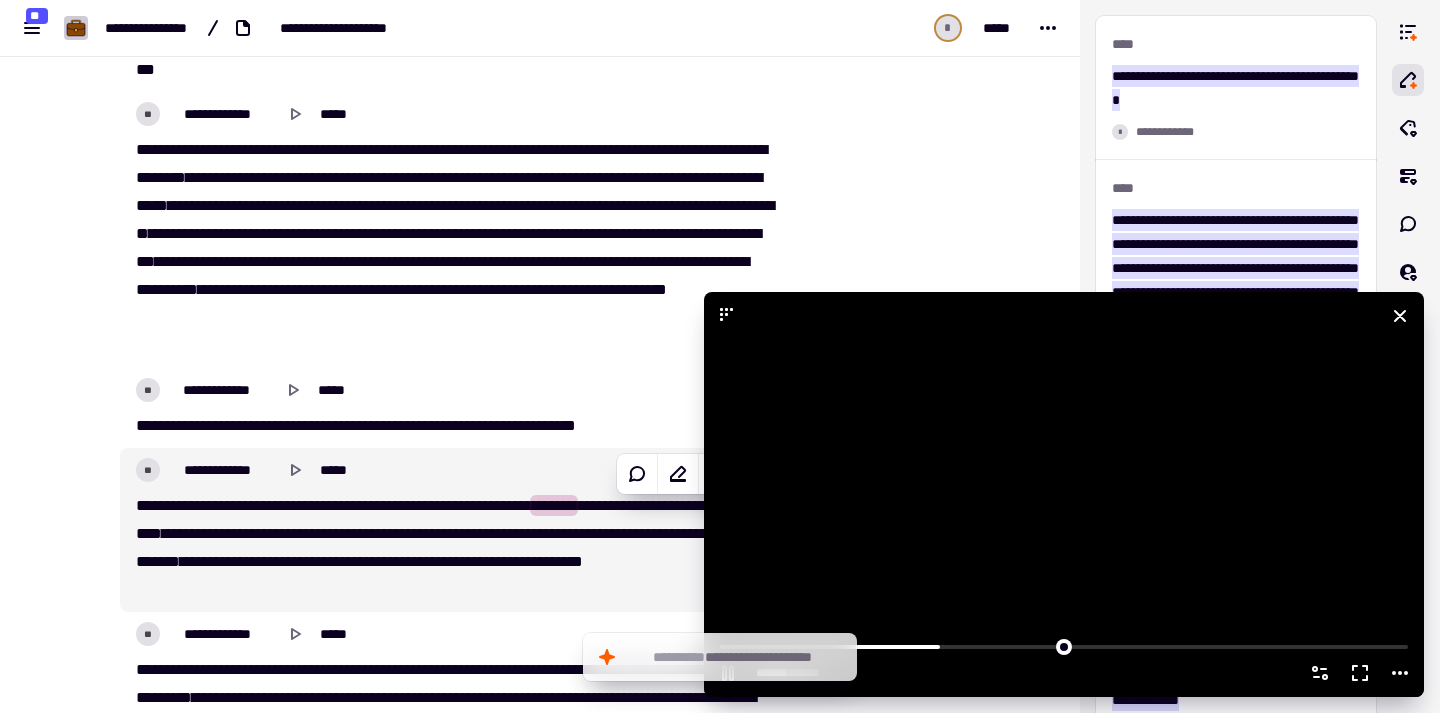 click at bounding box center [1064, 494] 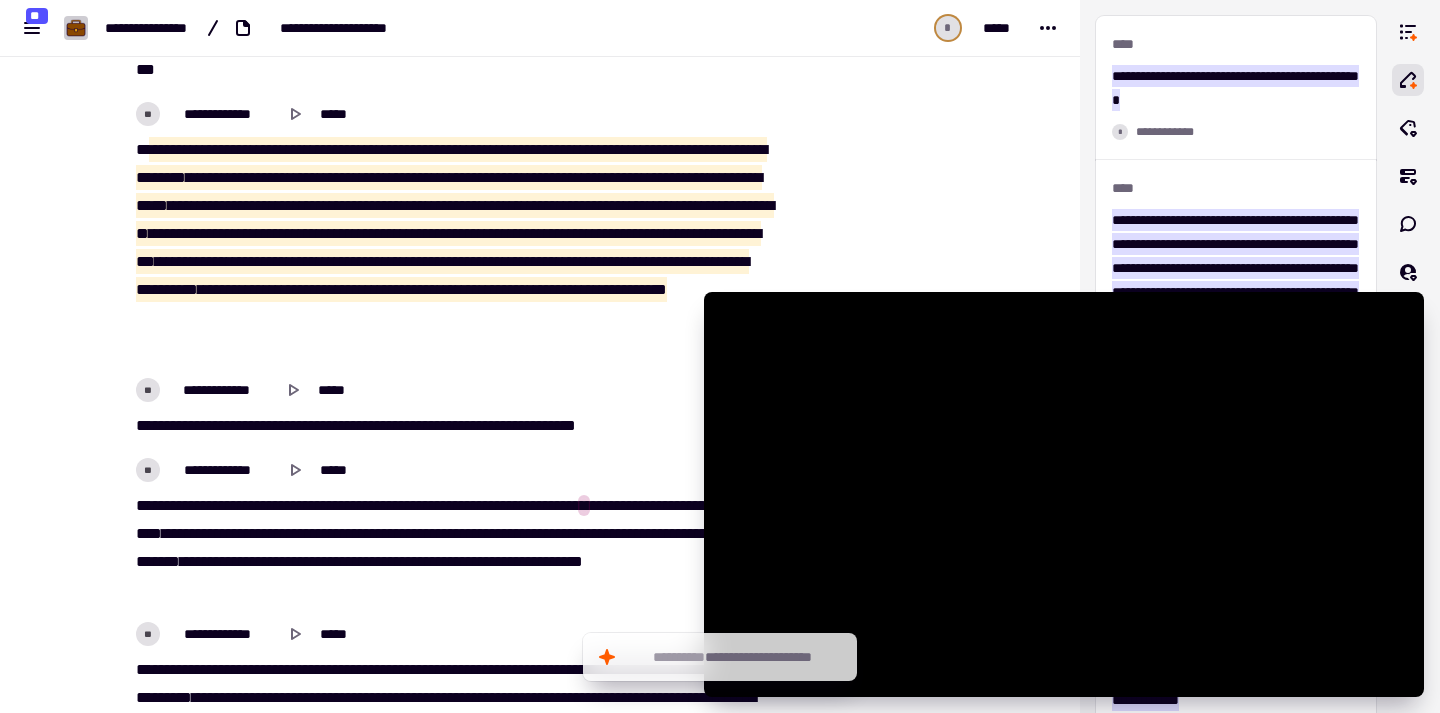 drag, startPoint x: 137, startPoint y: 147, endPoint x: 473, endPoint y: 363, distance: 399.4396 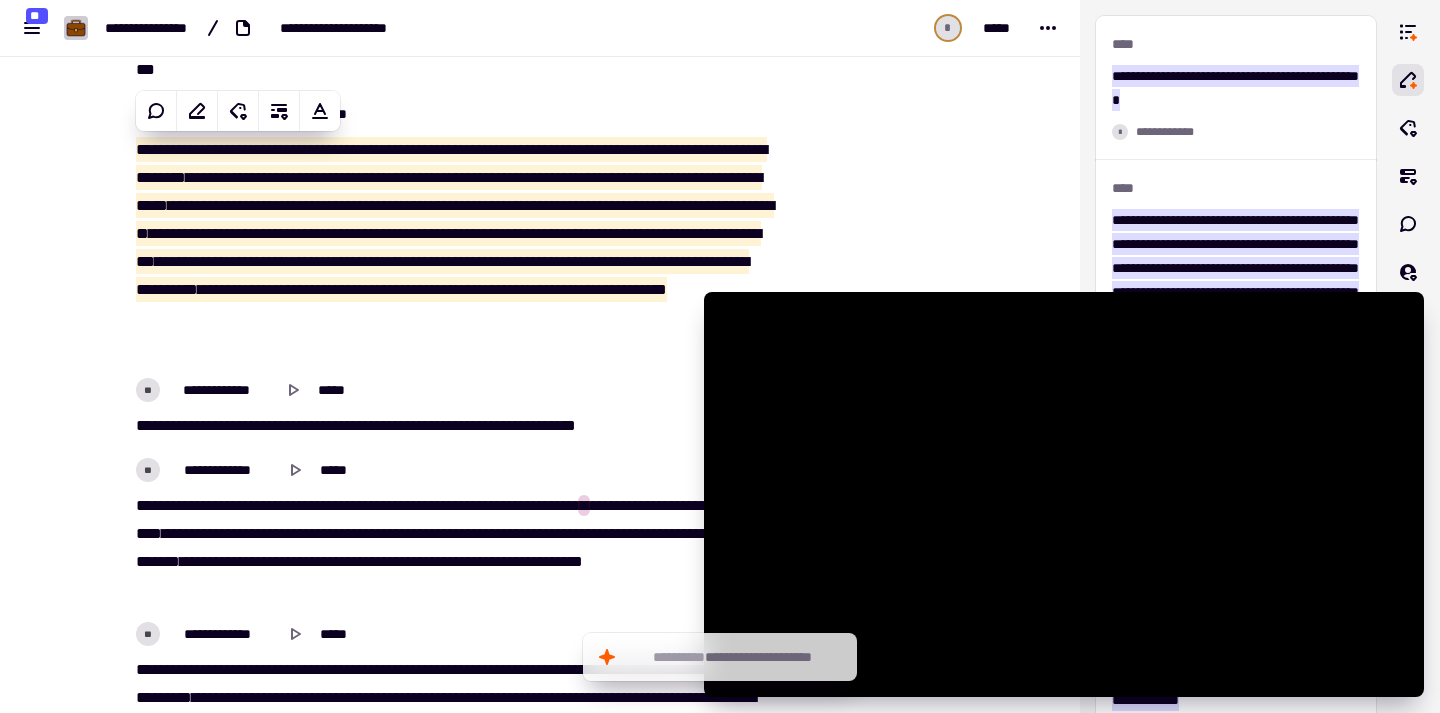 copy on "**********" 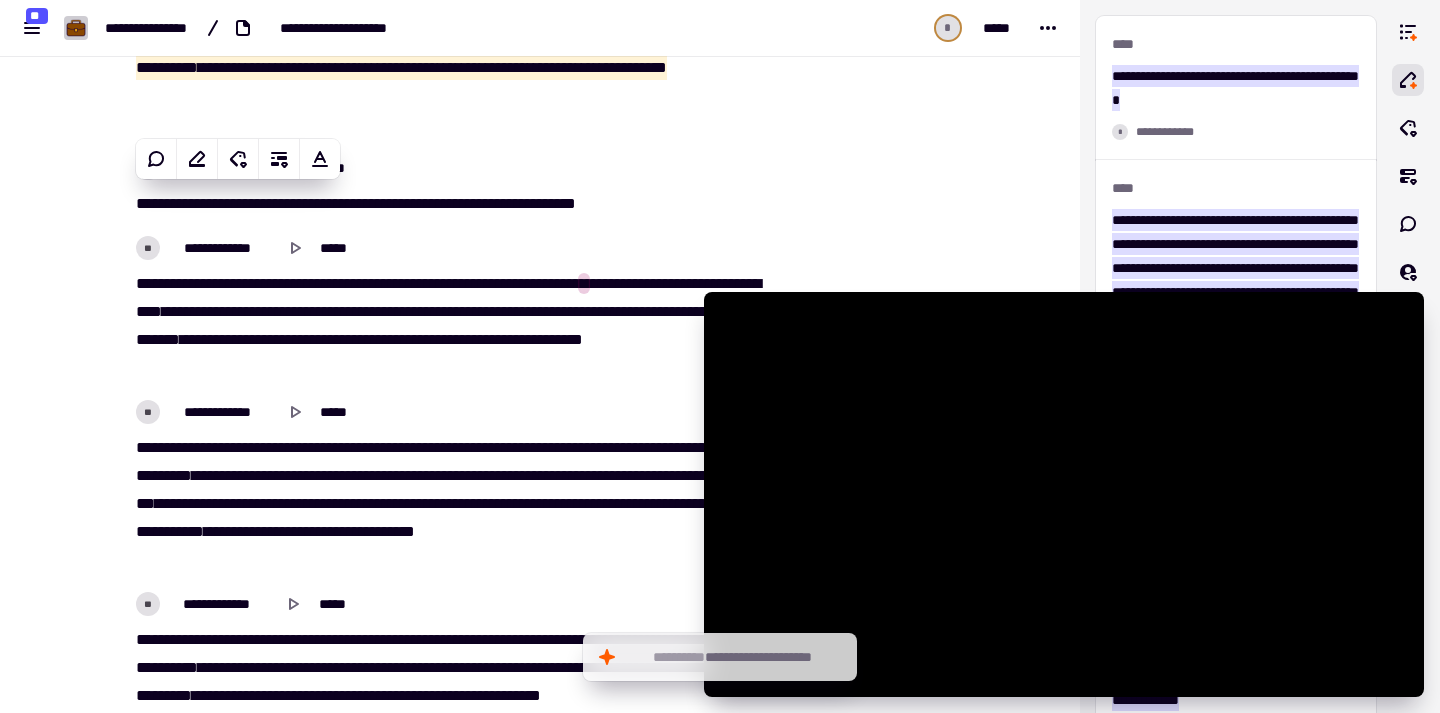 scroll, scrollTop: 6149, scrollLeft: 0, axis: vertical 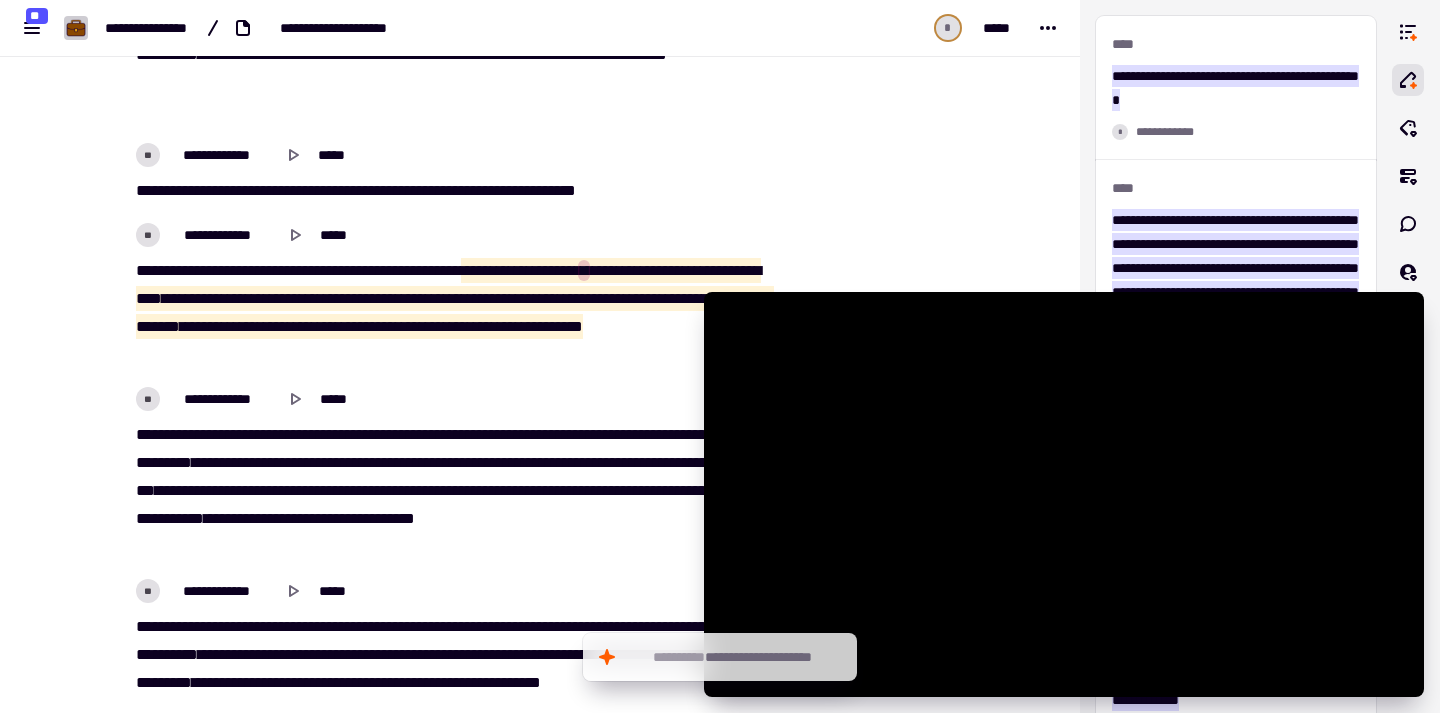 drag, startPoint x: 499, startPoint y: 285, endPoint x: 433, endPoint y: 347, distance: 90.55385 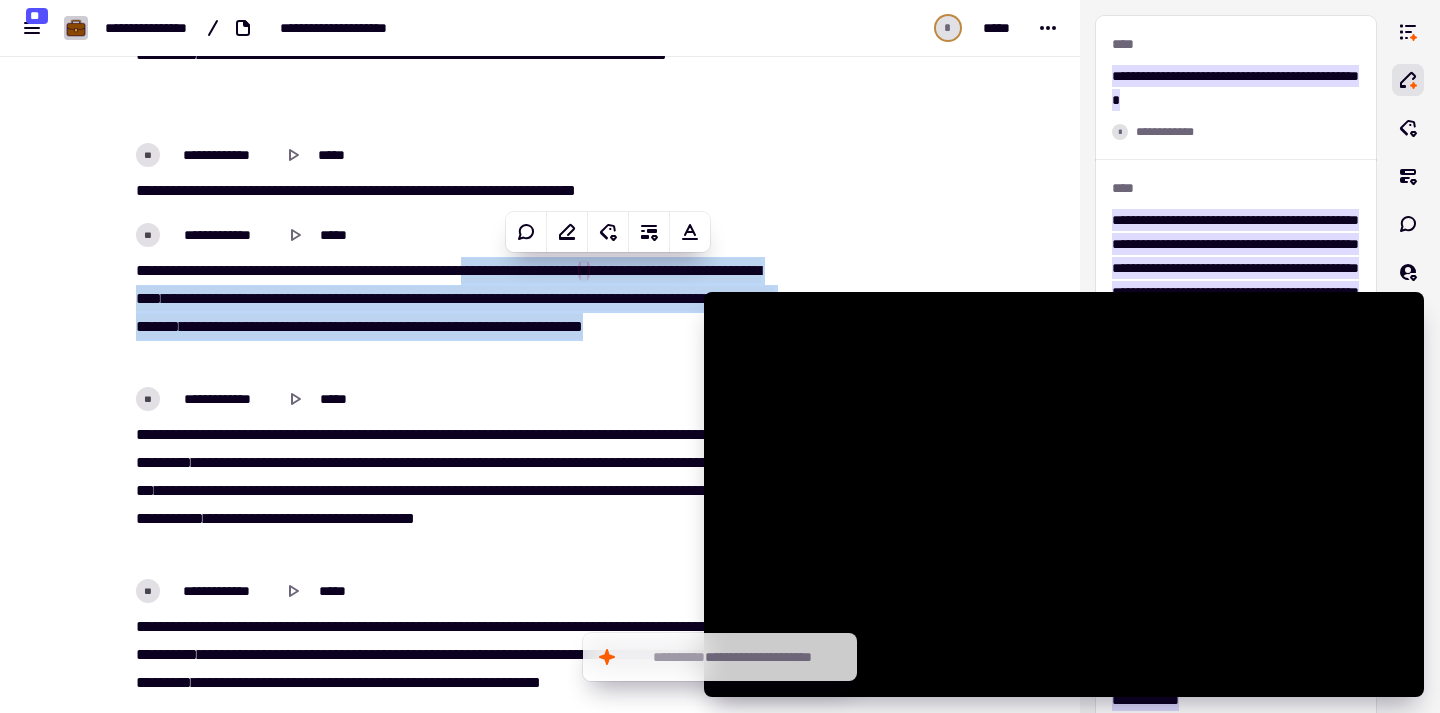 copy on "**********" 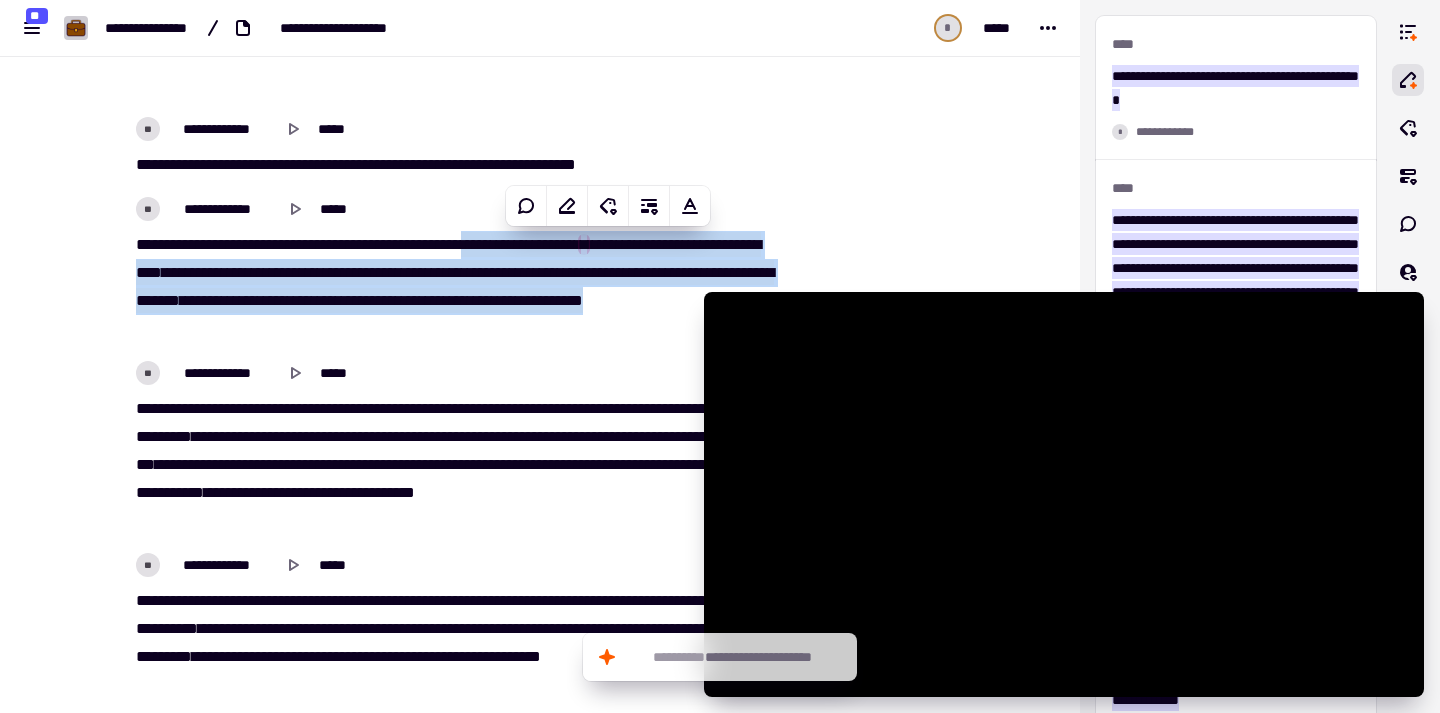 scroll, scrollTop: 6393, scrollLeft: 0, axis: vertical 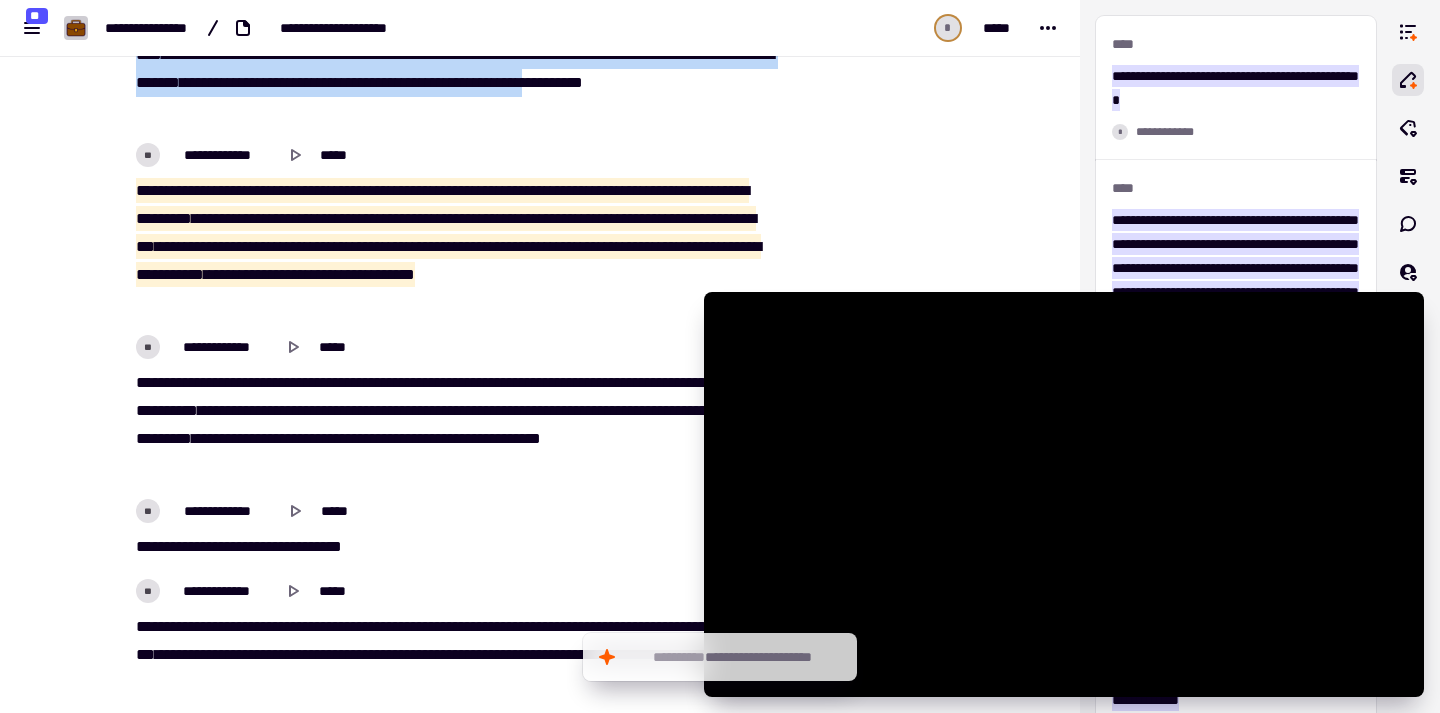 drag, startPoint x: 123, startPoint y: 186, endPoint x: 444, endPoint y: 318, distance: 347.0807 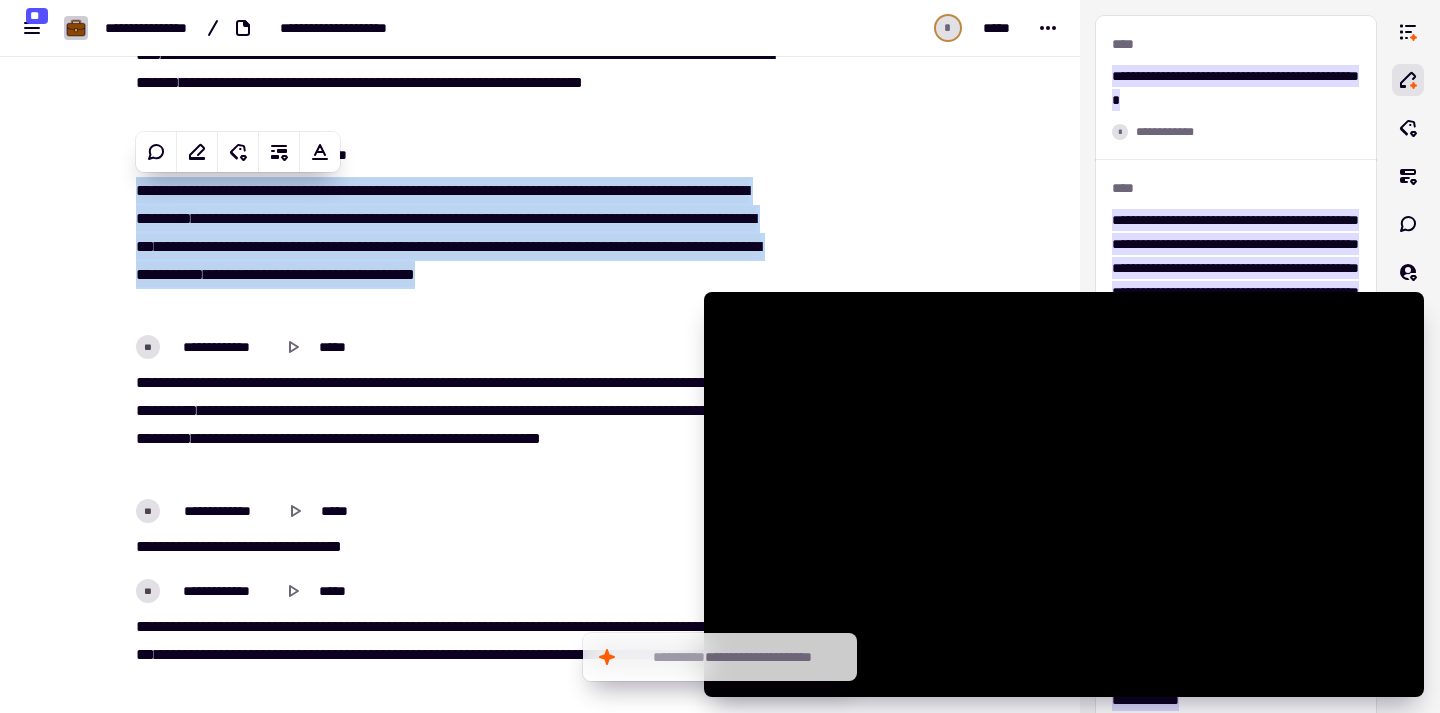 copy on "**********" 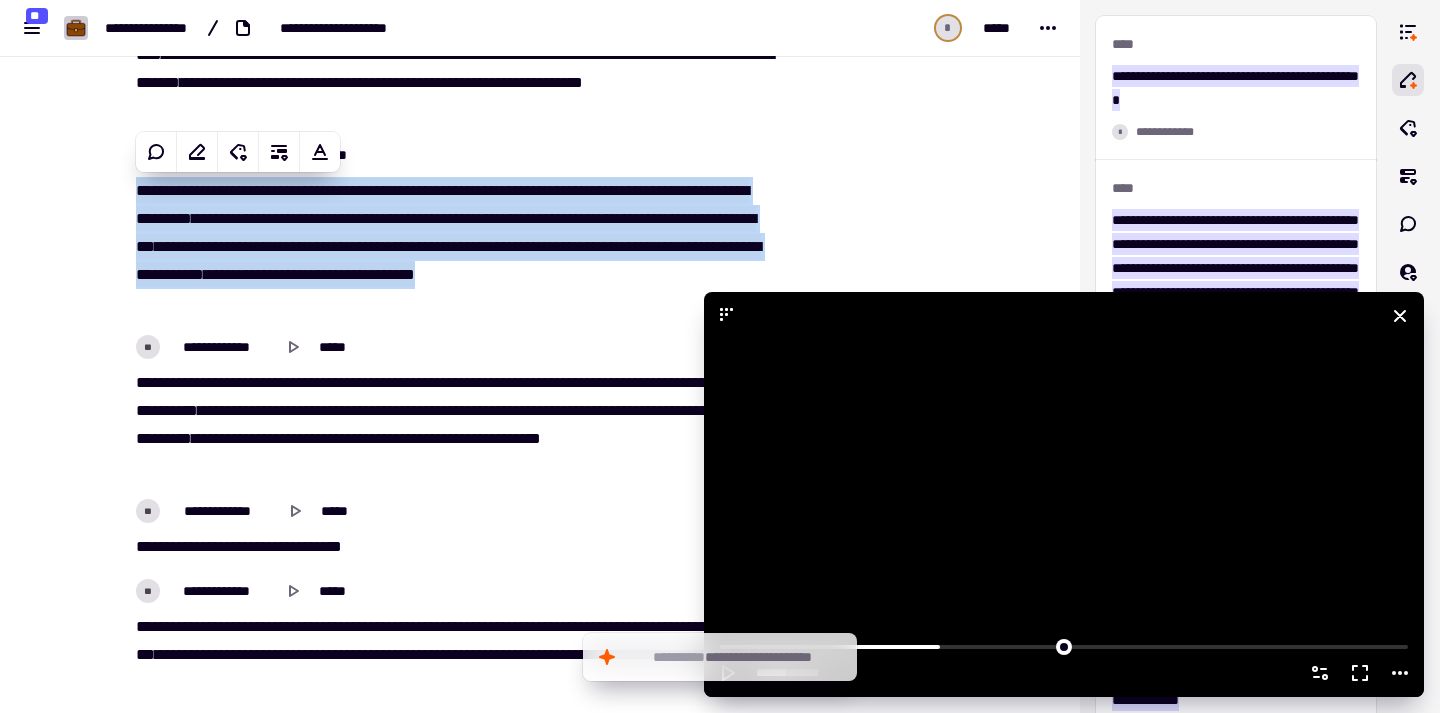 click at bounding box center (1064, 494) 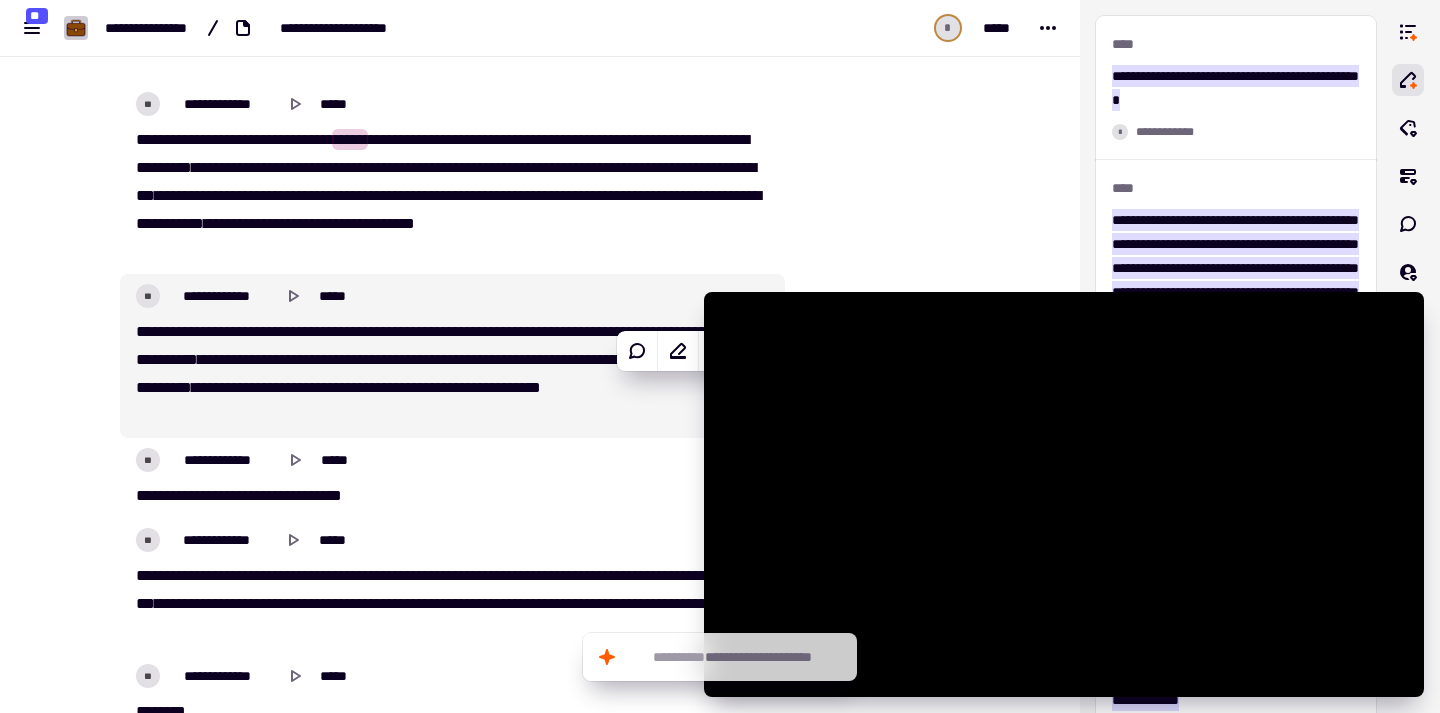 scroll, scrollTop: 6470, scrollLeft: 0, axis: vertical 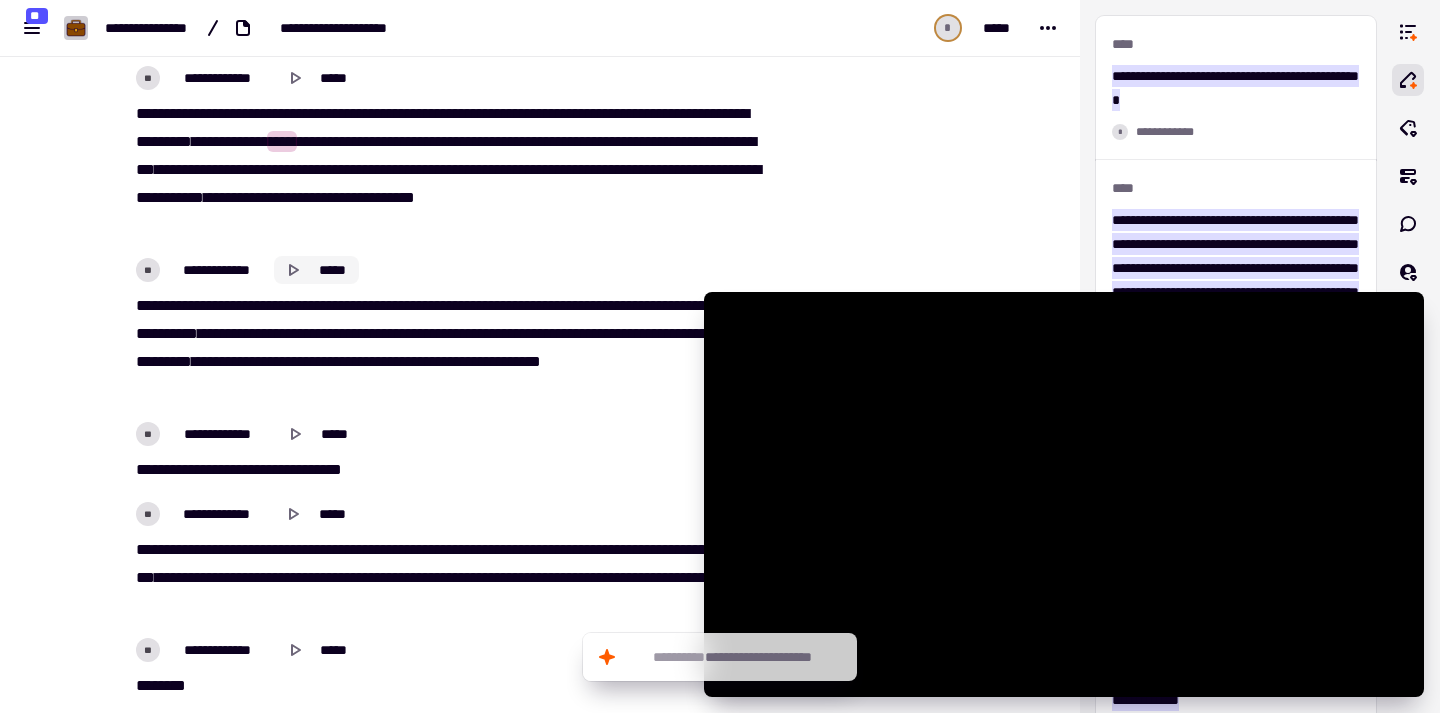 click 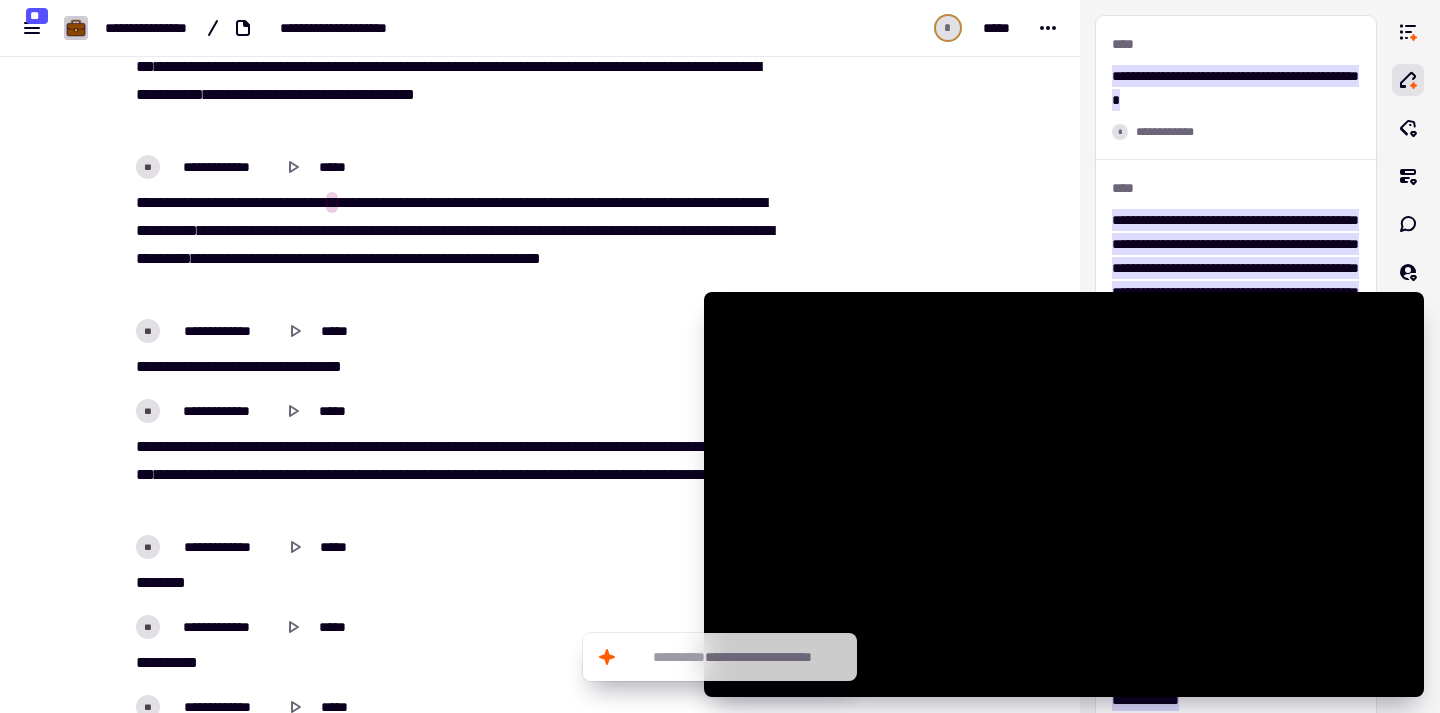 scroll, scrollTop: 6585, scrollLeft: 0, axis: vertical 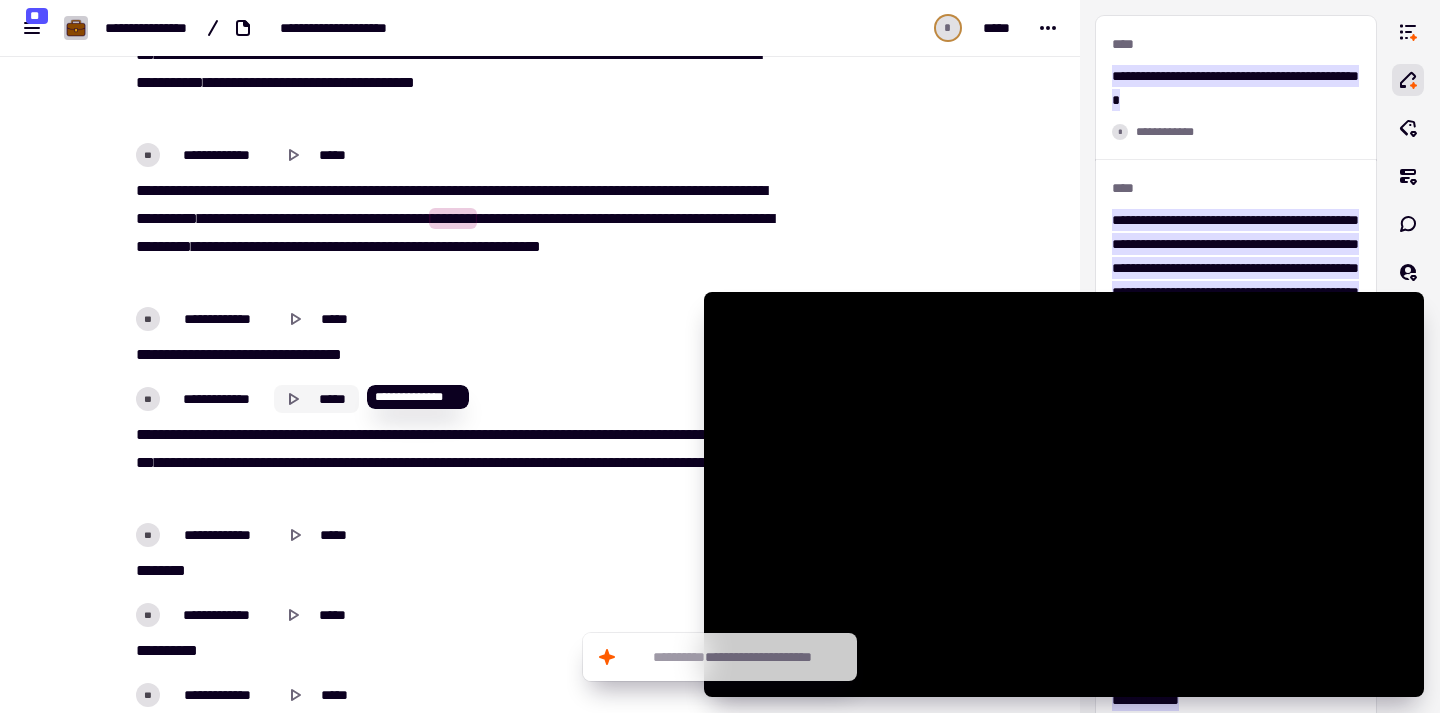 click 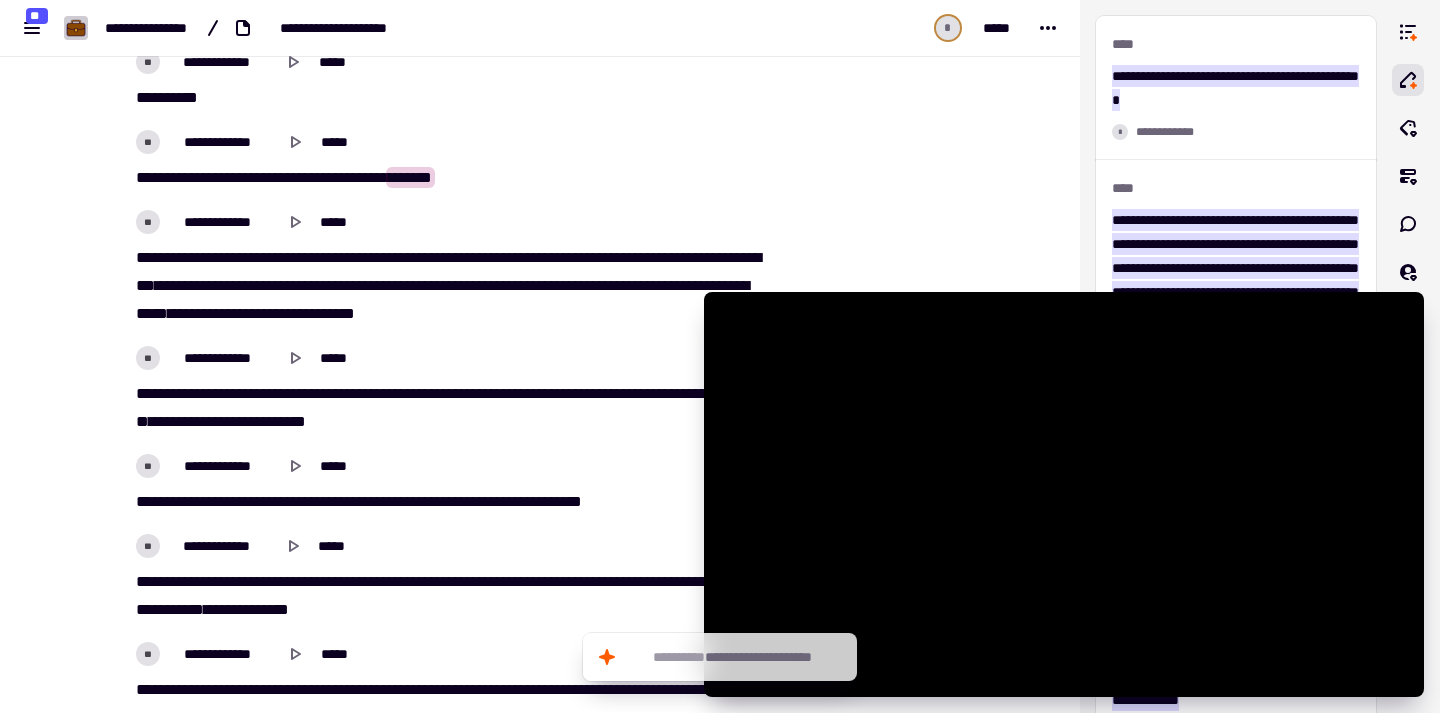 scroll, scrollTop: 7151, scrollLeft: 0, axis: vertical 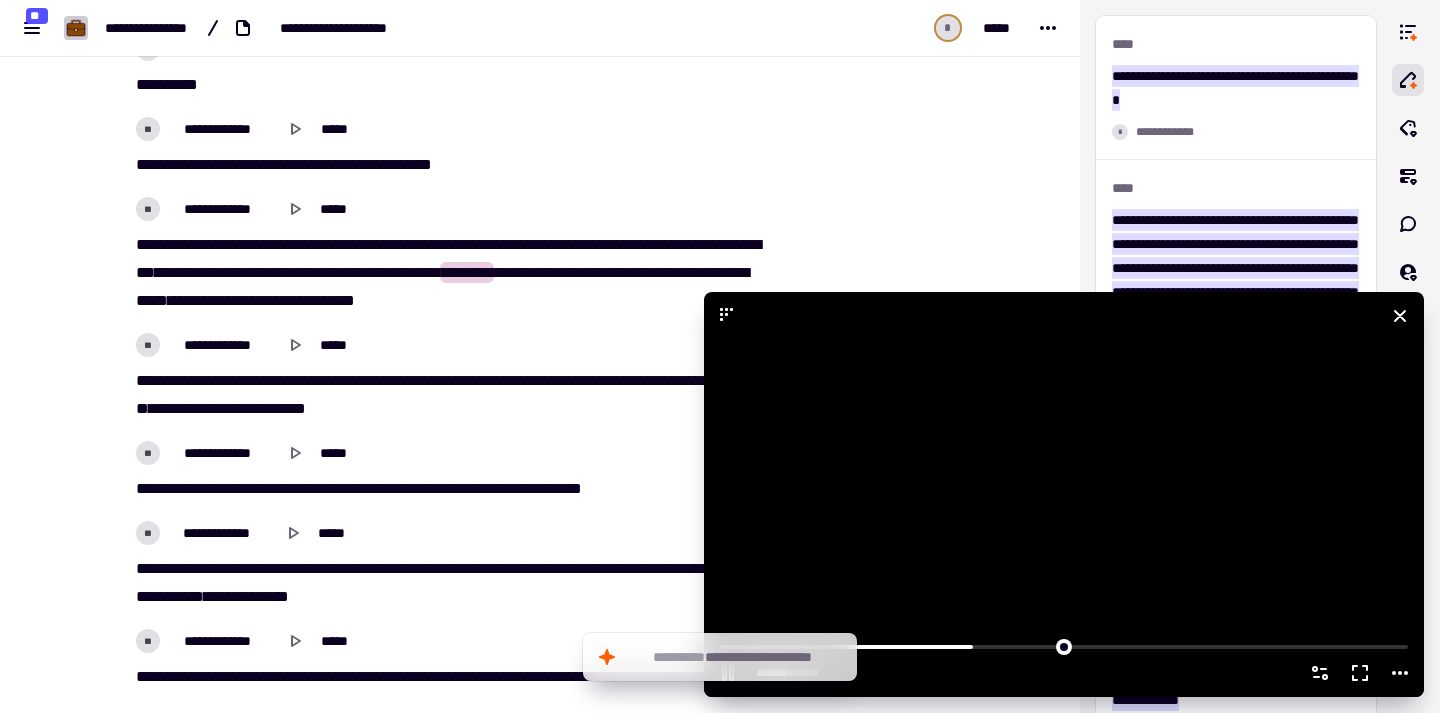 click at bounding box center [1064, 494] 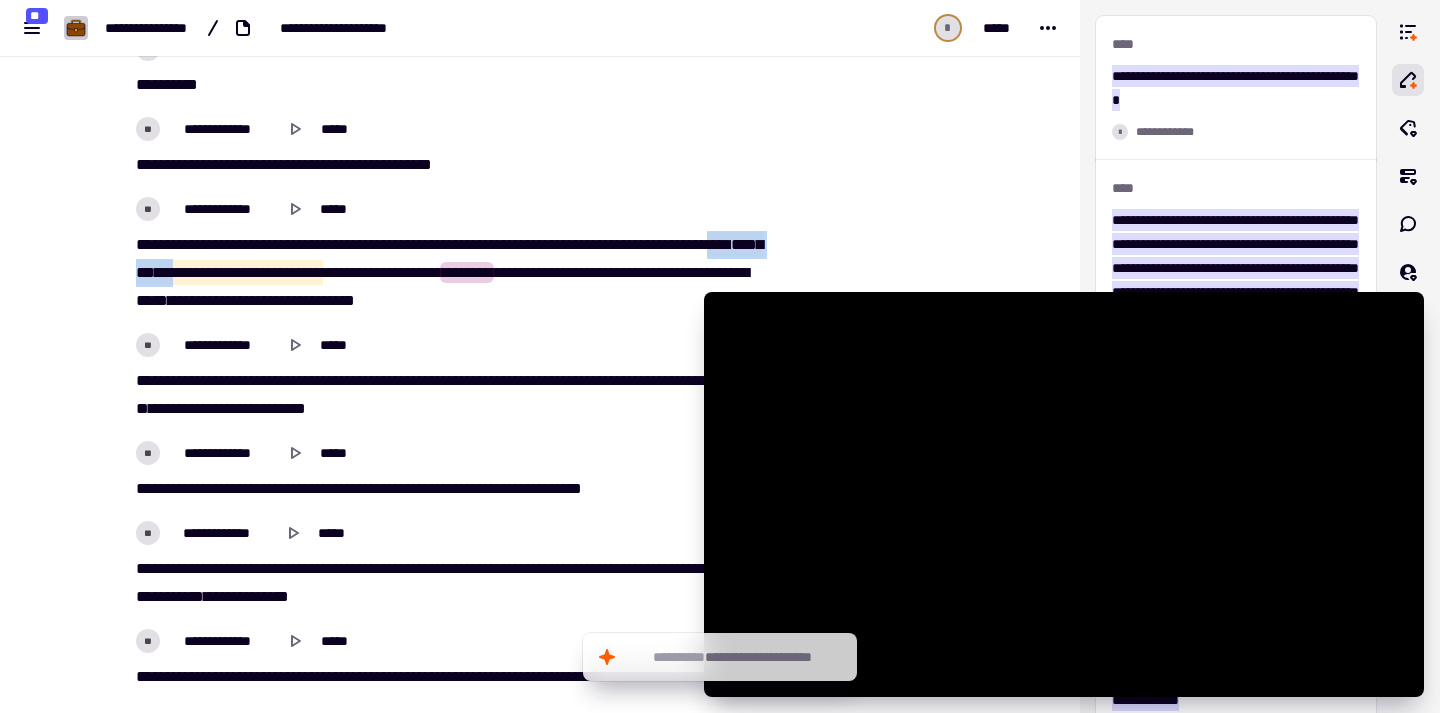 drag, startPoint x: 217, startPoint y: 272, endPoint x: 270, endPoint y: 276, distance: 53.15073 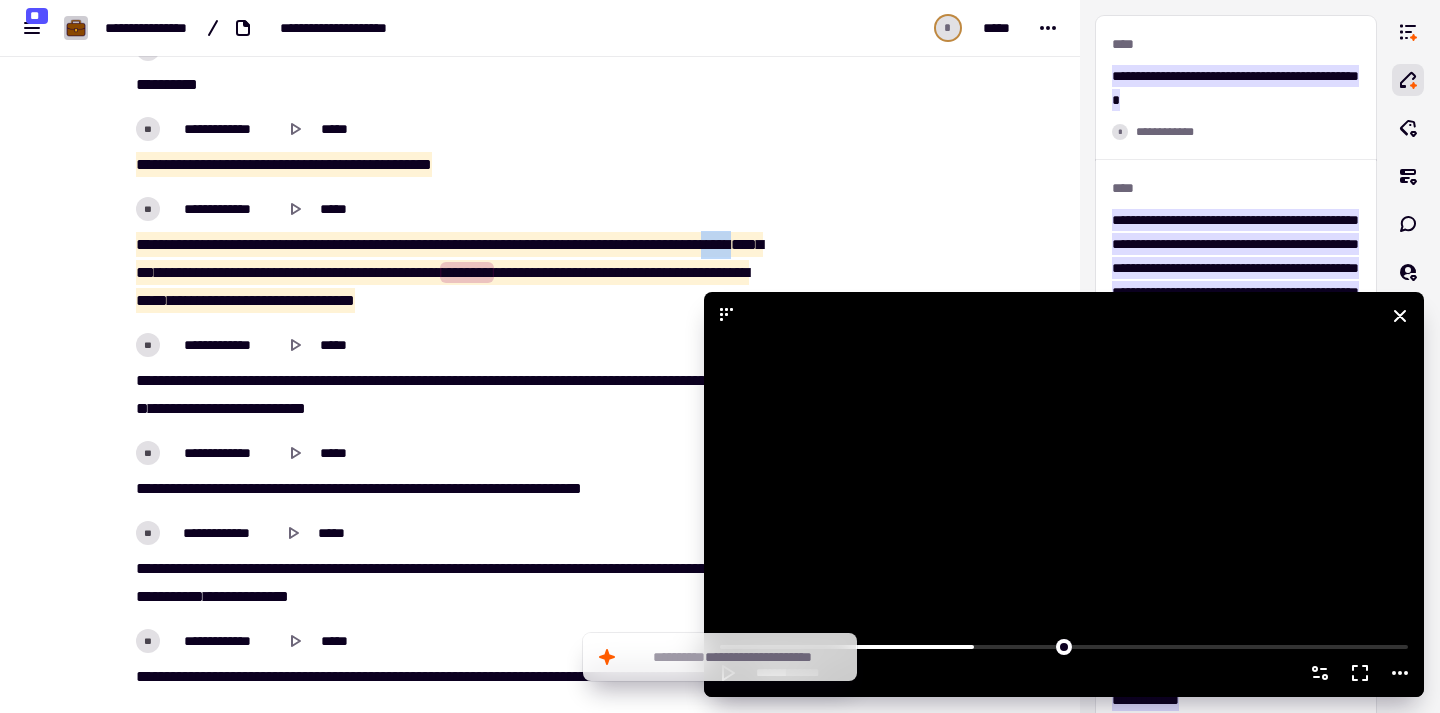 drag, startPoint x: 119, startPoint y: 171, endPoint x: 768, endPoint y: 297, distance: 661.118 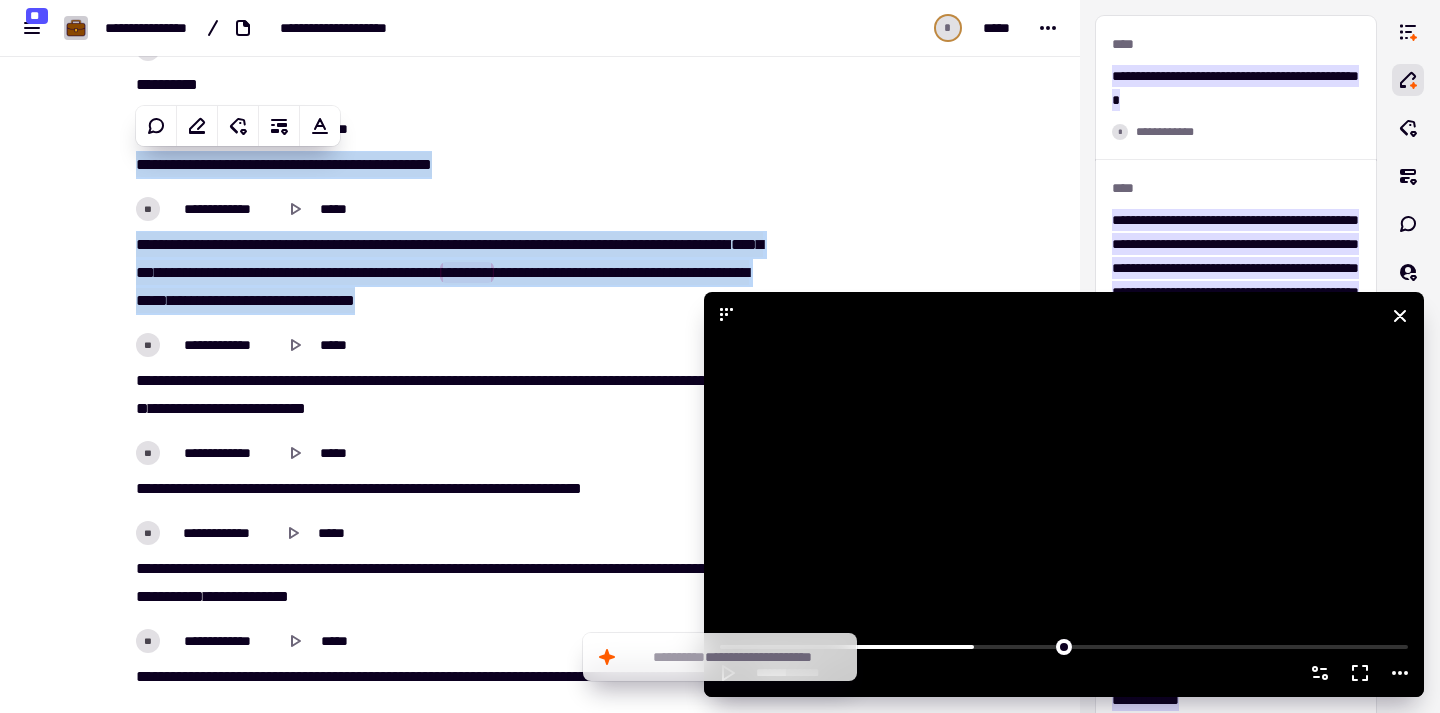 copy on "**********" 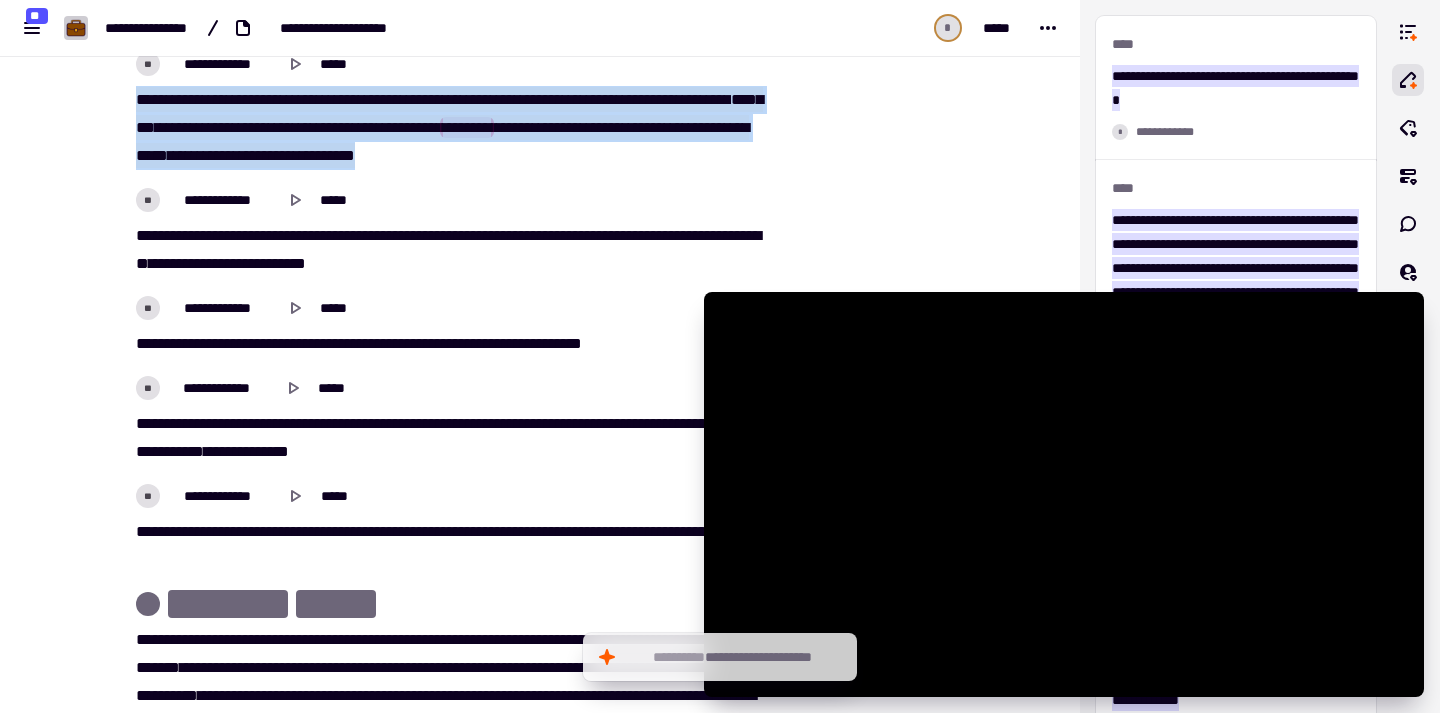 scroll, scrollTop: 7296, scrollLeft: 0, axis: vertical 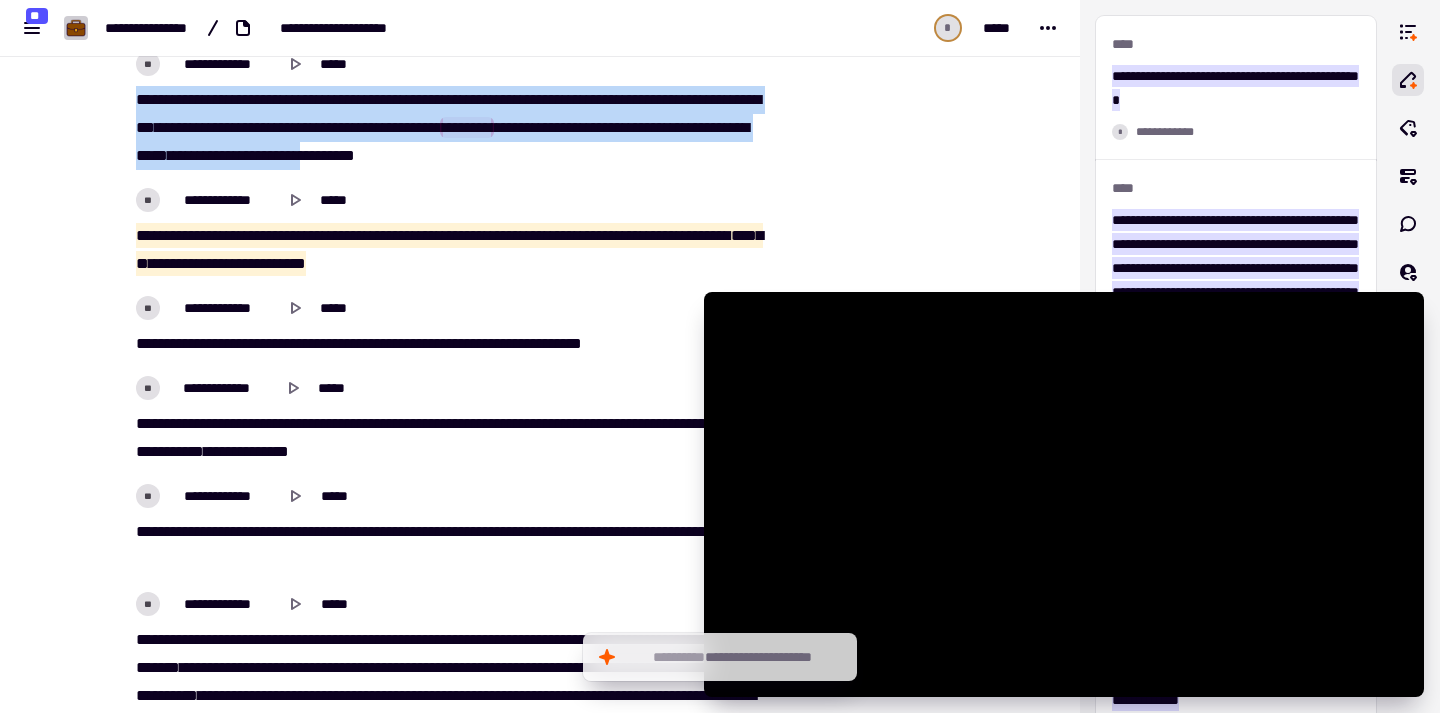 drag, startPoint x: 126, startPoint y: 238, endPoint x: 505, endPoint y: 255, distance: 379.38107 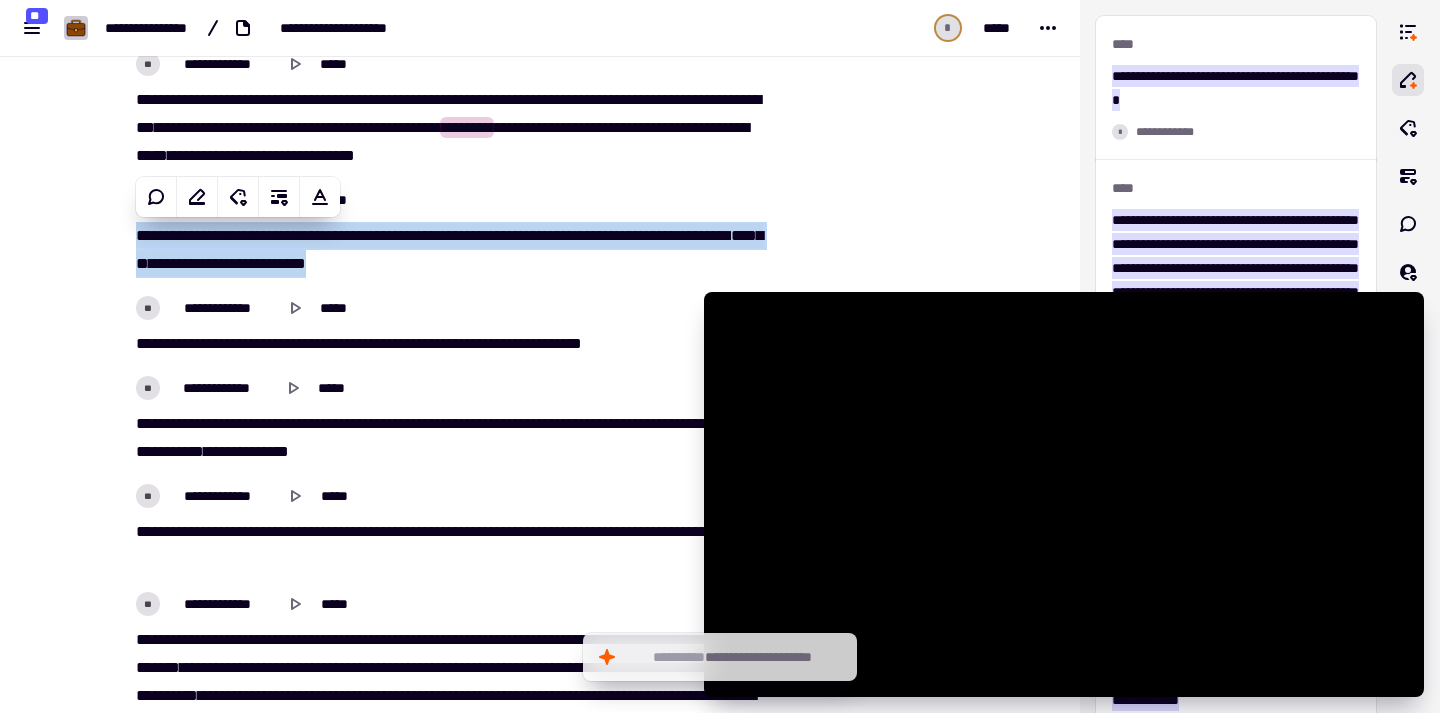 click on "*********" at bounding box center [272, 235] 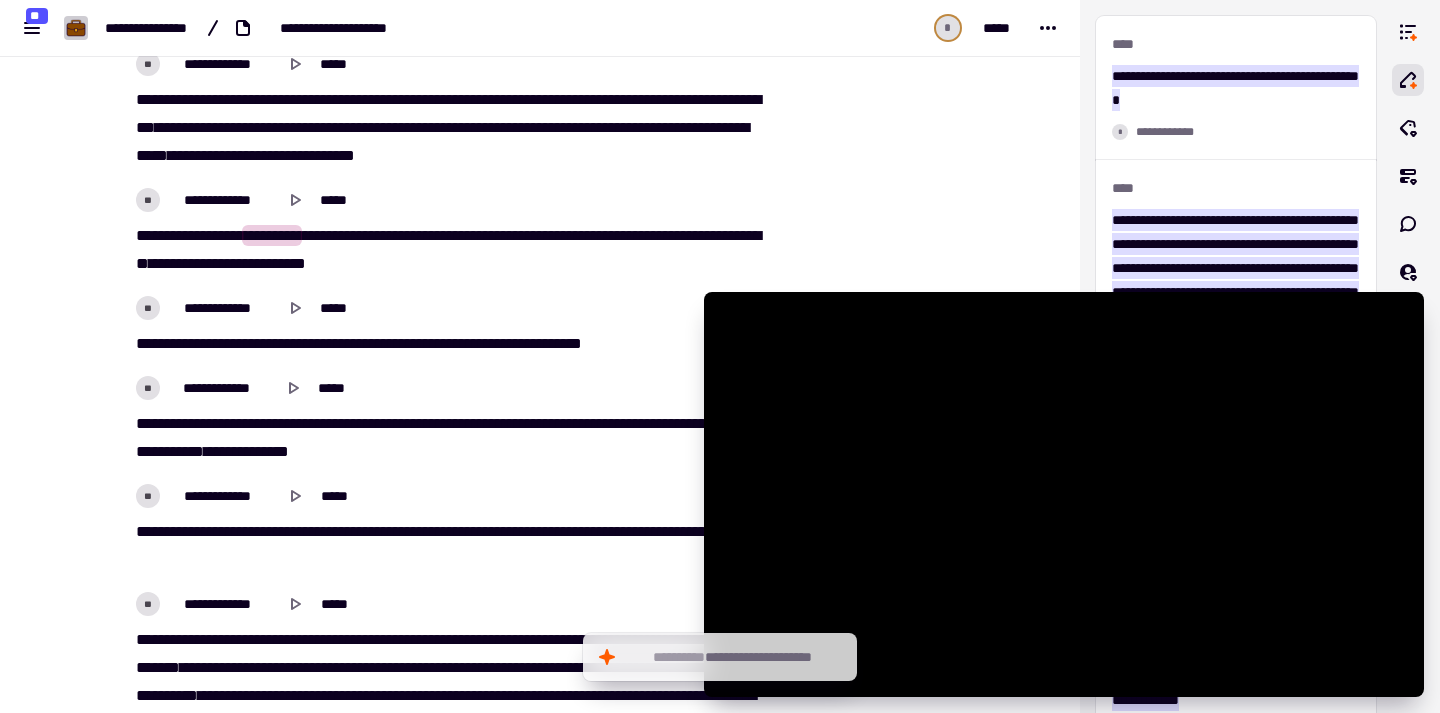 click on "**   *   *********   **   *********   ***   ******   *******   ***   *******   *****   ***   ****   ******   ***   *****   *******   *******   *******   ****   *******   ***" at bounding box center [452, 250] 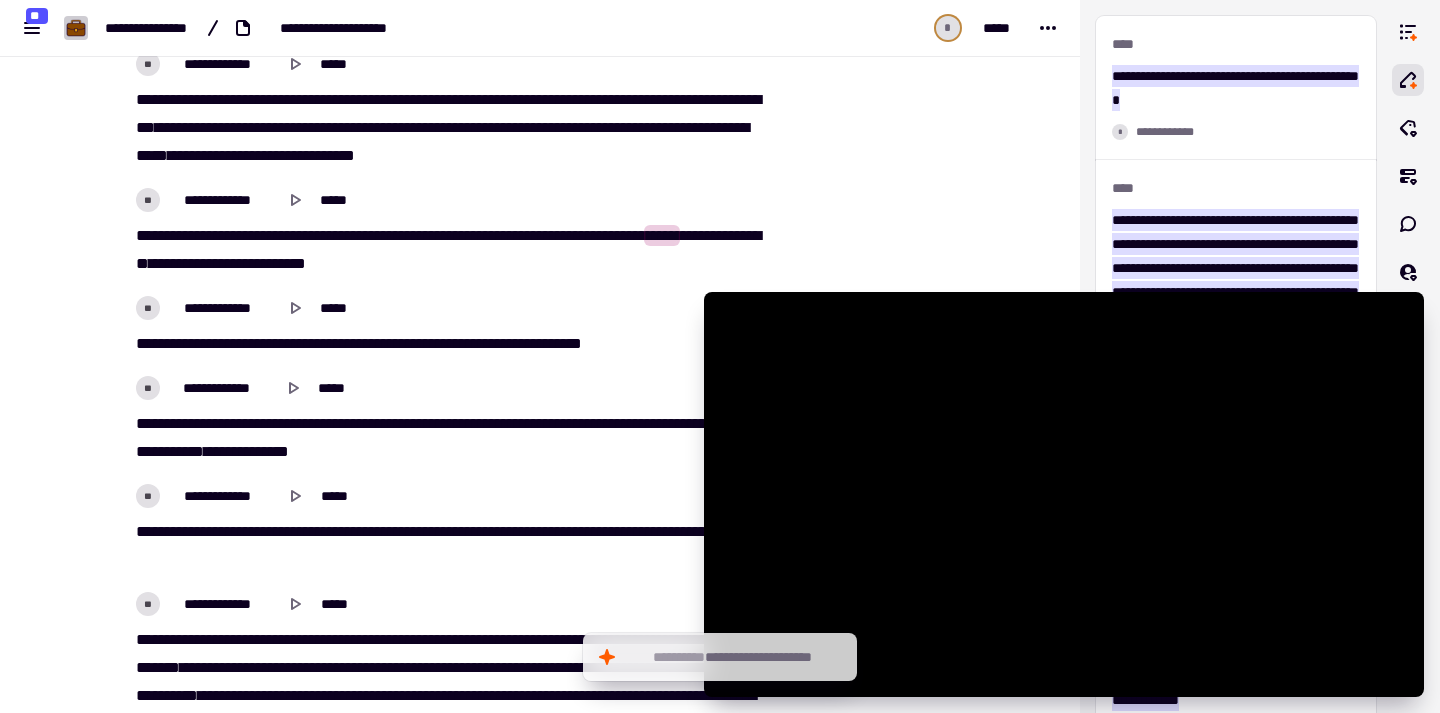 click on "**" at bounding box center (142, 235) 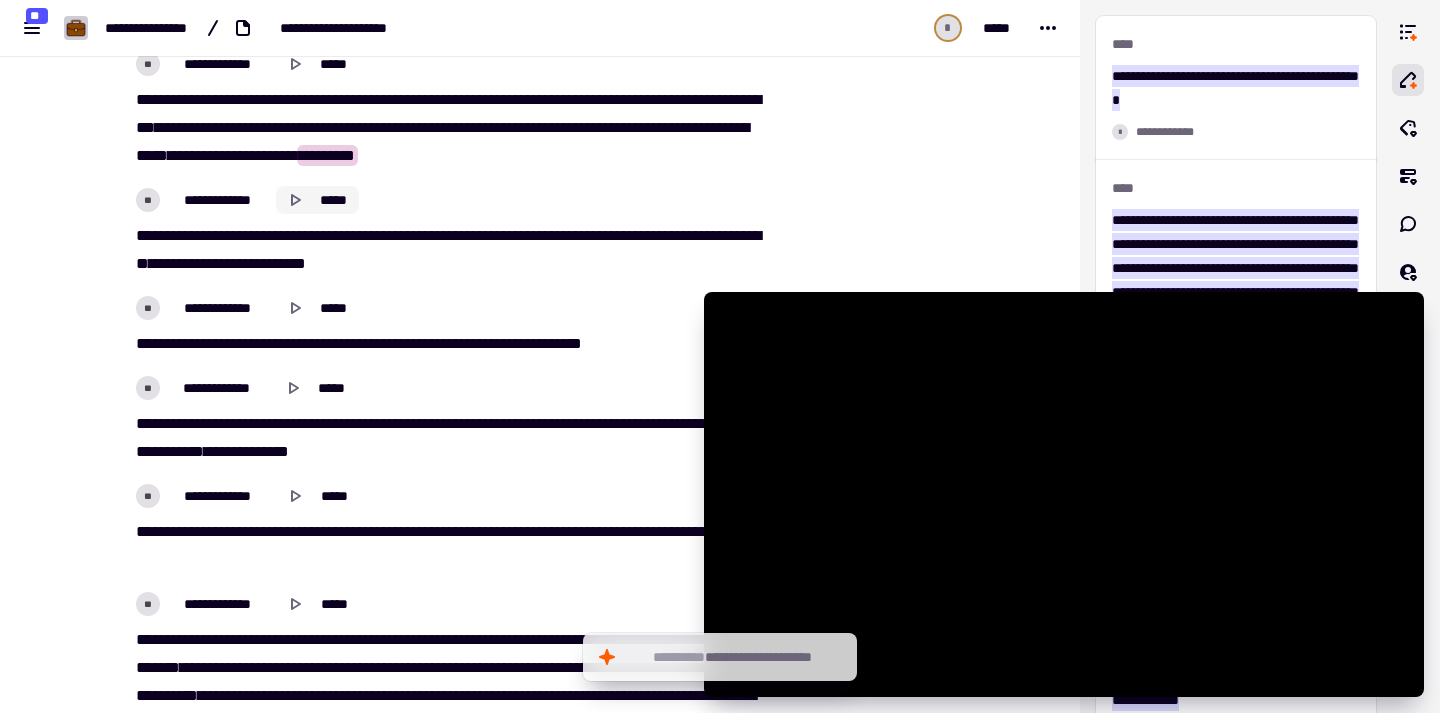 click 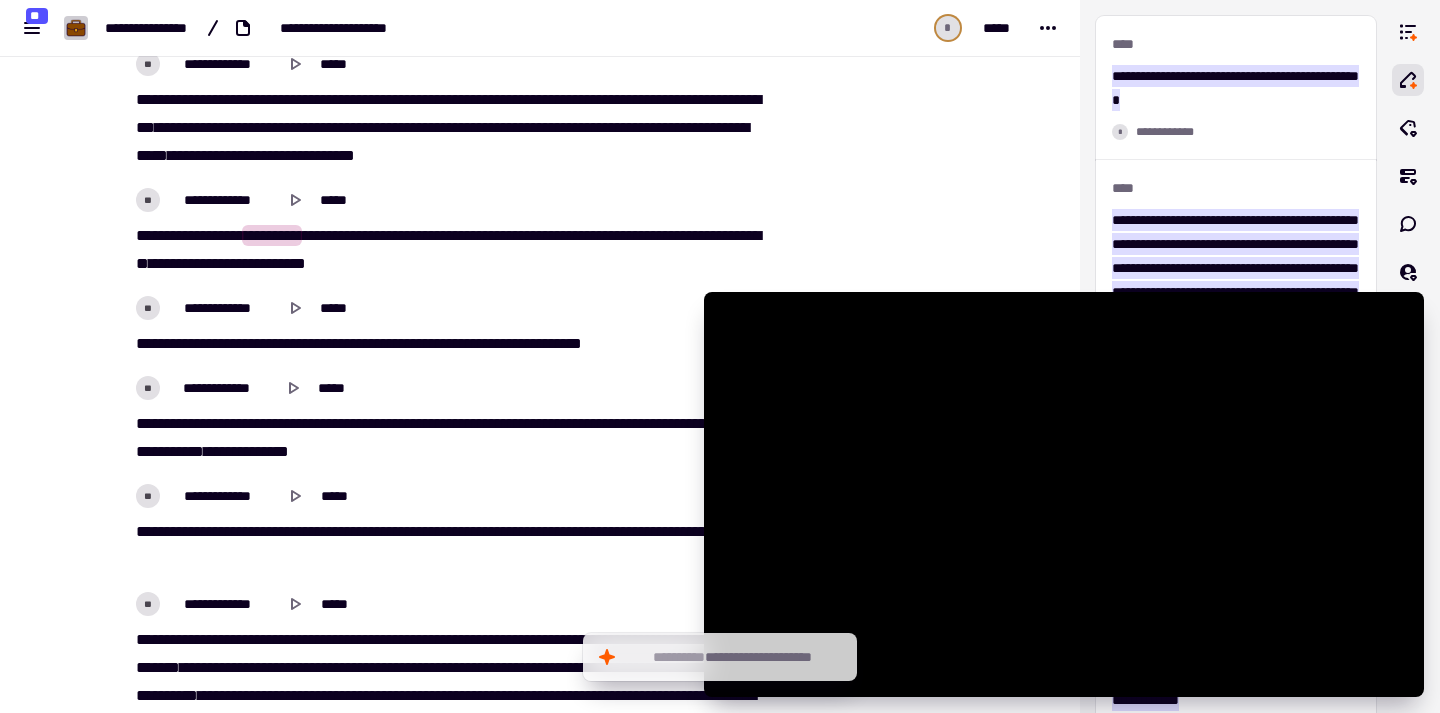 click on "*********" at bounding box center [194, 235] 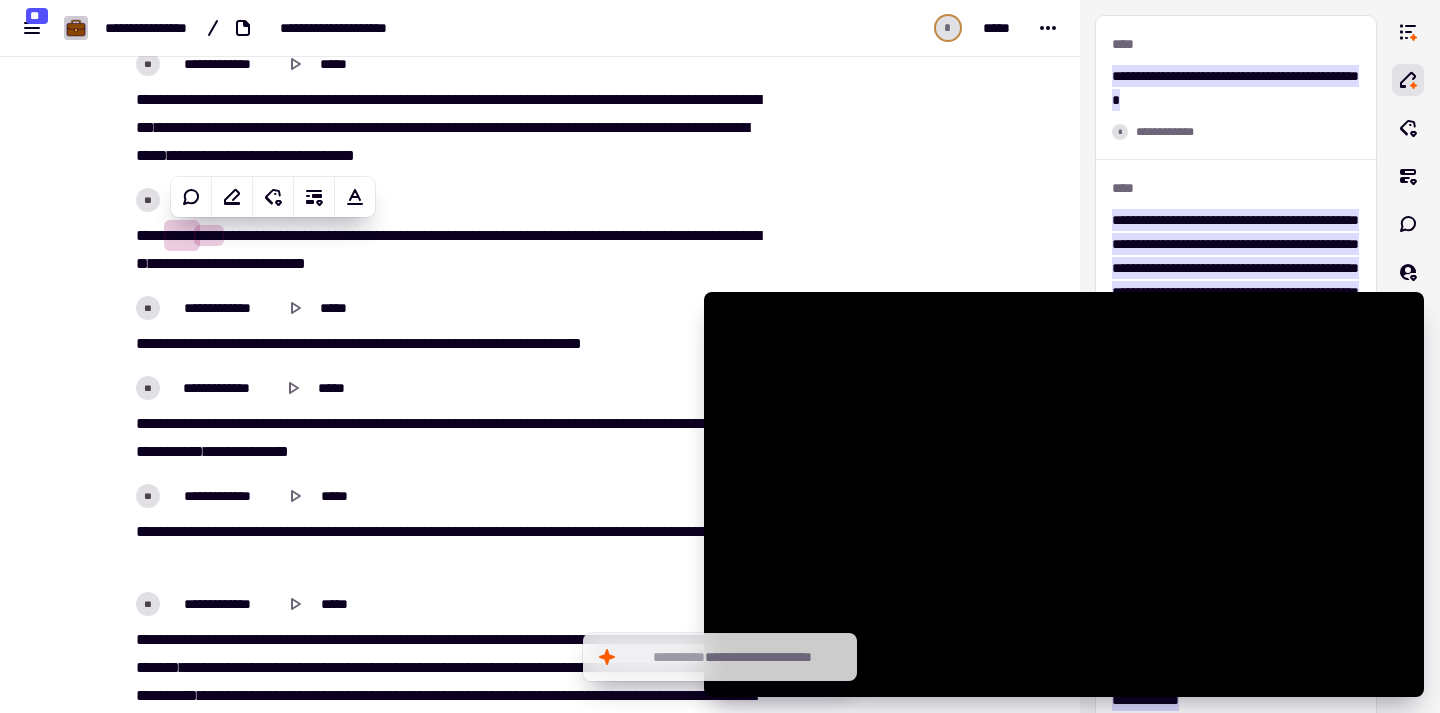 type on "******" 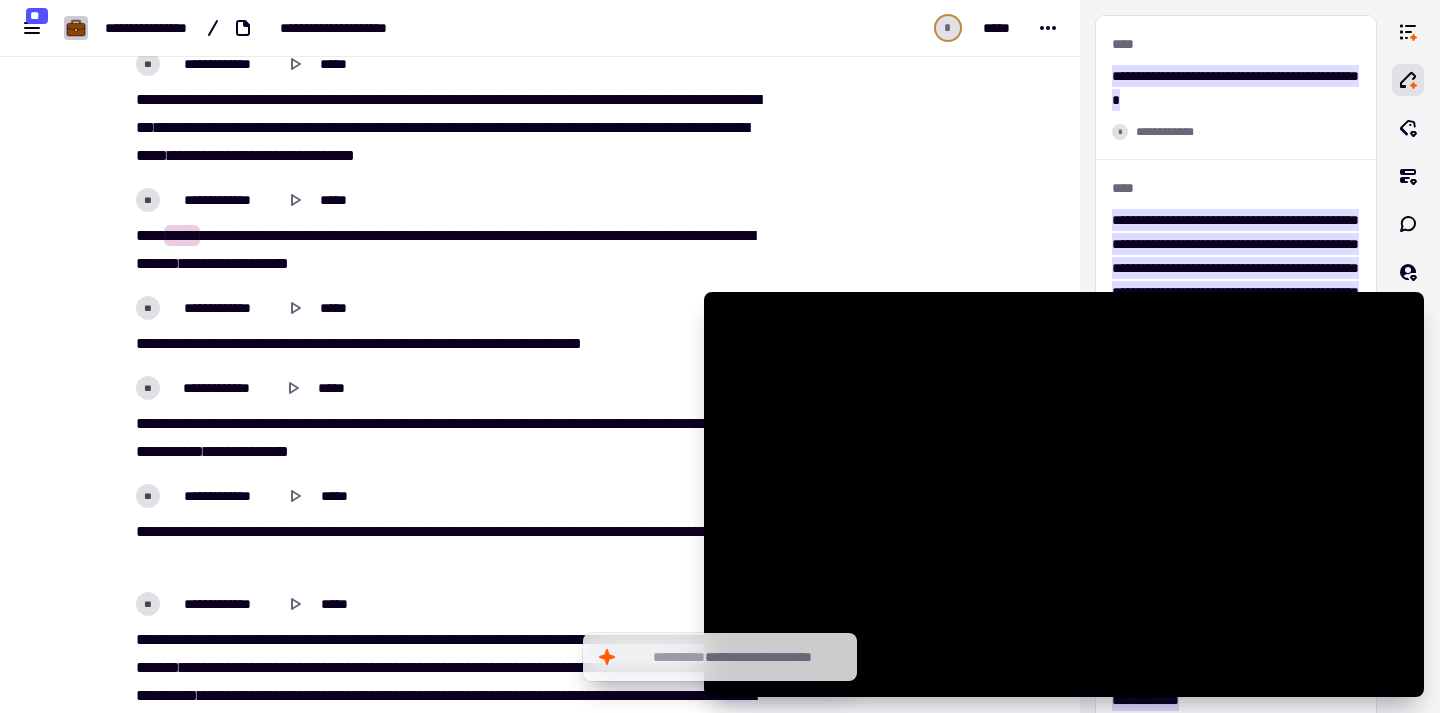 type 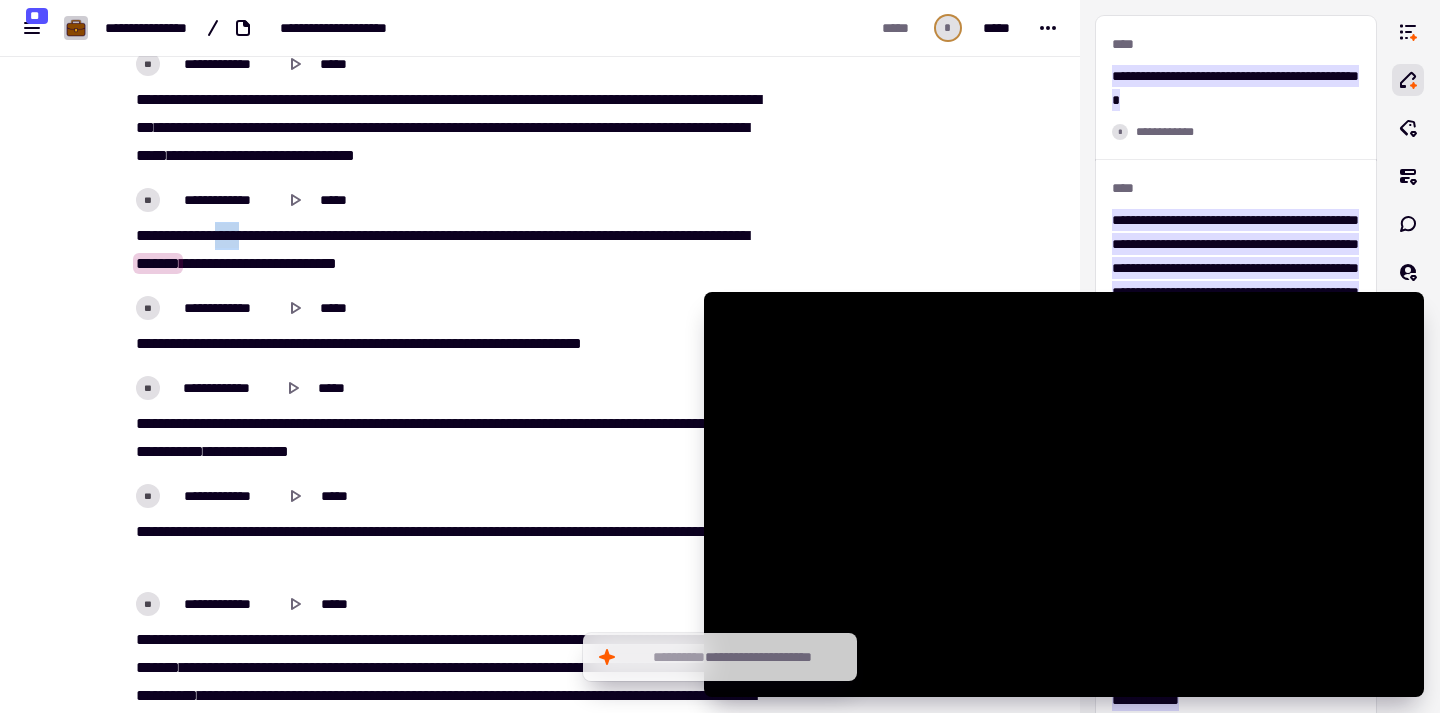 drag, startPoint x: 225, startPoint y: 236, endPoint x: 257, endPoint y: 236, distance: 32 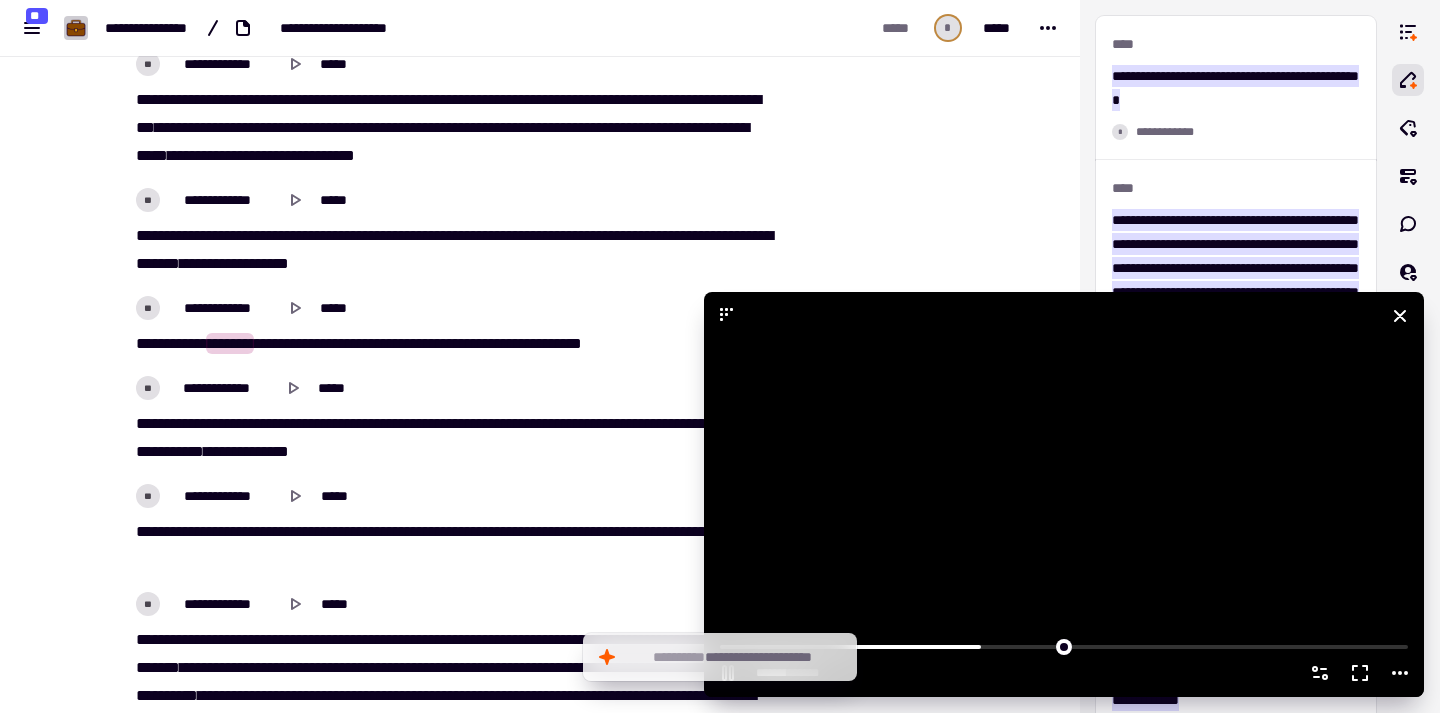 click at bounding box center [1064, 494] 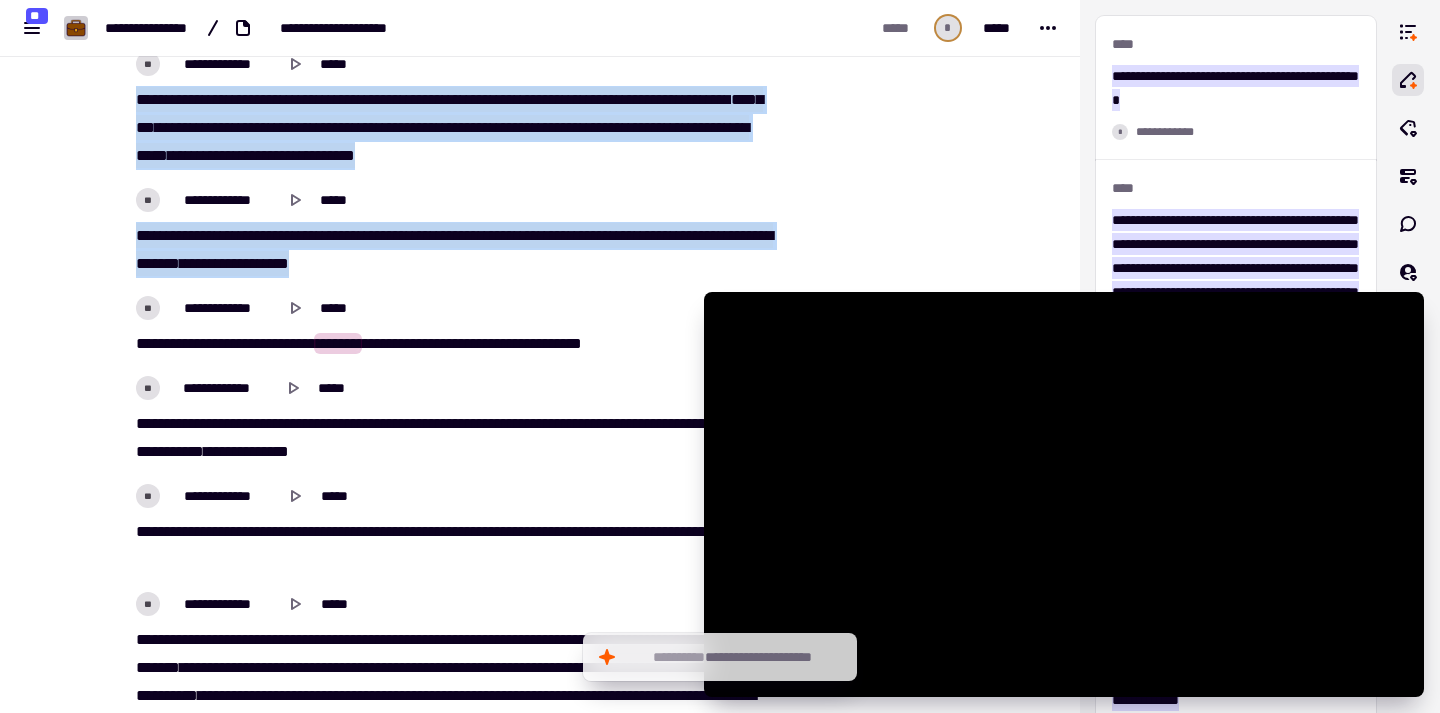 drag, startPoint x: 145, startPoint y: 114, endPoint x: 481, endPoint y: 281, distance: 375.2133 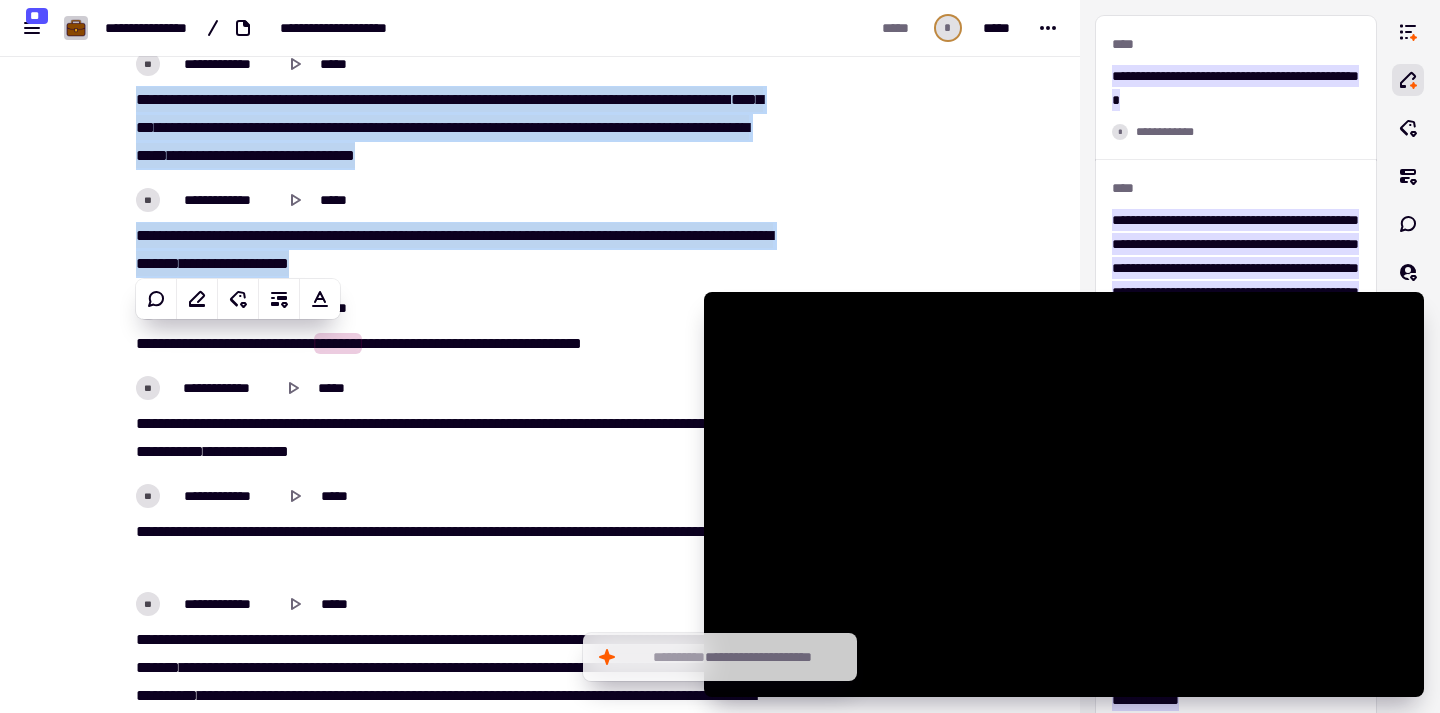 copy on "**********" 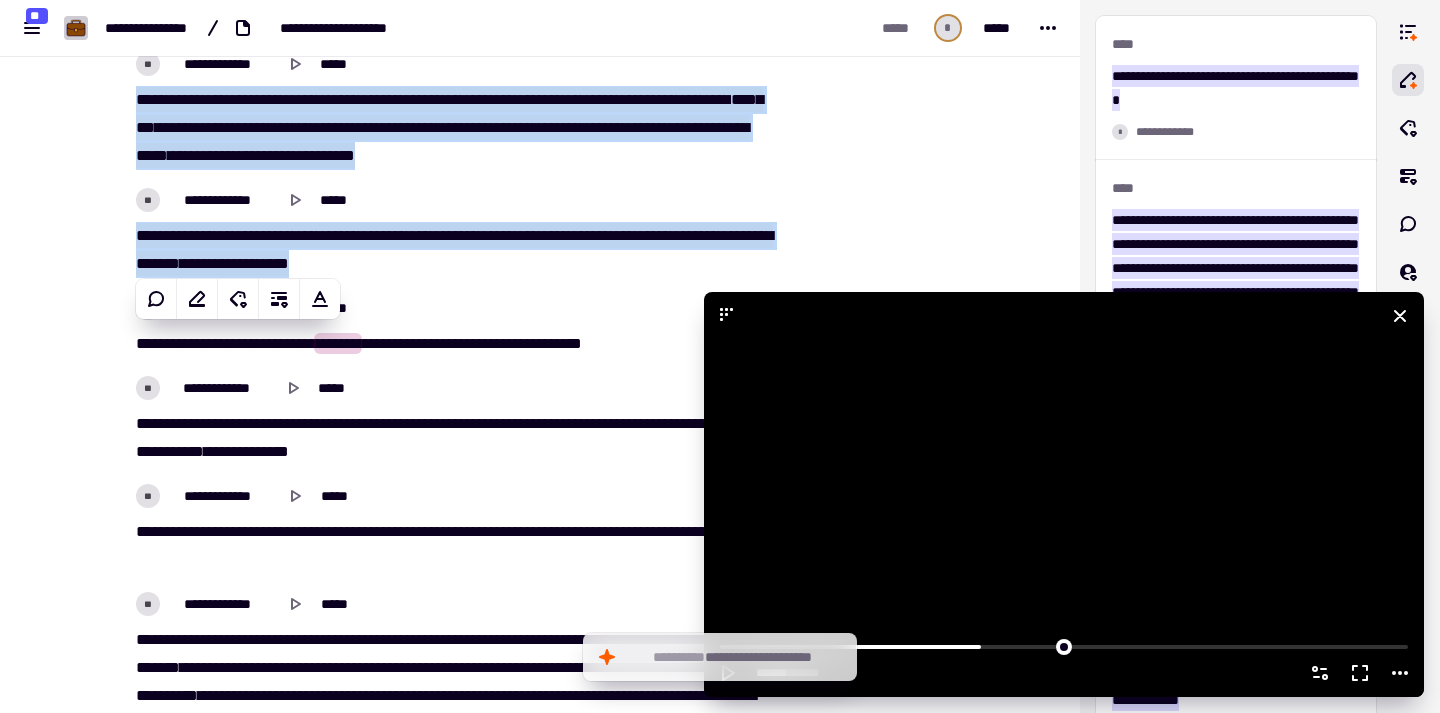 click at bounding box center [1064, 494] 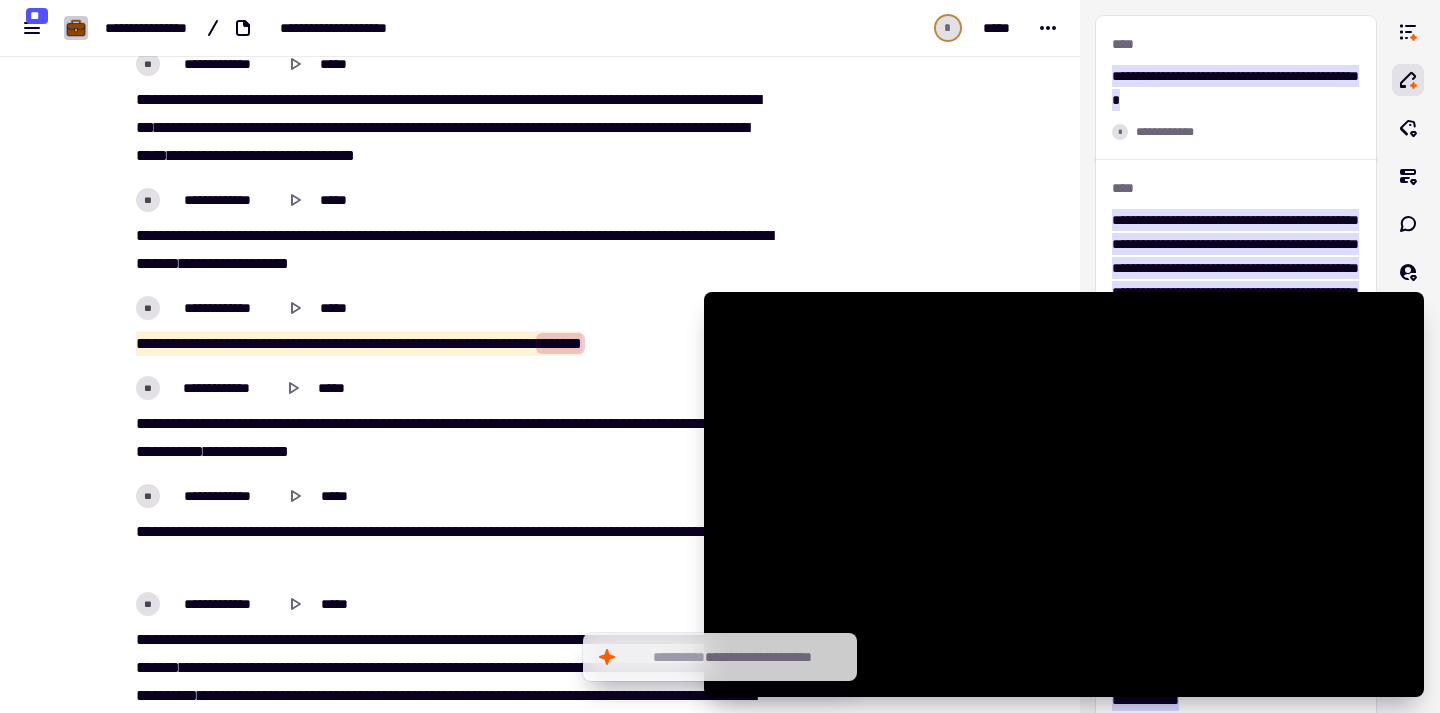 drag, startPoint x: 121, startPoint y: 344, endPoint x: 678, endPoint y: 332, distance: 557.1293 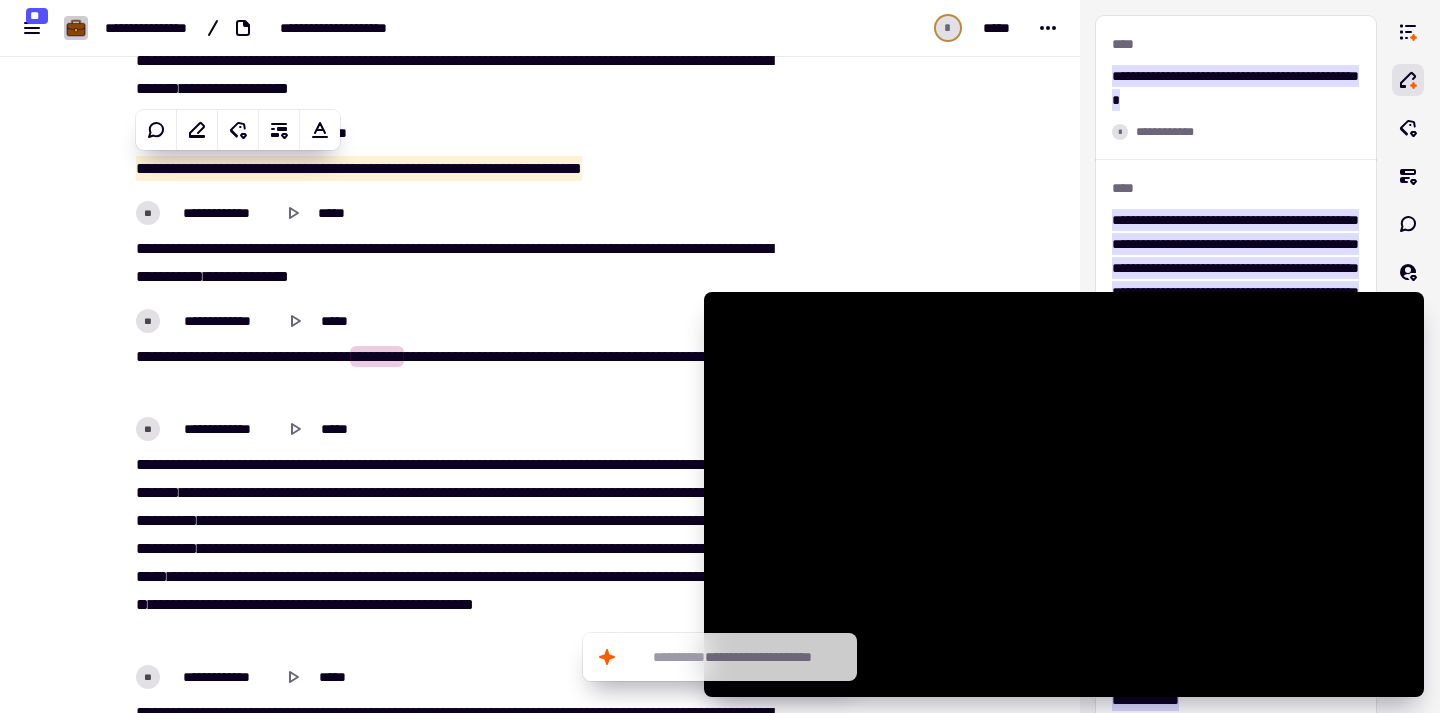 scroll, scrollTop: 7497, scrollLeft: 0, axis: vertical 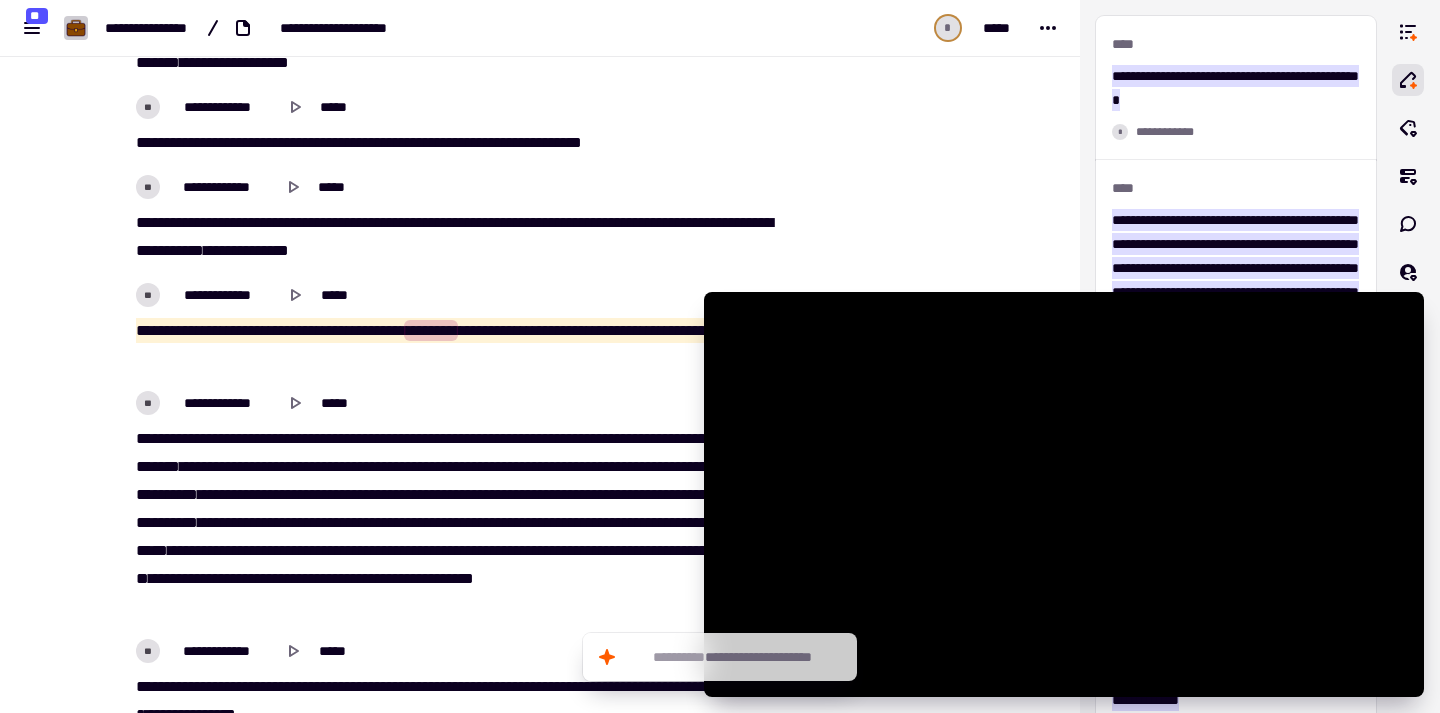 drag, startPoint x: 125, startPoint y: 332, endPoint x: 254, endPoint y: 360, distance: 132.00378 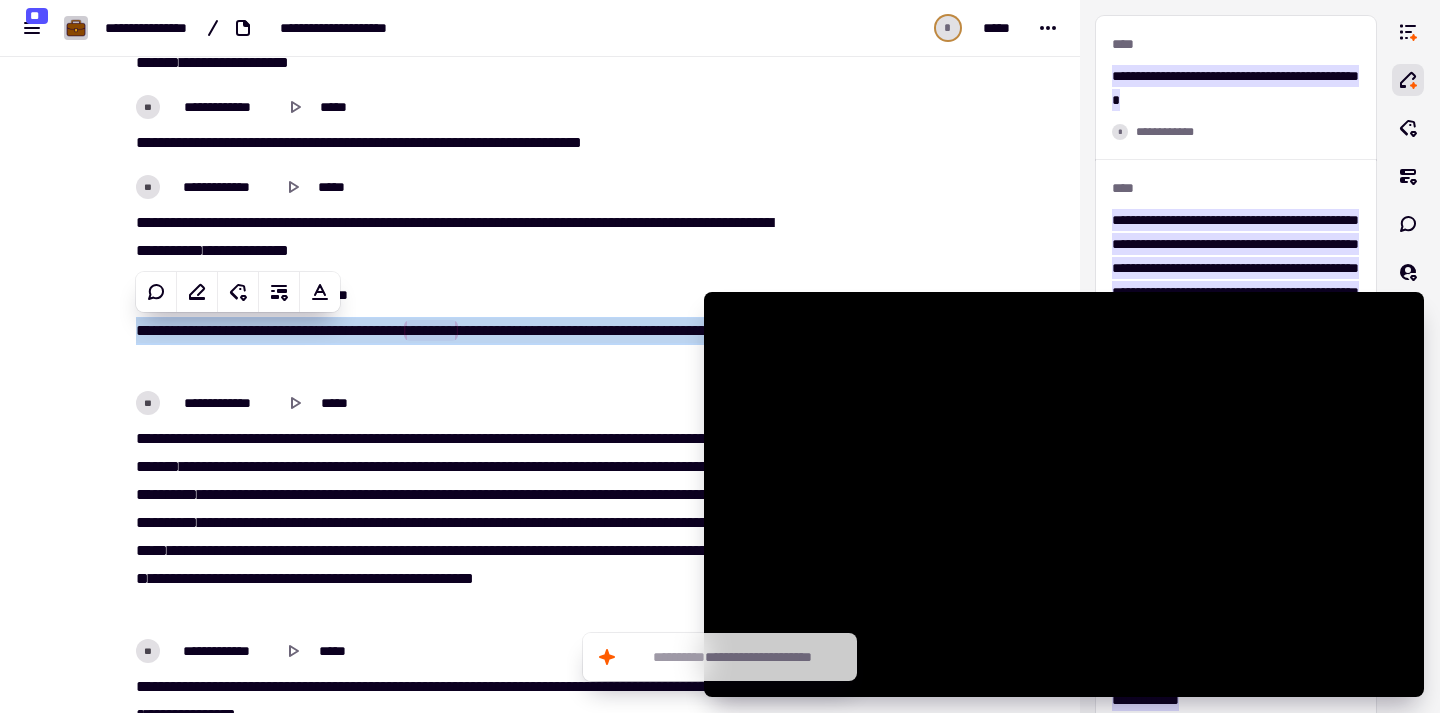 copy on "**********" 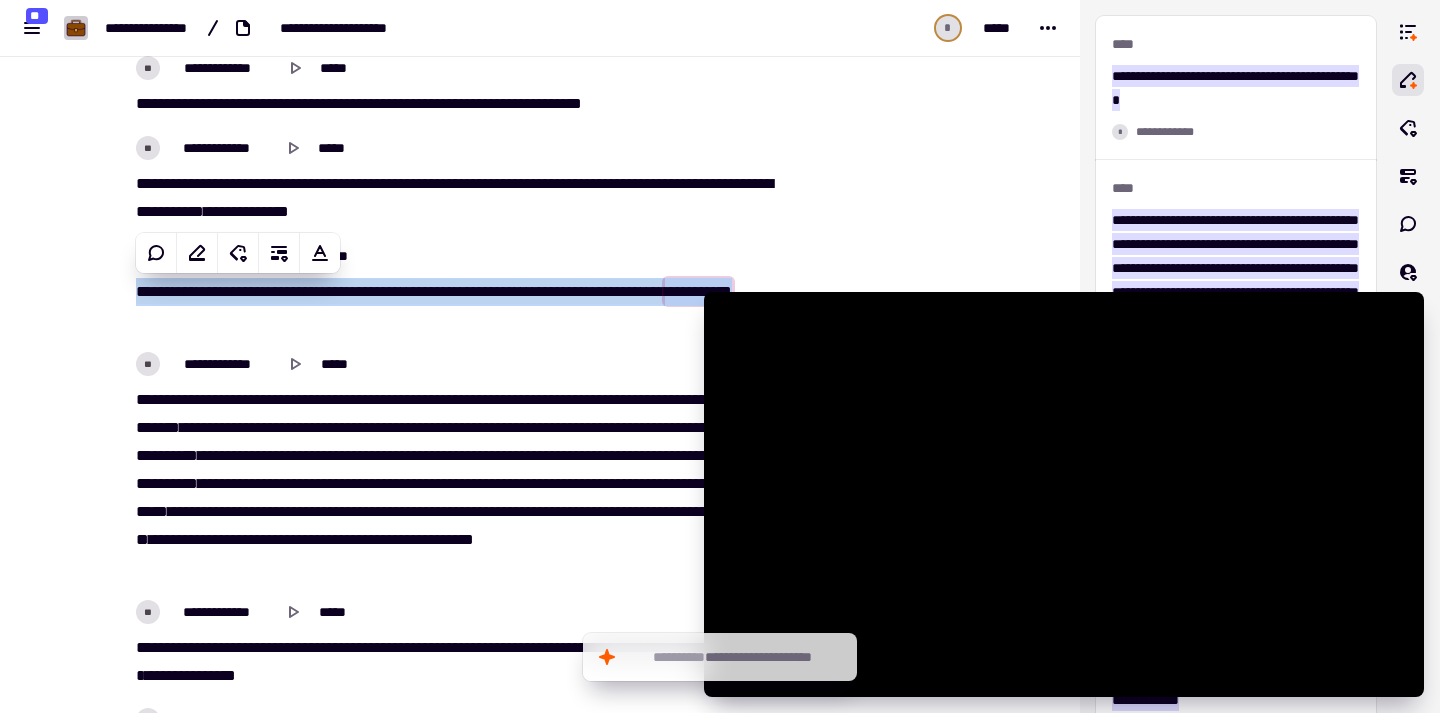 scroll, scrollTop: 7717, scrollLeft: 0, axis: vertical 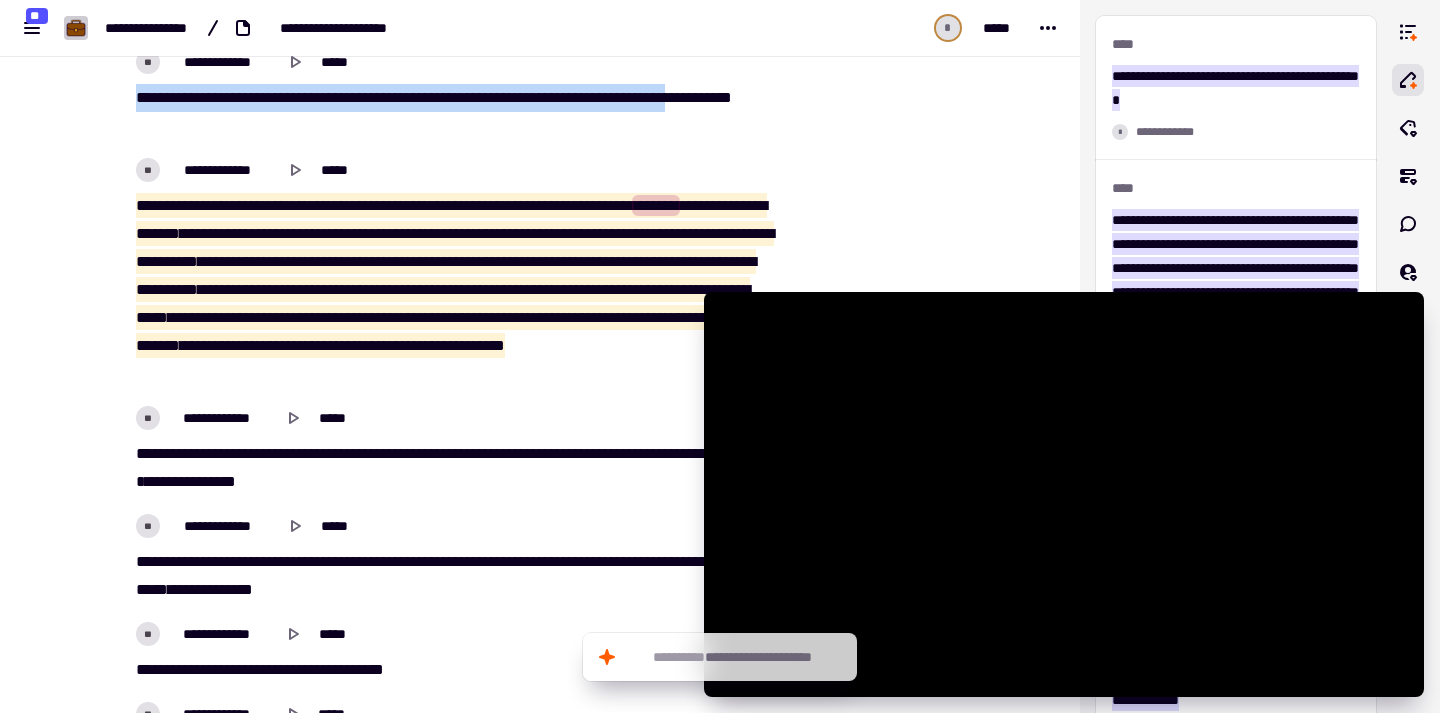 drag, startPoint x: 129, startPoint y: 205, endPoint x: 608, endPoint y: 366, distance: 505.33356 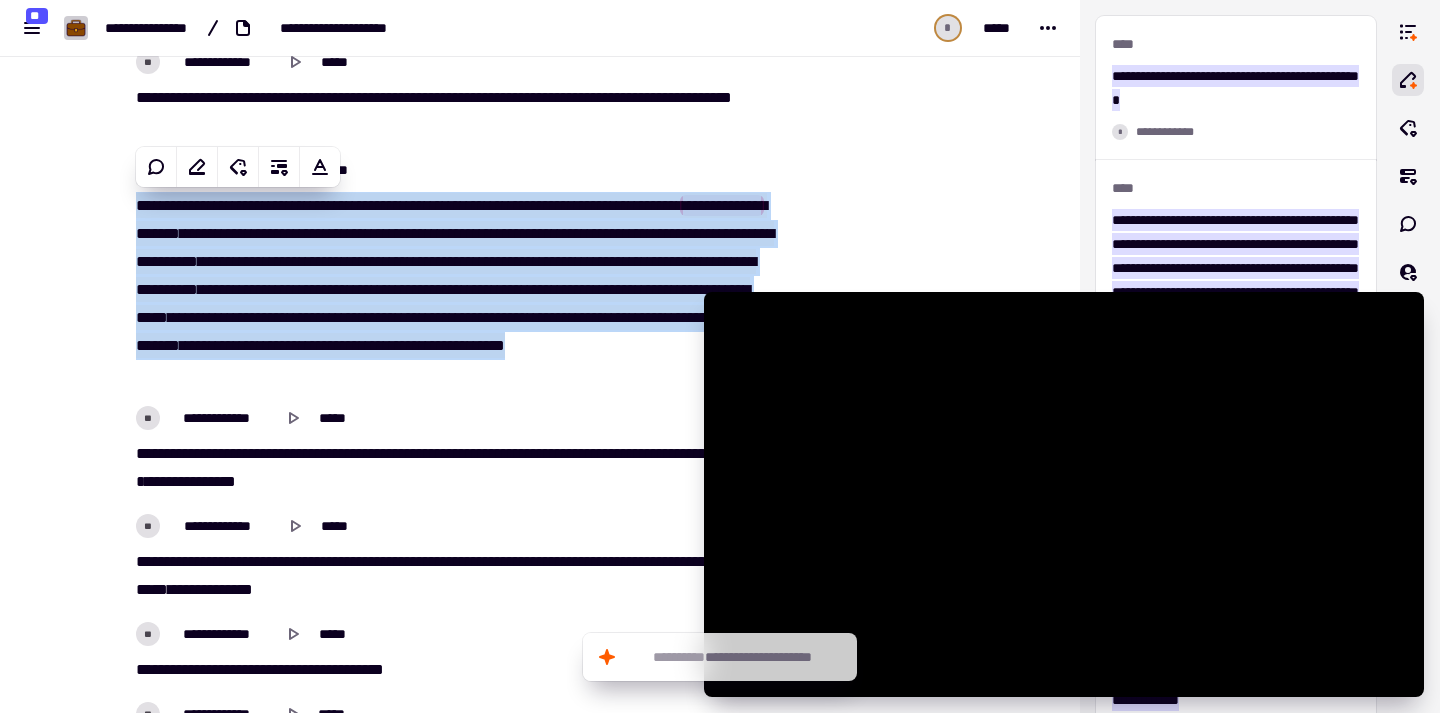 click on "******" at bounding box center [606, 233] 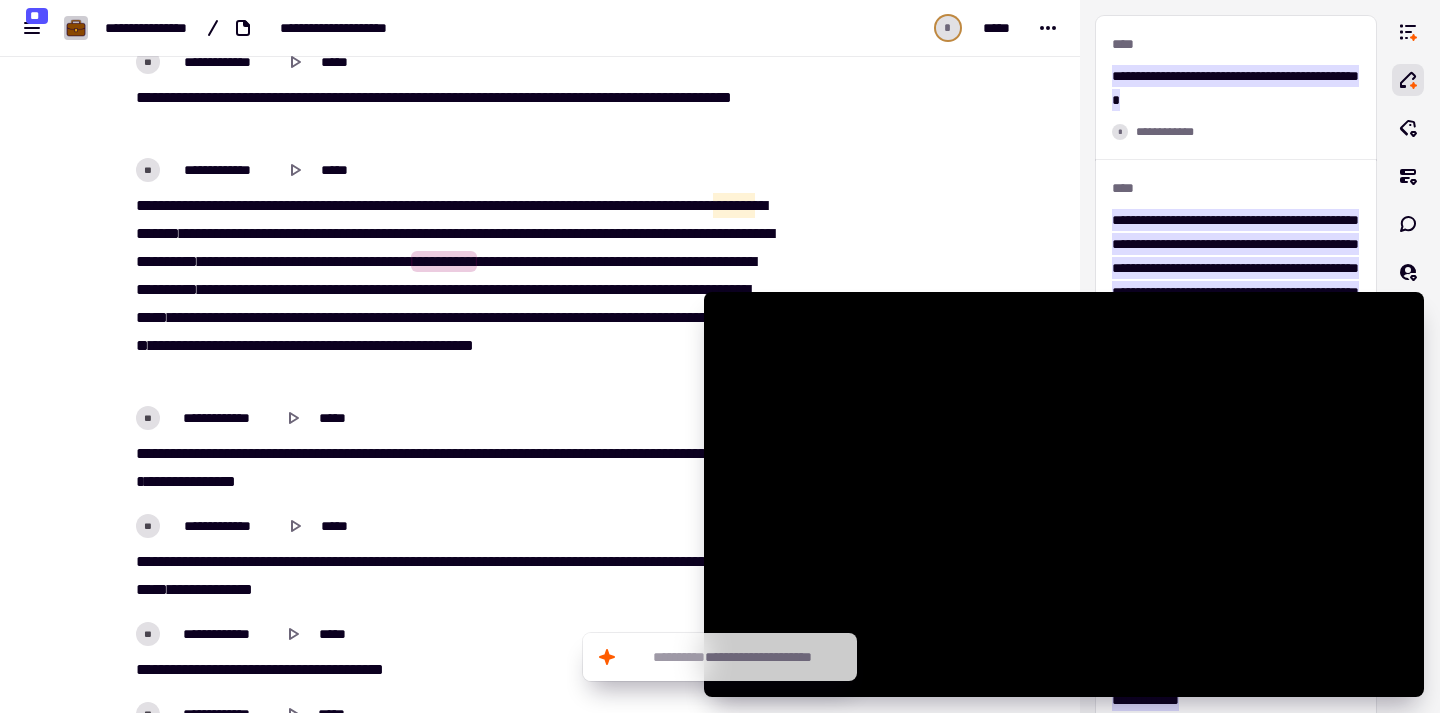 drag, startPoint x: 268, startPoint y: 231, endPoint x: 226, endPoint y: 235, distance: 42.190044 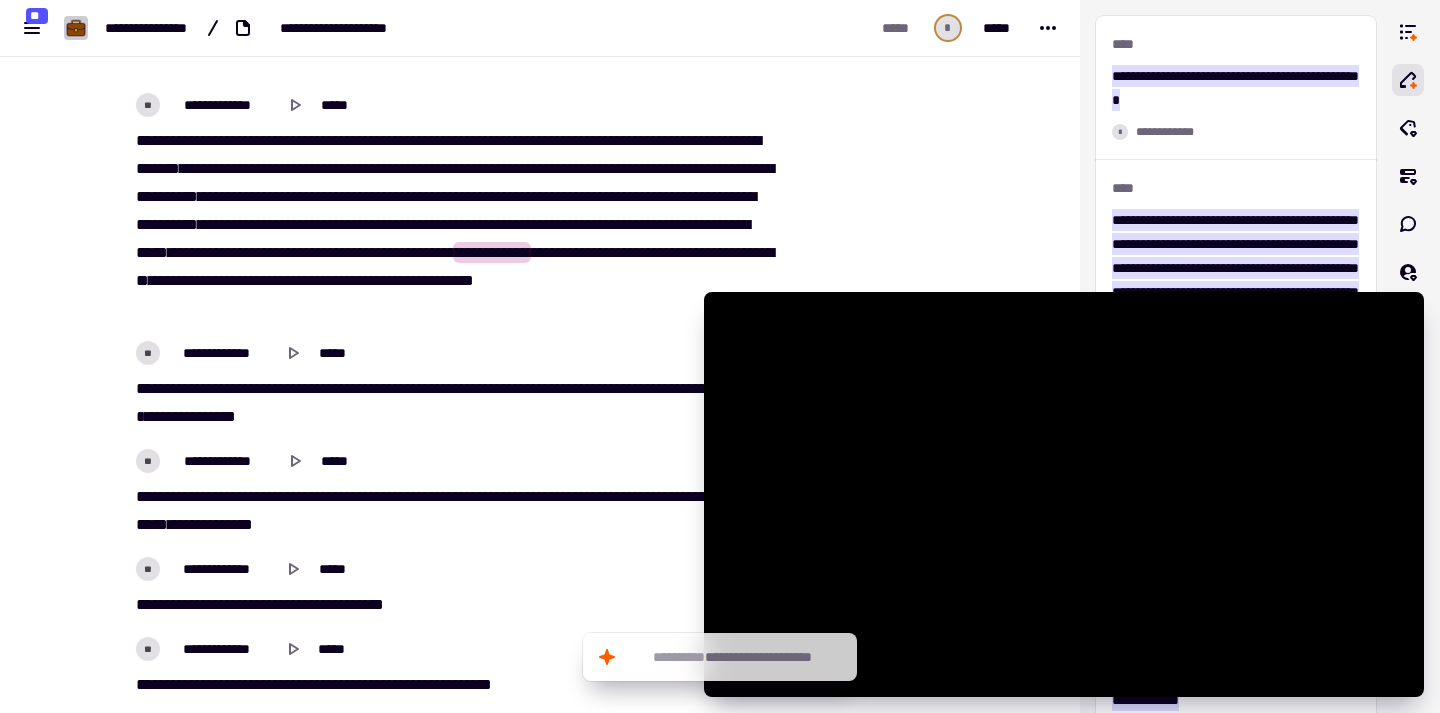 scroll, scrollTop: 7808, scrollLeft: 0, axis: vertical 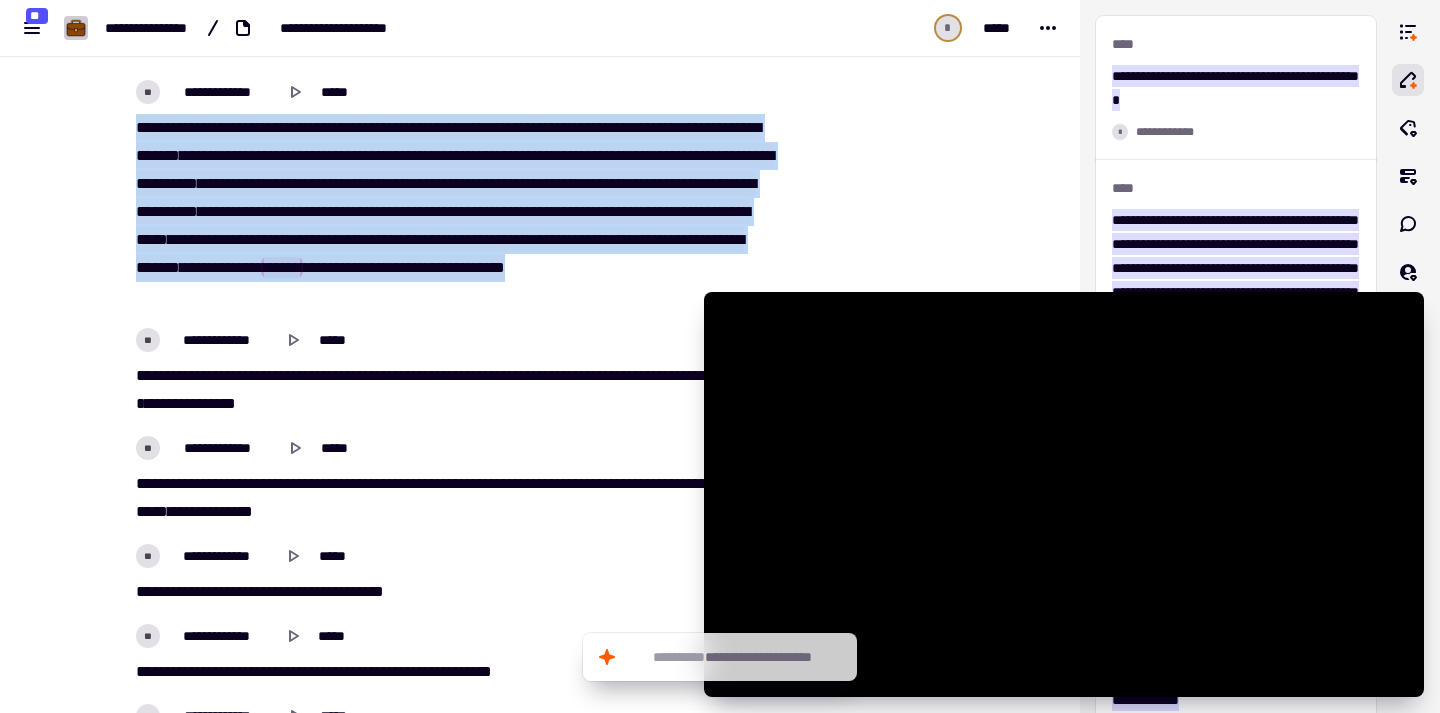 drag, startPoint x: 132, startPoint y: 129, endPoint x: 621, endPoint y: 316, distance: 523.5361 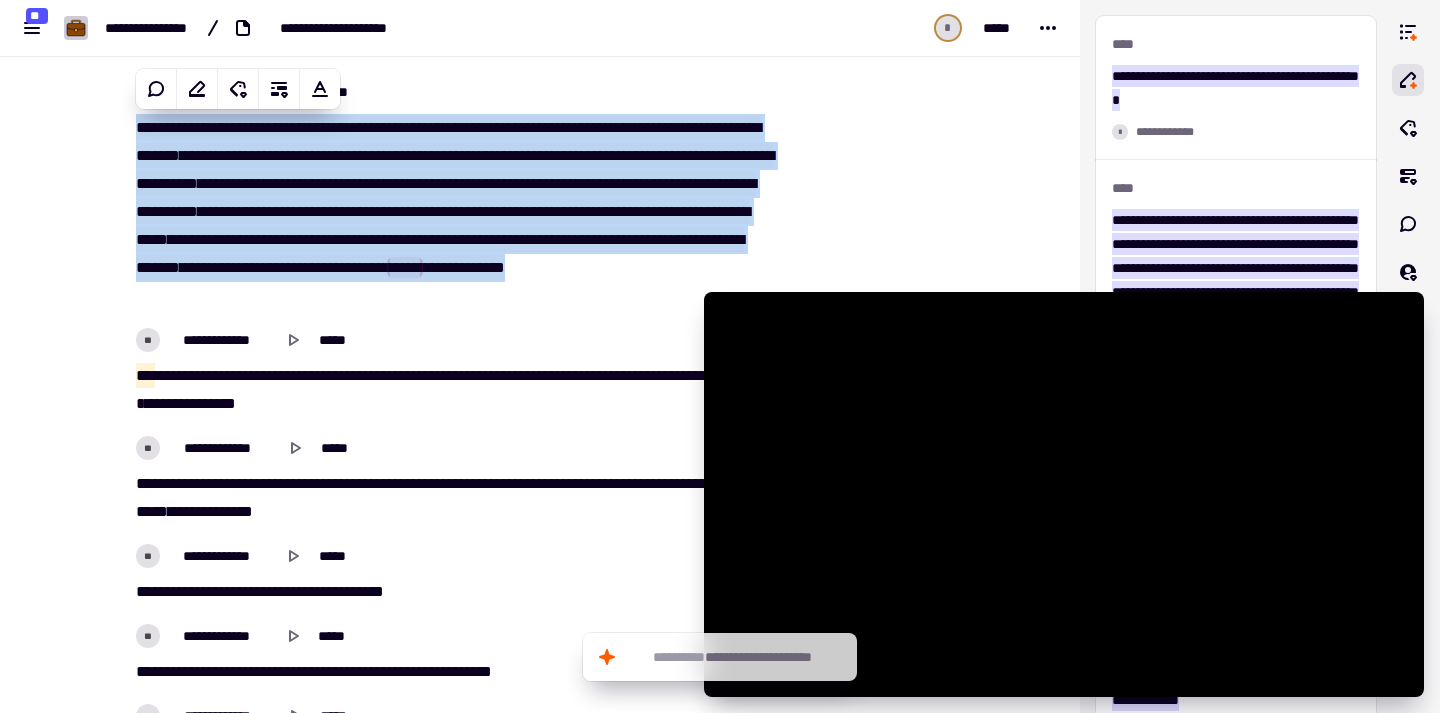 copy on "**********" 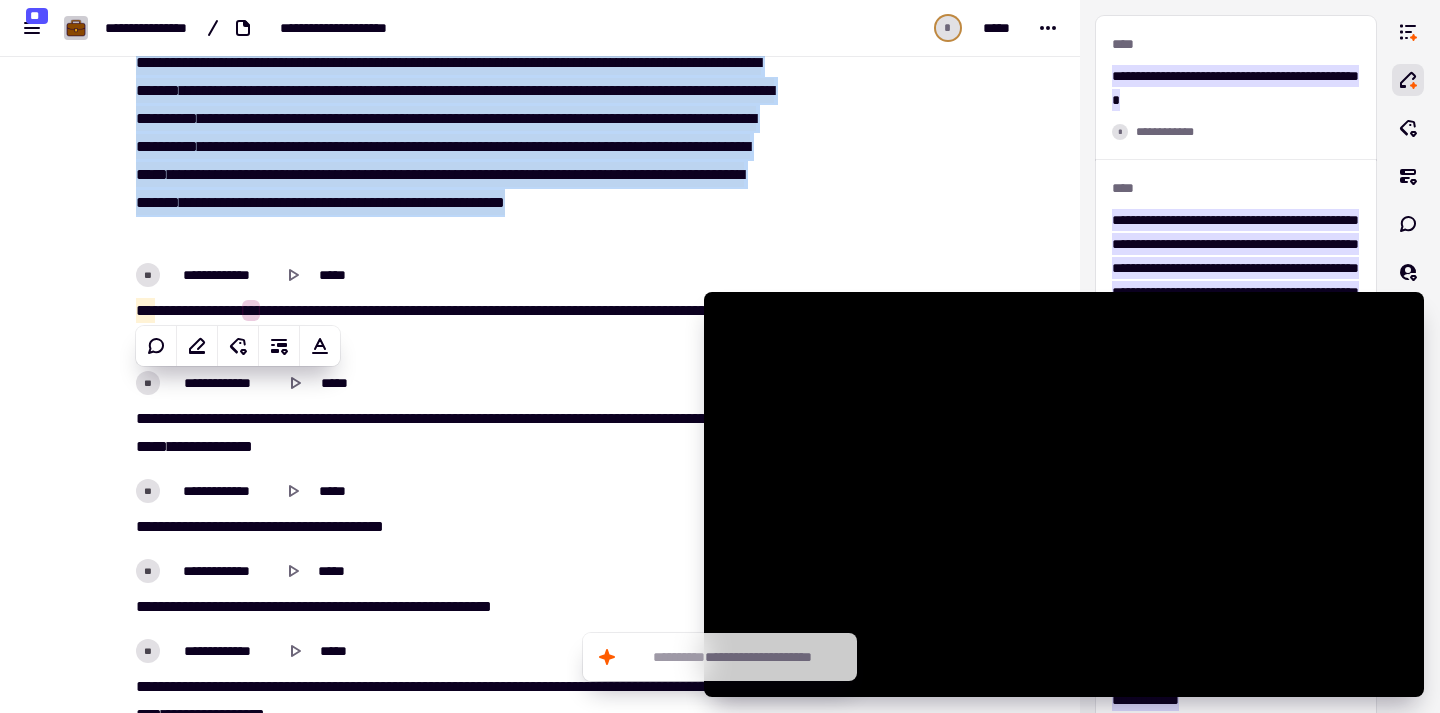 scroll, scrollTop: 7912, scrollLeft: 0, axis: vertical 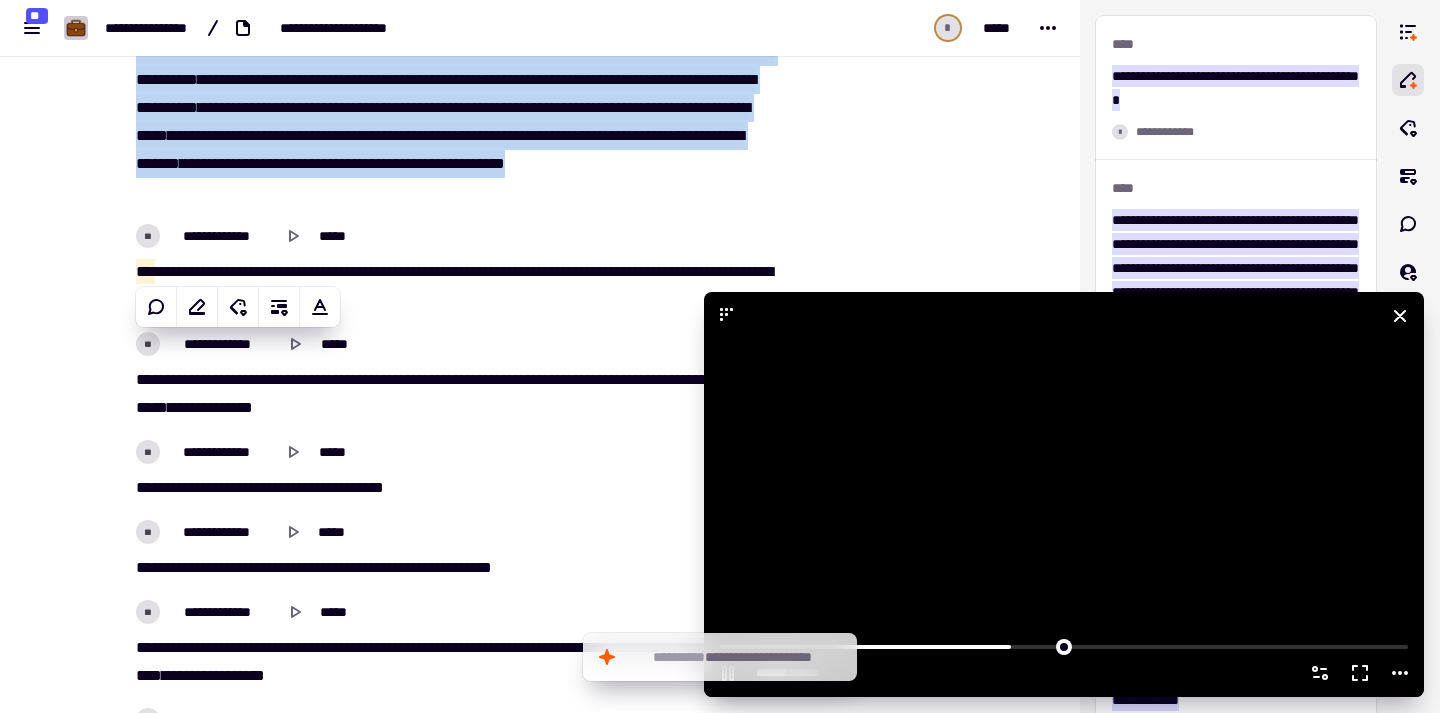 click at bounding box center [1064, 494] 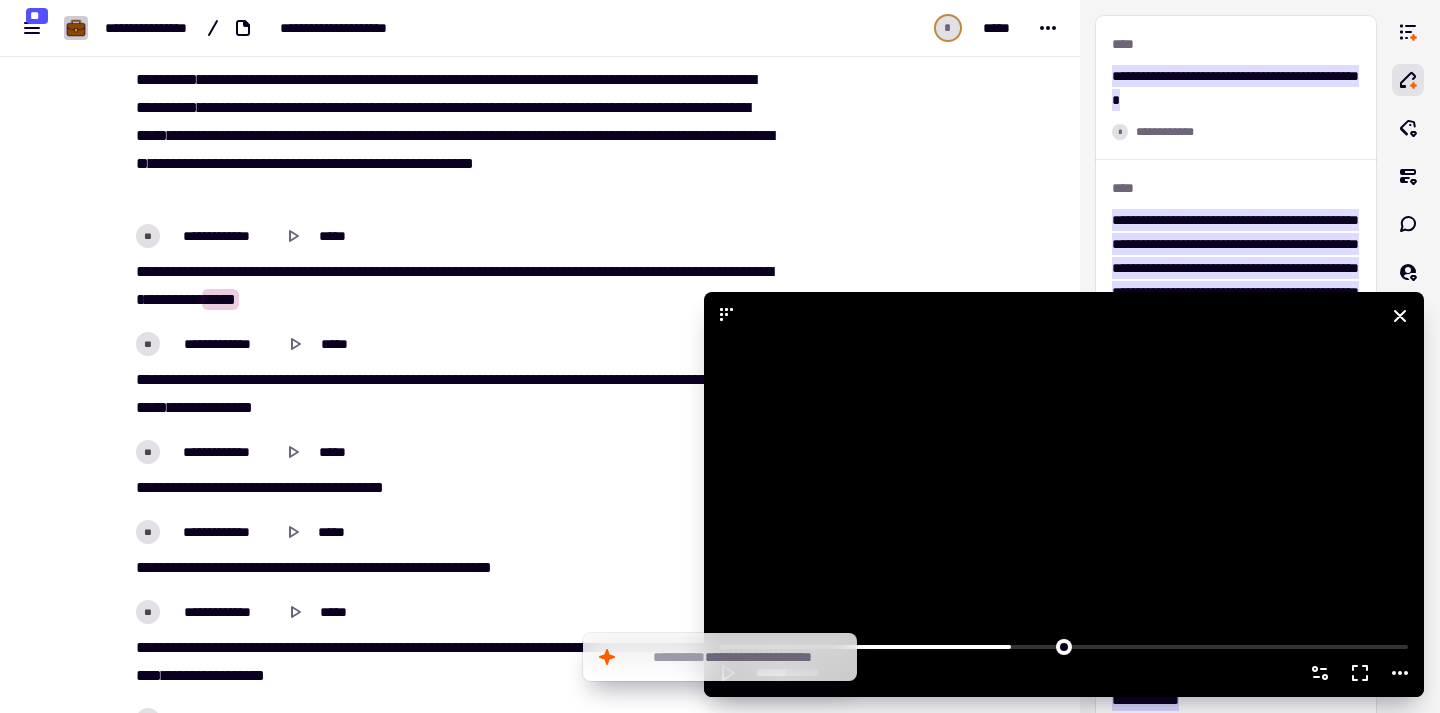 type on "******" 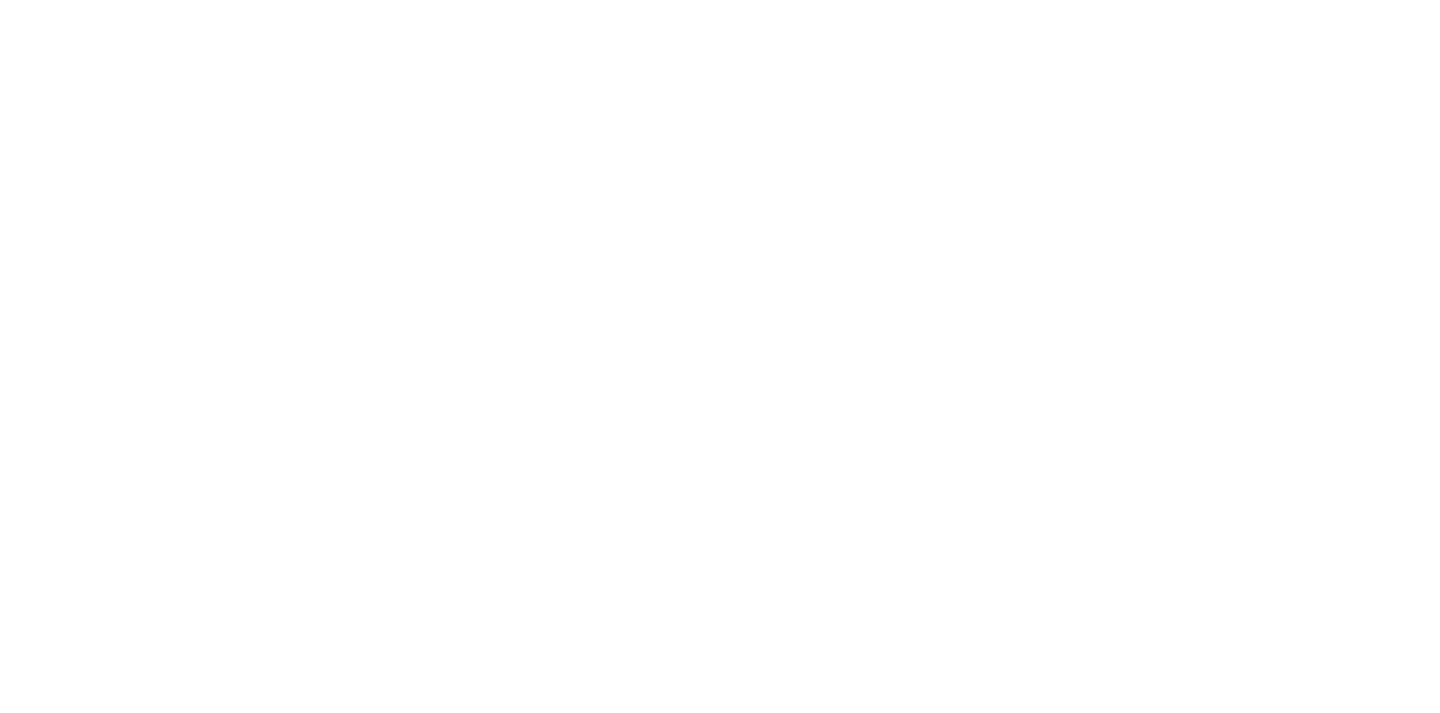 scroll, scrollTop: 0, scrollLeft: 0, axis: both 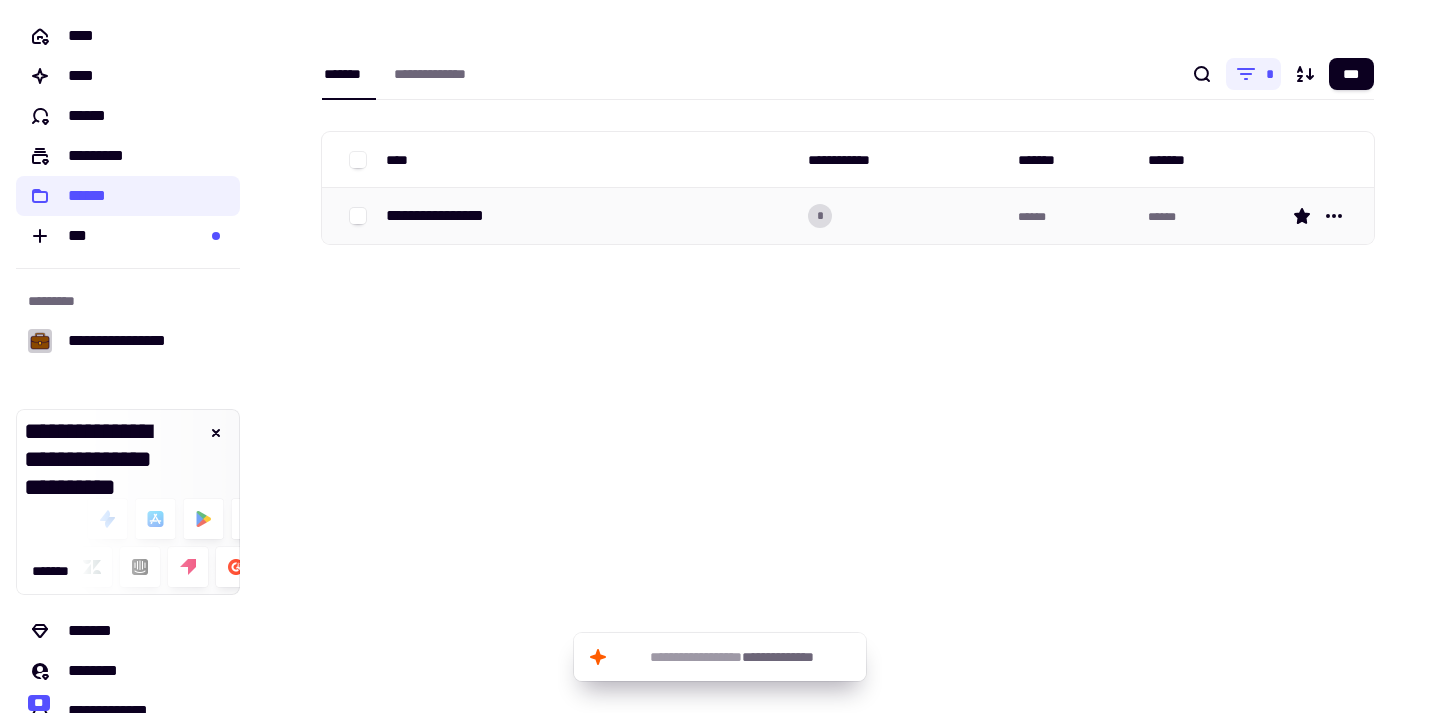 click on "**********" at bounding box center (441, 216) 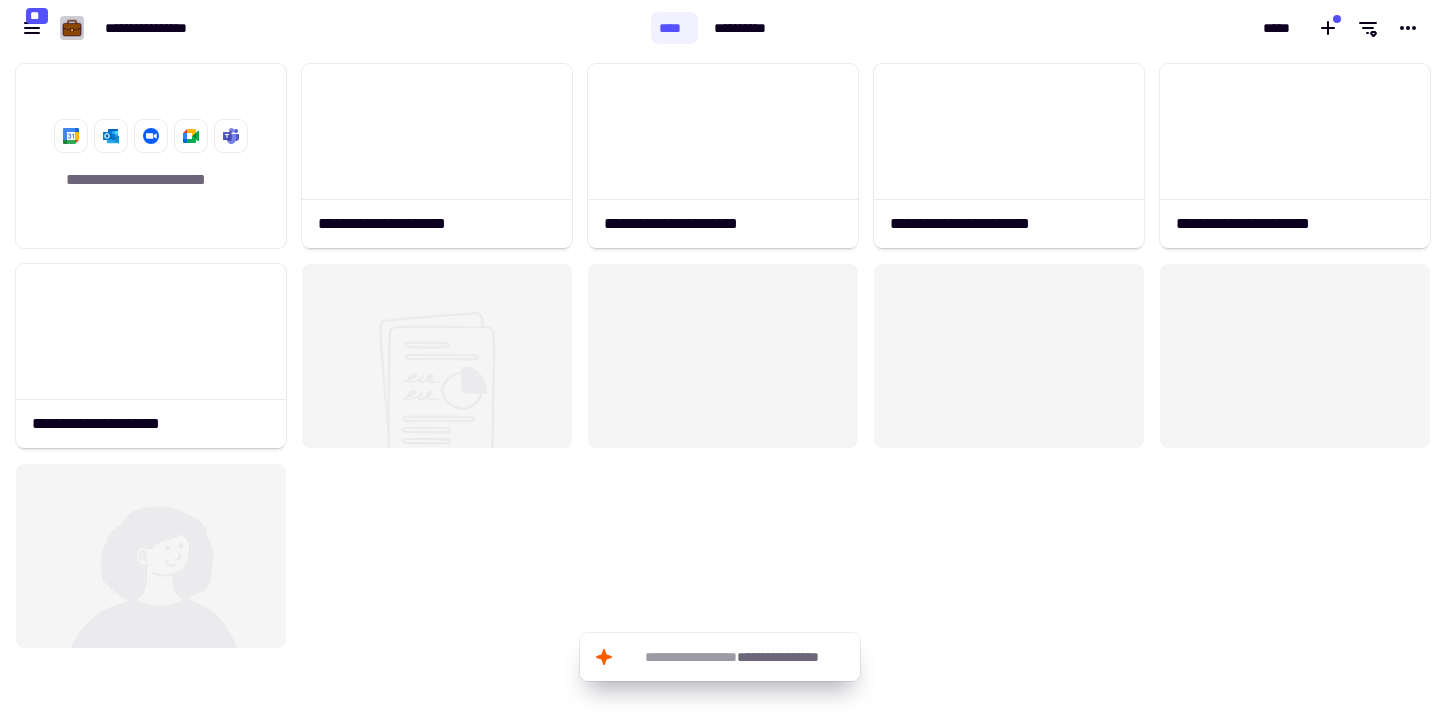 scroll, scrollTop: 16, scrollLeft: 16, axis: both 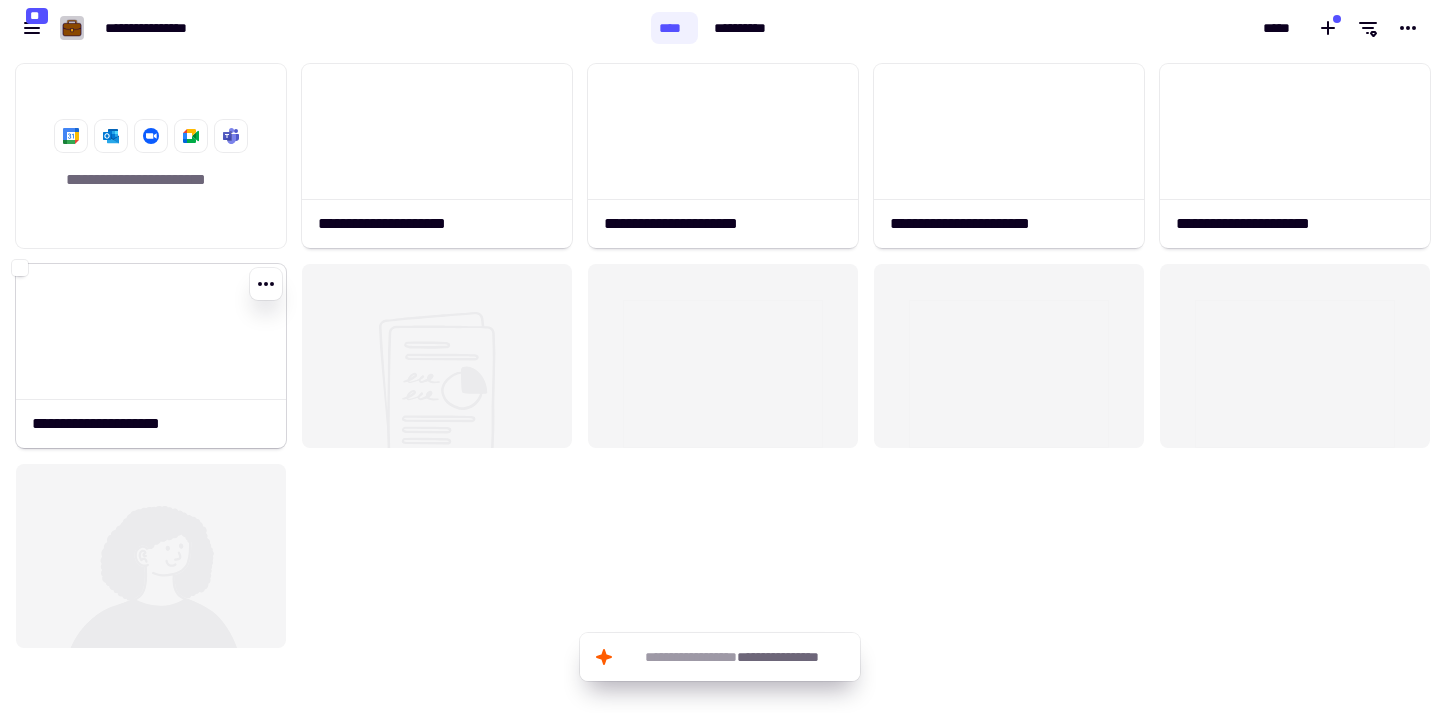 click 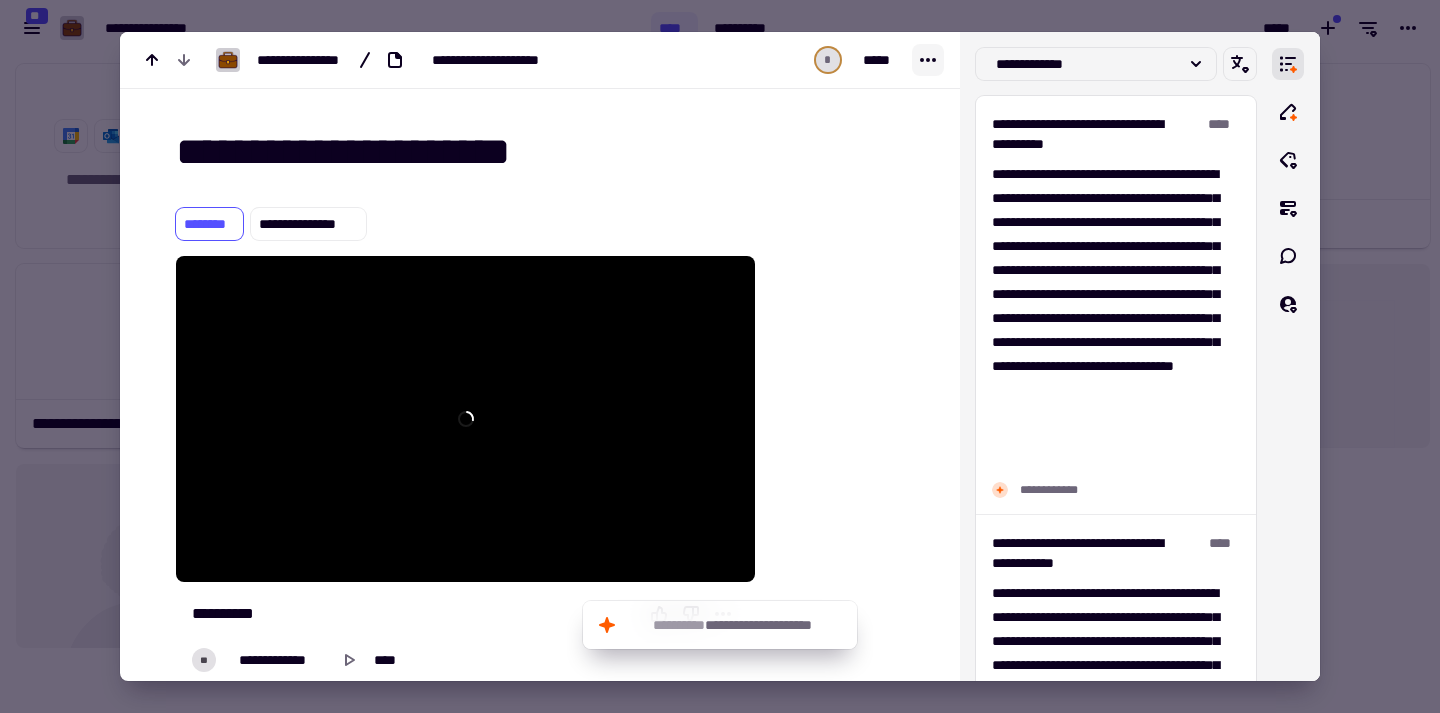 scroll, scrollTop: 732, scrollLeft: 0, axis: vertical 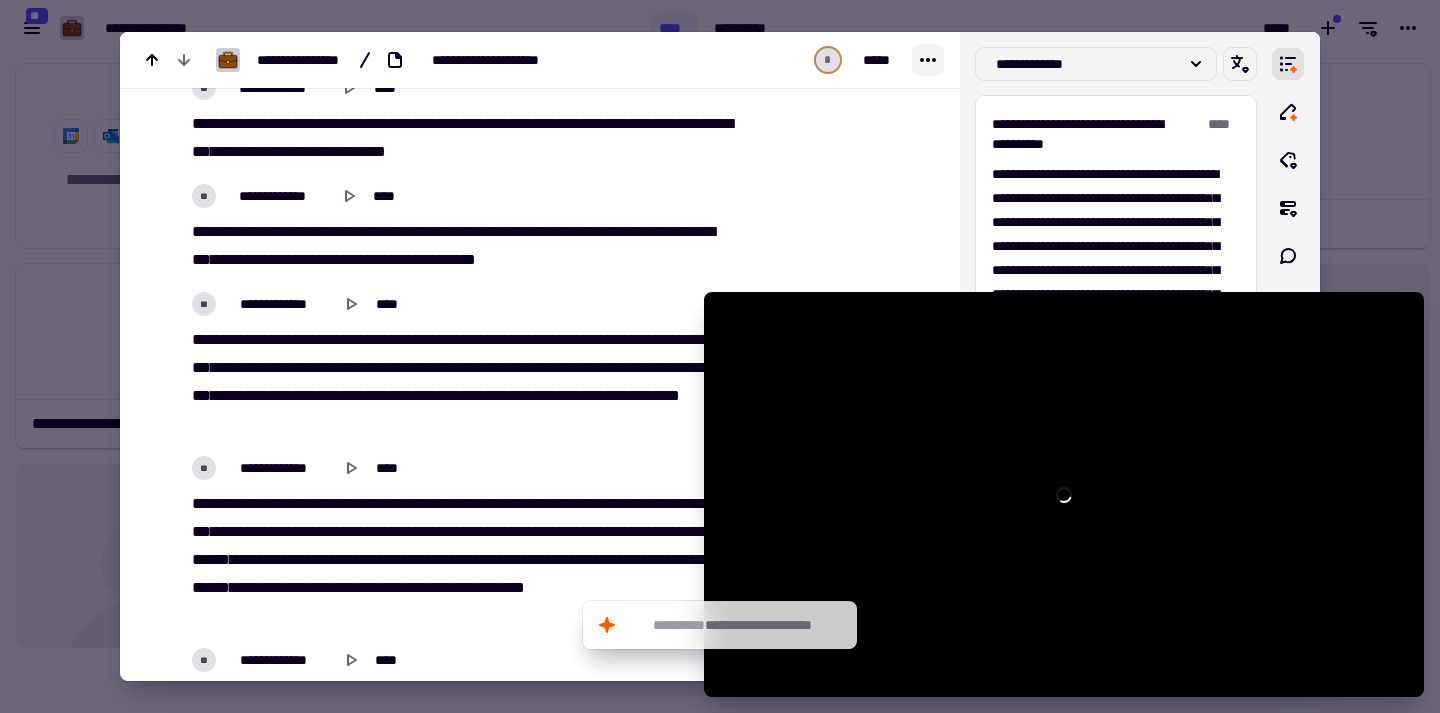 click 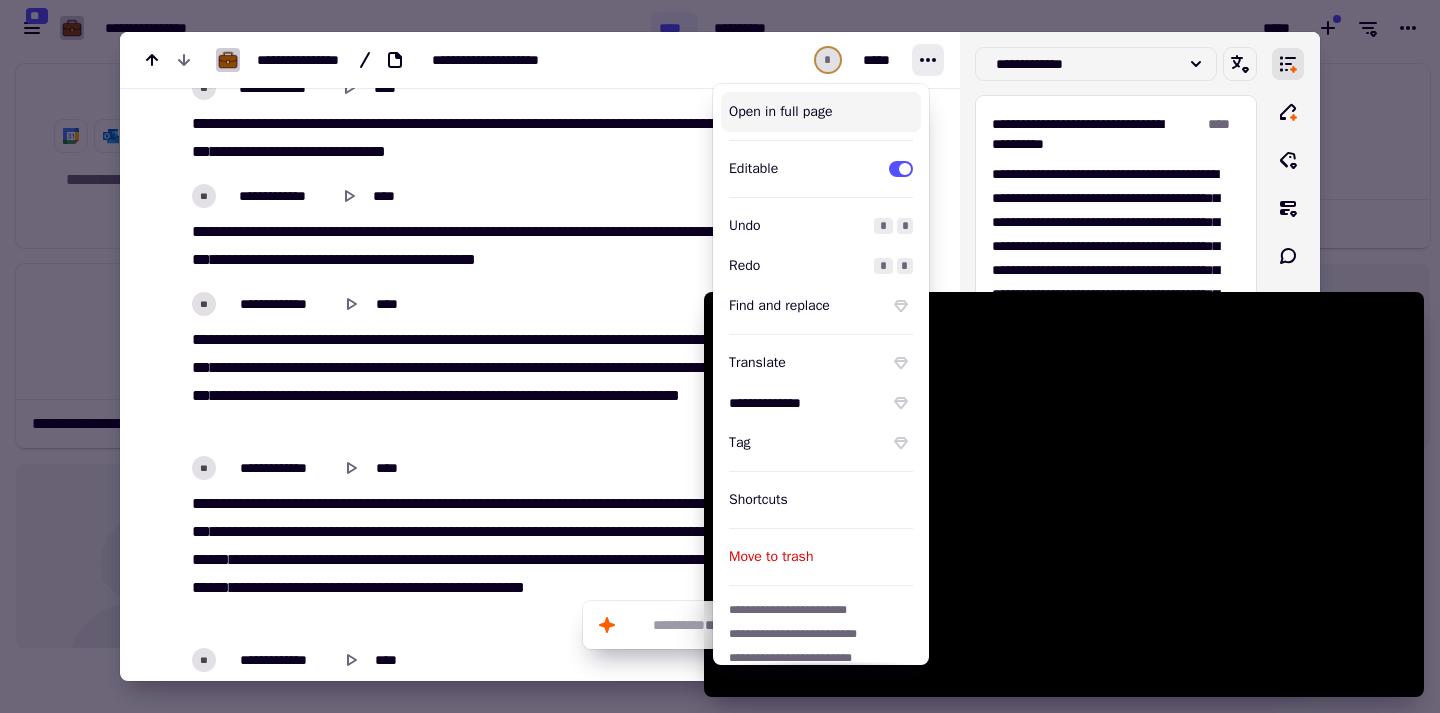 click on "Open in full page" at bounding box center [821, 112] 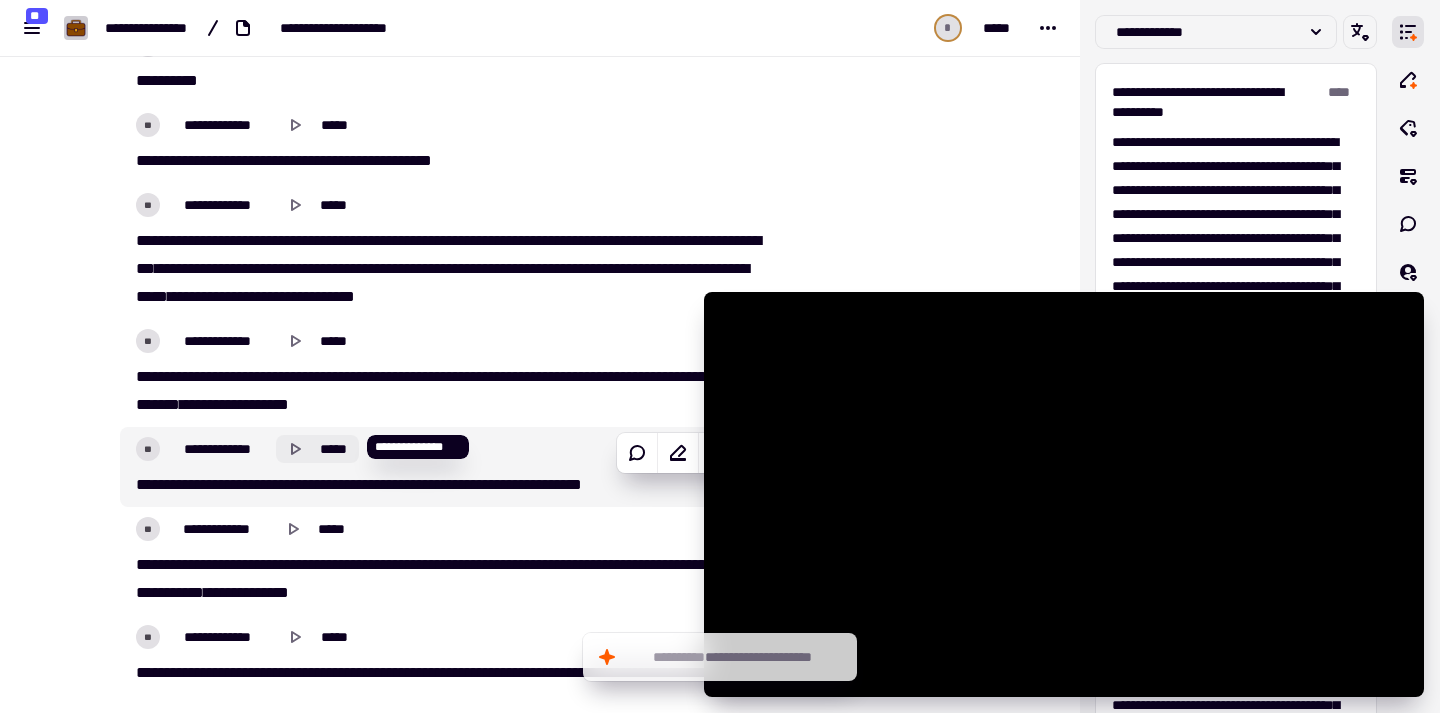 scroll, scrollTop: 7168, scrollLeft: 0, axis: vertical 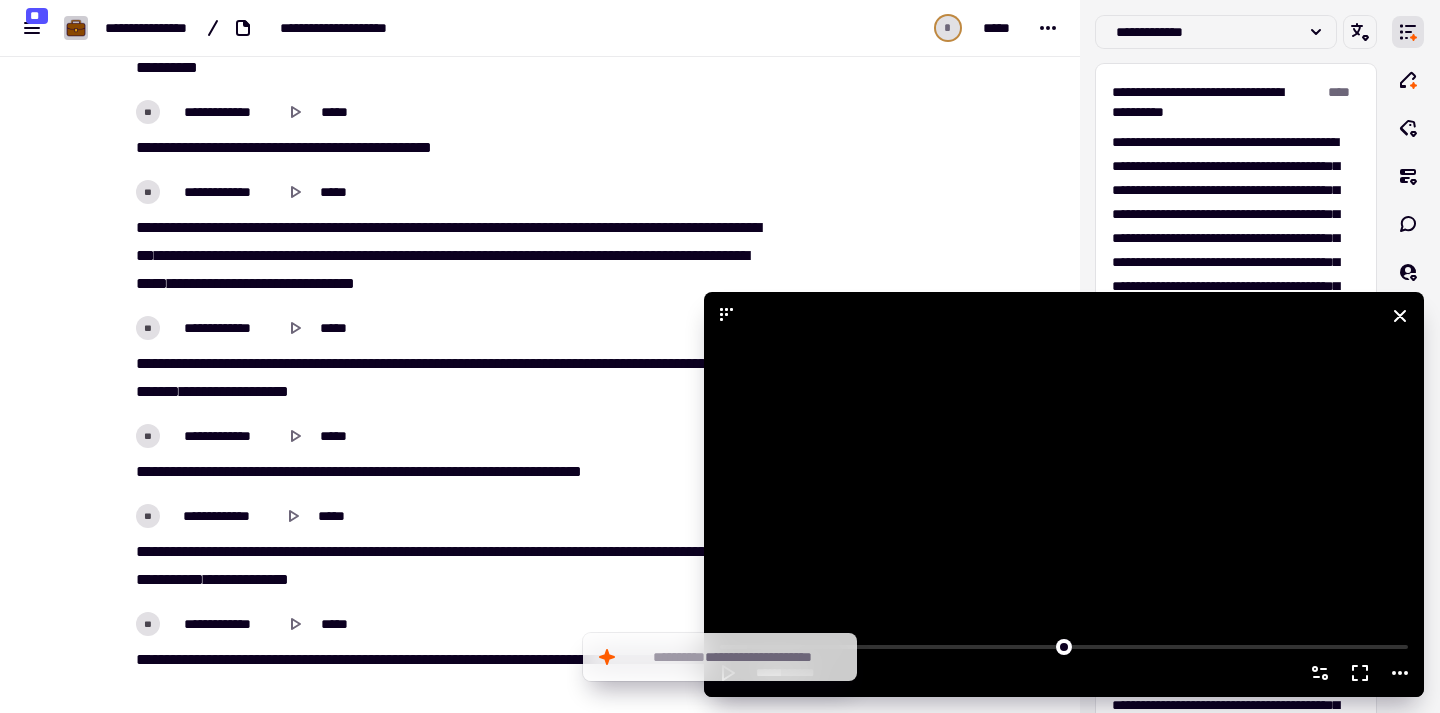 click at bounding box center (1064, 494) 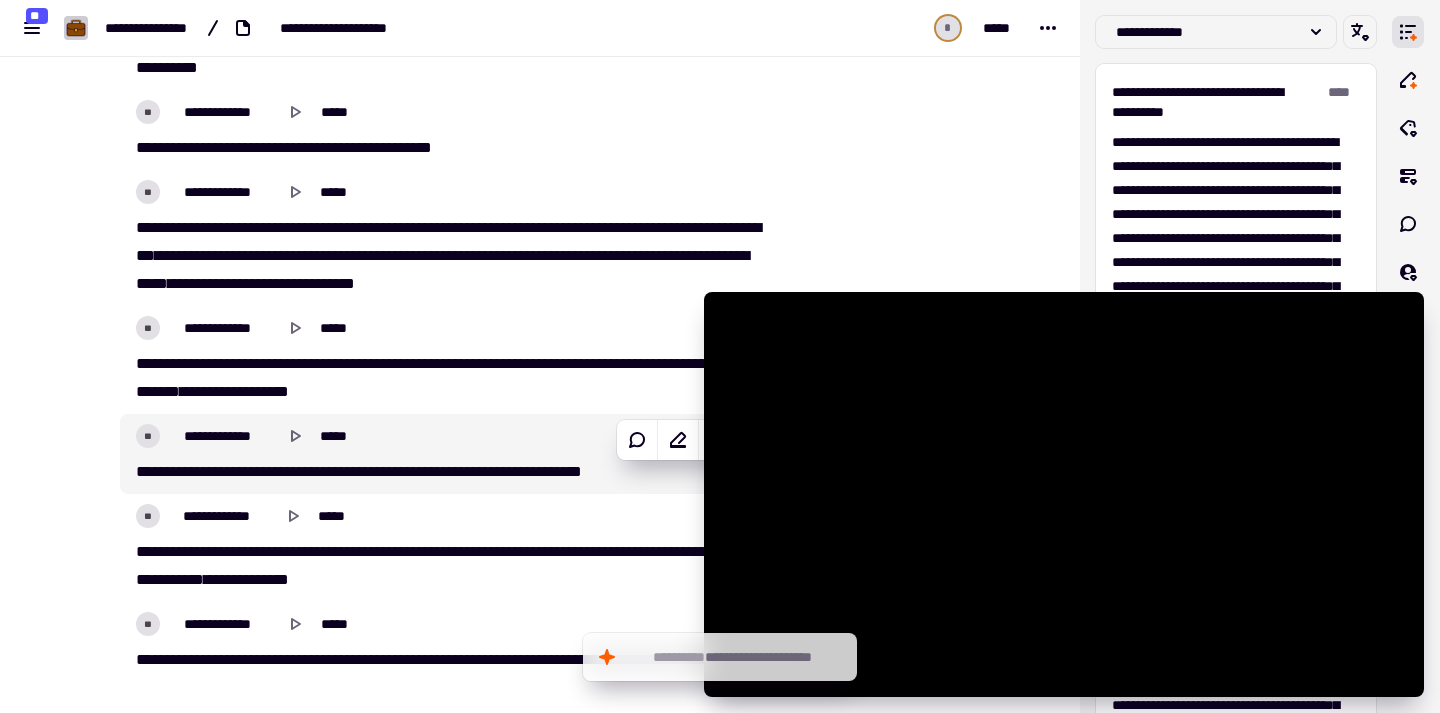 scroll, scrollTop: 7194, scrollLeft: 0, axis: vertical 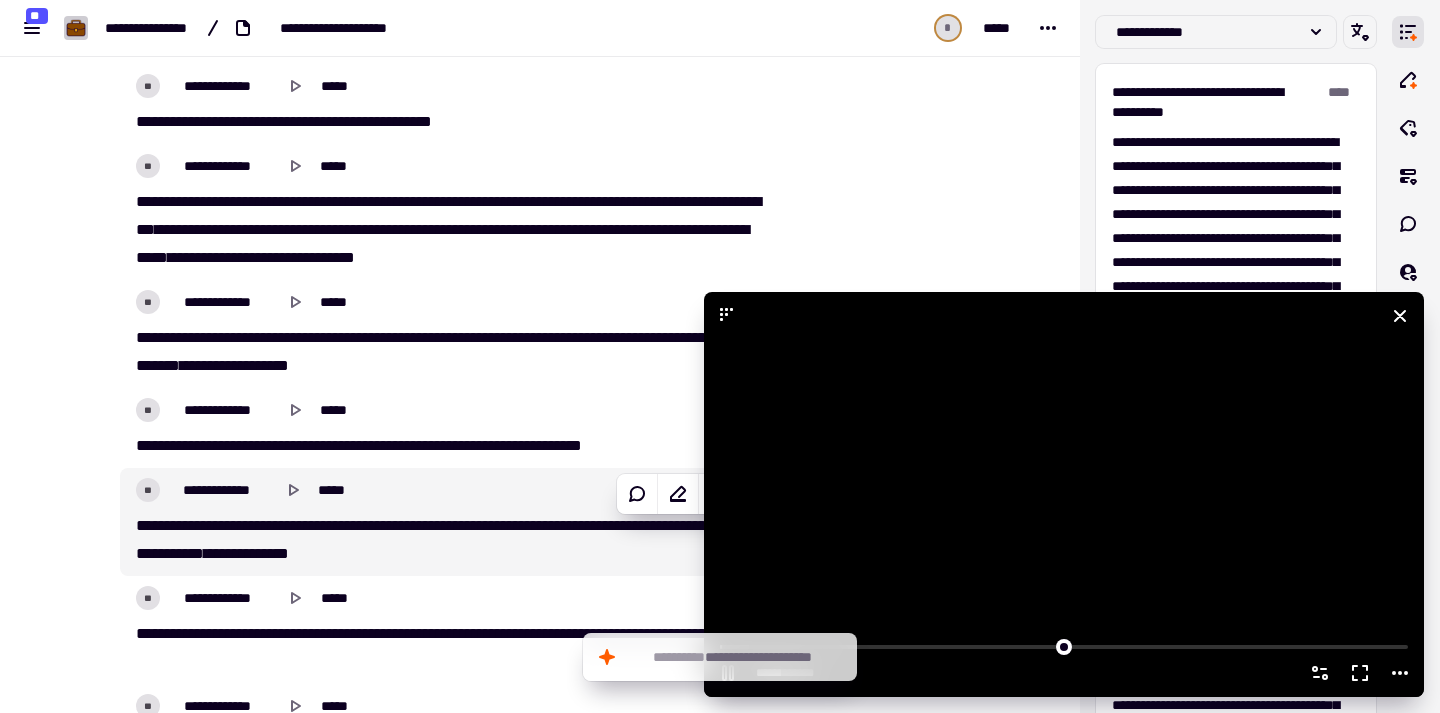 click at bounding box center (1064, 494) 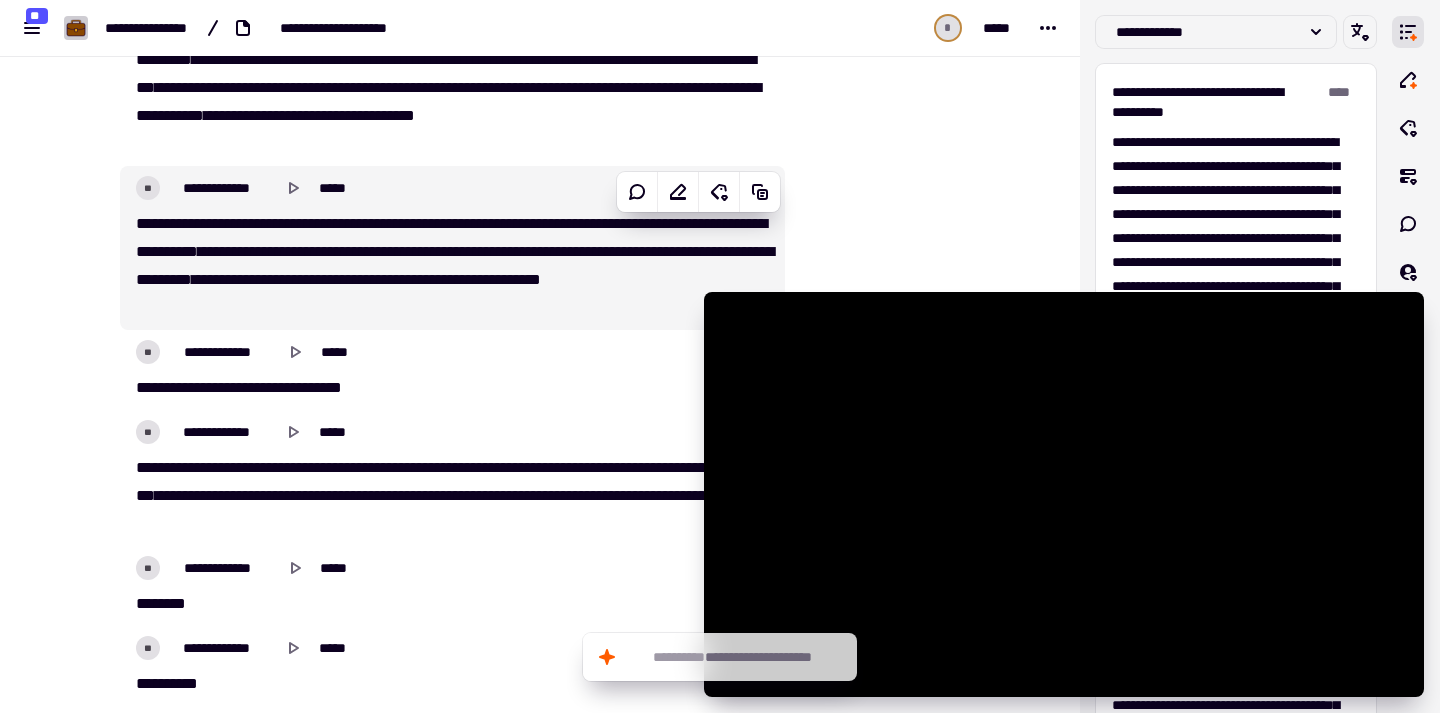 scroll, scrollTop: 6565, scrollLeft: 0, axis: vertical 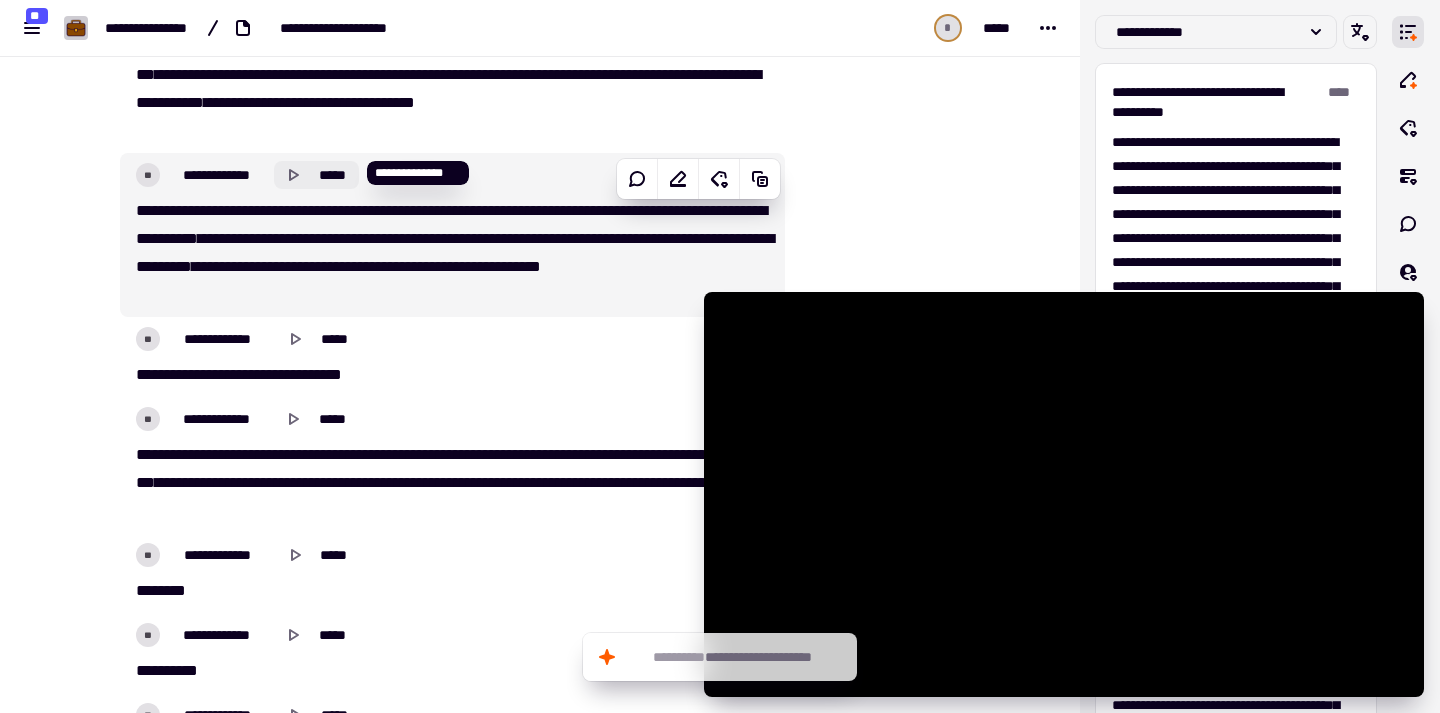 click 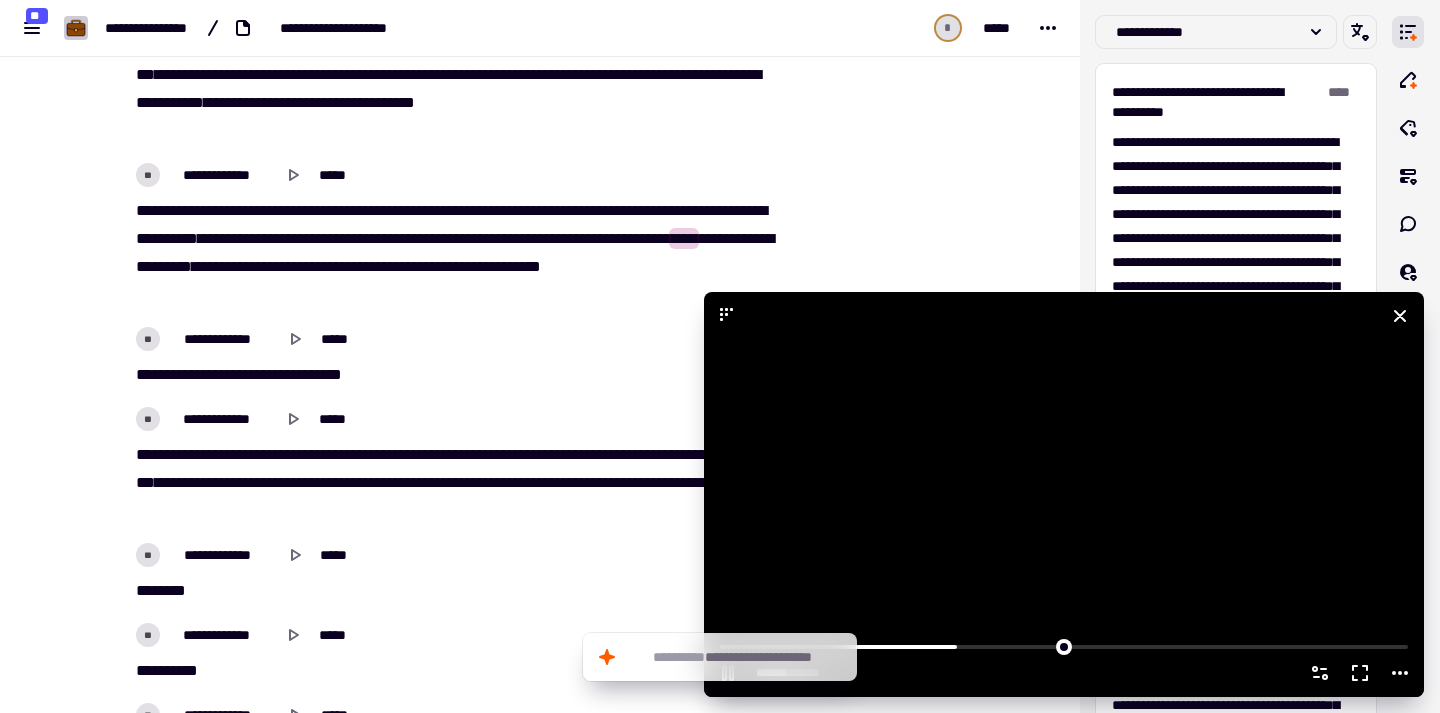 click at bounding box center (1064, 494) 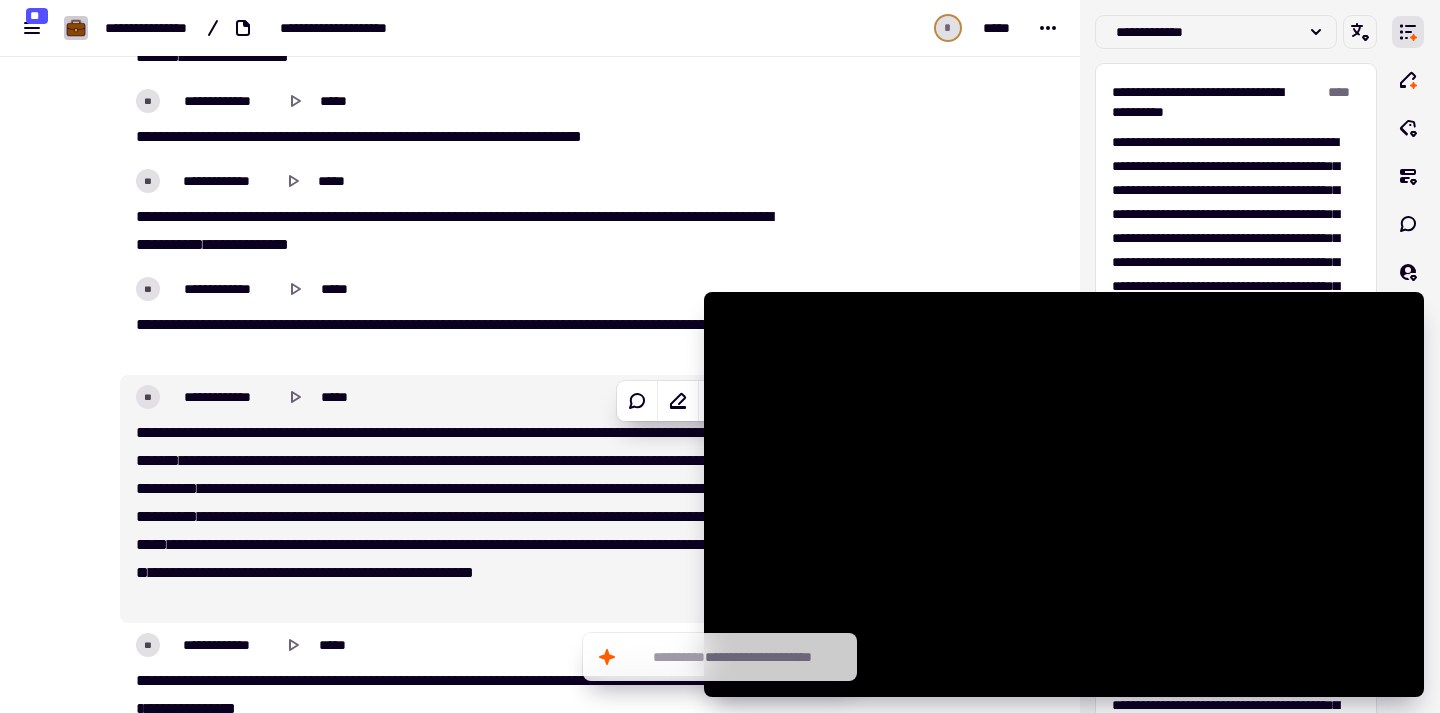 scroll, scrollTop: 7897, scrollLeft: 0, axis: vertical 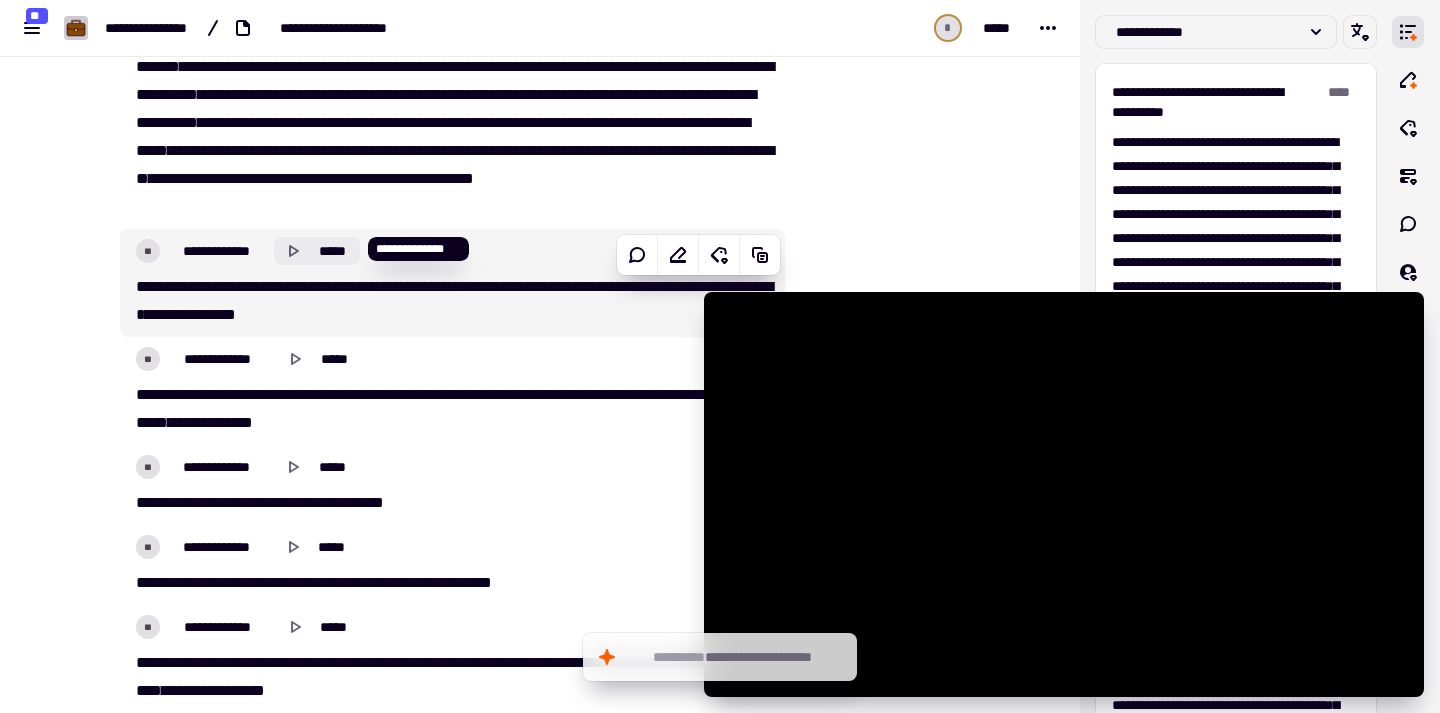 click 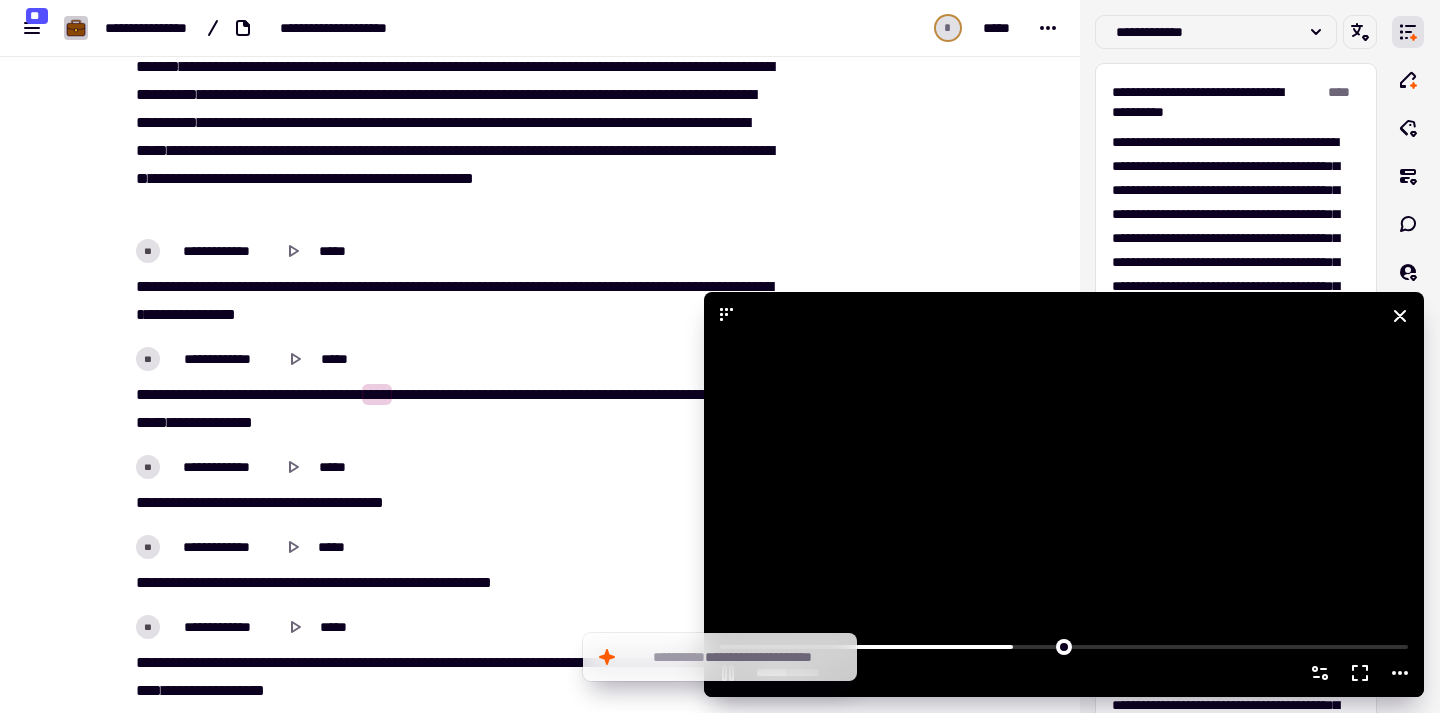 click at bounding box center [1064, 494] 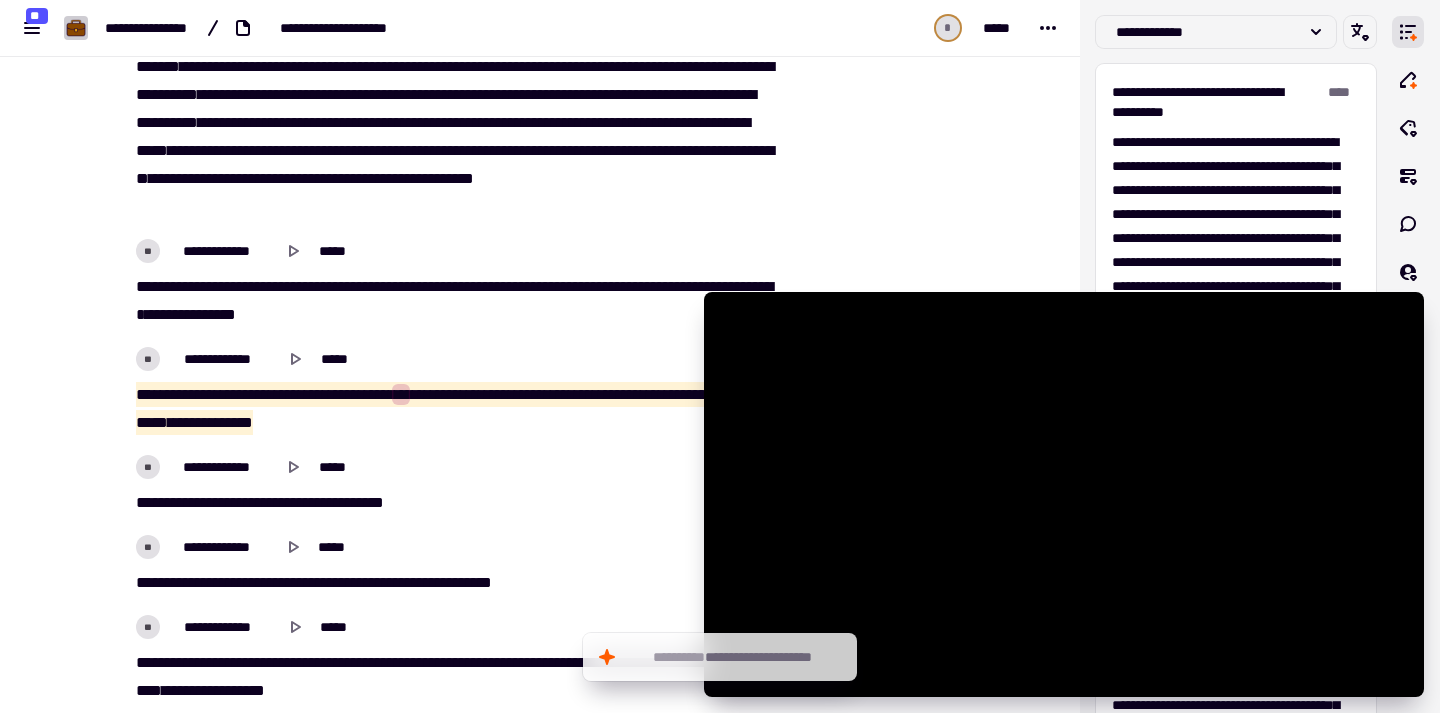 drag, startPoint x: 113, startPoint y: 387, endPoint x: 476, endPoint y: 432, distance: 365.77863 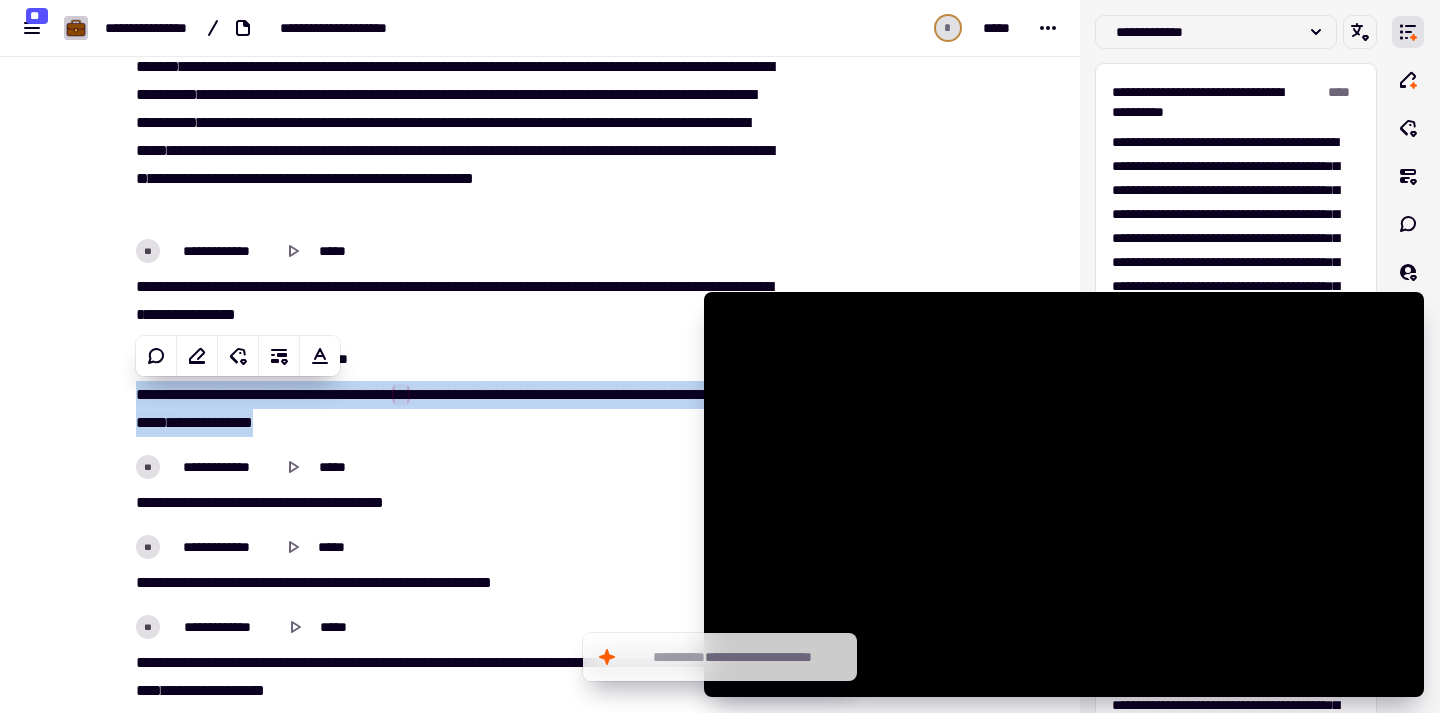 copy on "[REDACTED]" 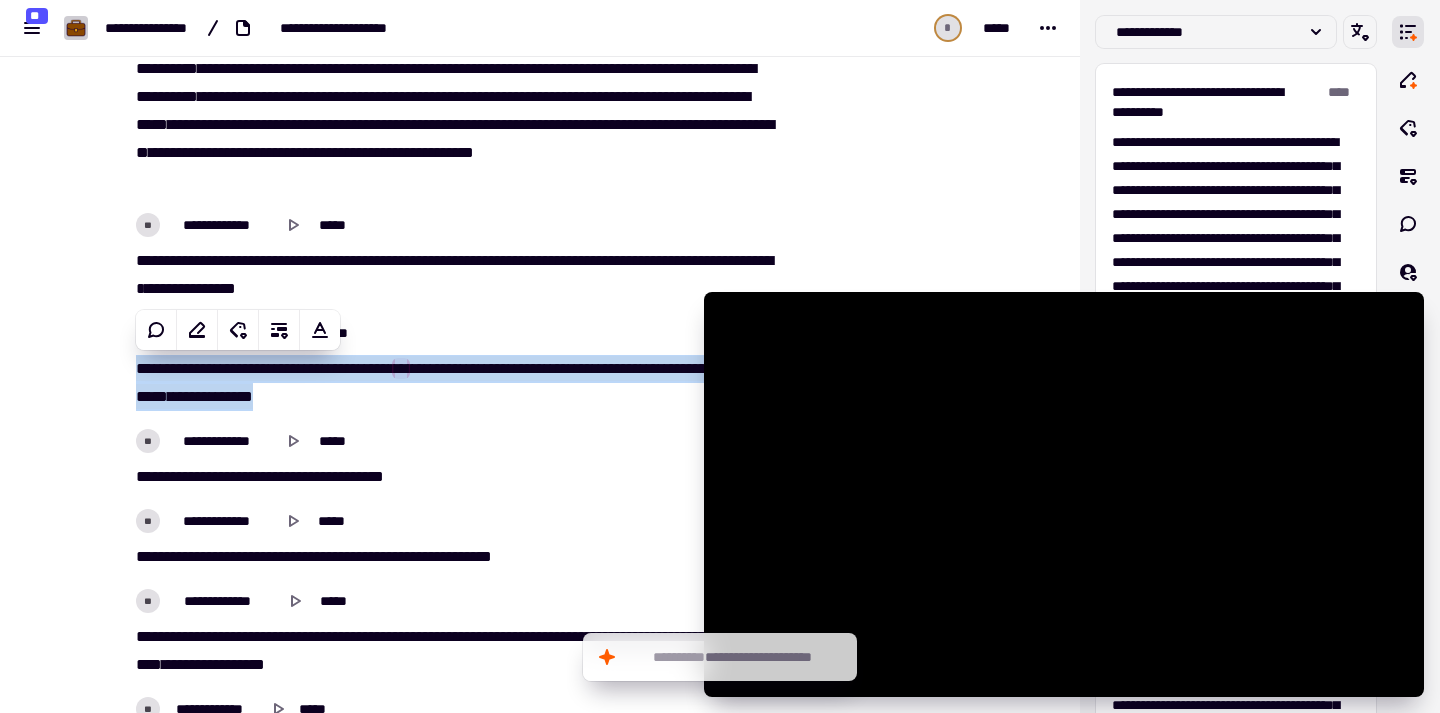 scroll, scrollTop: 7936, scrollLeft: 0, axis: vertical 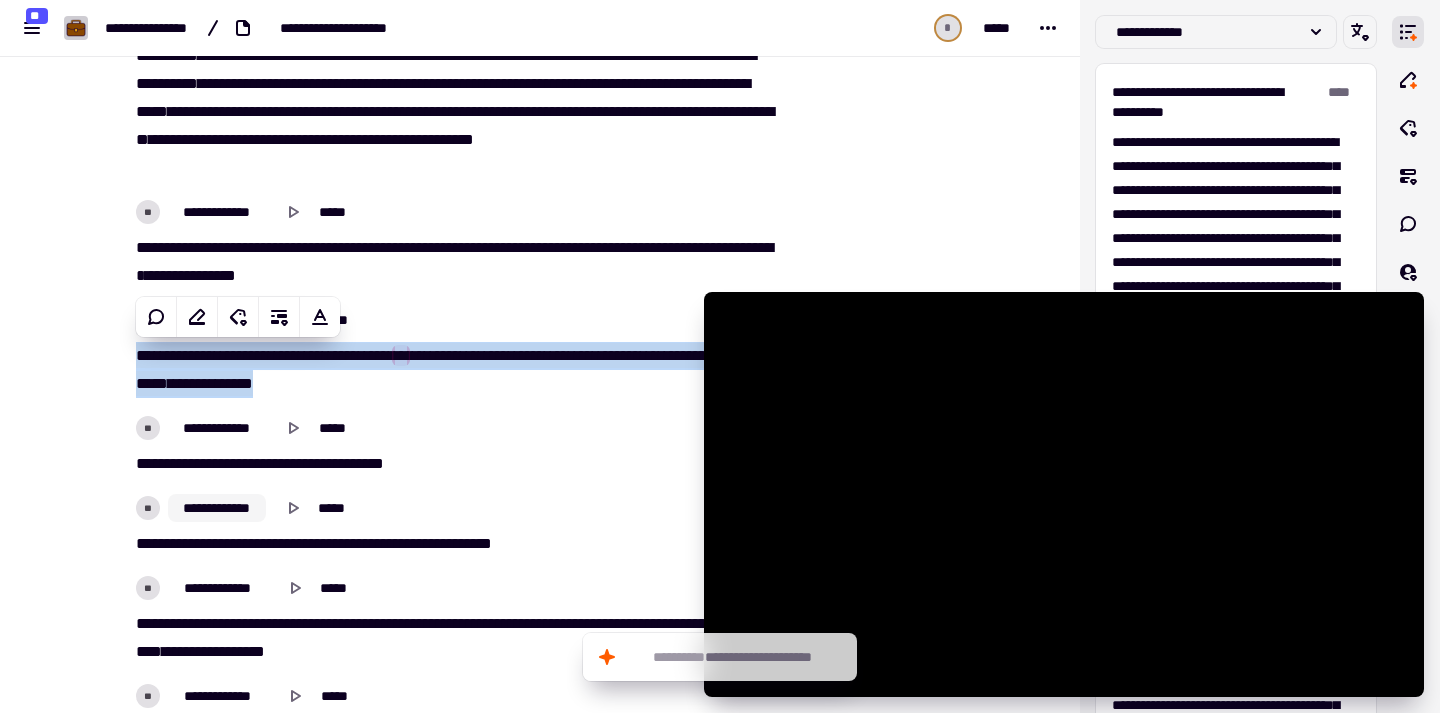 copy on "[REDACTED]" 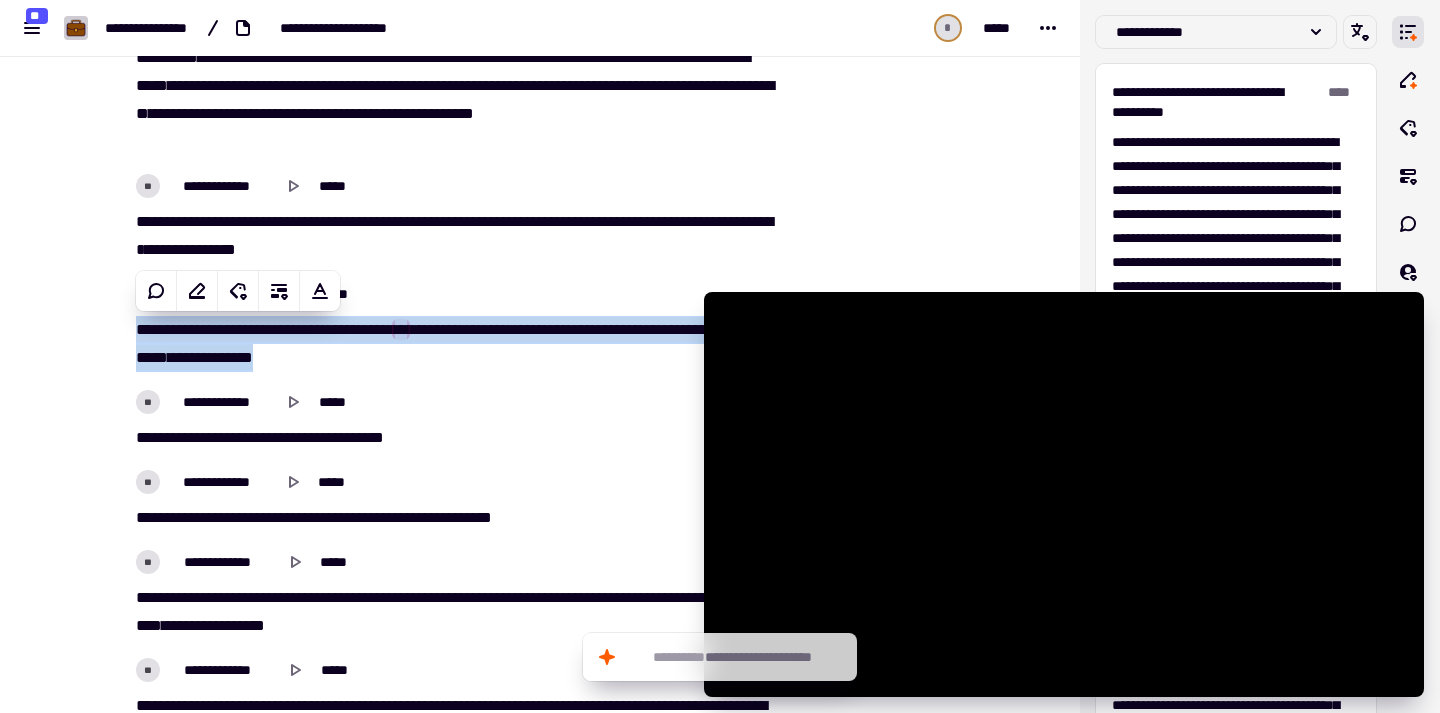 scroll, scrollTop: 8102, scrollLeft: 0, axis: vertical 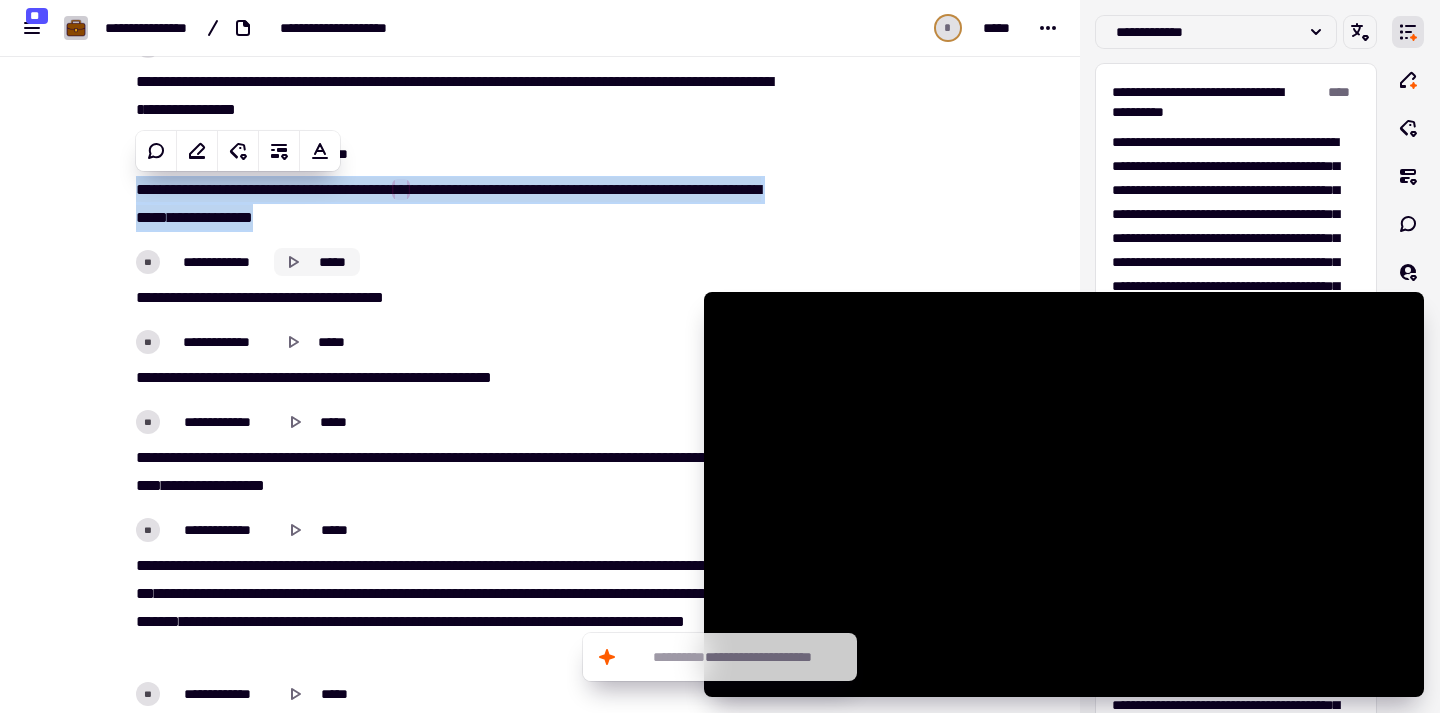 click 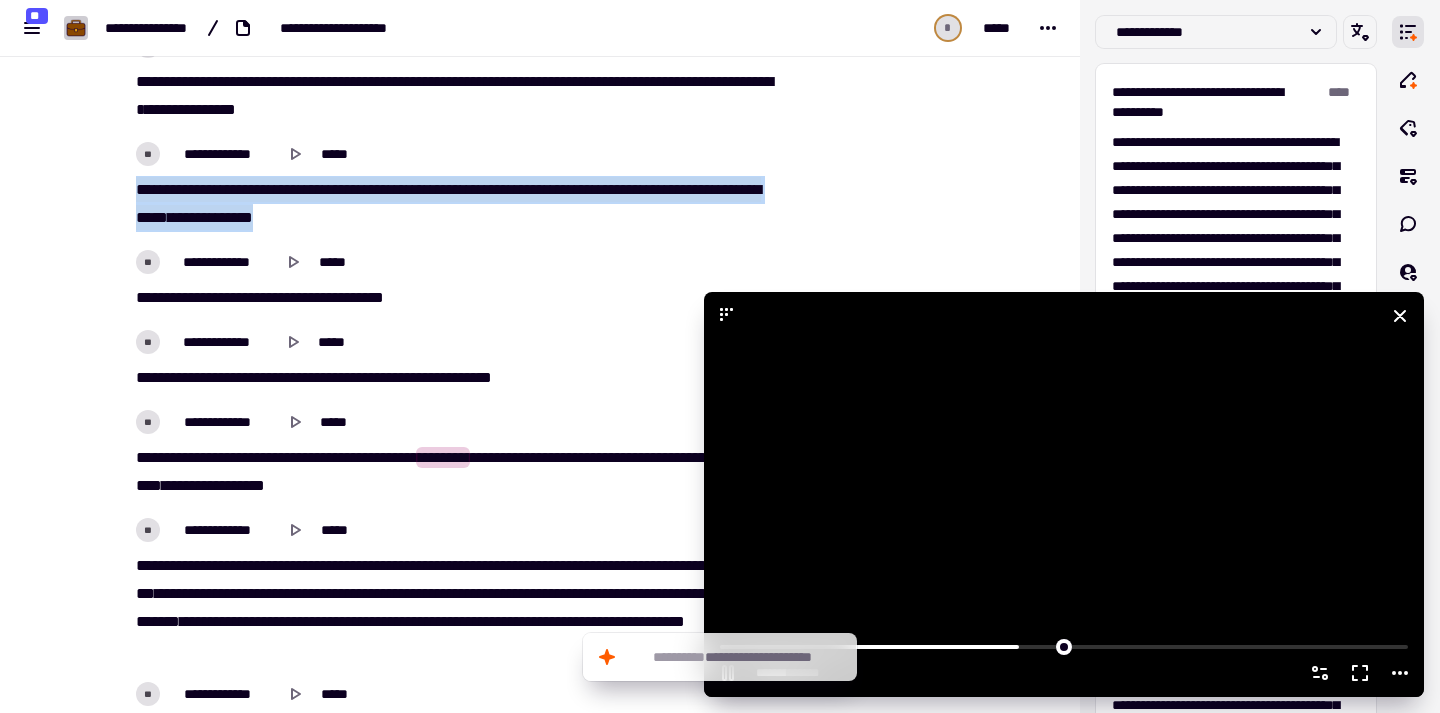 click at bounding box center (1064, 494) 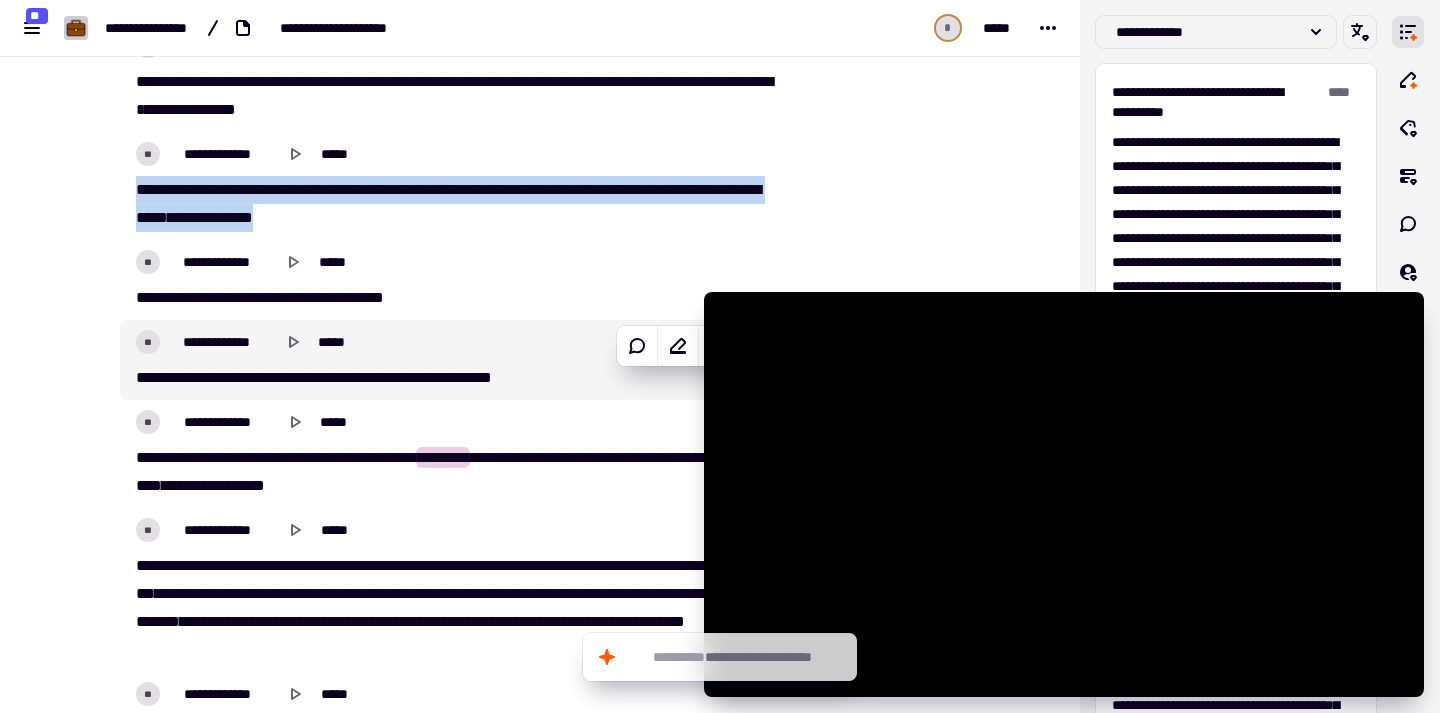 scroll, scrollTop: 8392, scrollLeft: 0, axis: vertical 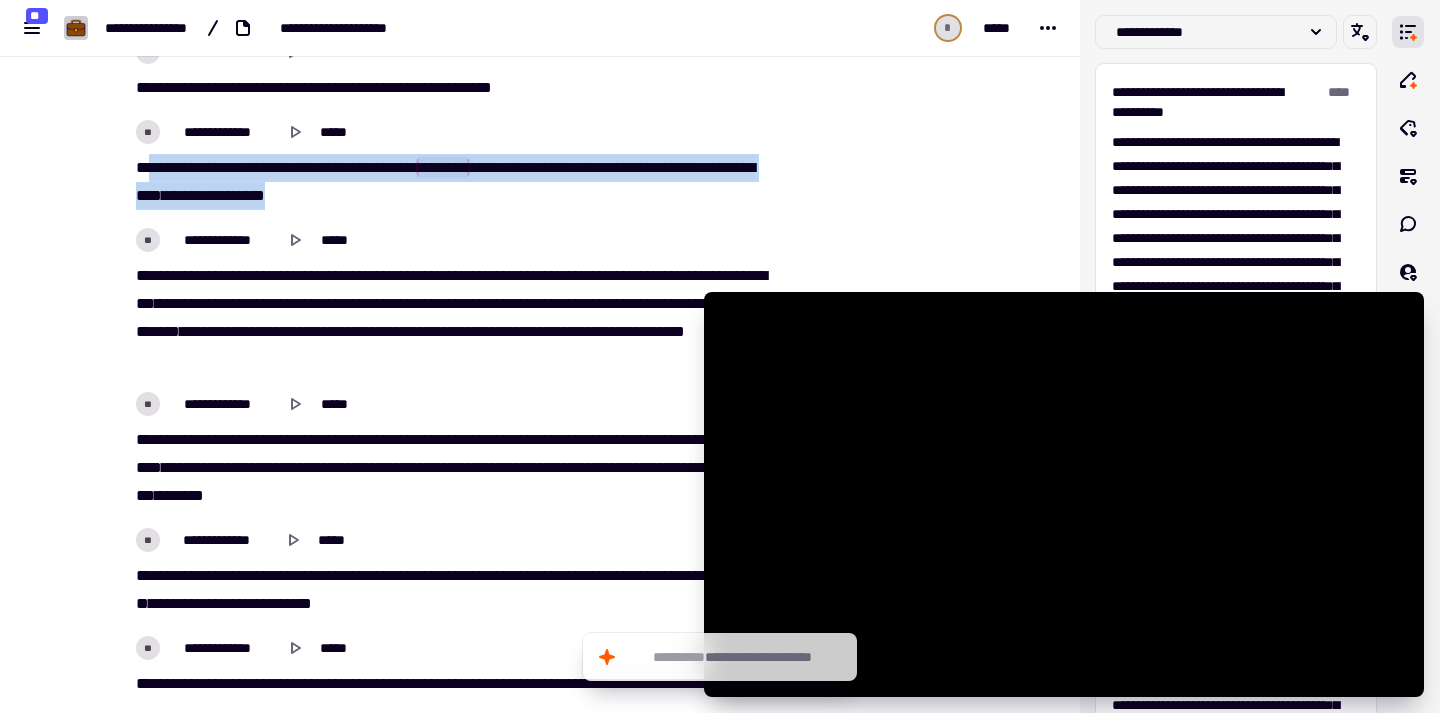 drag, startPoint x: 133, startPoint y: 172, endPoint x: 474, endPoint y: 219, distance: 344.22375 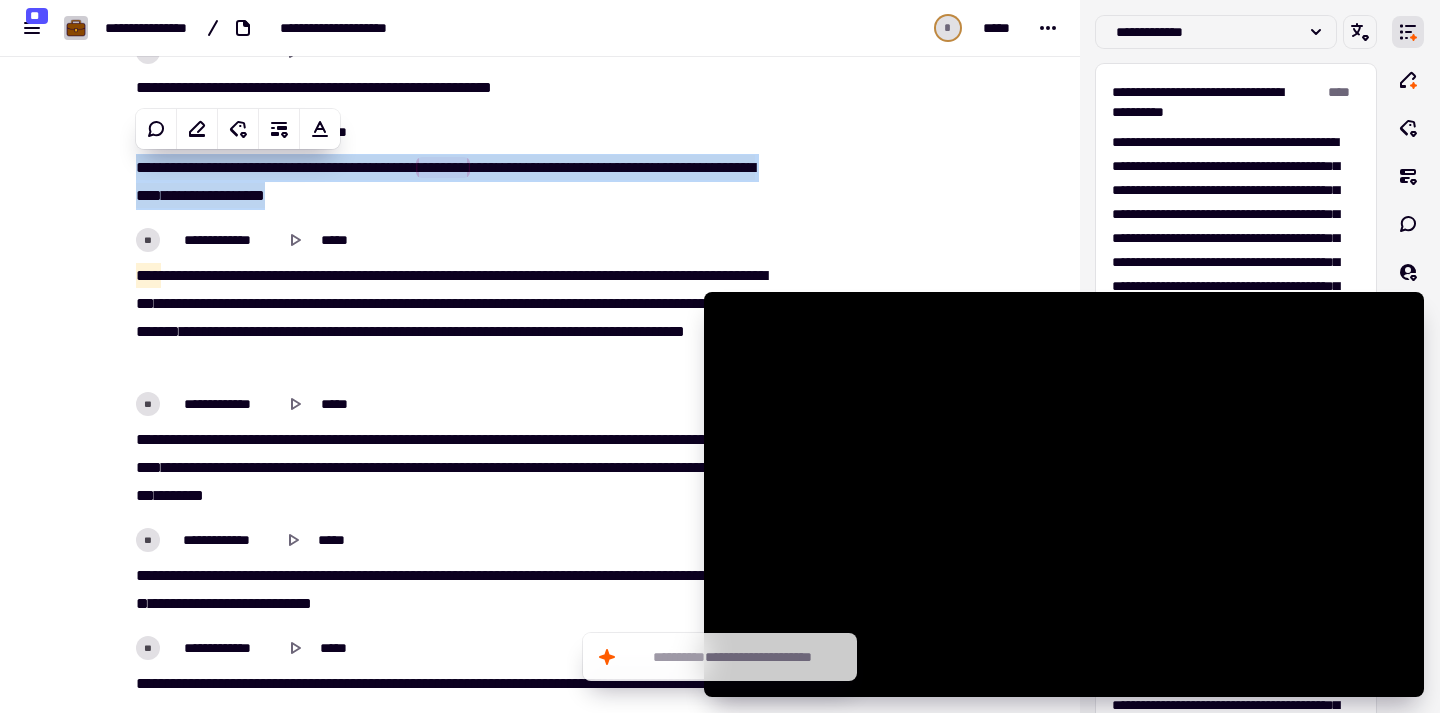 copy on "[REDACTED]" 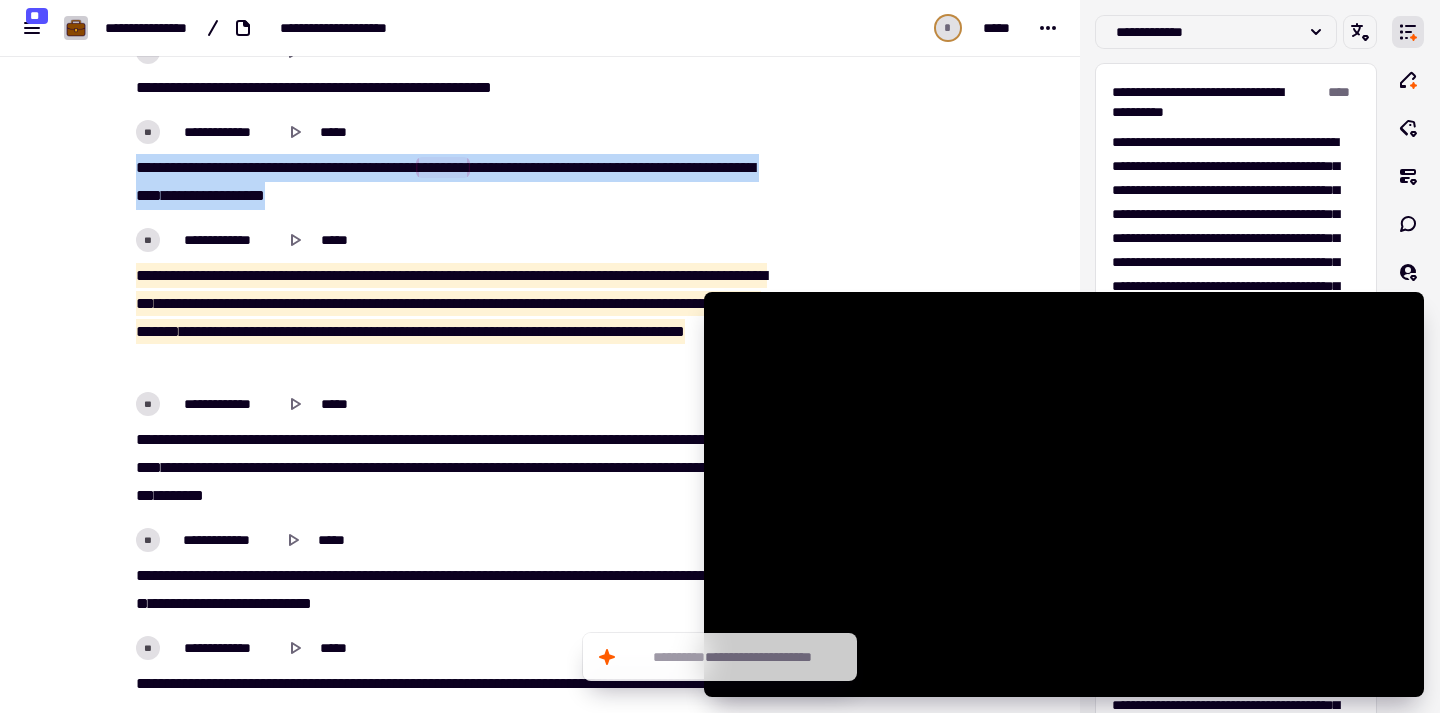 drag, startPoint x: 131, startPoint y: 271, endPoint x: 508, endPoint y: 373, distance: 390.55475 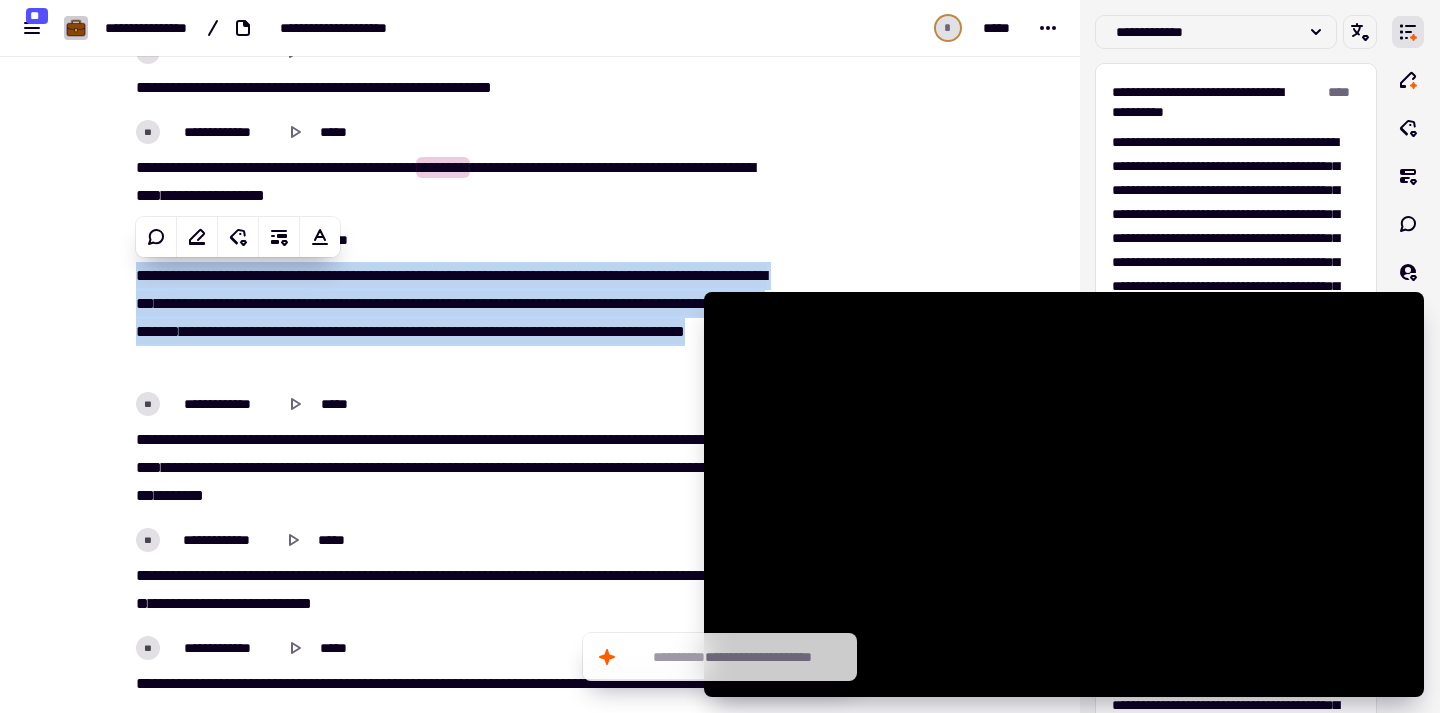 copy on "[REDACTED]" 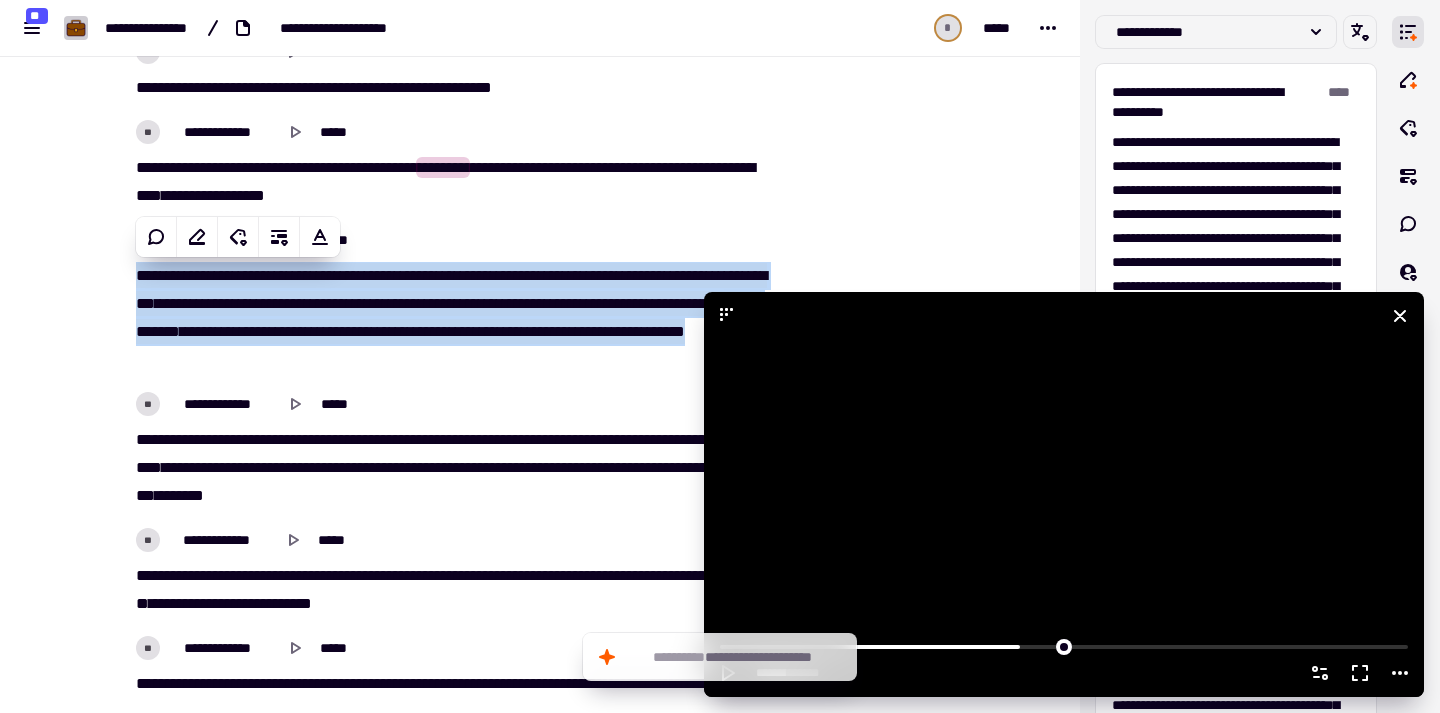 click at bounding box center [1064, 494] 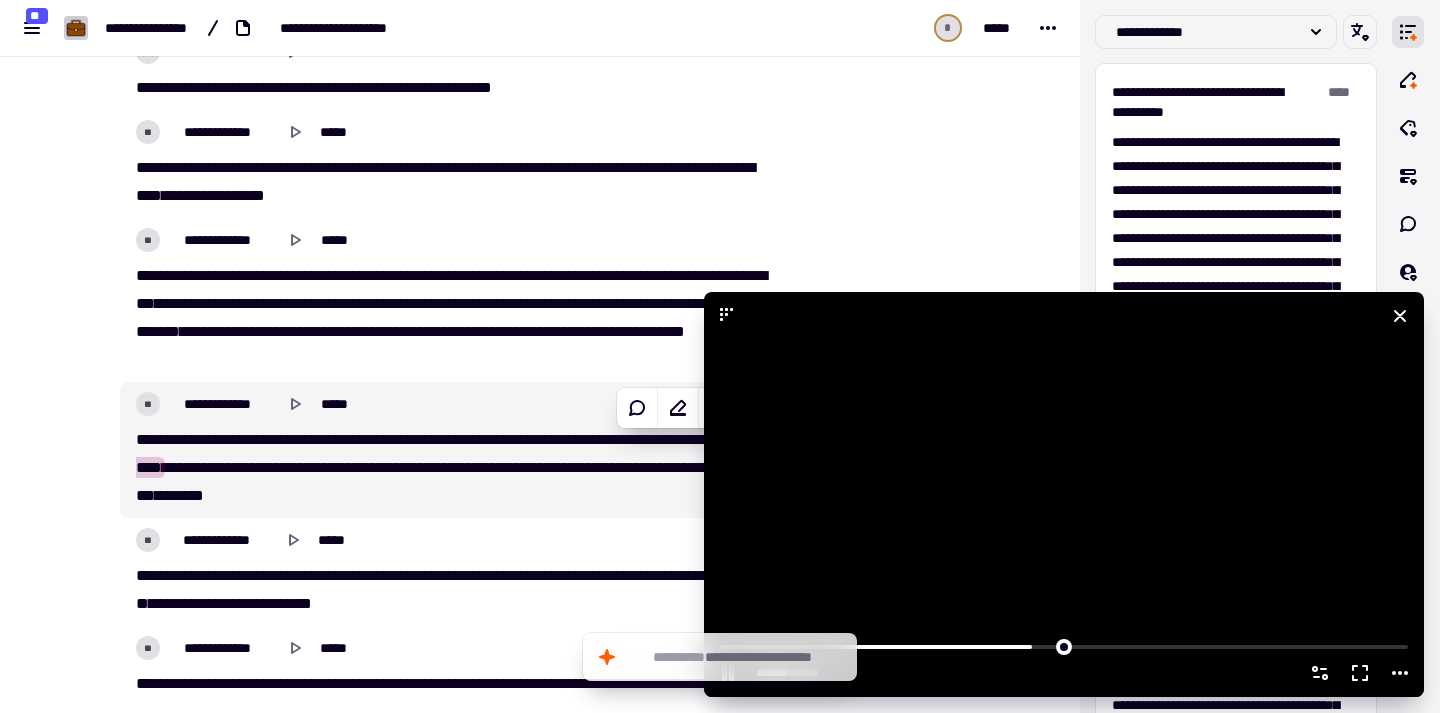 click at bounding box center [1064, 494] 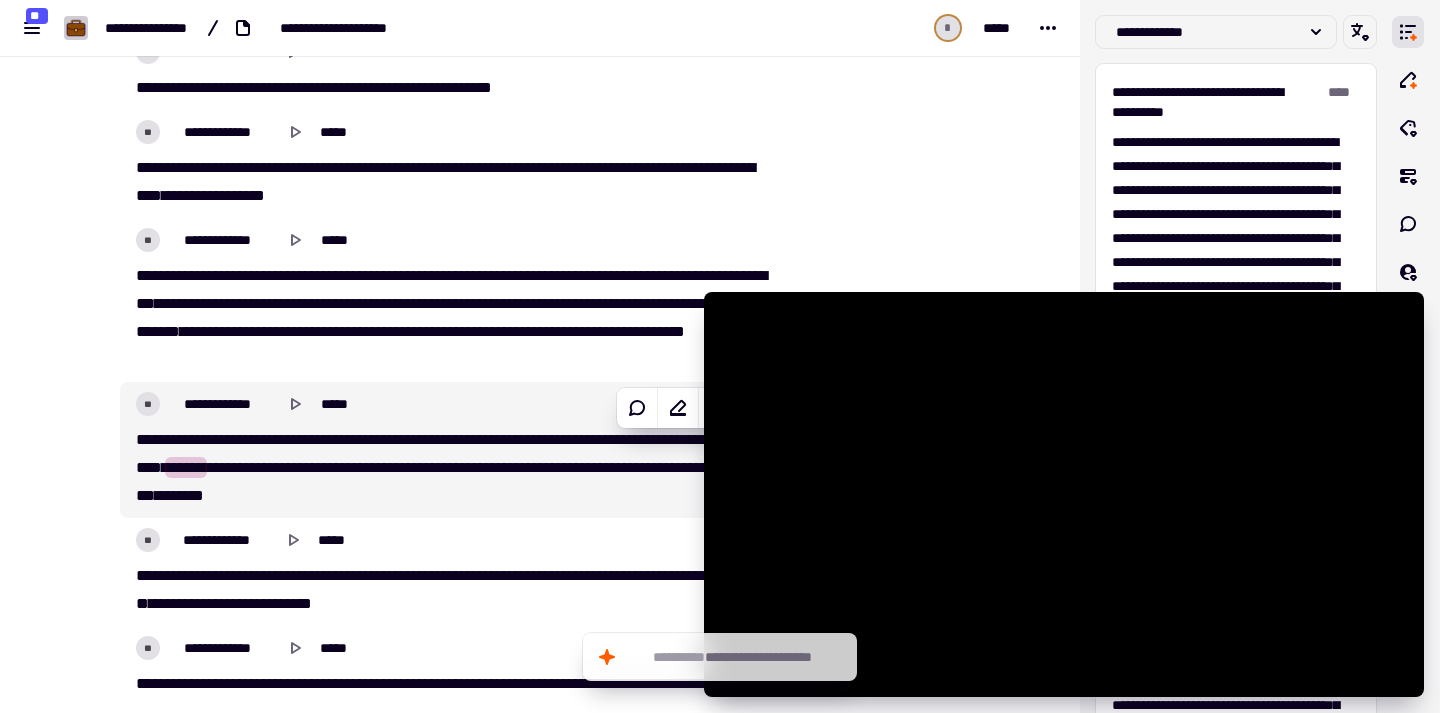 scroll, scrollTop: 8516, scrollLeft: 0, axis: vertical 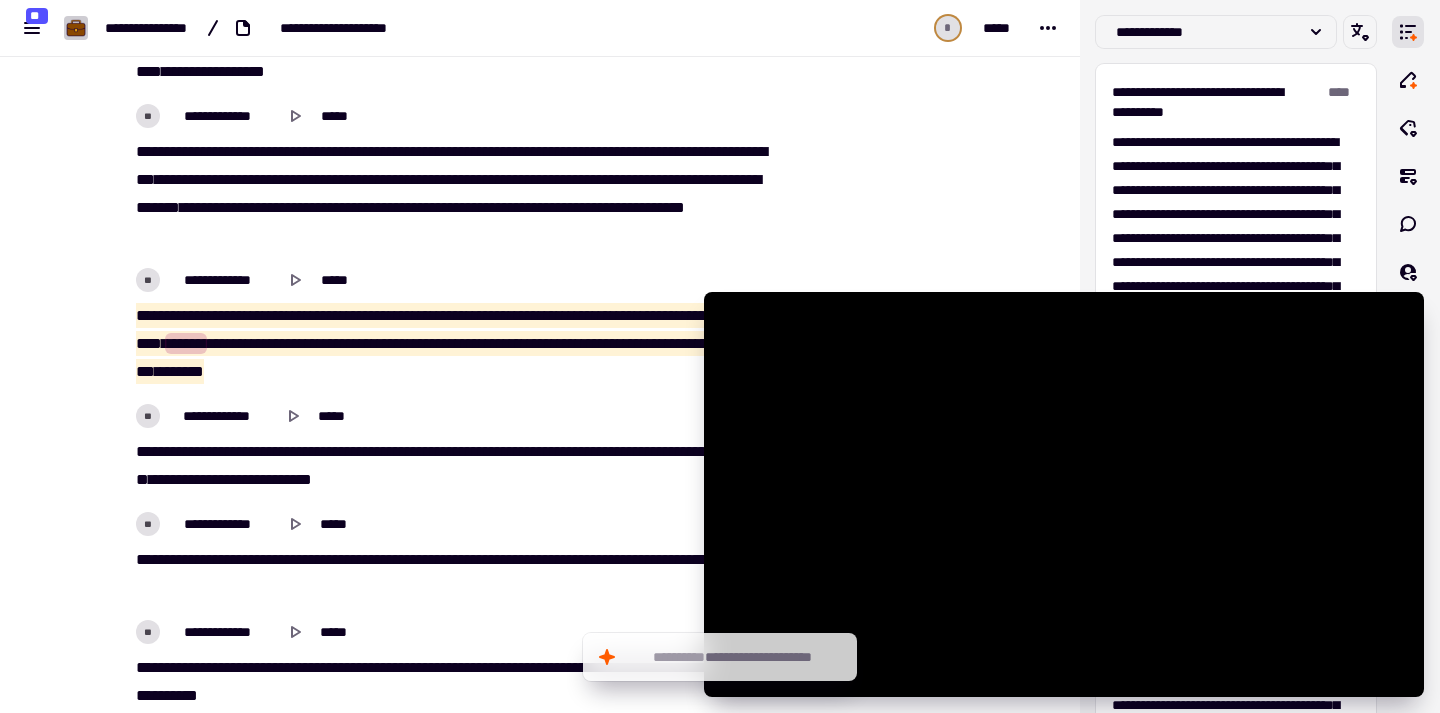 drag, startPoint x: 117, startPoint y: 312, endPoint x: 532, endPoint y: 377, distance: 420.0595 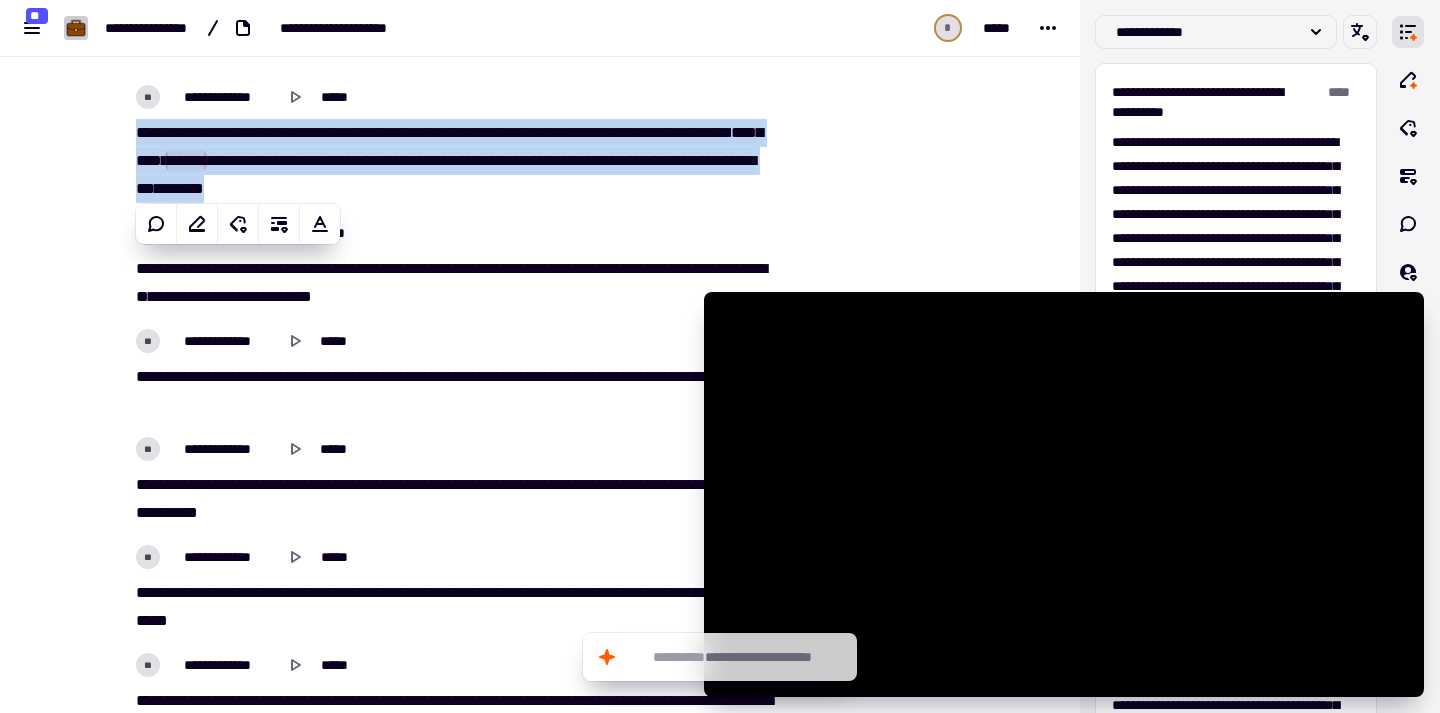 scroll, scrollTop: 8725, scrollLeft: 0, axis: vertical 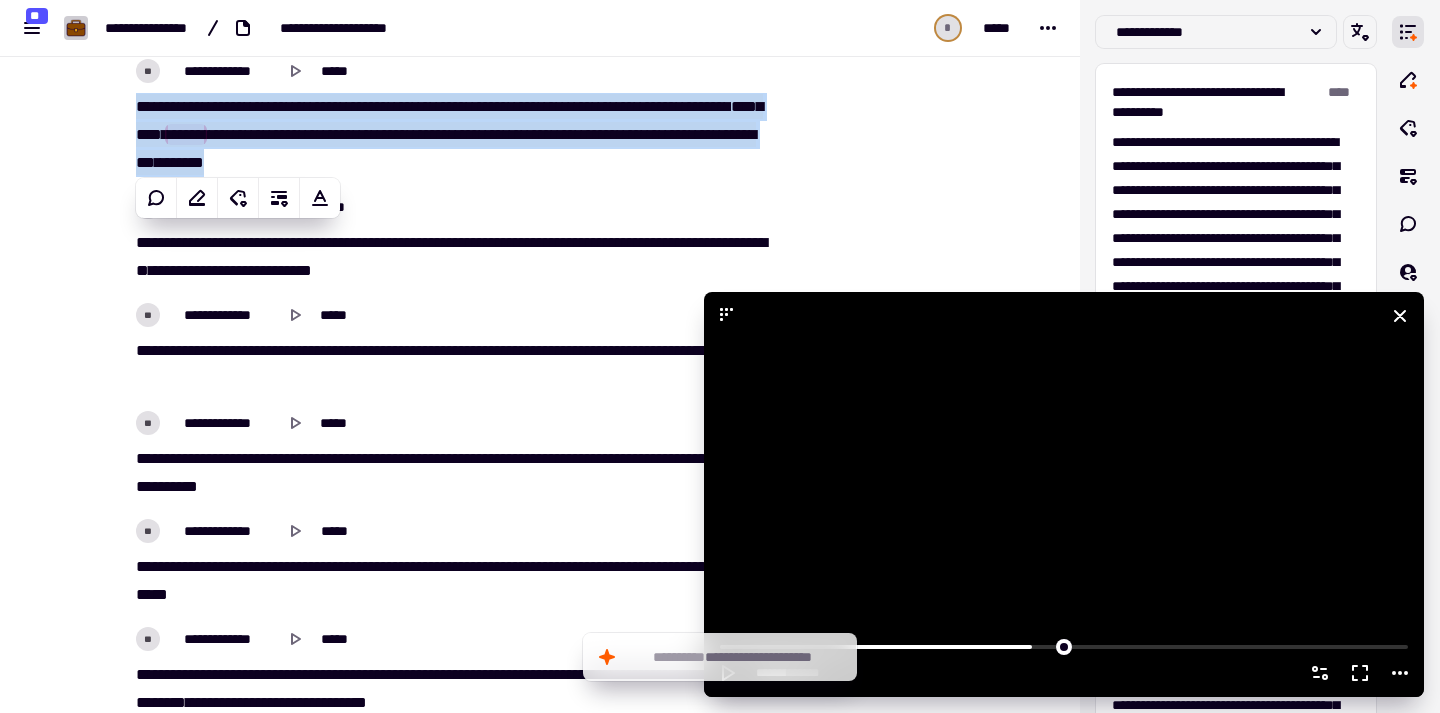 click at bounding box center [1064, 494] 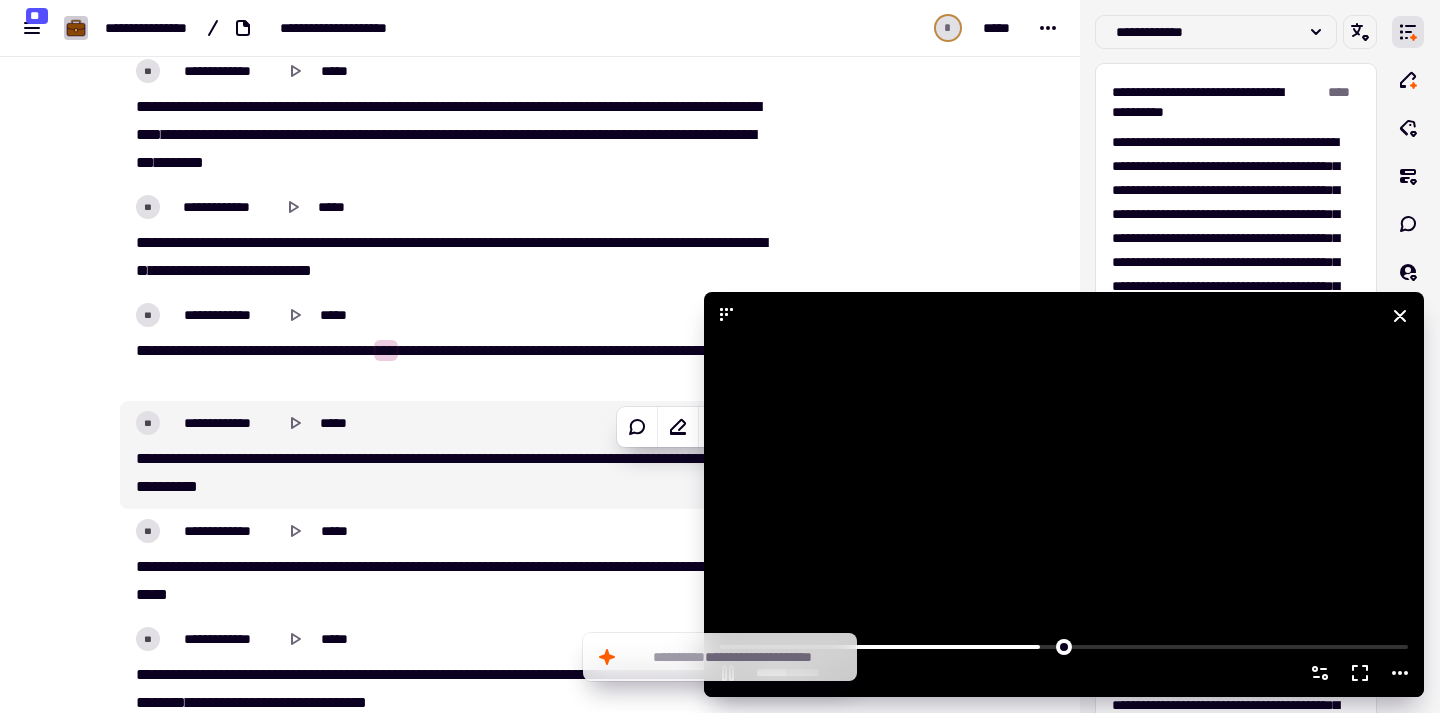 click at bounding box center [1064, 494] 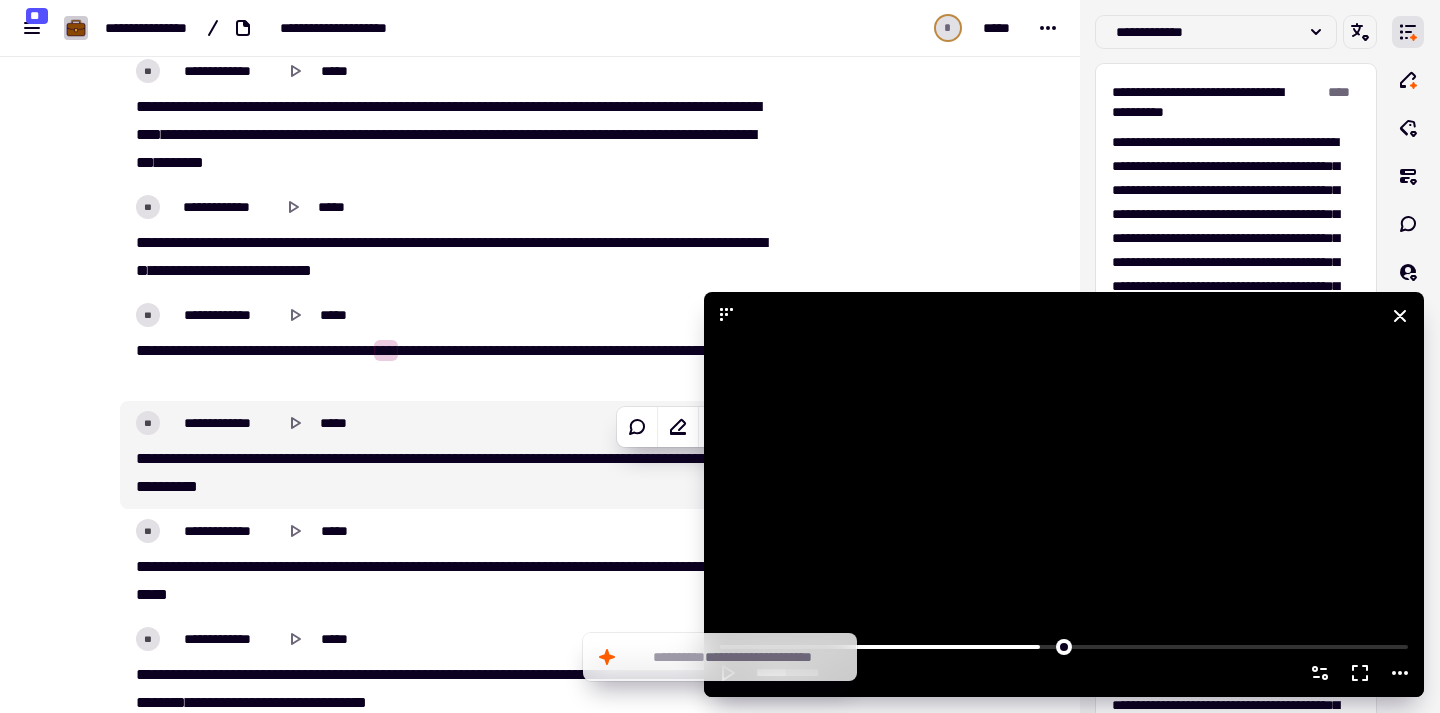 click at bounding box center [1064, 494] 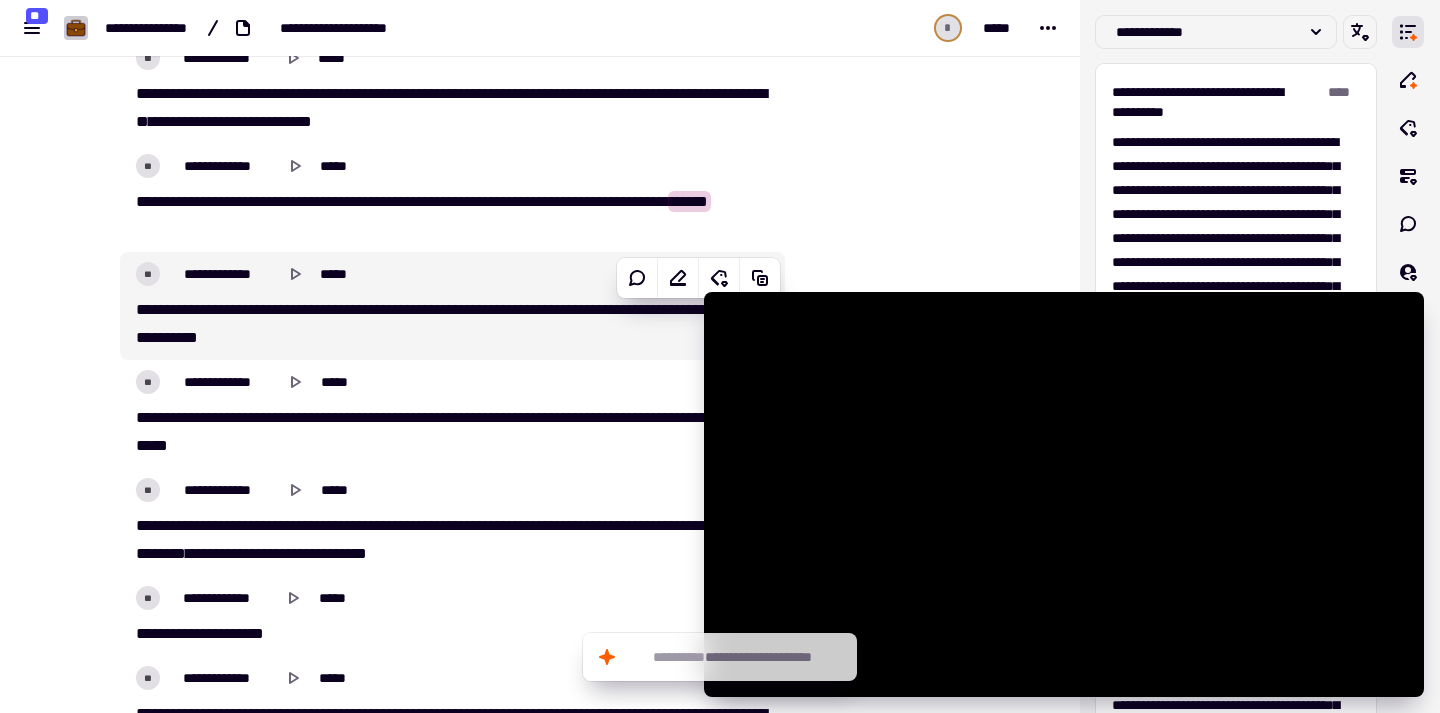 scroll, scrollTop: 8900, scrollLeft: 0, axis: vertical 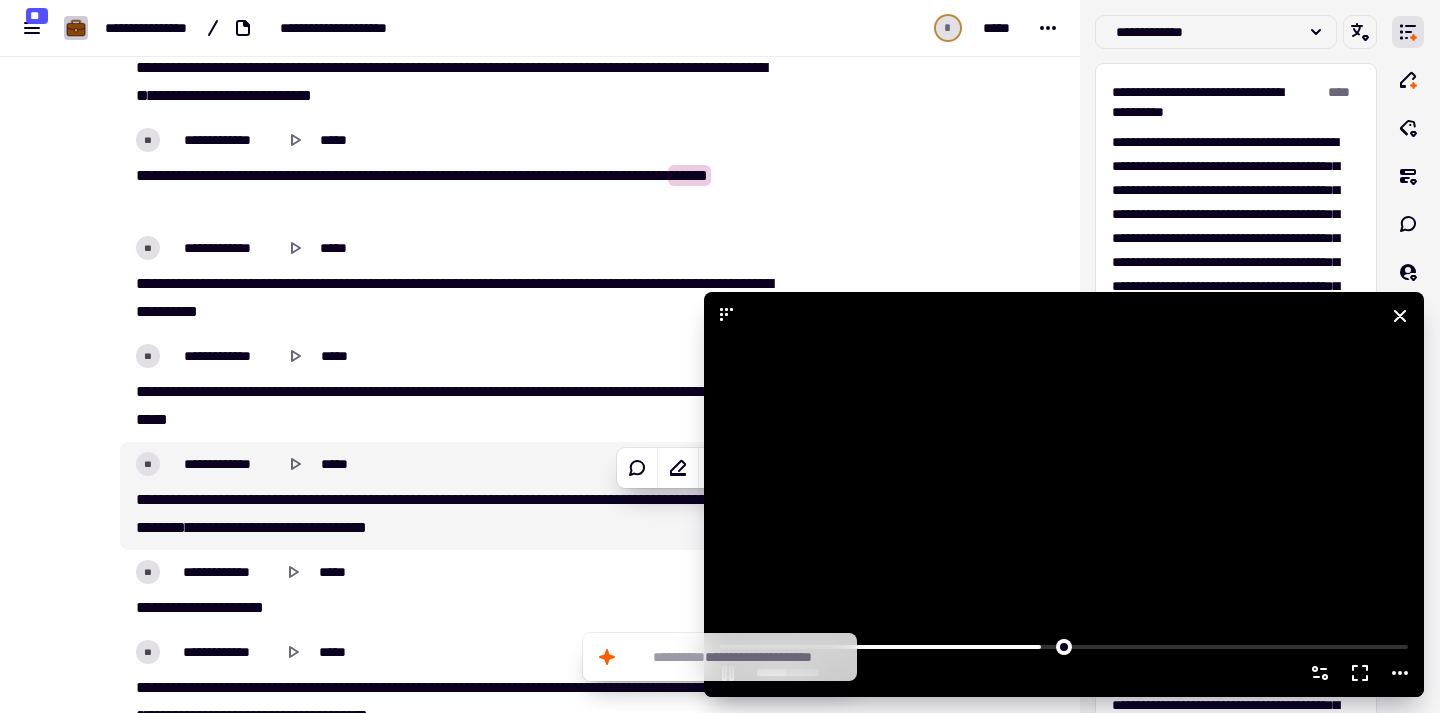 click at bounding box center [1064, 494] 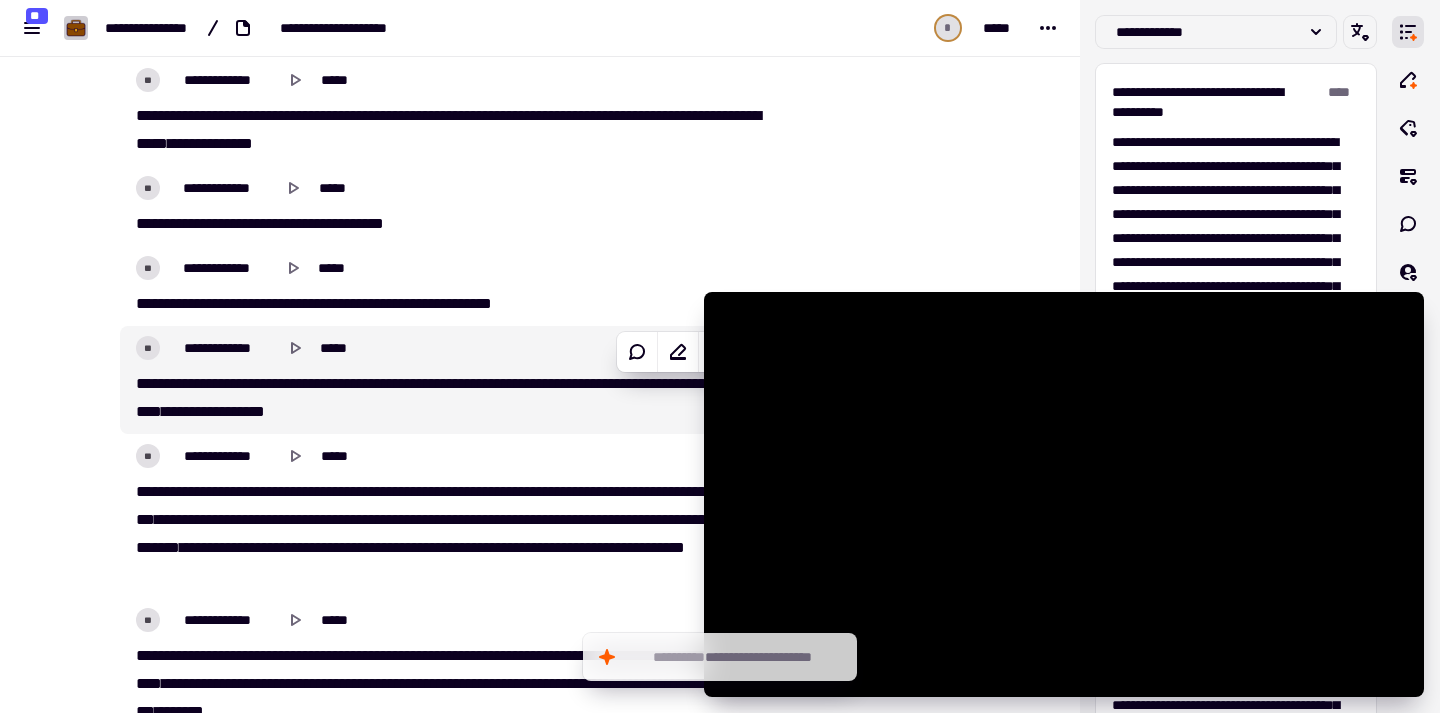 scroll, scrollTop: 8223, scrollLeft: 0, axis: vertical 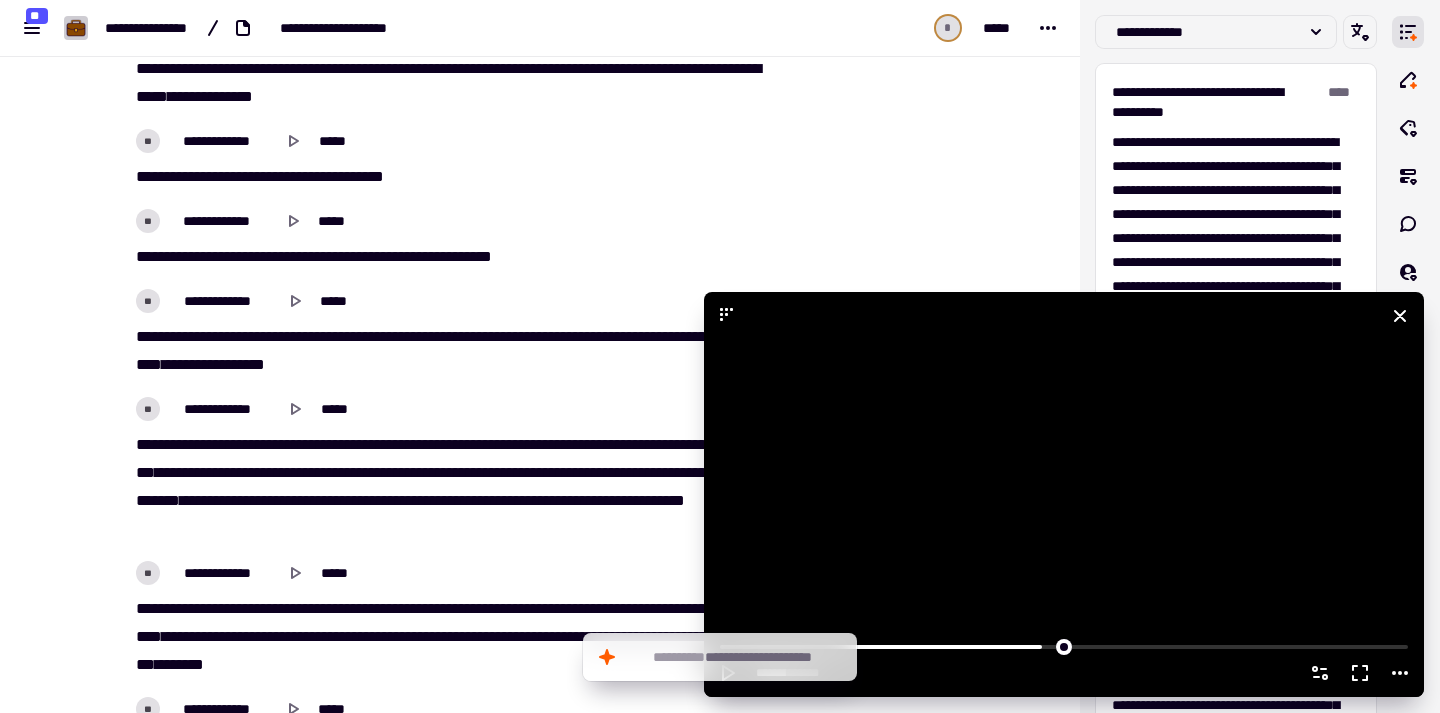click at bounding box center [1064, 494] 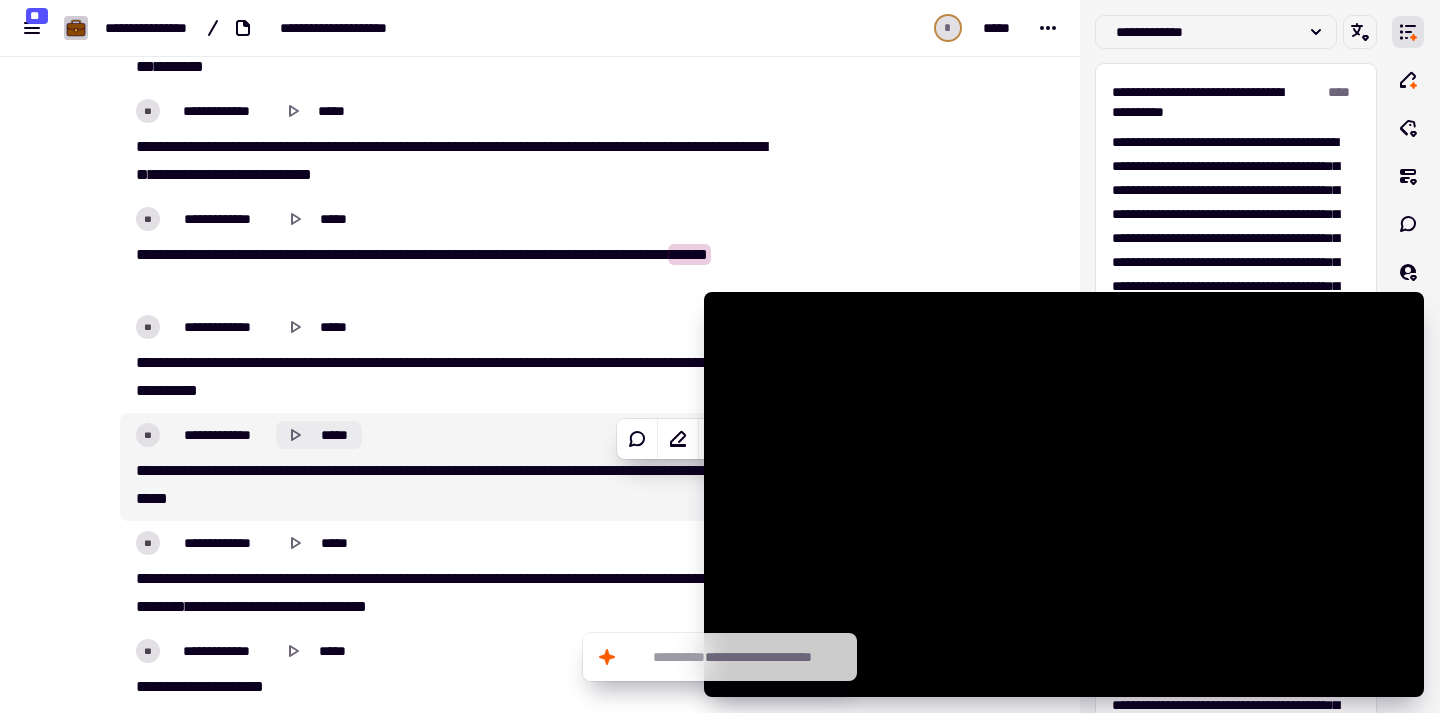 scroll, scrollTop: 8900, scrollLeft: 0, axis: vertical 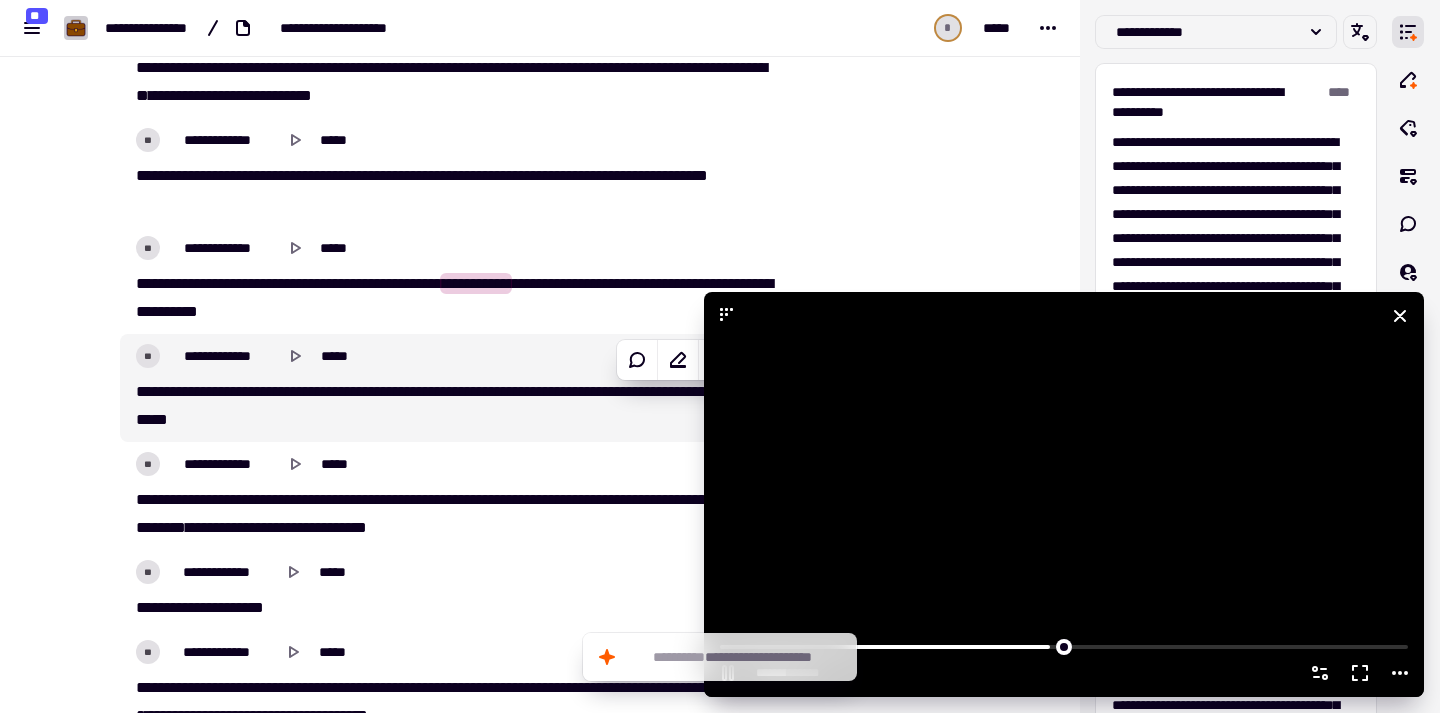 click at bounding box center [1064, 494] 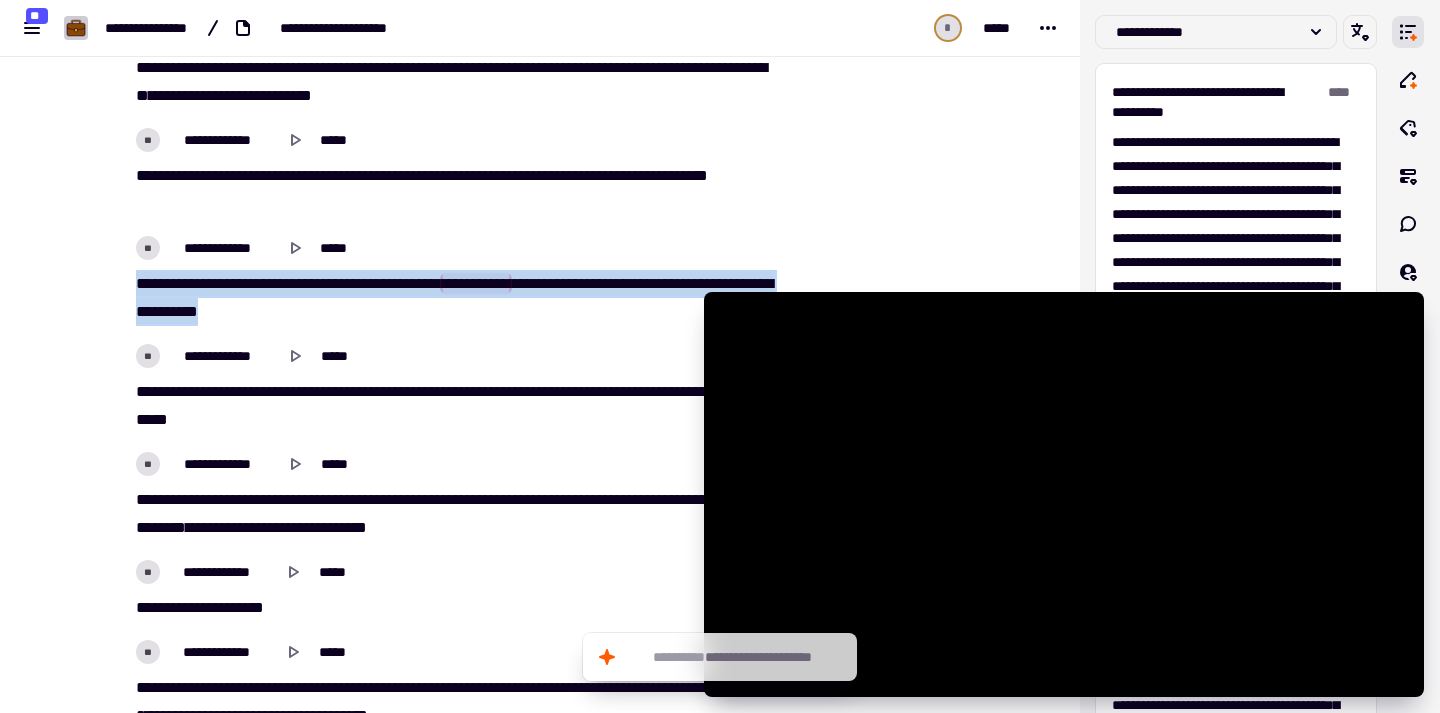 drag, startPoint x: 418, startPoint y: 316, endPoint x: 81, endPoint y: 280, distance: 338.9174 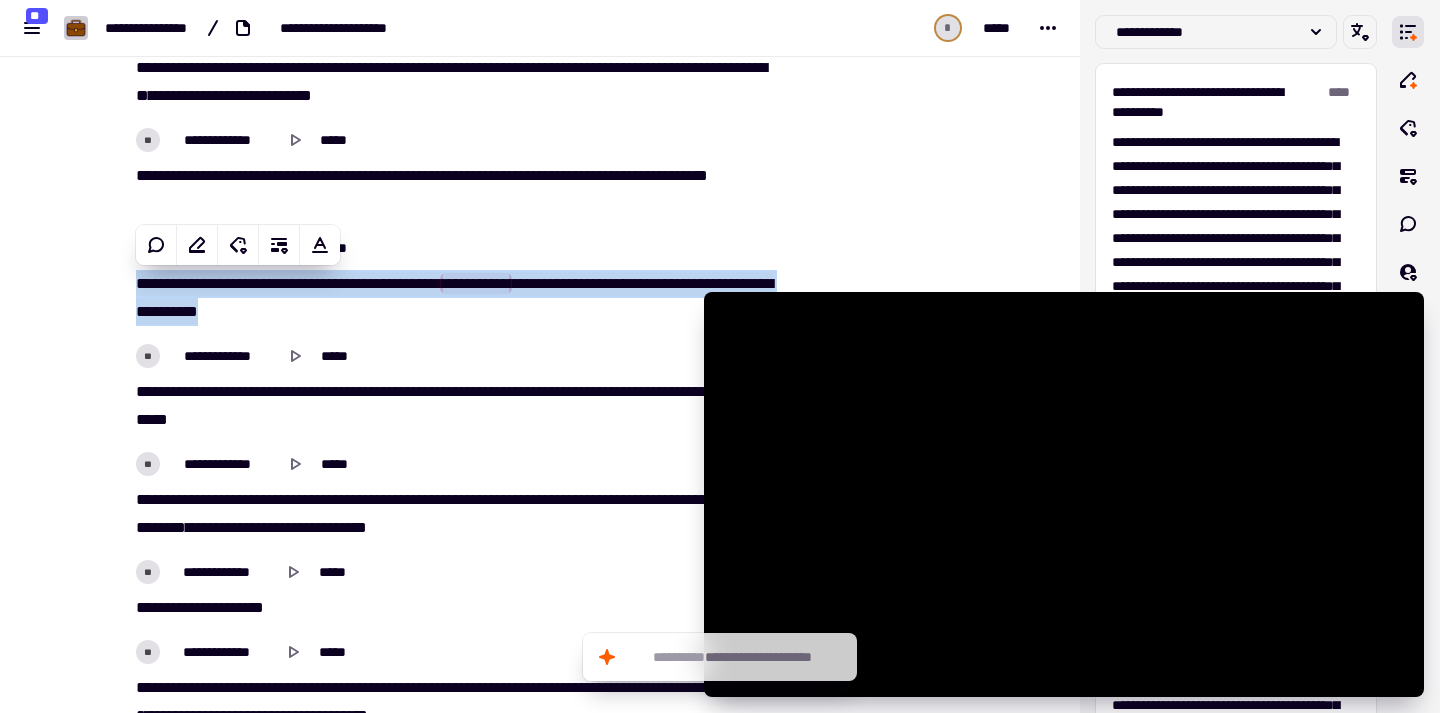 copy on "[REDACTED]" 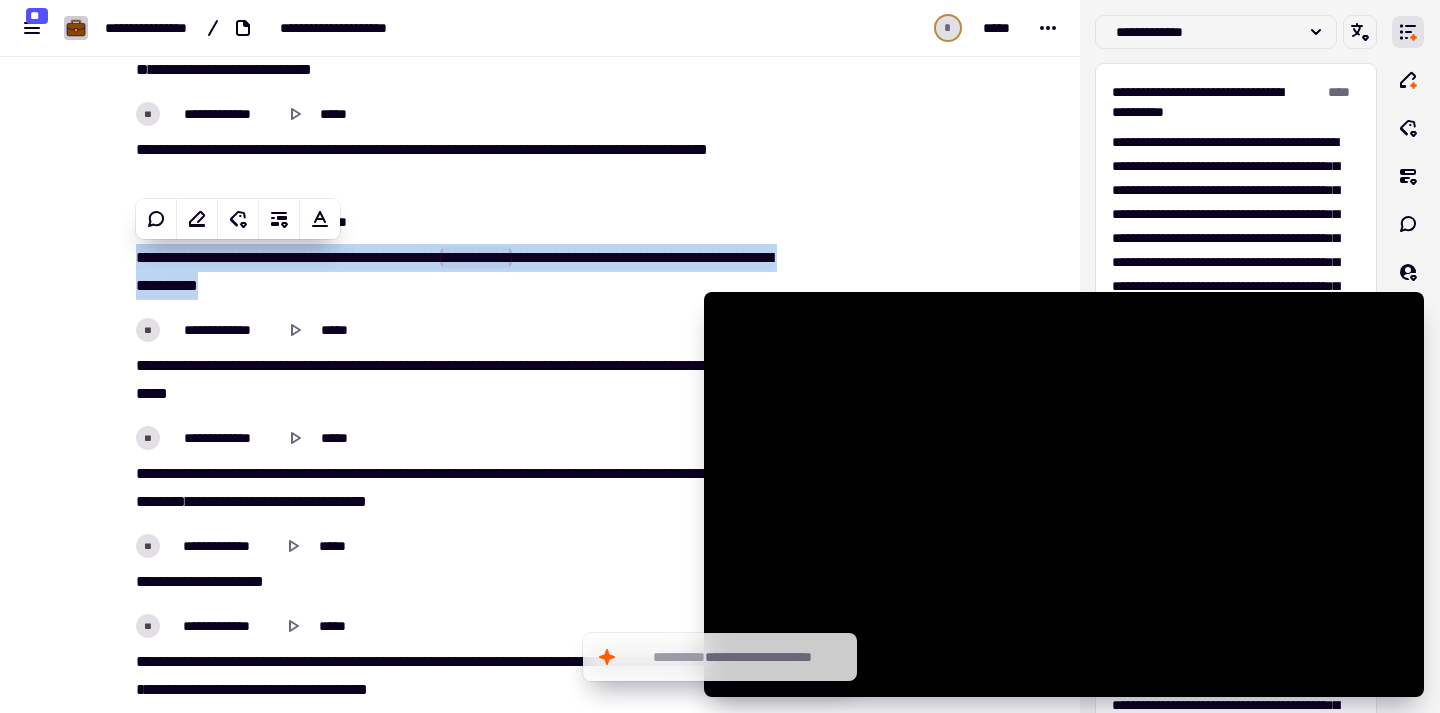 scroll, scrollTop: 8952, scrollLeft: 0, axis: vertical 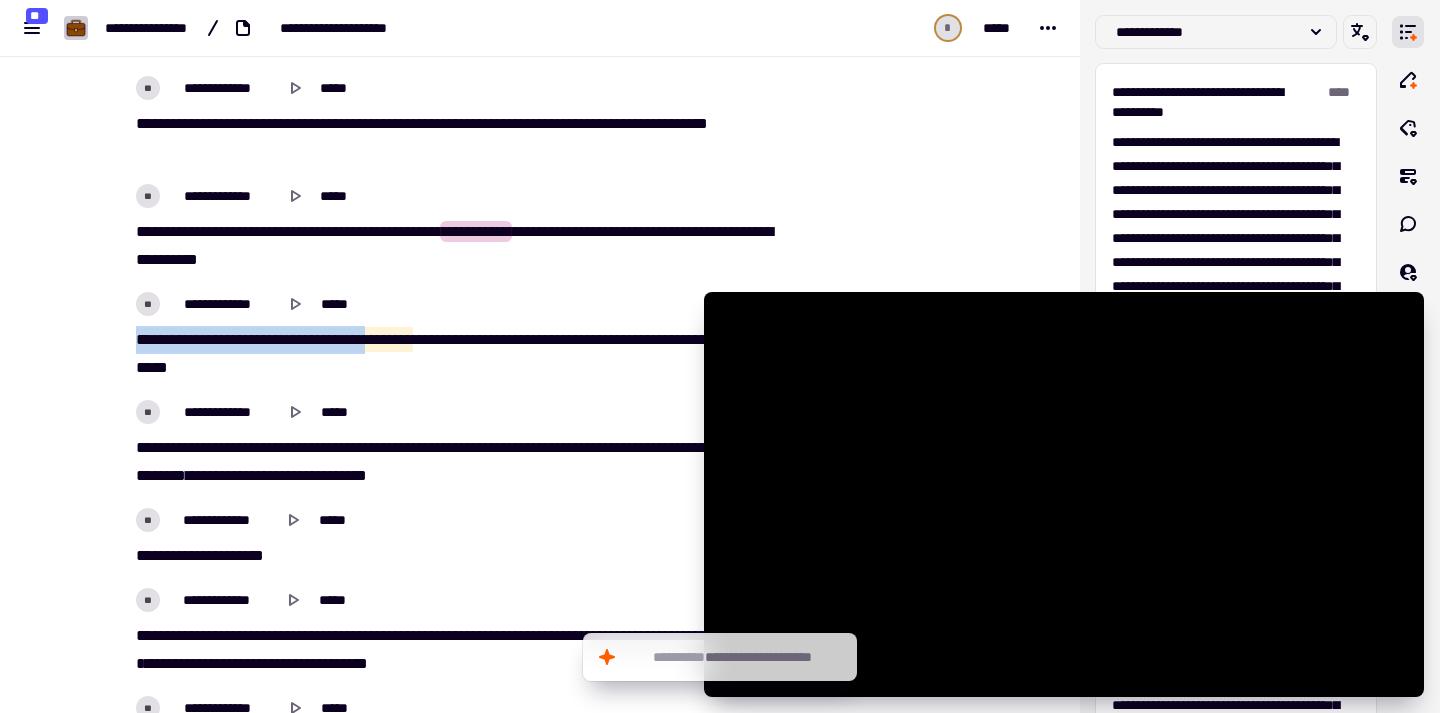 drag, startPoint x: 129, startPoint y: 337, endPoint x: 482, endPoint y: 351, distance: 353.2775 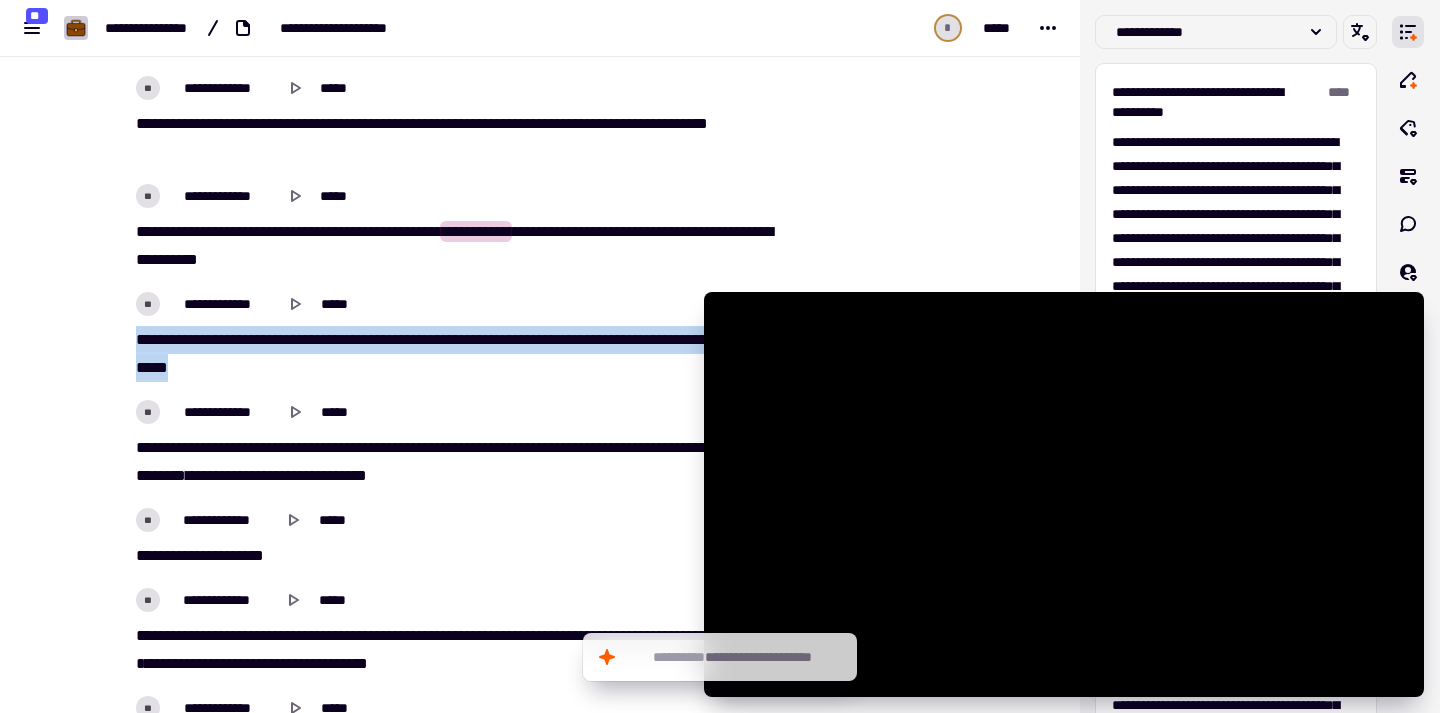 drag, startPoint x: 470, startPoint y: 377, endPoint x: 80, endPoint y: 341, distance: 391.65802 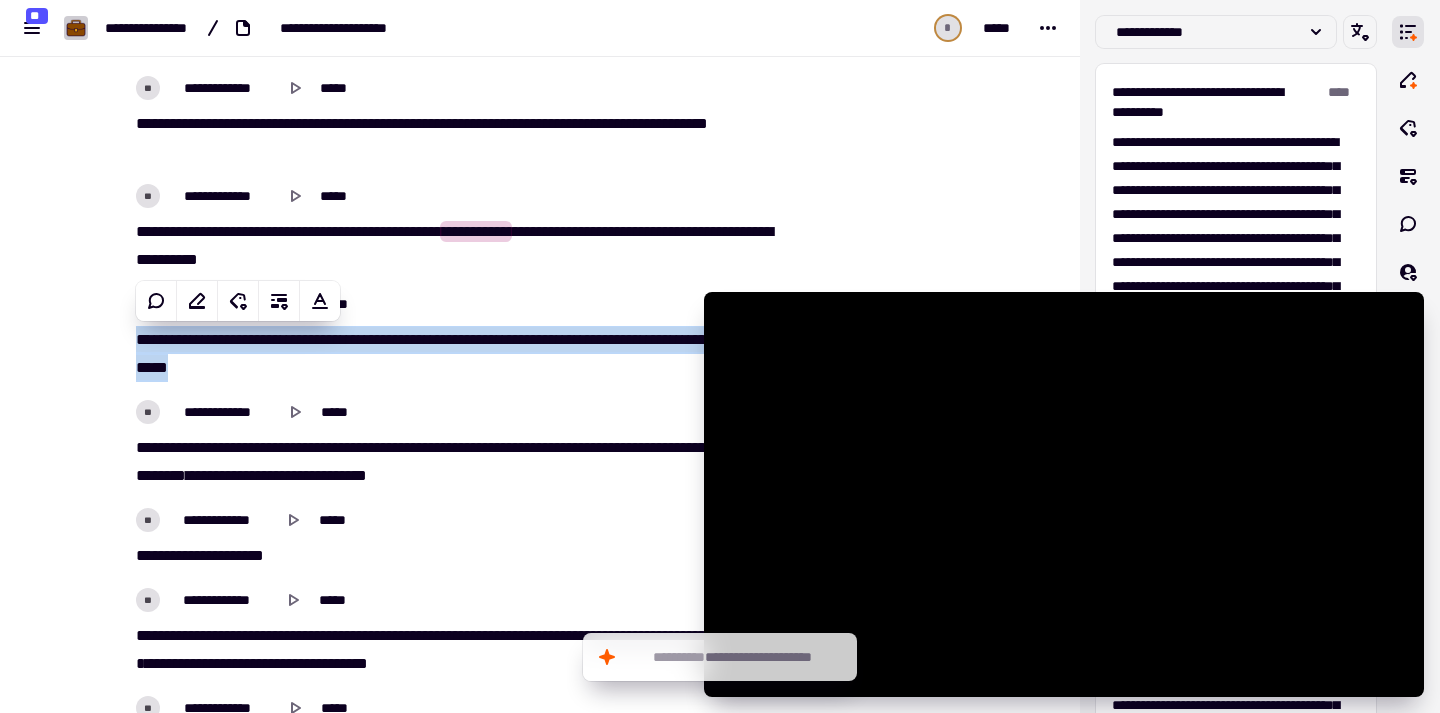 copy on "[REDACTED]" 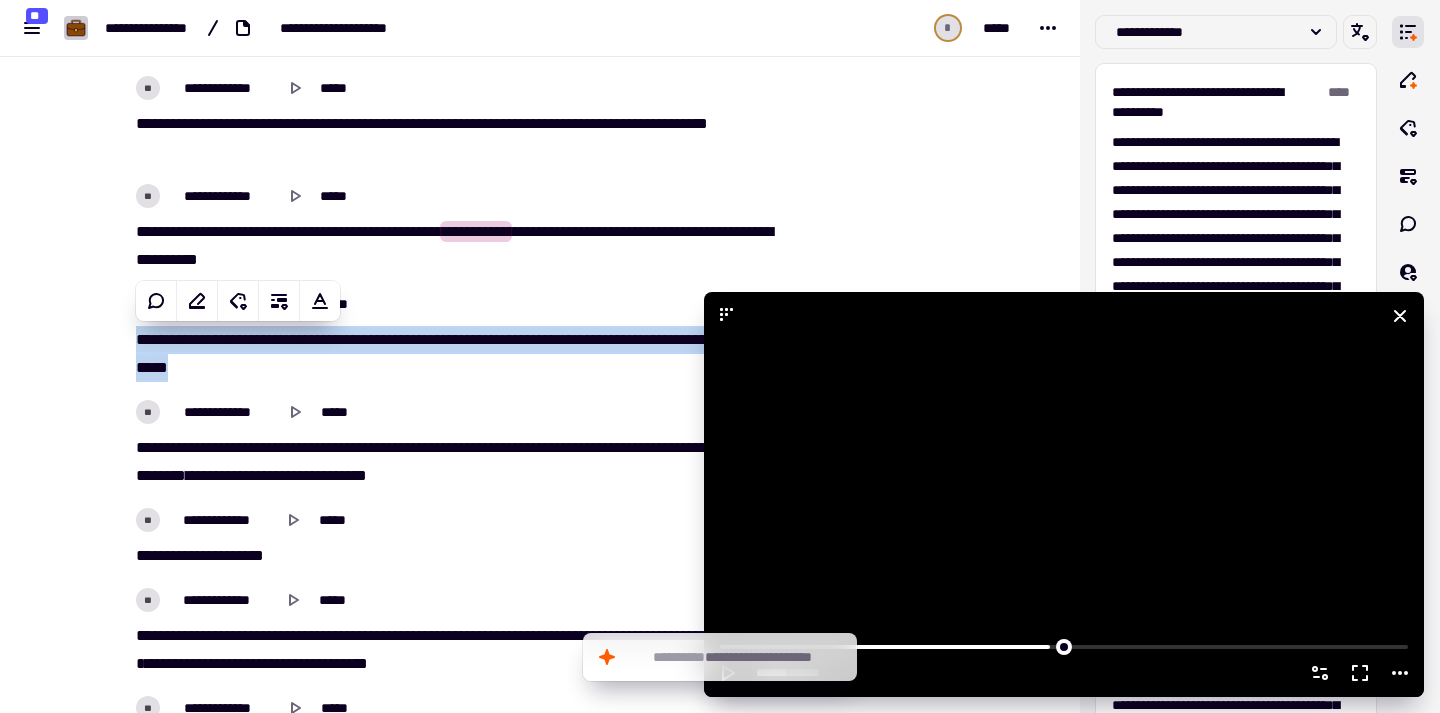 click at bounding box center [1064, 494] 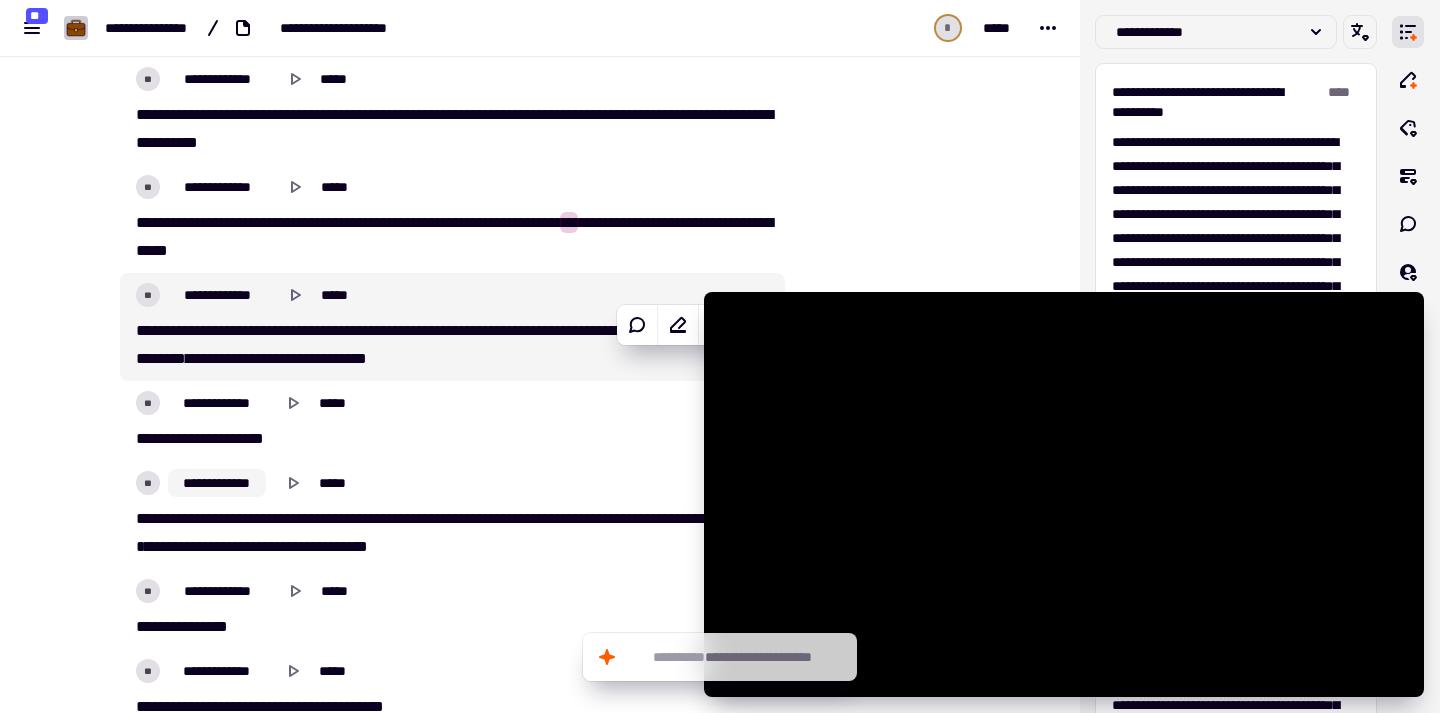 scroll, scrollTop: 9220, scrollLeft: 0, axis: vertical 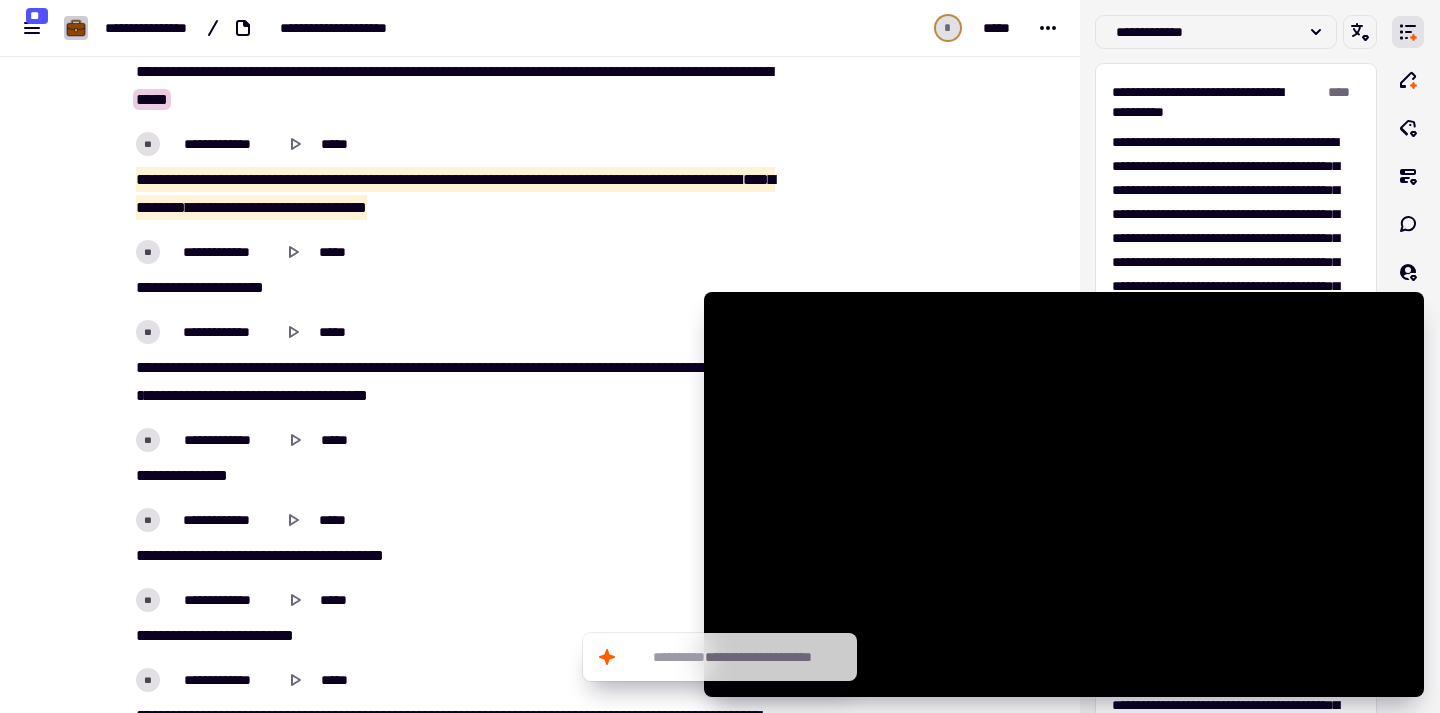 drag, startPoint x: 127, startPoint y: 176, endPoint x: 728, endPoint y: 214, distance: 602.20013 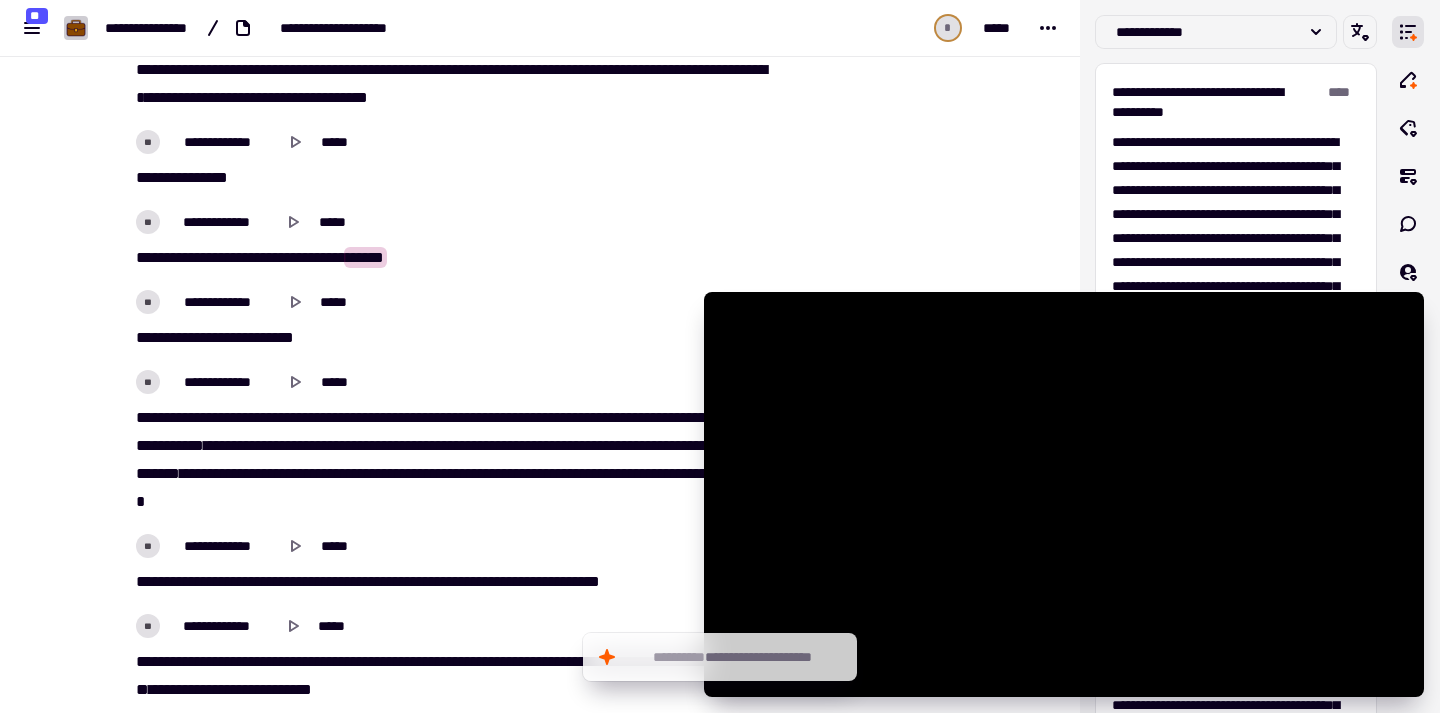 scroll, scrollTop: 9627, scrollLeft: 0, axis: vertical 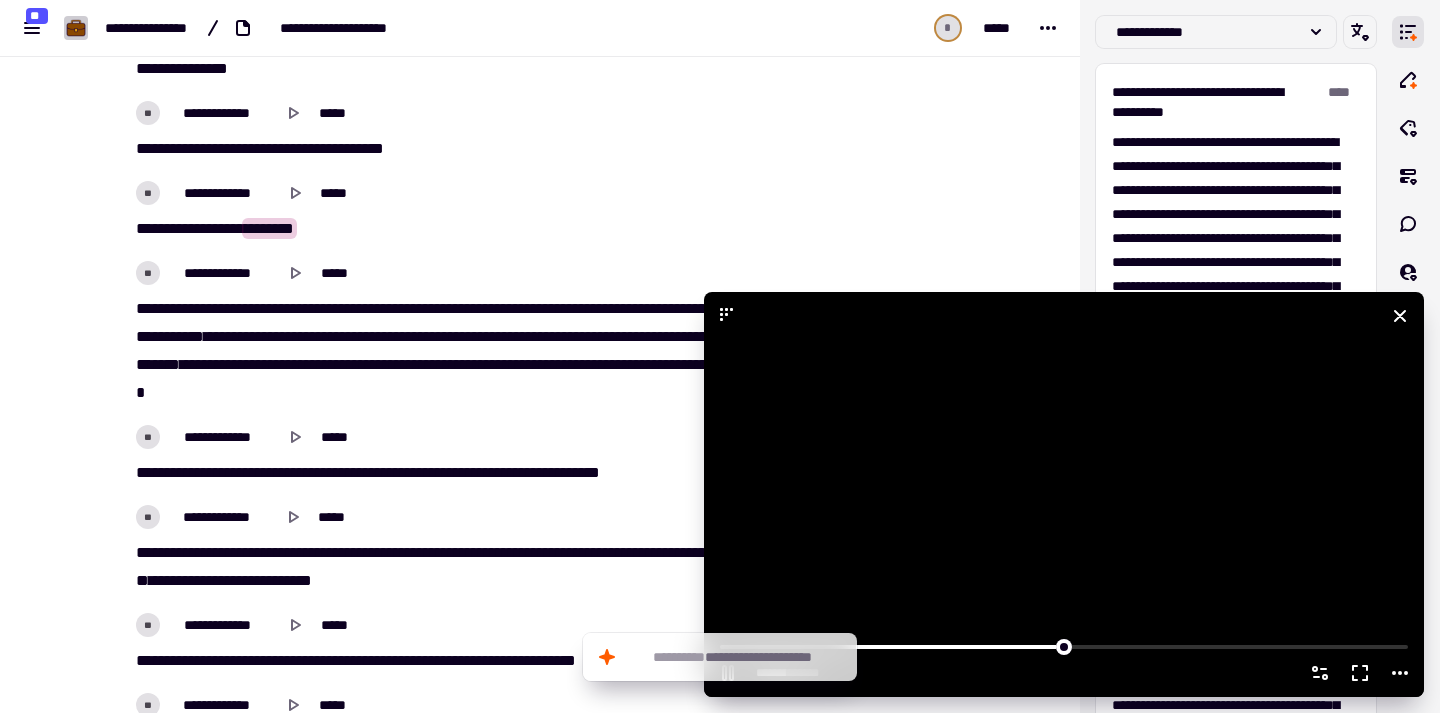 click at bounding box center [1064, 494] 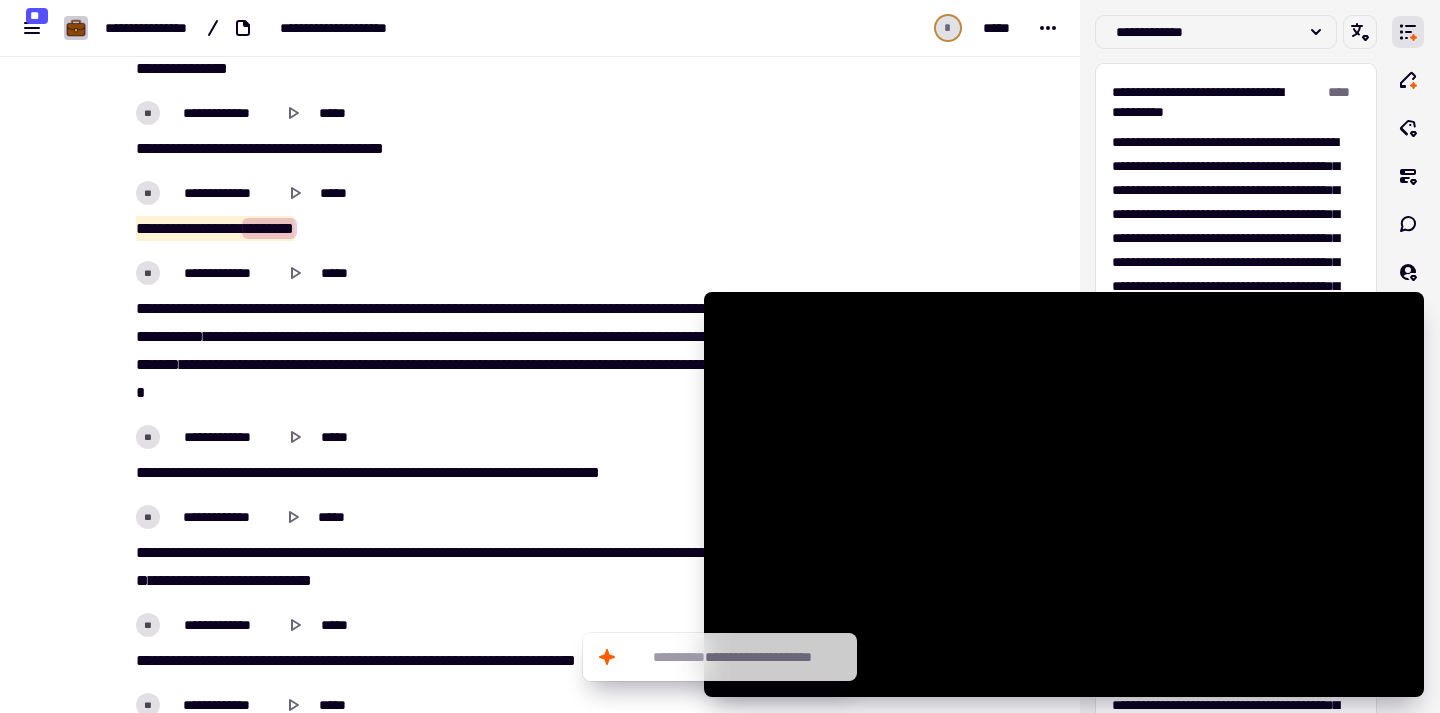 drag, startPoint x: 172, startPoint y: 226, endPoint x: 409, endPoint y: 220, distance: 237.07594 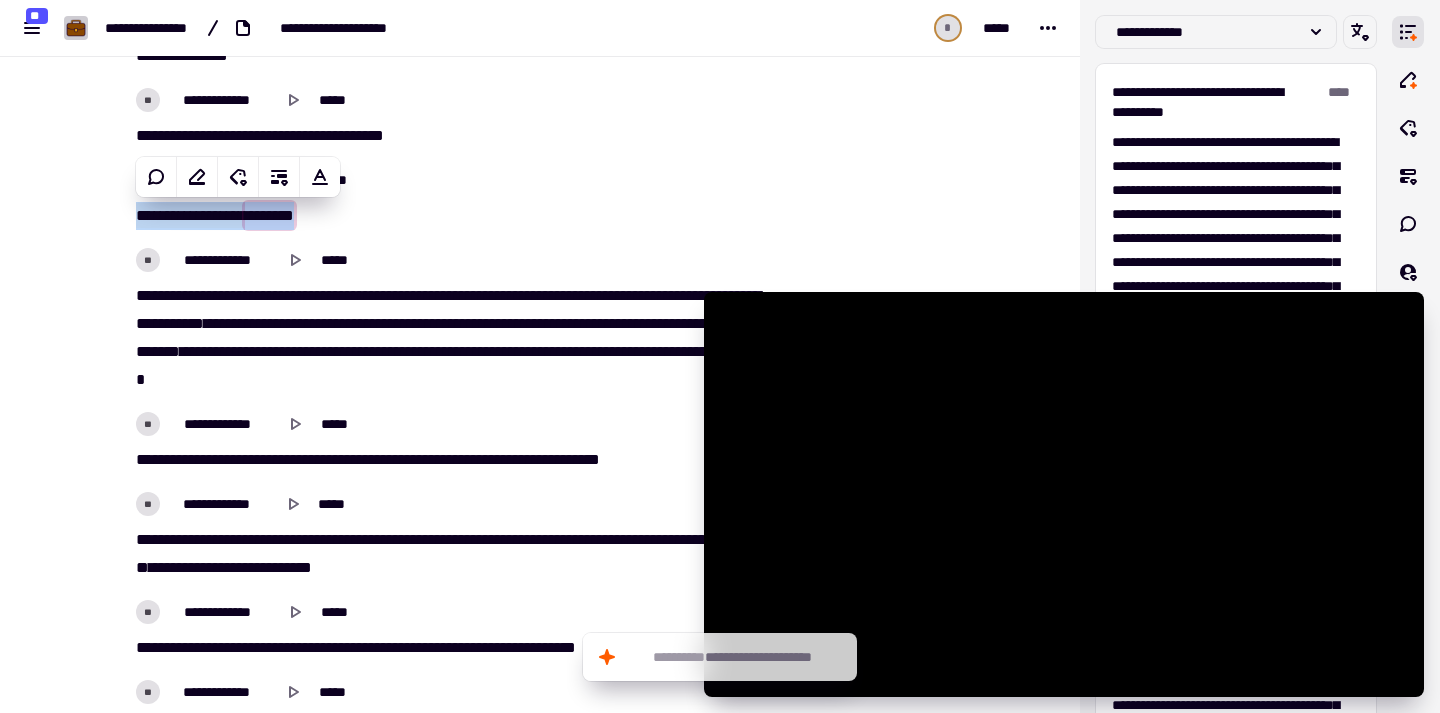 scroll, scrollTop: 9666, scrollLeft: 0, axis: vertical 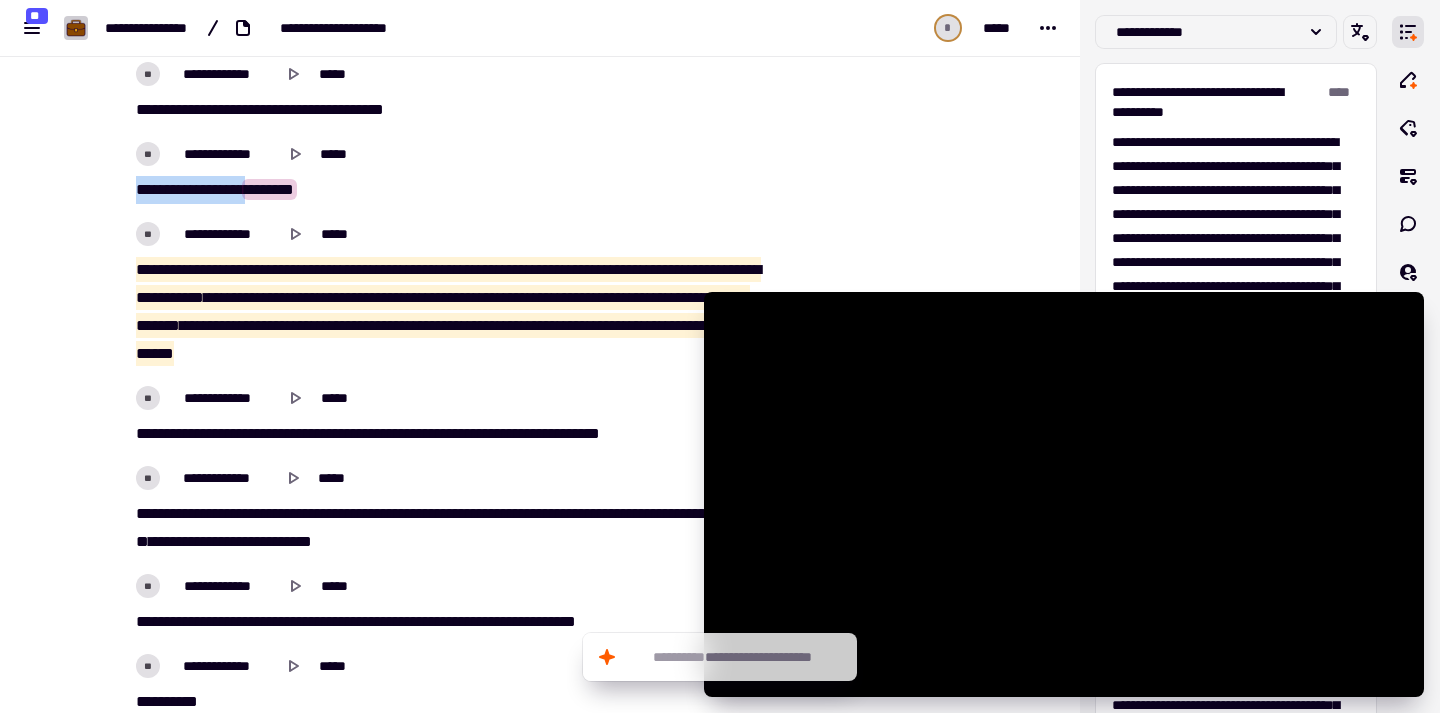 drag, startPoint x: 128, startPoint y: 268, endPoint x: 596, endPoint y: 348, distance: 474.78836 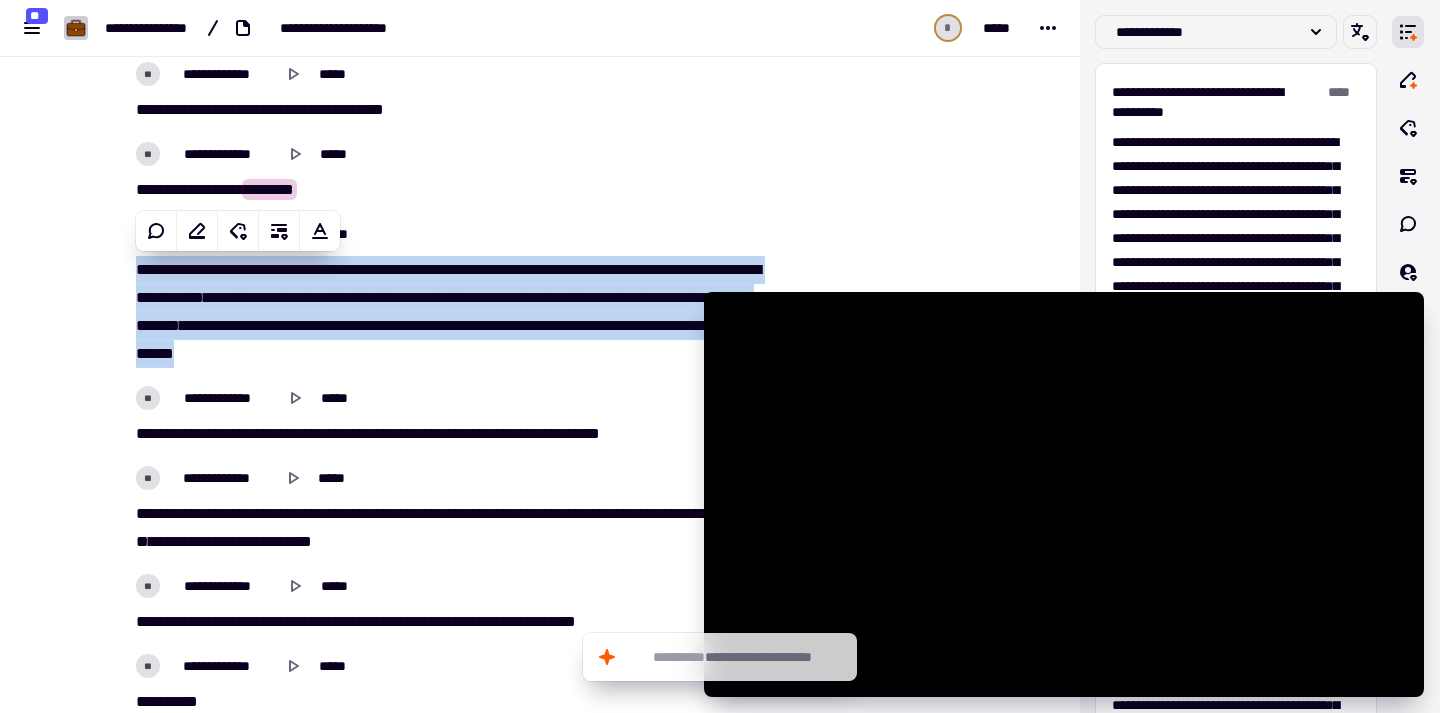 copy on "[REDACTED]" 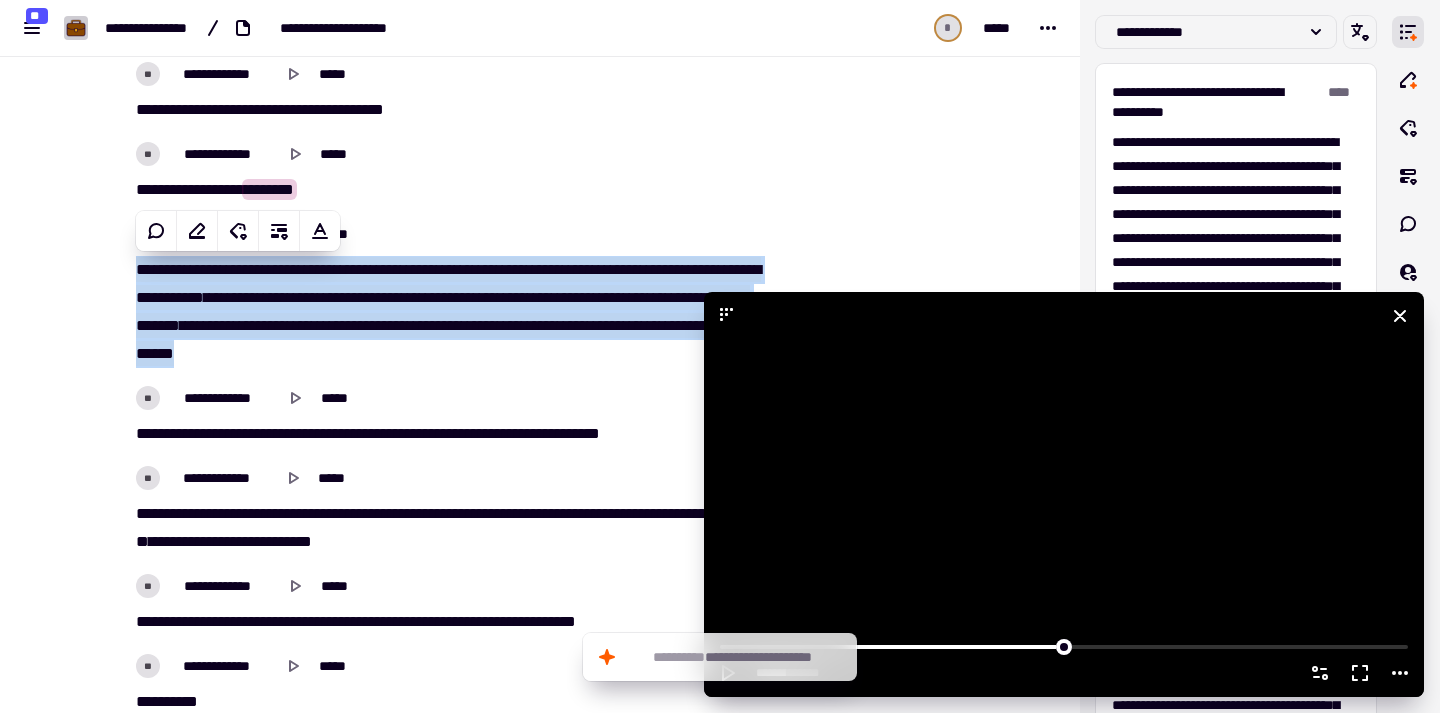 click at bounding box center (1064, 494) 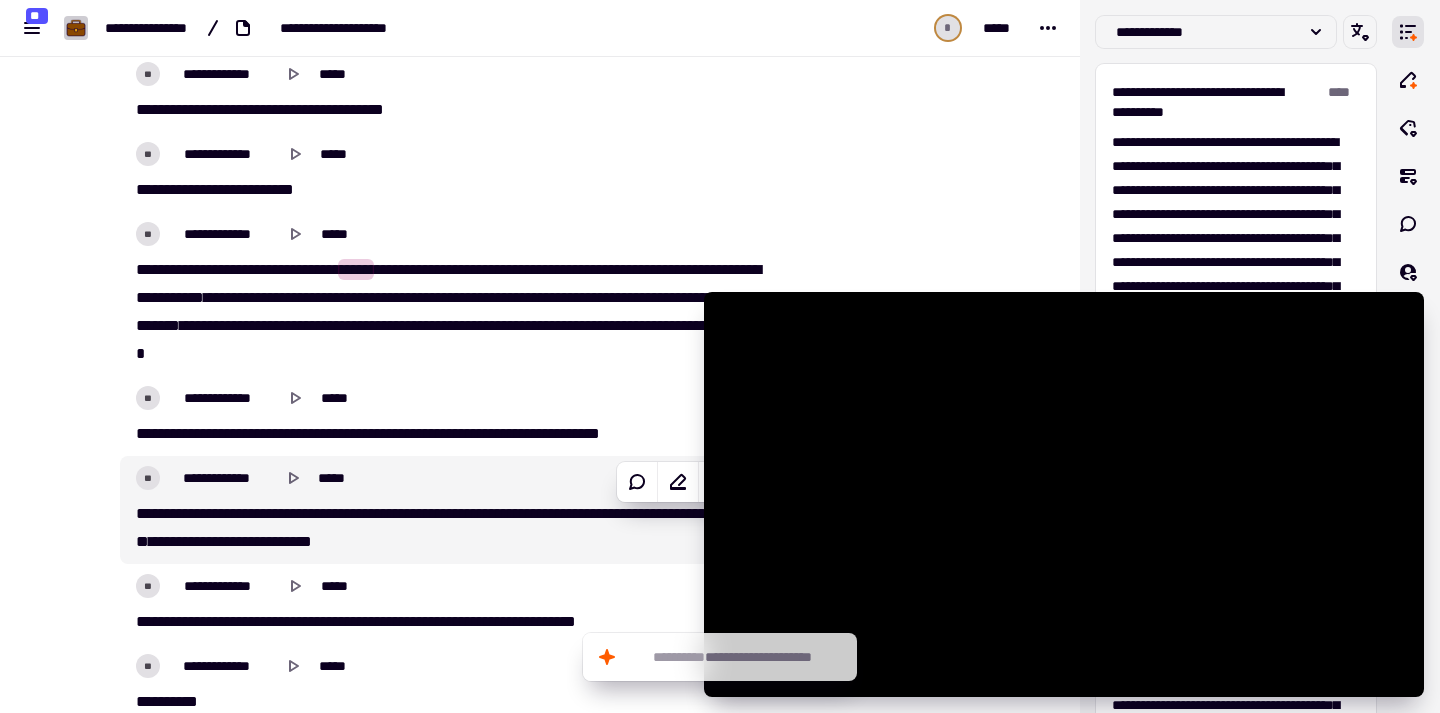 scroll, scrollTop: 9692, scrollLeft: 0, axis: vertical 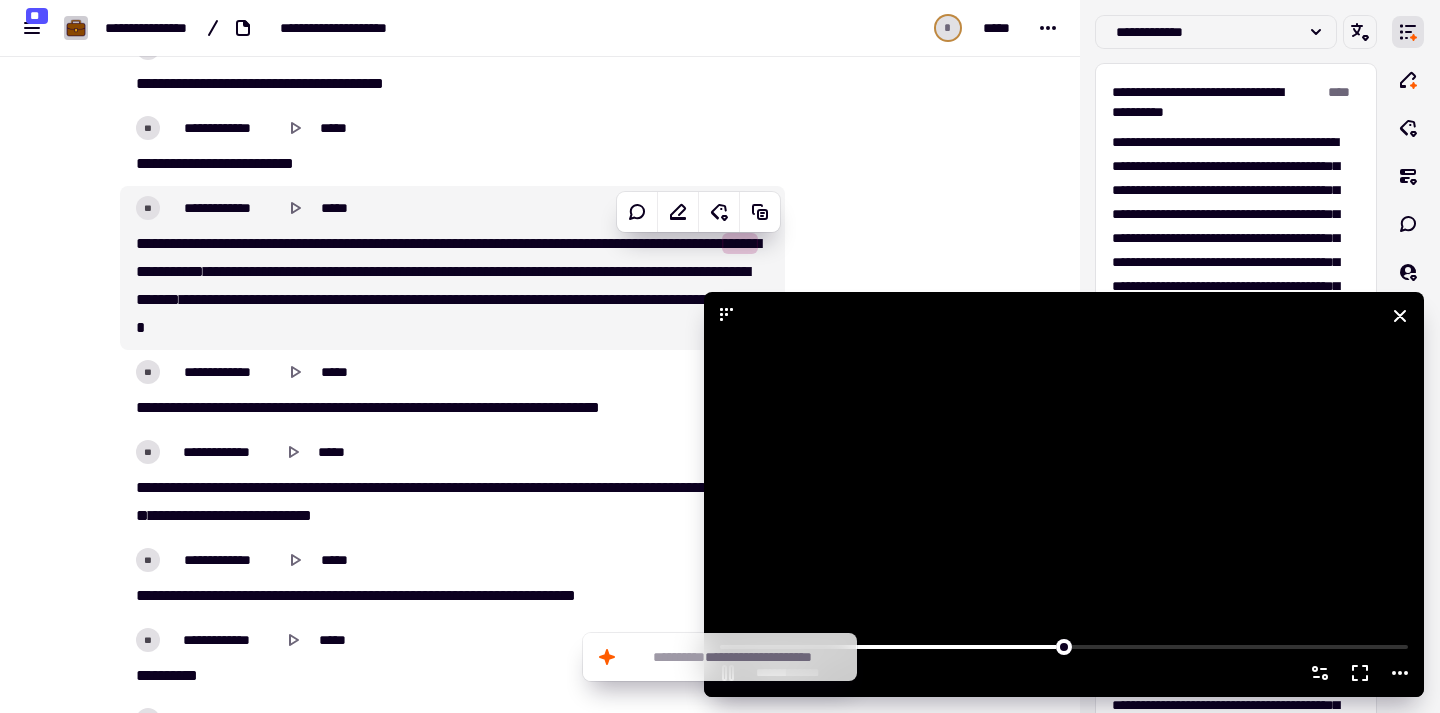 click at bounding box center (1064, 494) 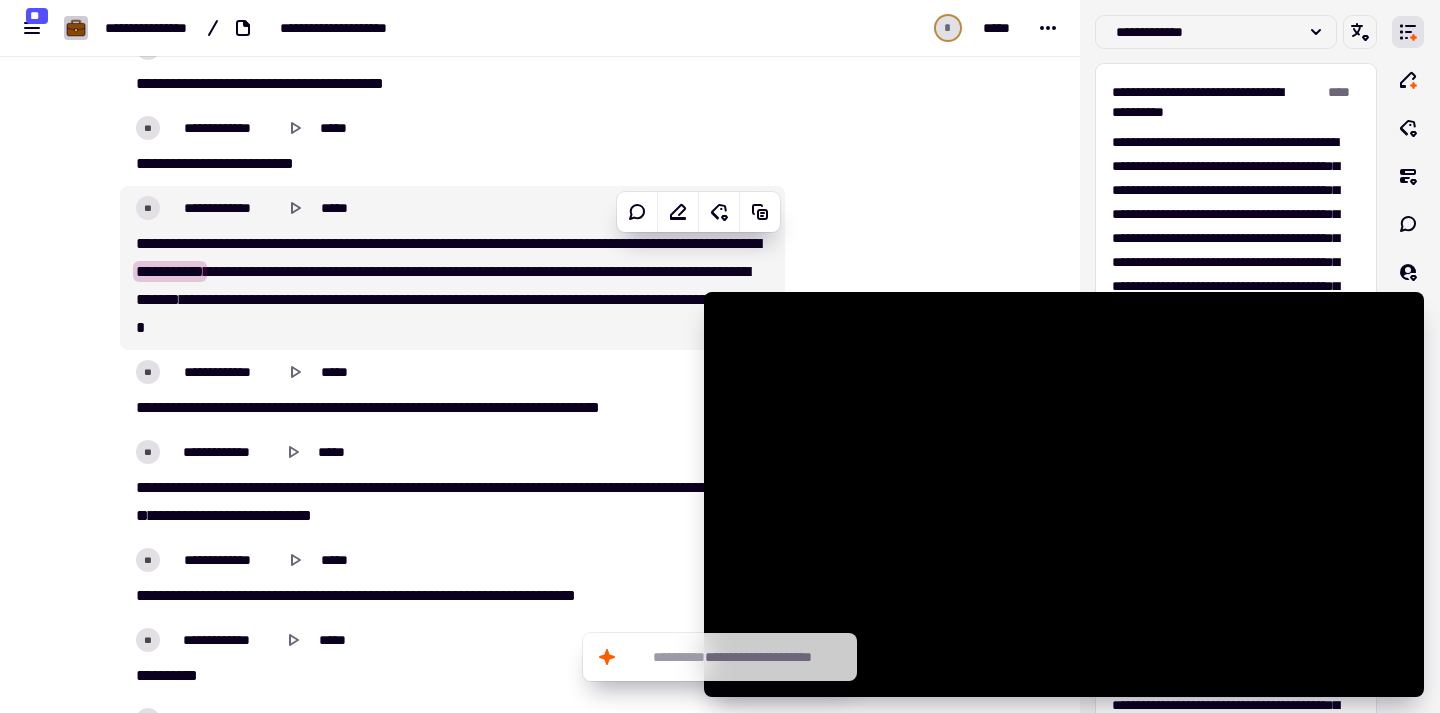 click on "*****" at bounding box center [548, 243] 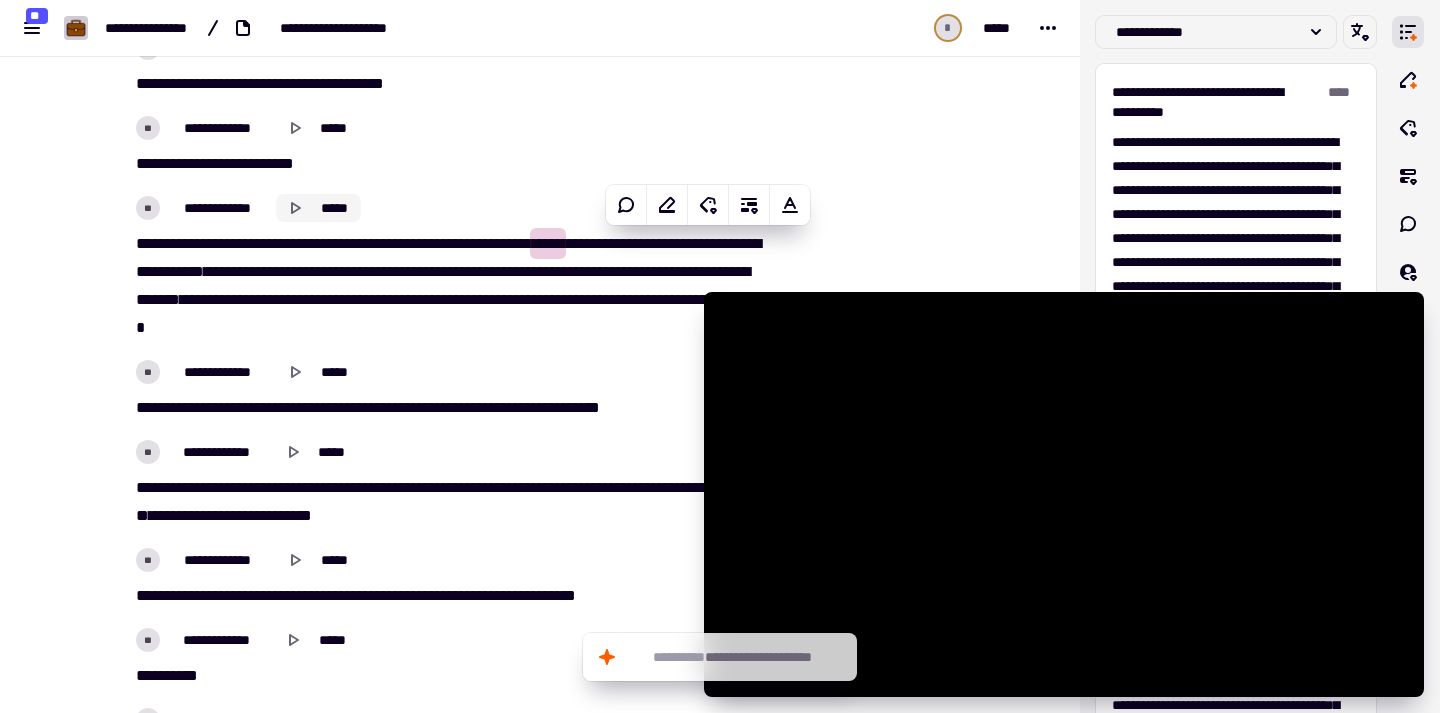 click 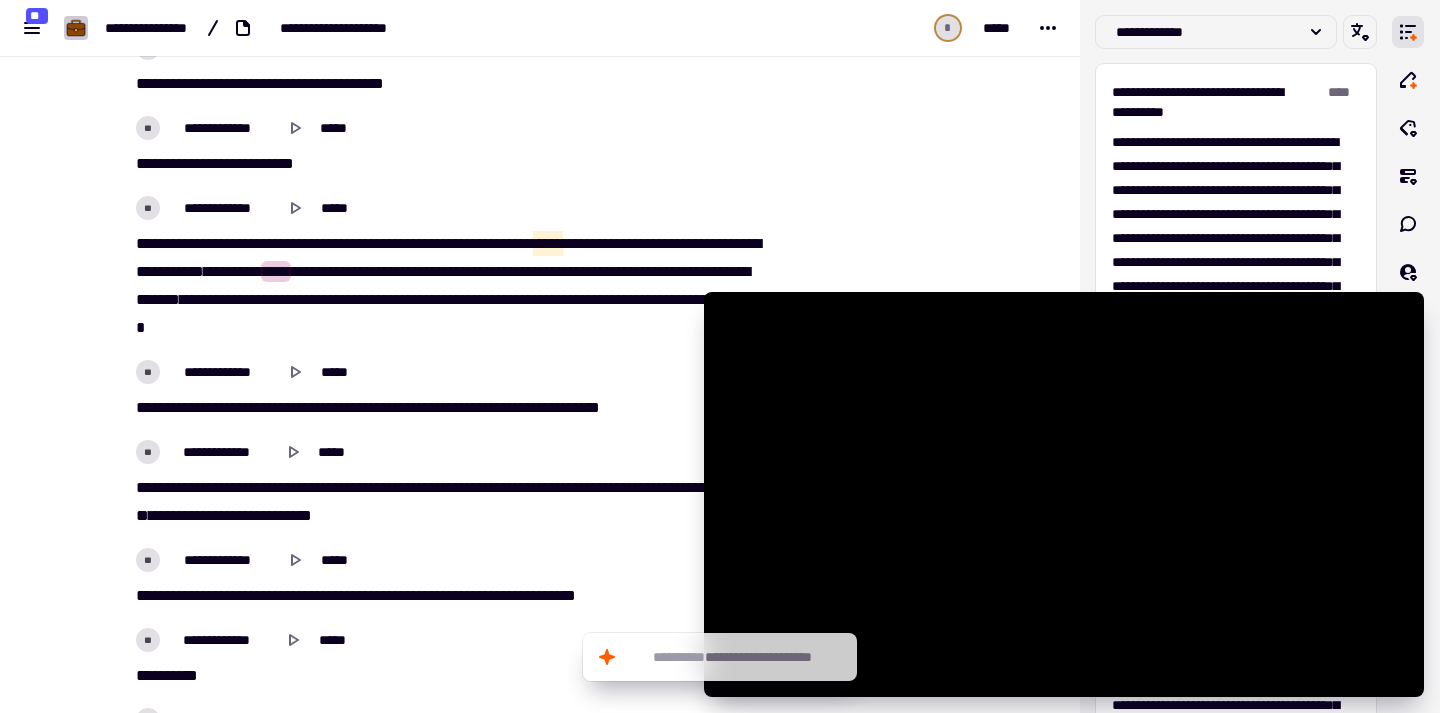 click on "*****" at bounding box center (626, 243) 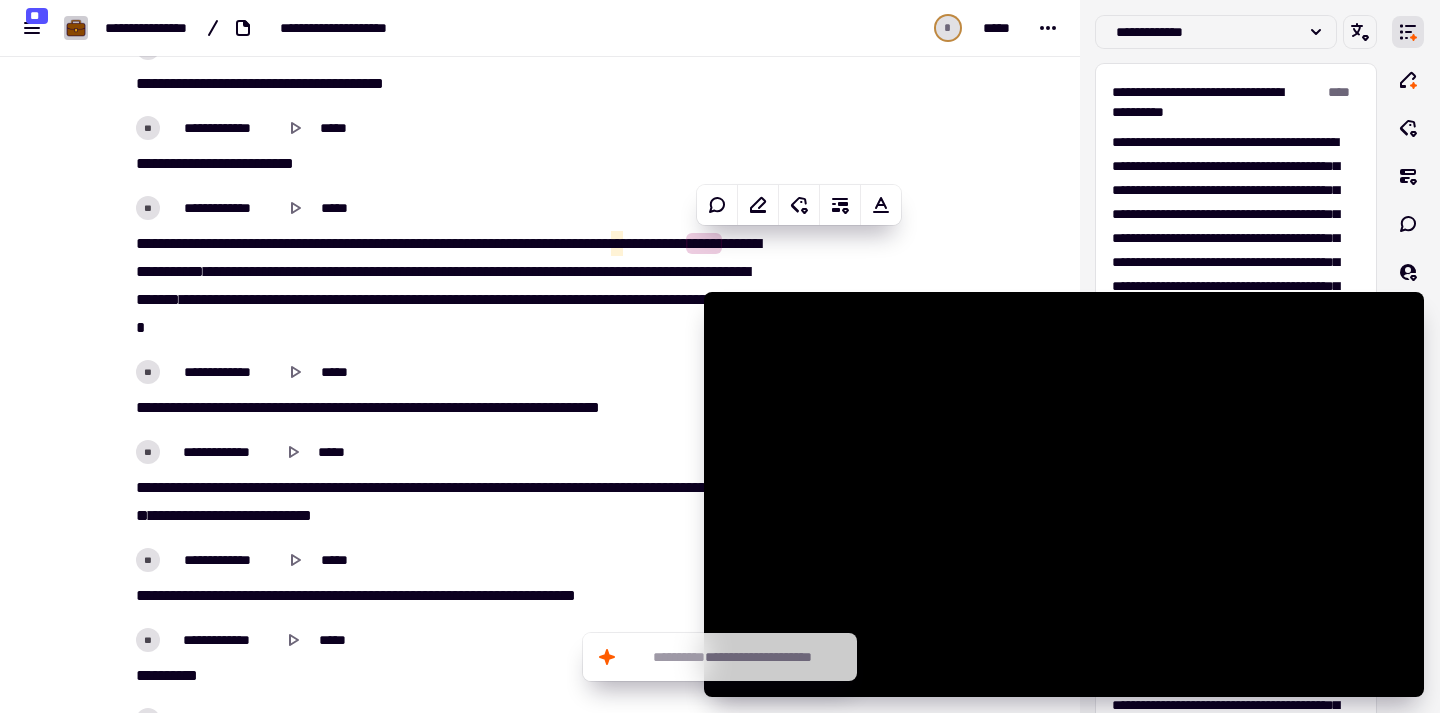 click on "*" at bounding box center [602, 243] 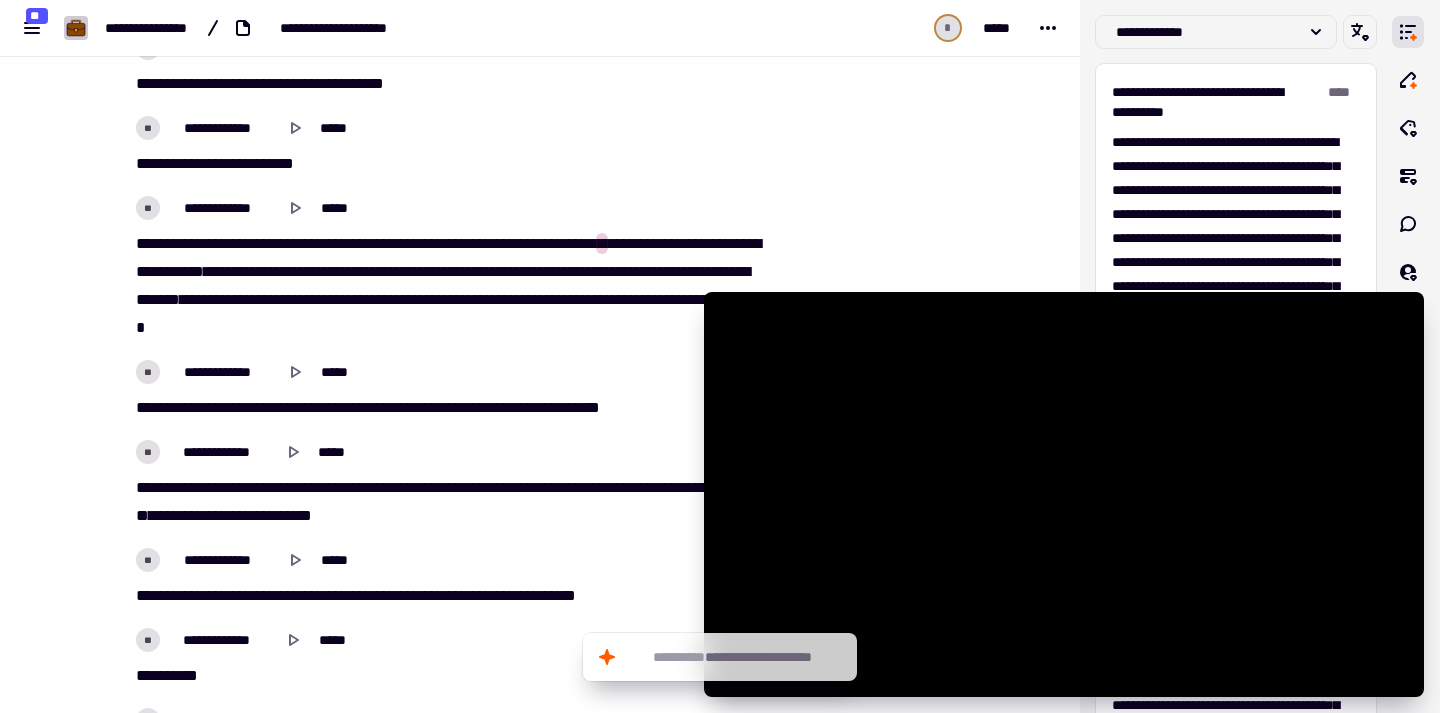 click on "****" at bounding box center (581, 243) 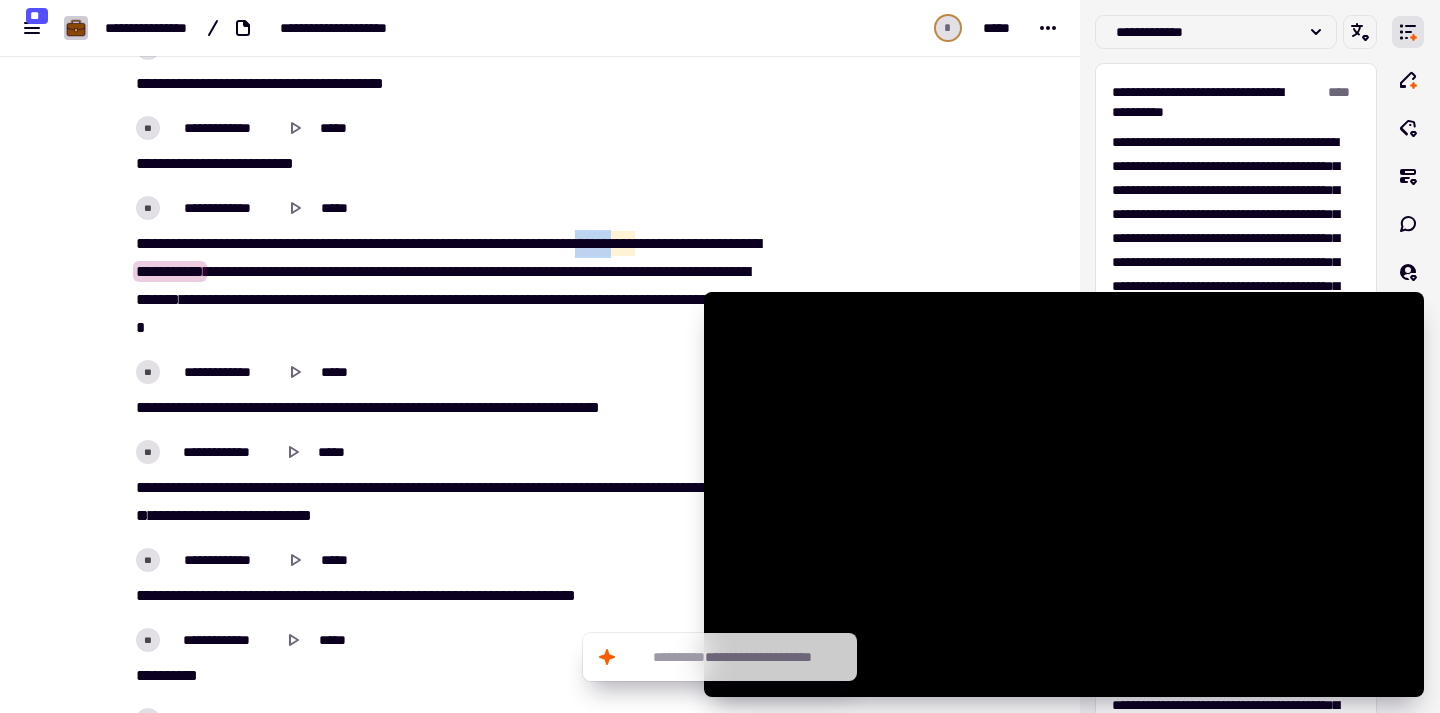 drag, startPoint x: 648, startPoint y: 244, endPoint x: 733, endPoint y: 240, distance: 85.09406 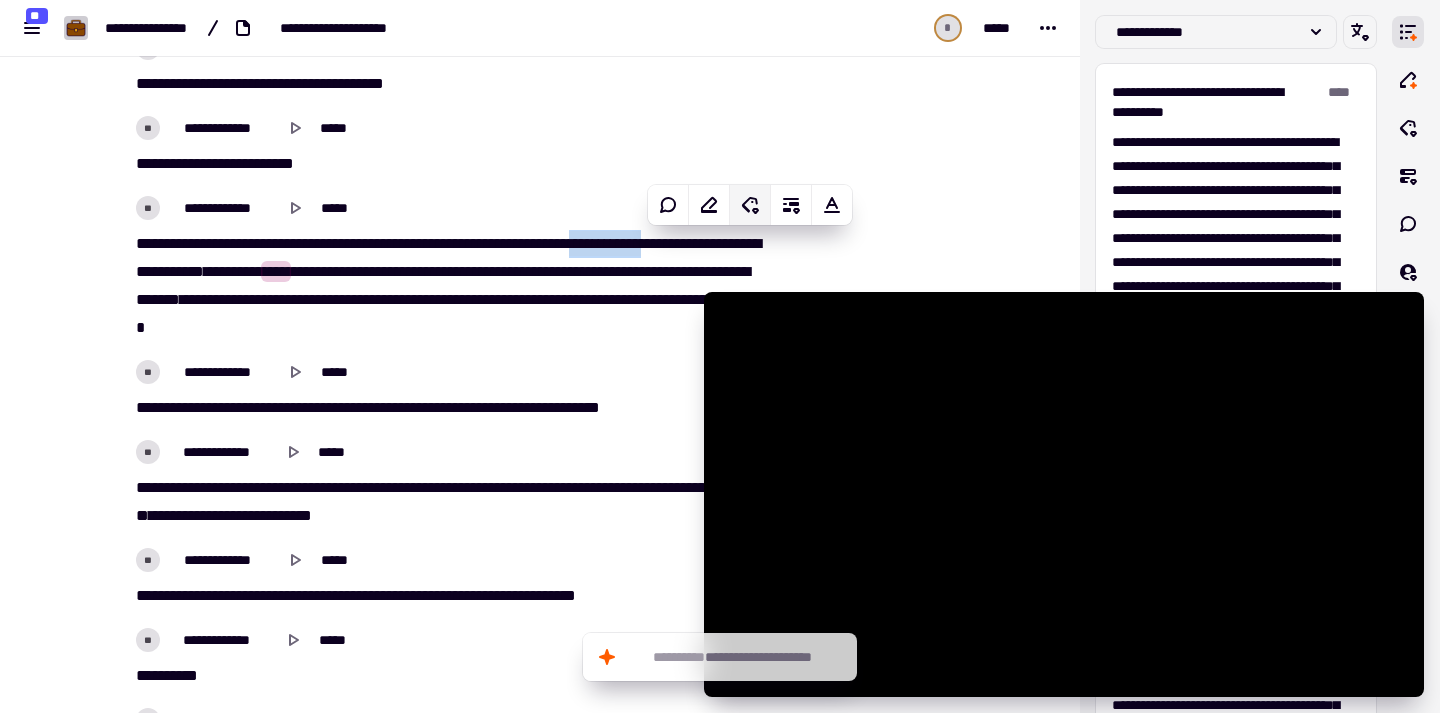 type on "*******" 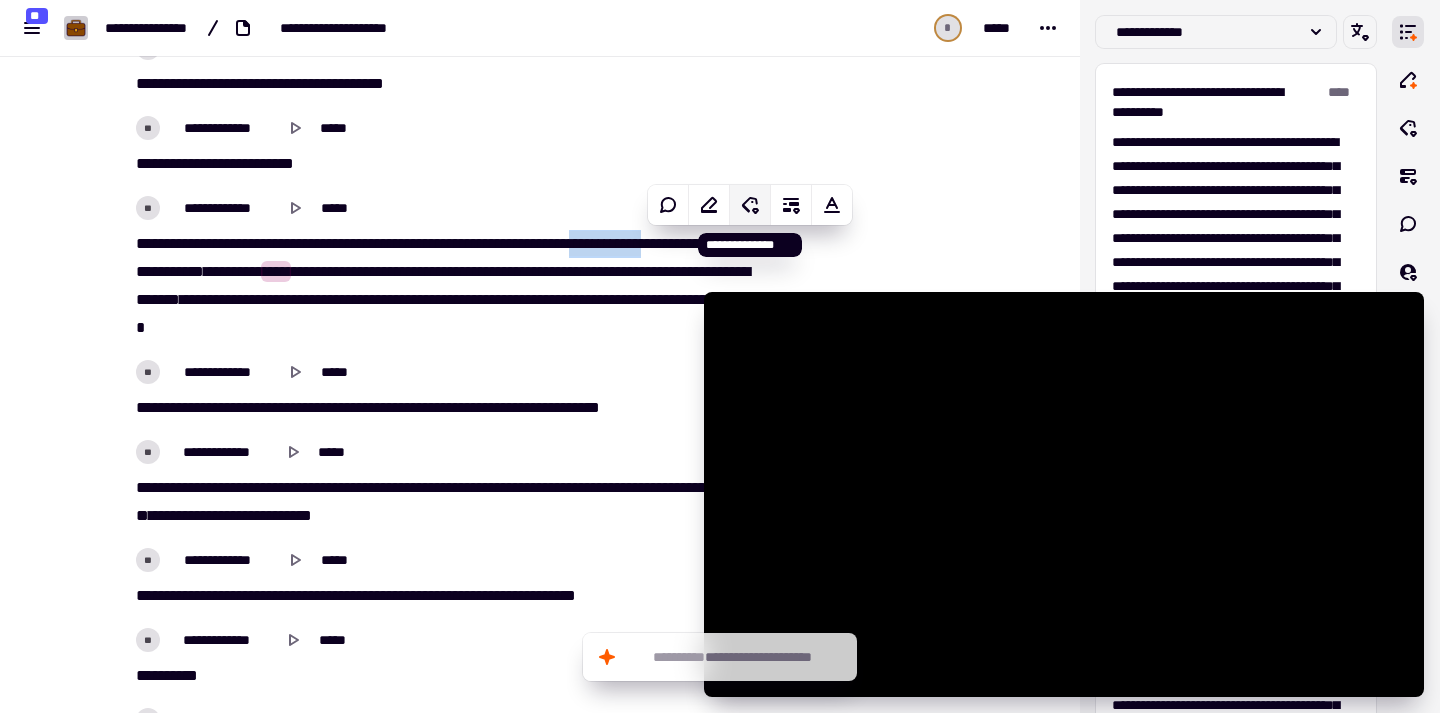 type 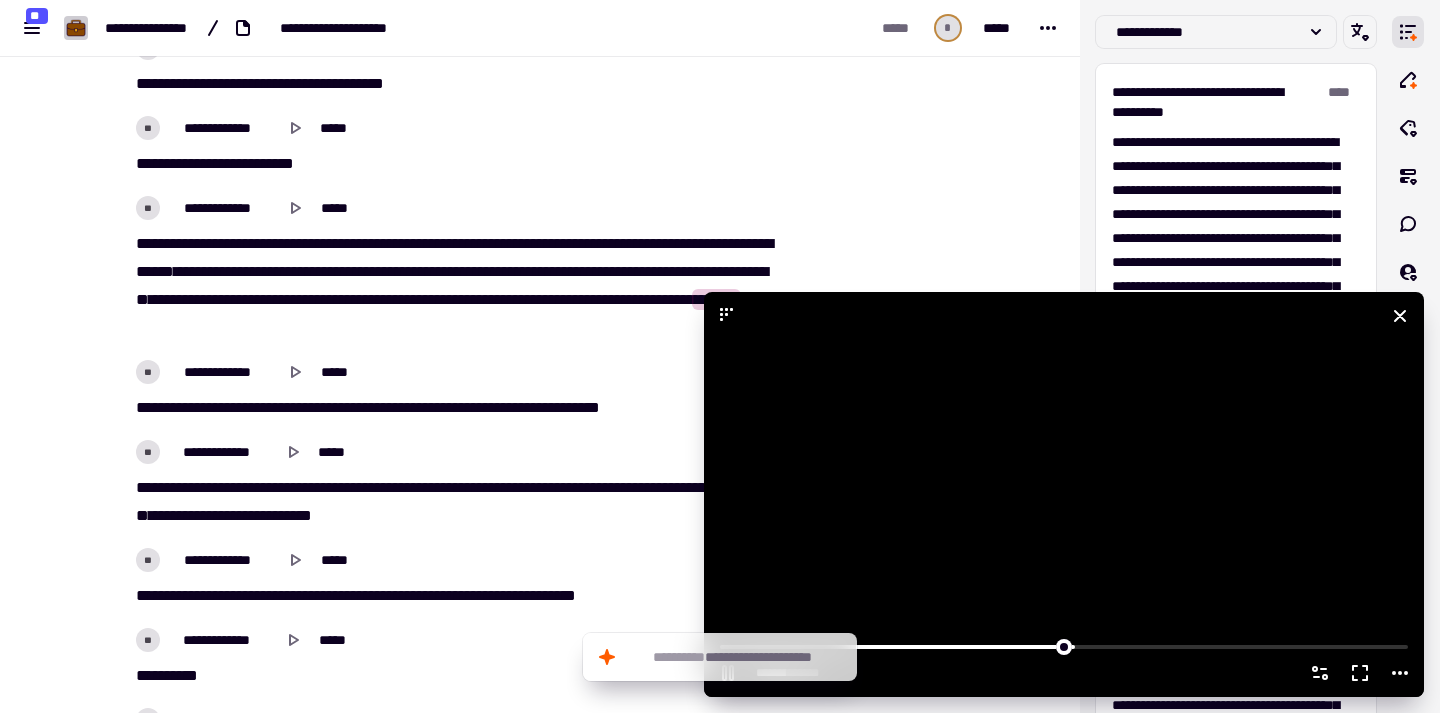 click at bounding box center [1064, 494] 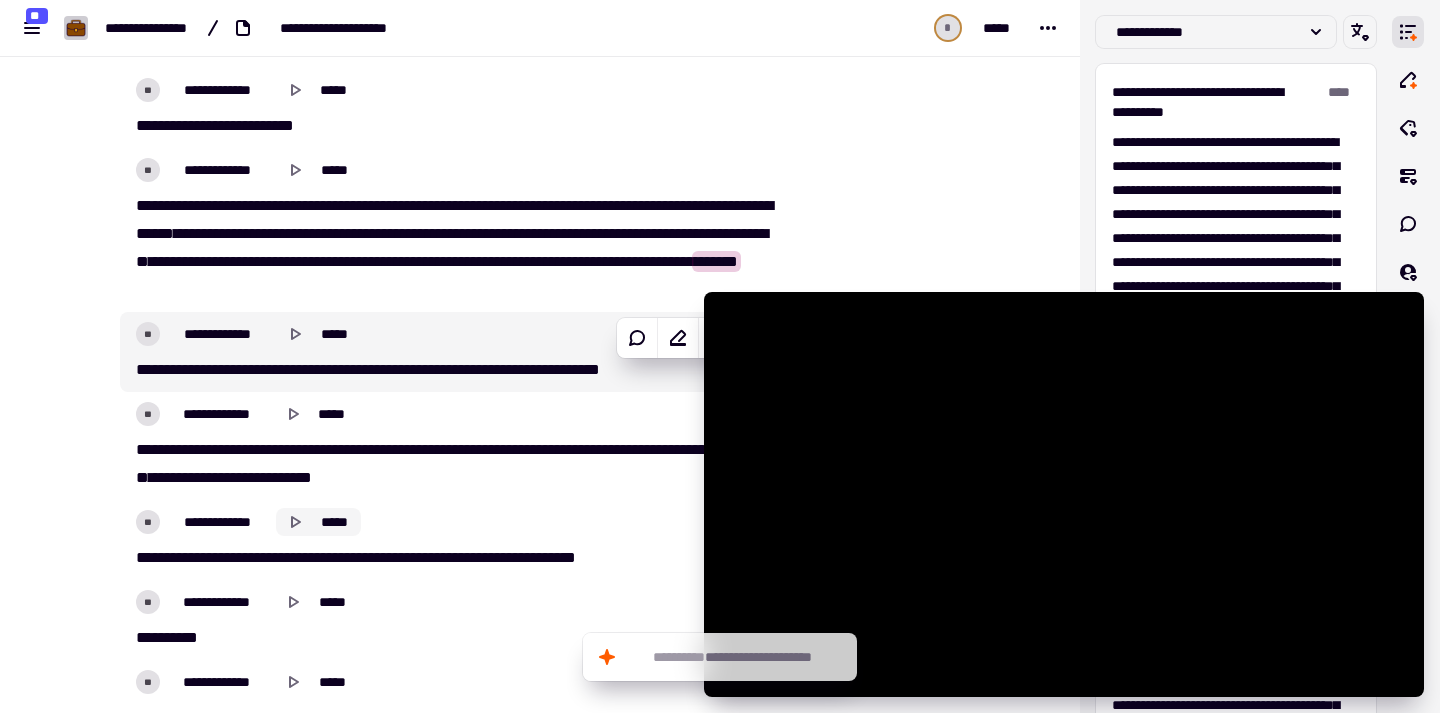 scroll, scrollTop: 9918, scrollLeft: 0, axis: vertical 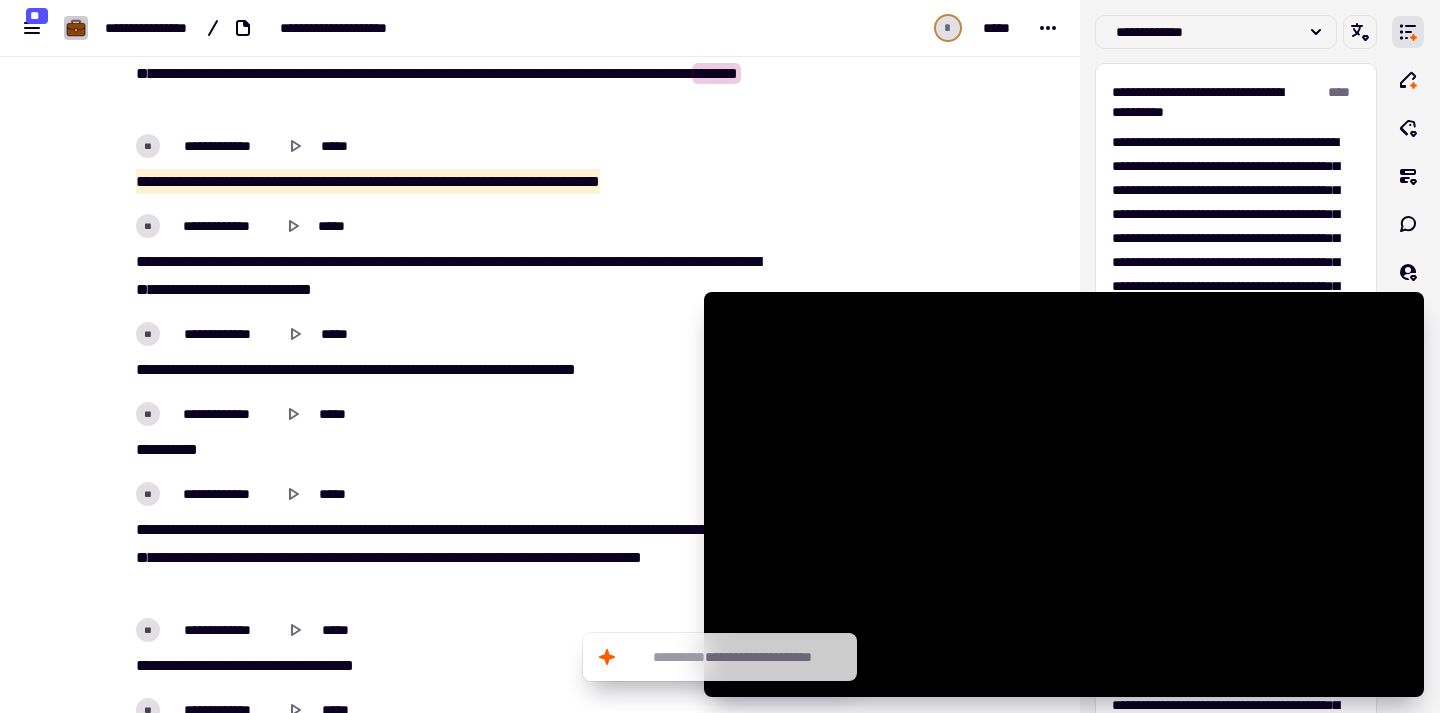 drag, startPoint x: 120, startPoint y: 177, endPoint x: 753, endPoint y: 191, distance: 633.1548 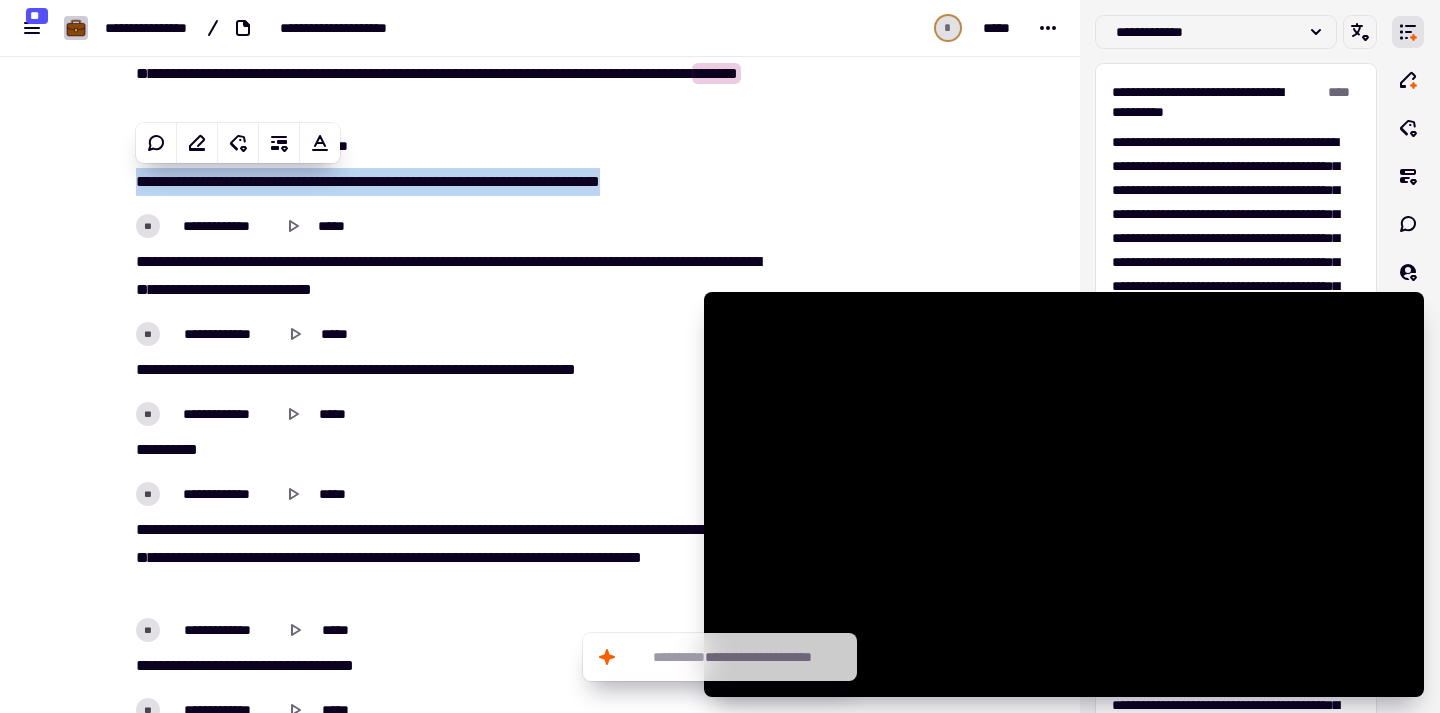 copy on "[REDACTED]" 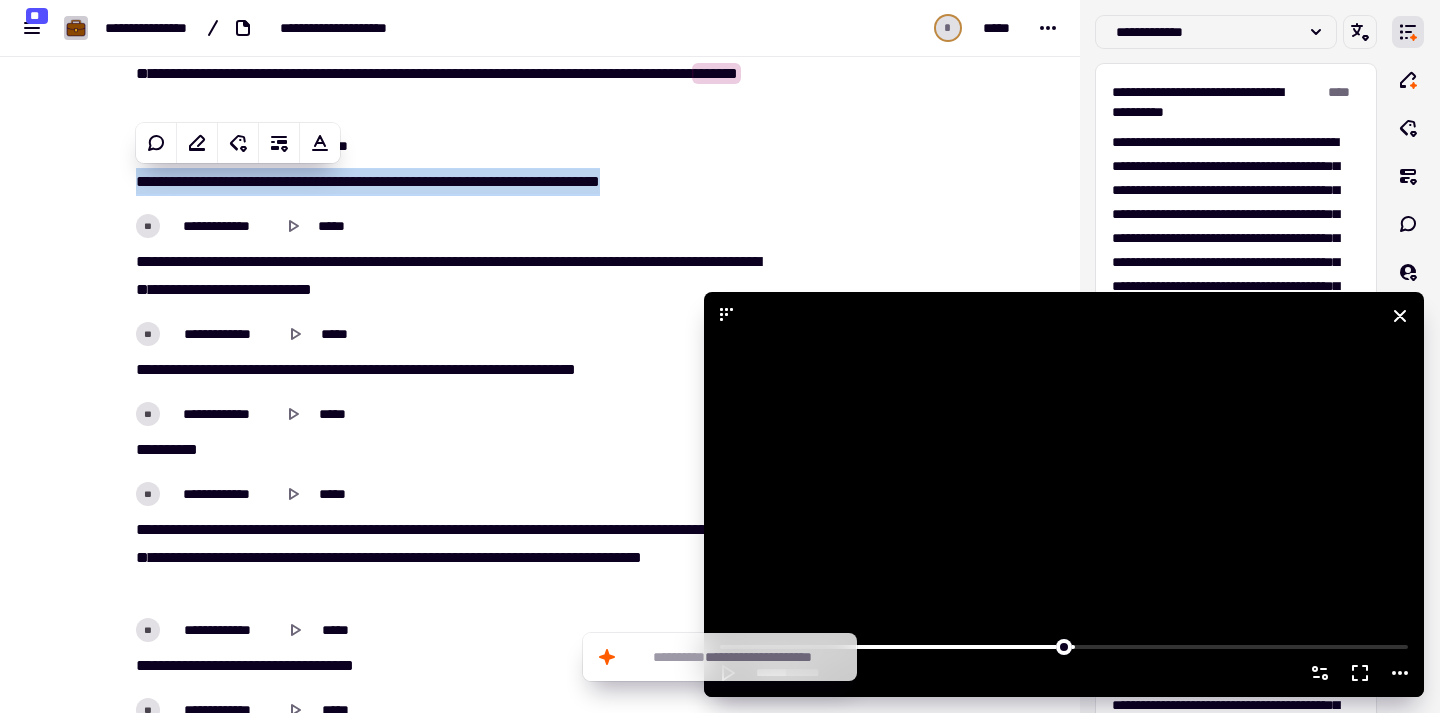 click at bounding box center (1064, 494) 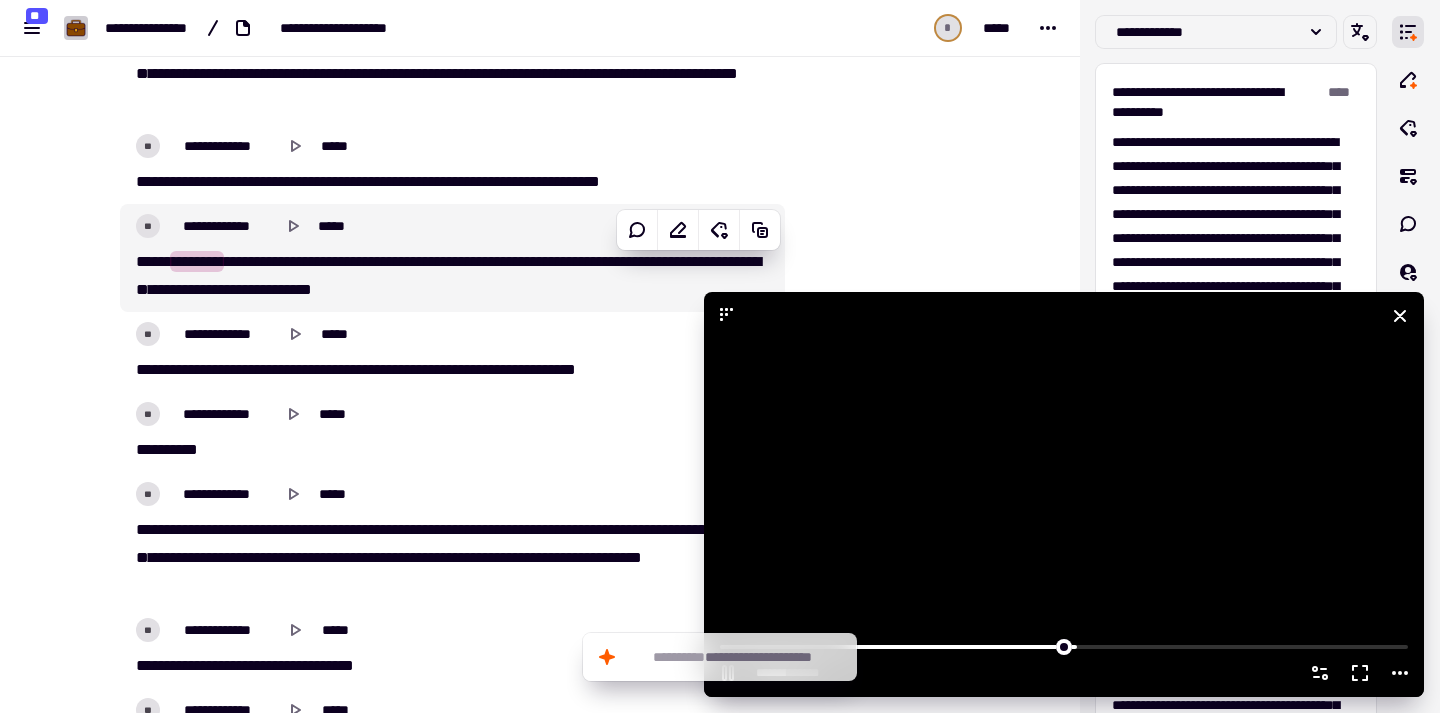 click at bounding box center [1064, 494] 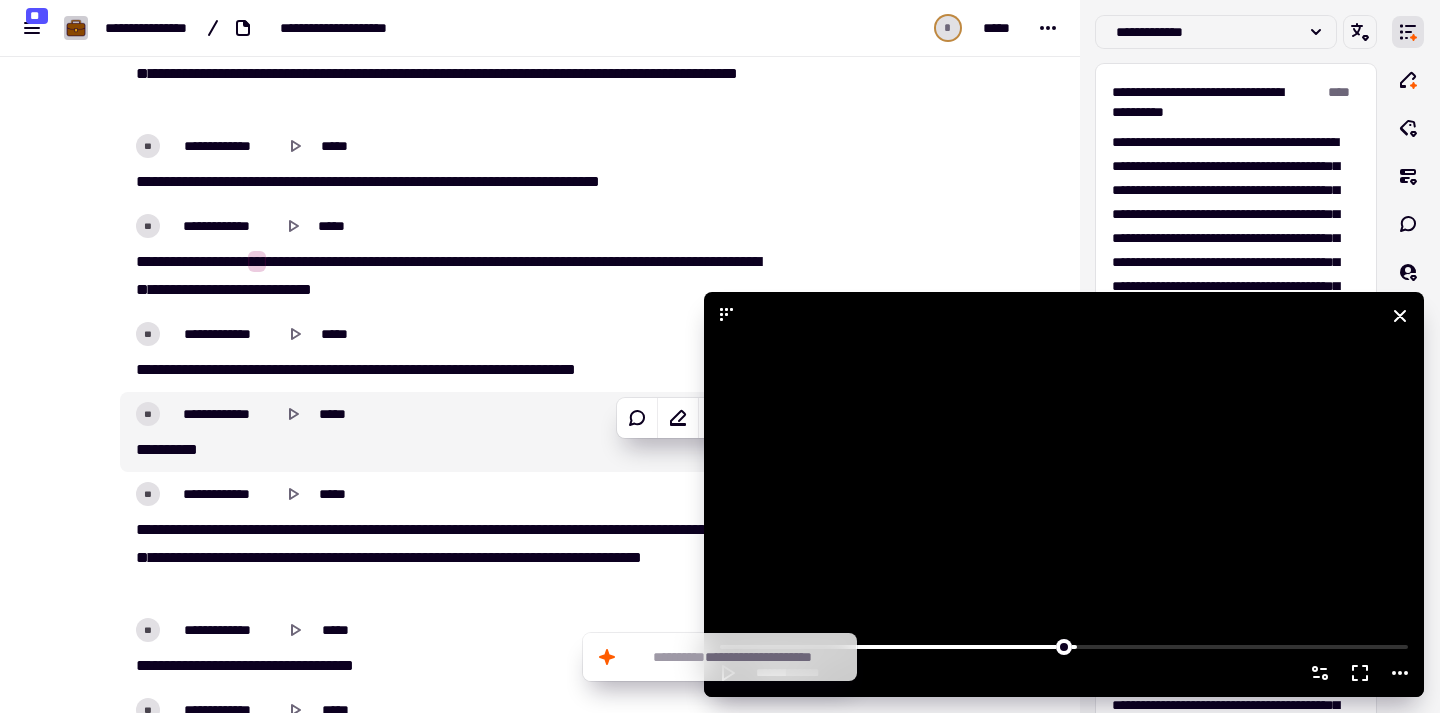 click at bounding box center (1064, 494) 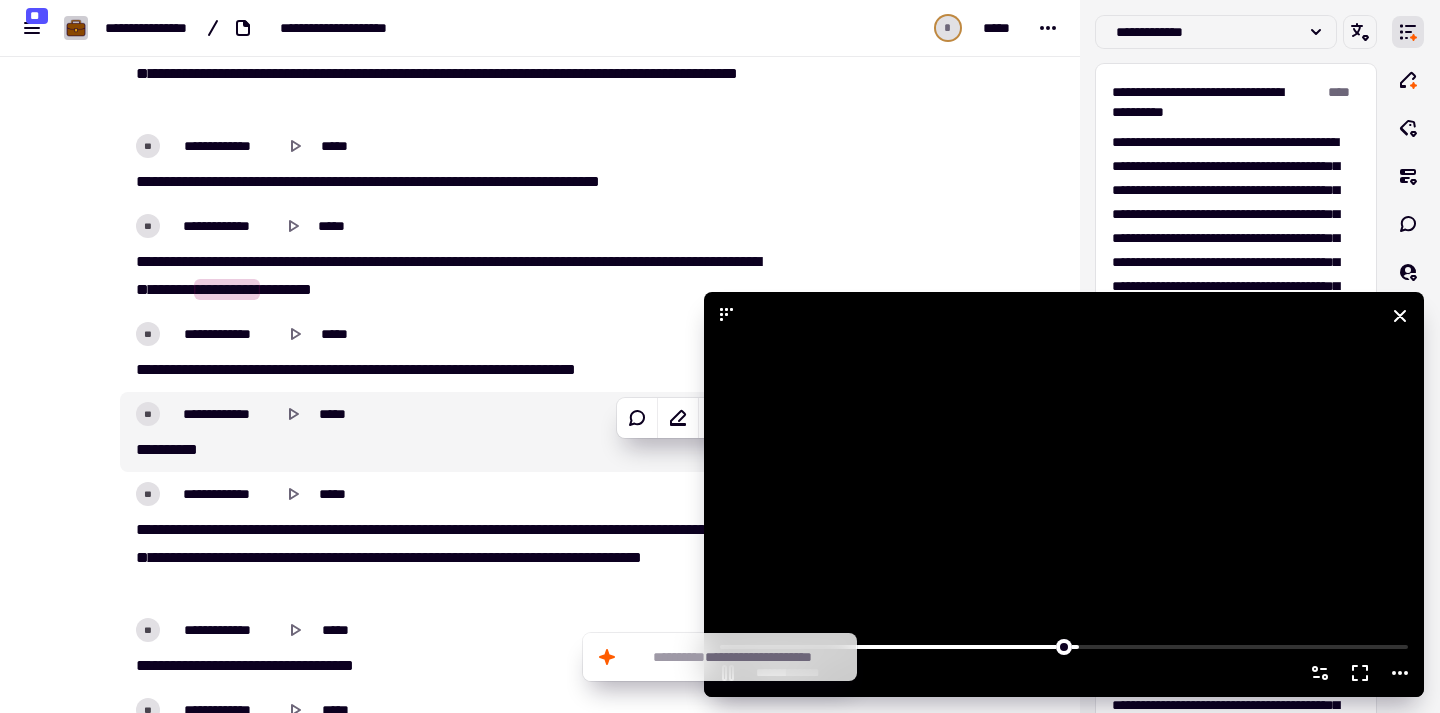 click at bounding box center (1064, 494) 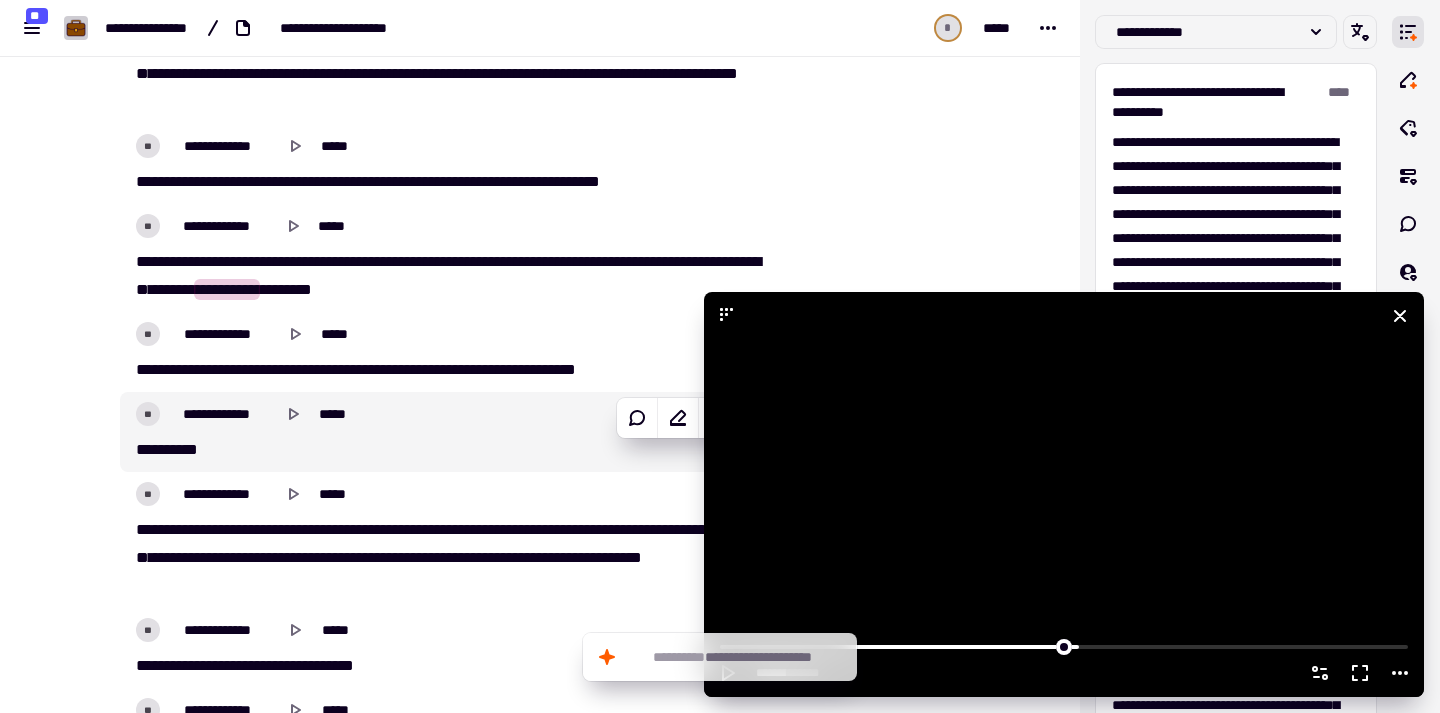click at bounding box center (1064, 494) 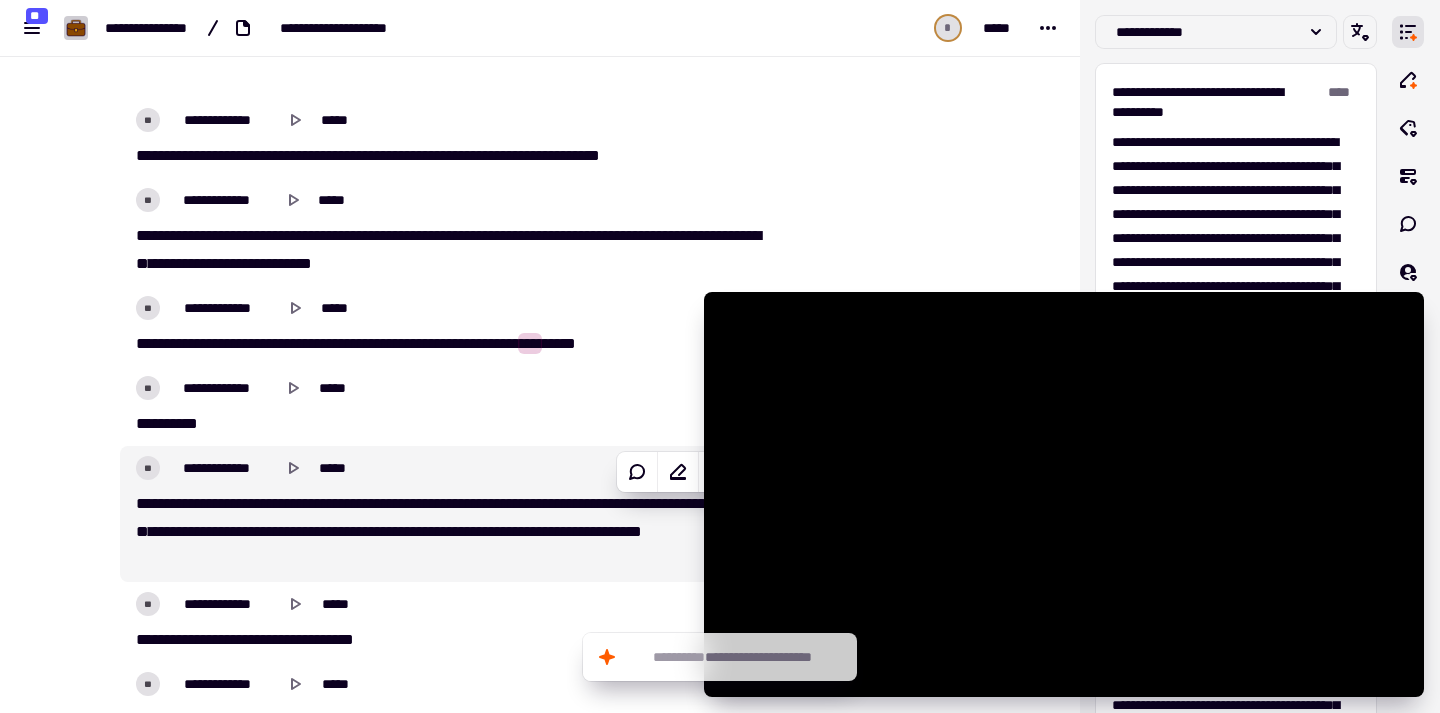 scroll, scrollTop: 10119, scrollLeft: 0, axis: vertical 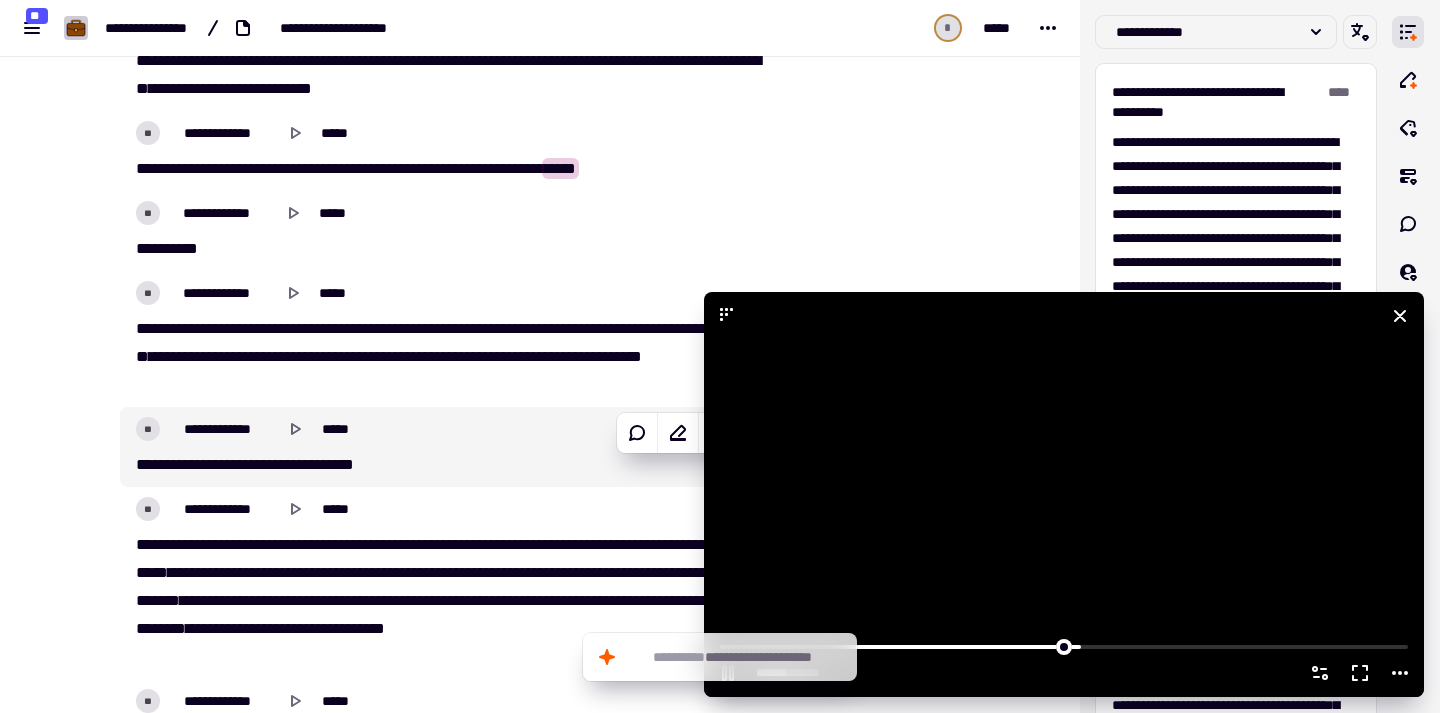 click at bounding box center [1064, 494] 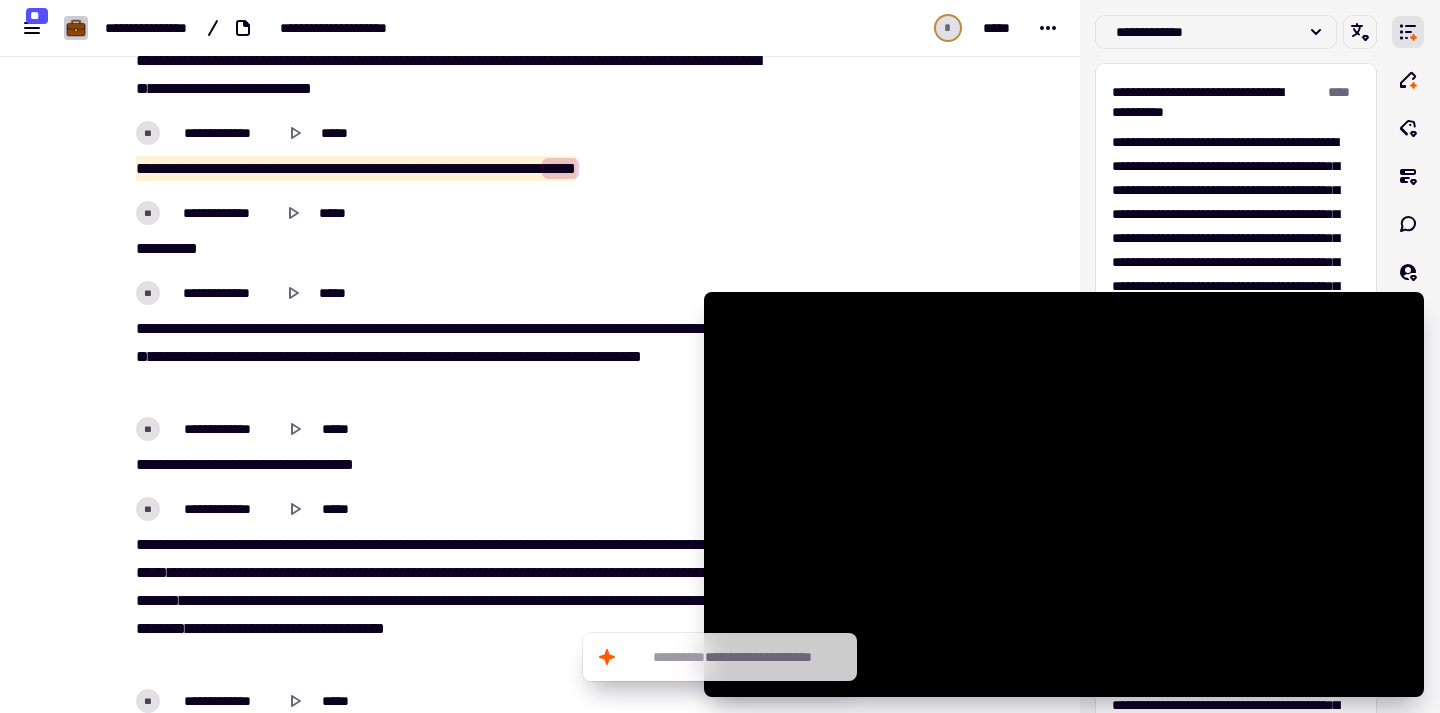 drag, startPoint x: 119, startPoint y: 172, endPoint x: 739, endPoint y: 160, distance: 620.1161 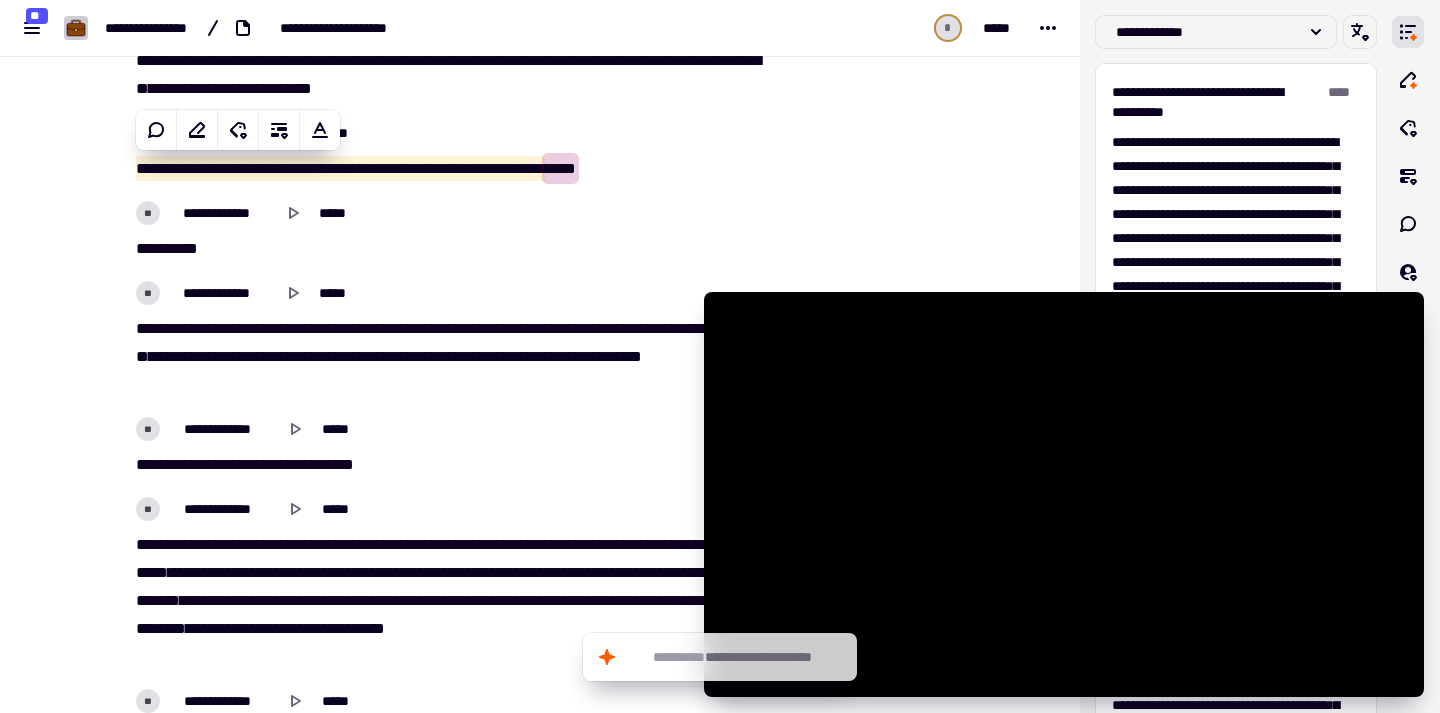 copy on "[REDACTED]" 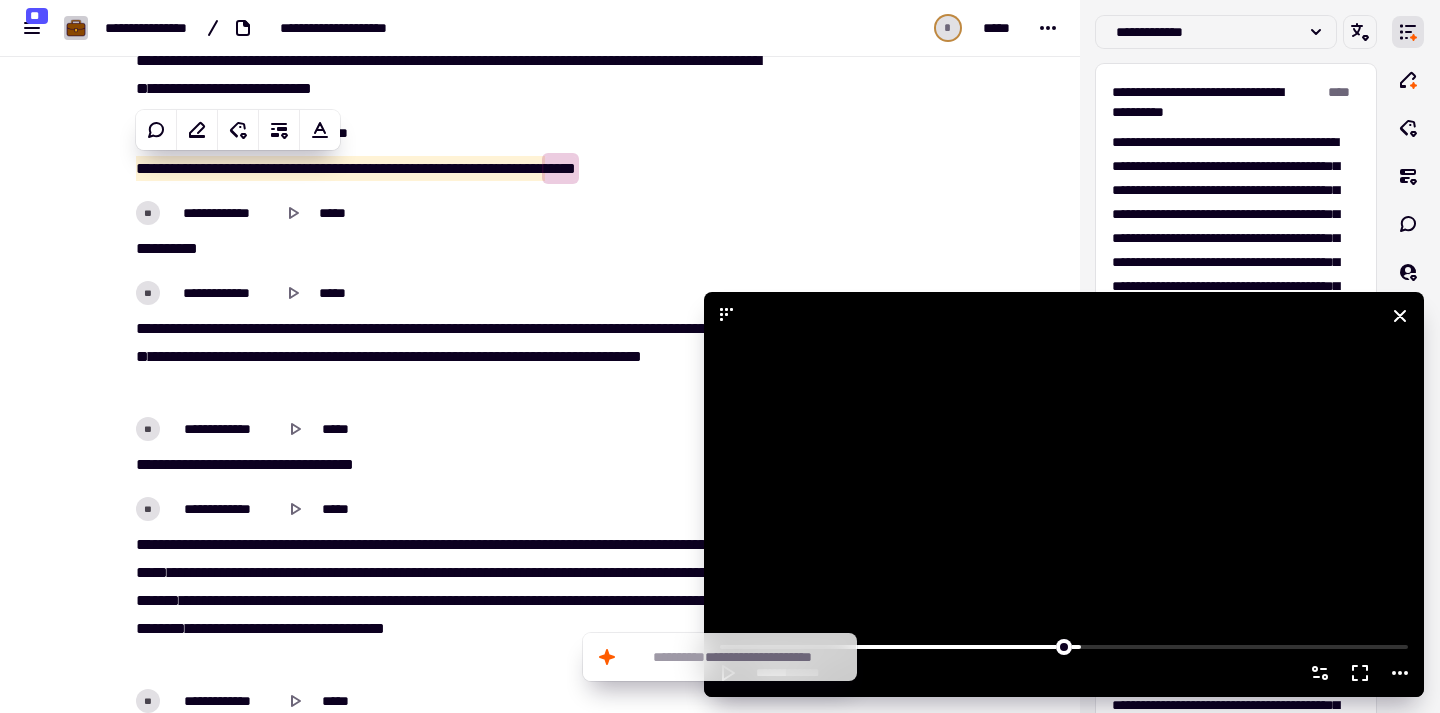 click at bounding box center [1064, 494] 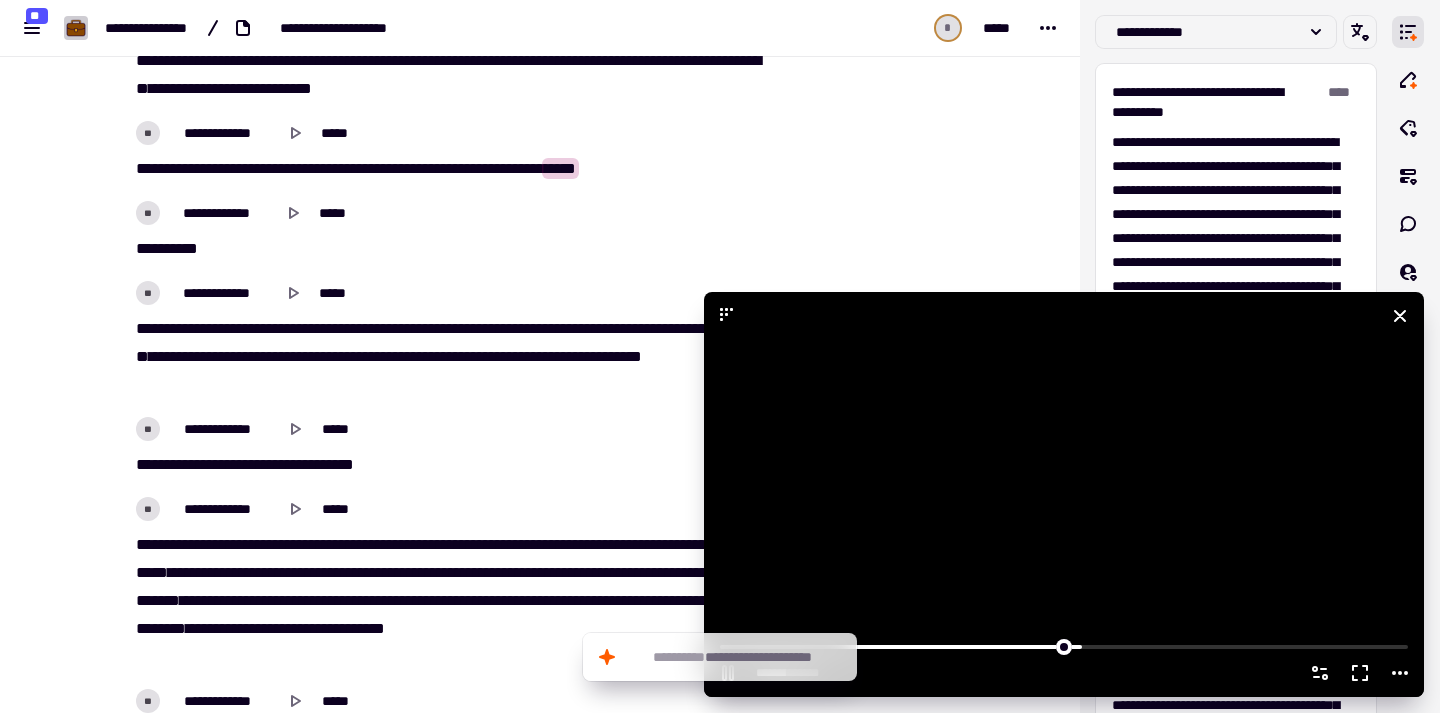 click at bounding box center [1064, 494] 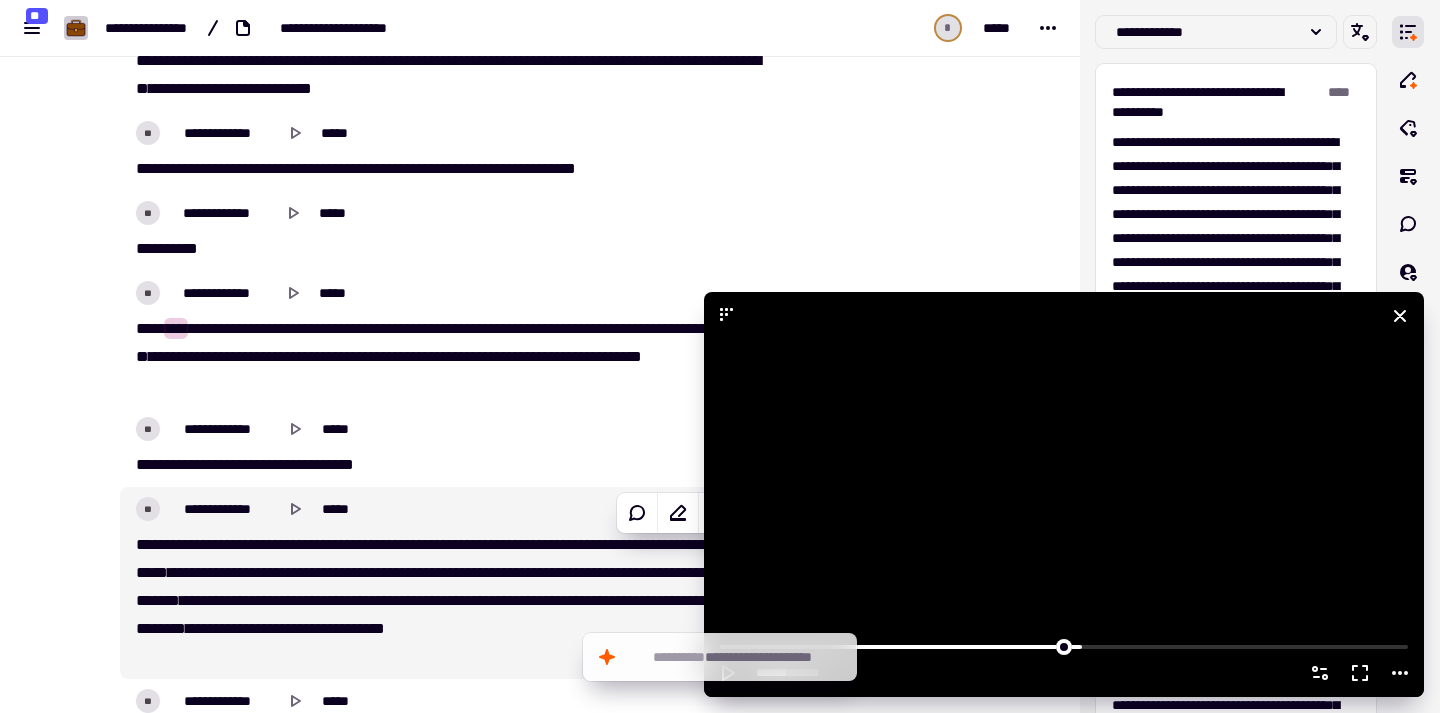 click at bounding box center (1064, 494) 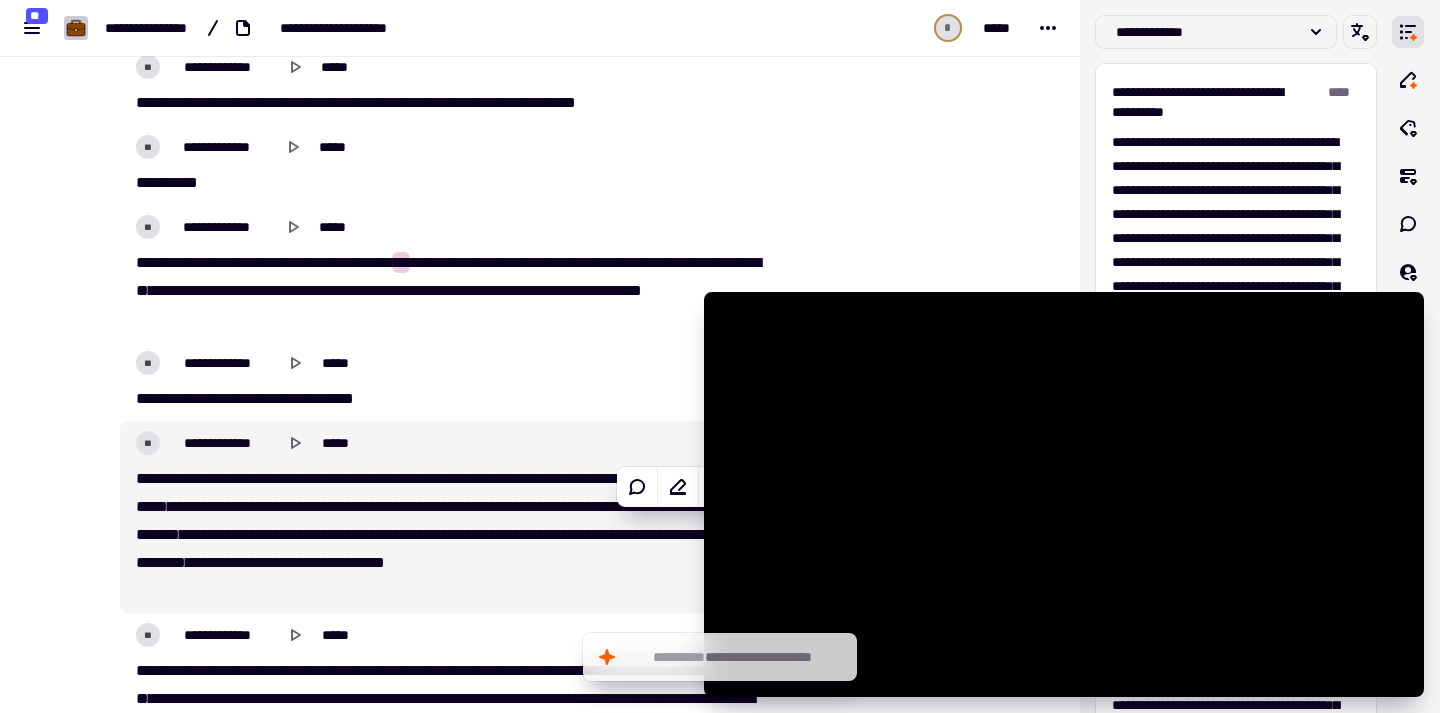 scroll, scrollTop: 10211, scrollLeft: 0, axis: vertical 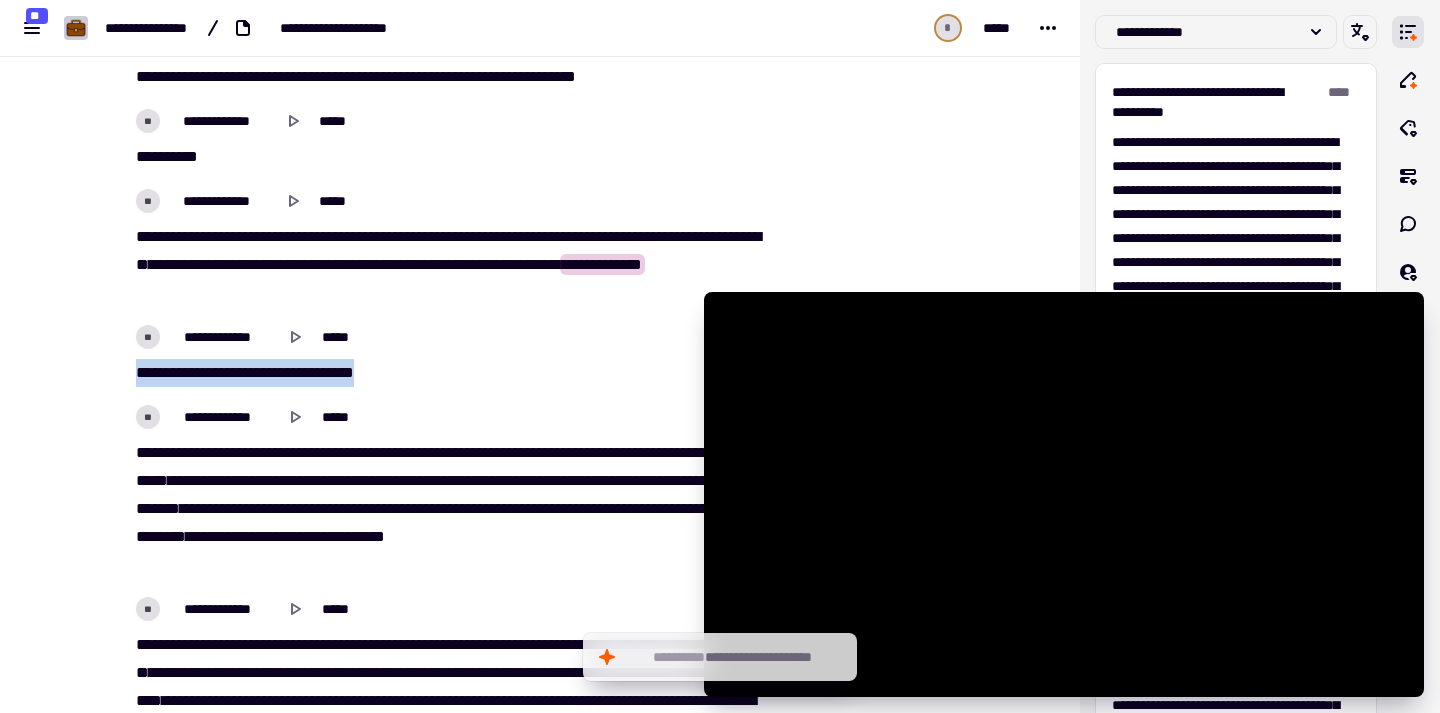 drag, startPoint x: 140, startPoint y: 376, endPoint x: 431, endPoint y: 375, distance: 291.0017 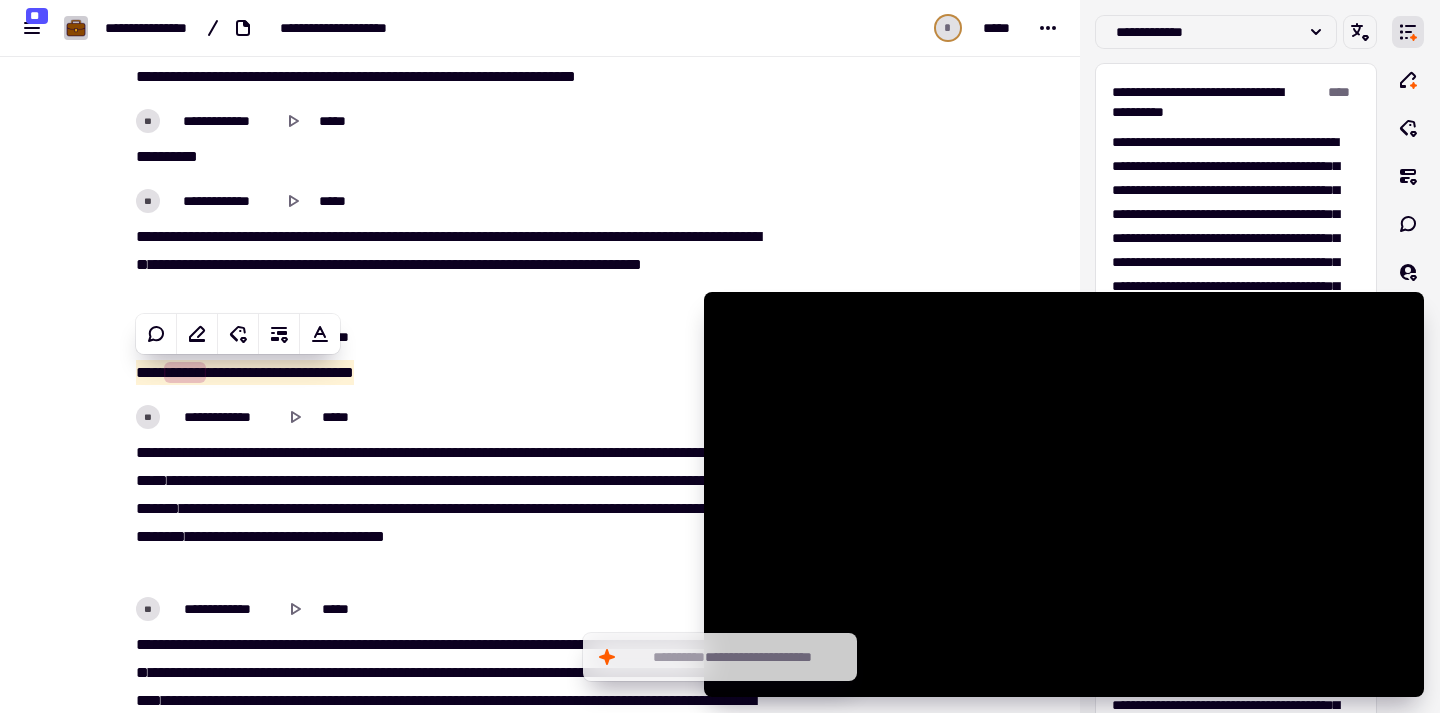 copy on "[REDACTED]" 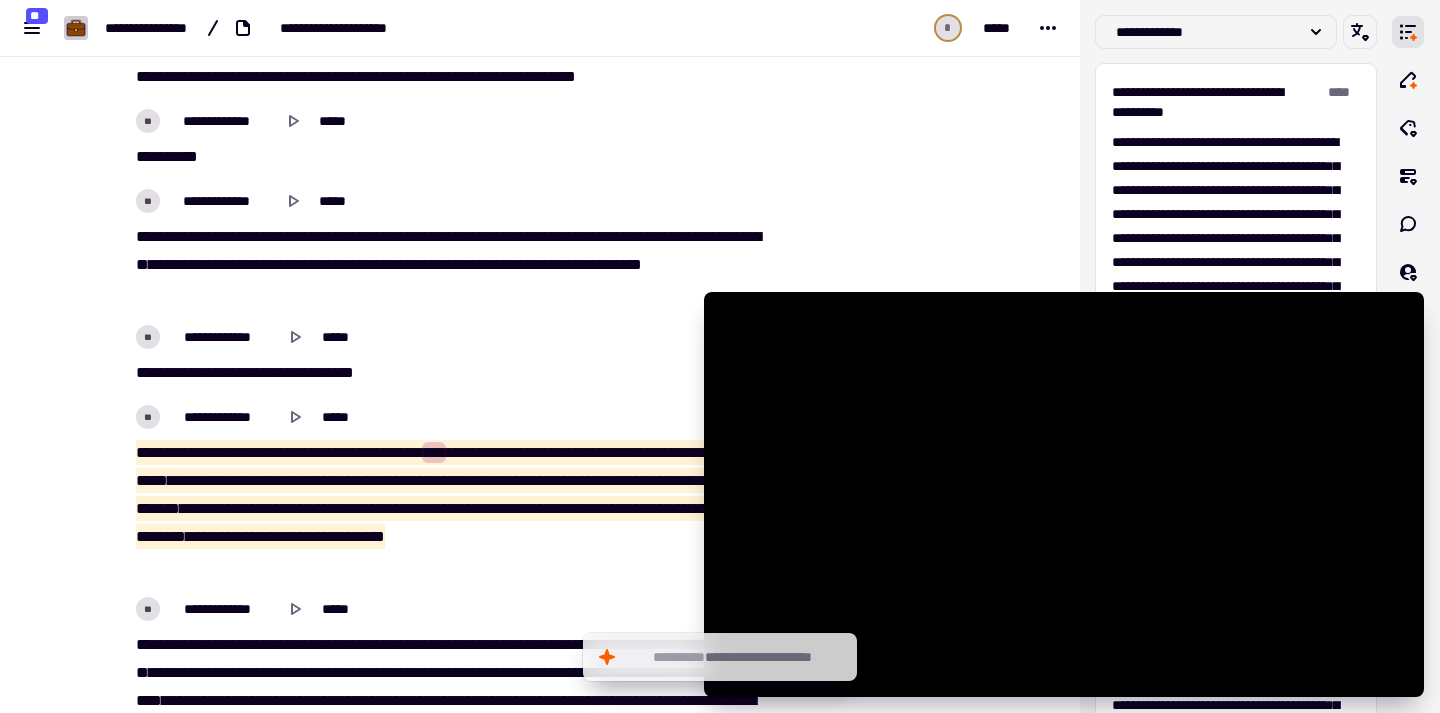 drag, startPoint x: 126, startPoint y: 454, endPoint x: 283, endPoint y: 569, distance: 194.61244 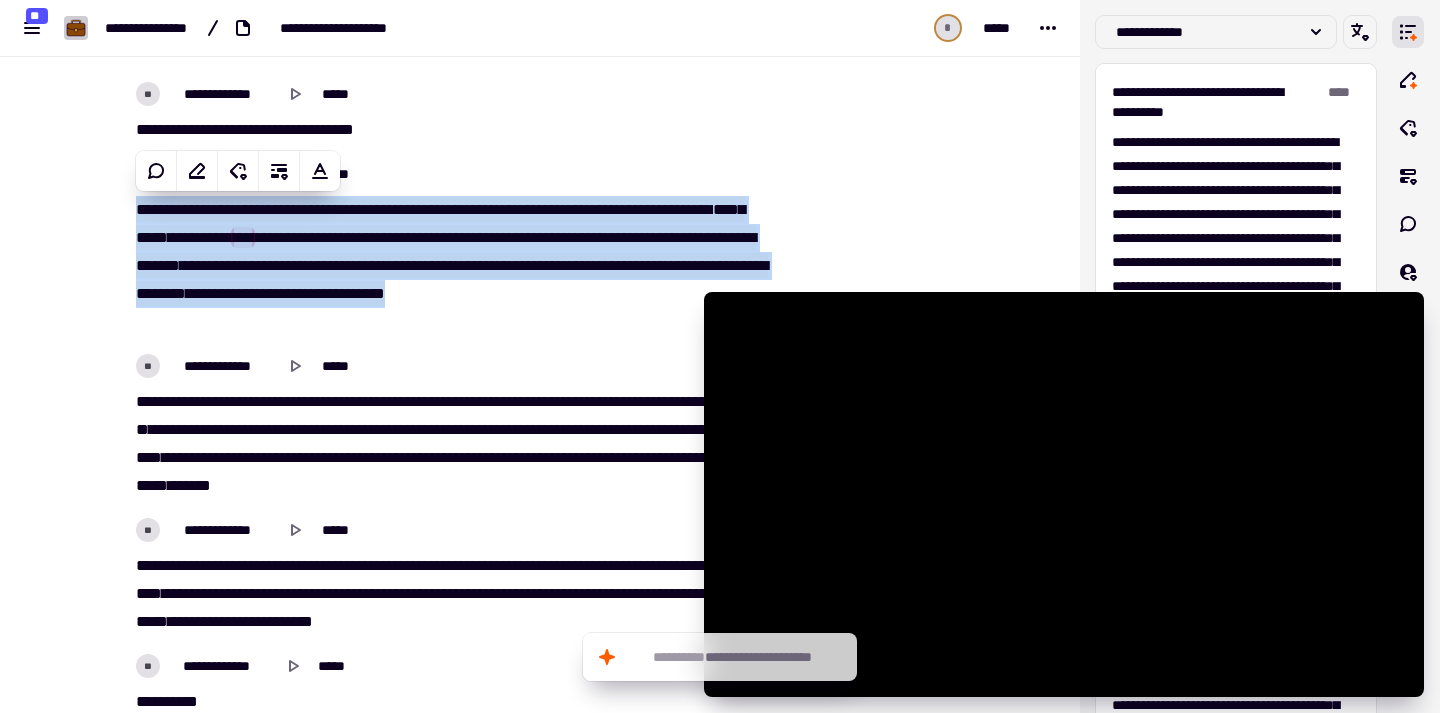scroll, scrollTop: 10467, scrollLeft: 0, axis: vertical 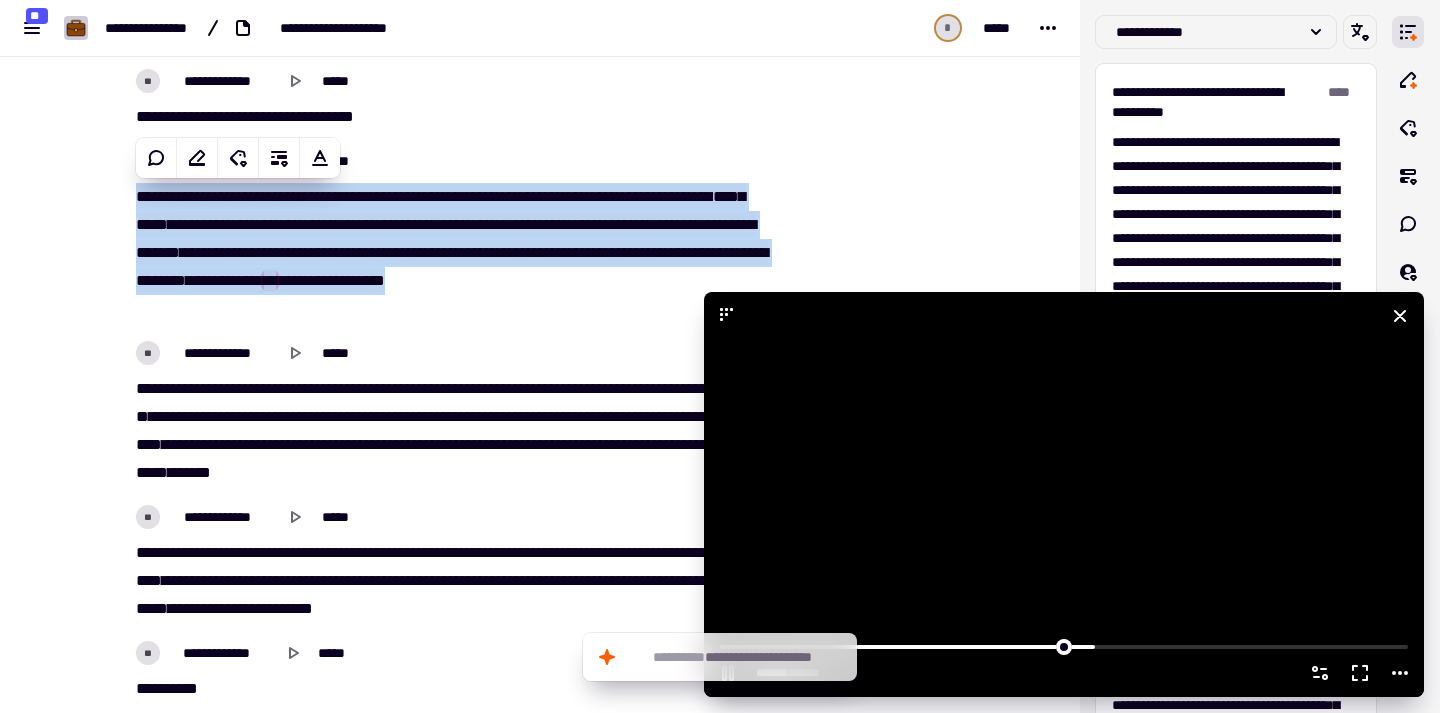 click at bounding box center [1064, 494] 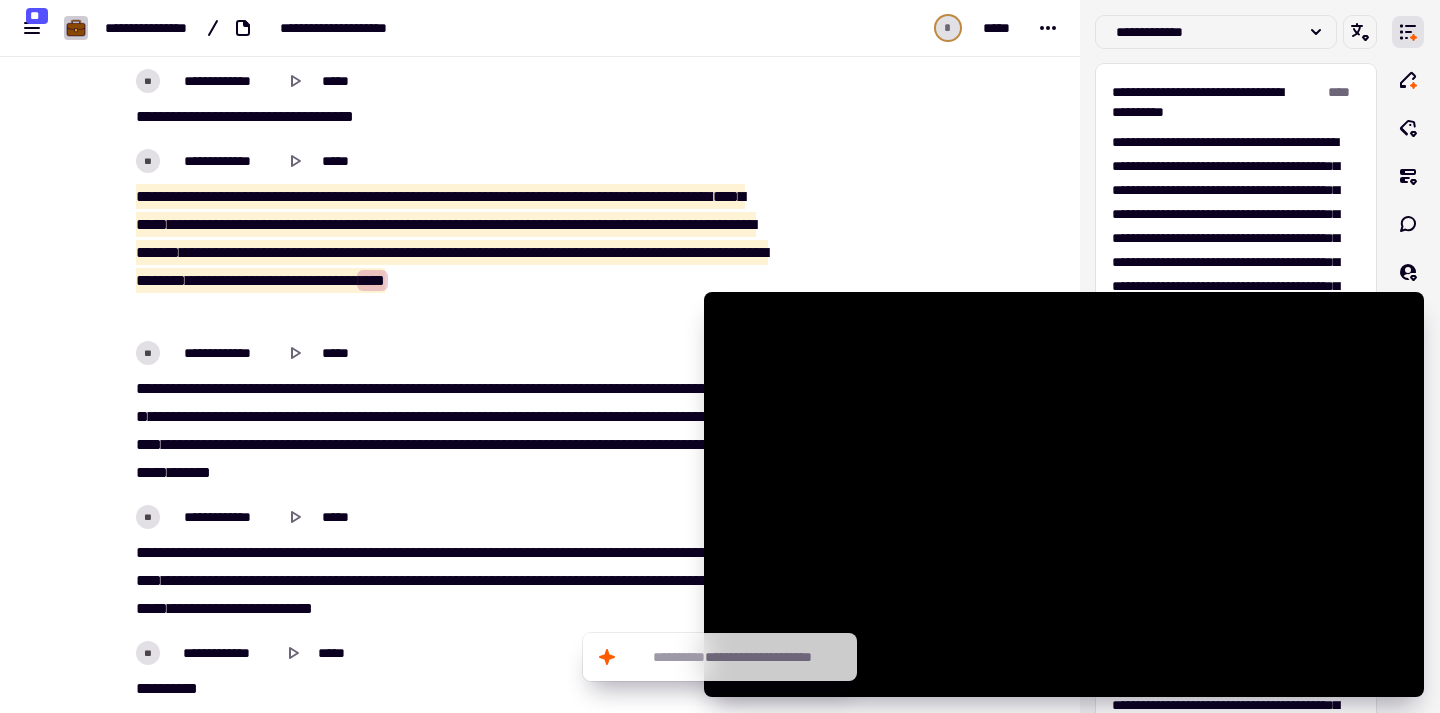 drag, startPoint x: 127, startPoint y: 195, endPoint x: 304, endPoint y: 304, distance: 207.87015 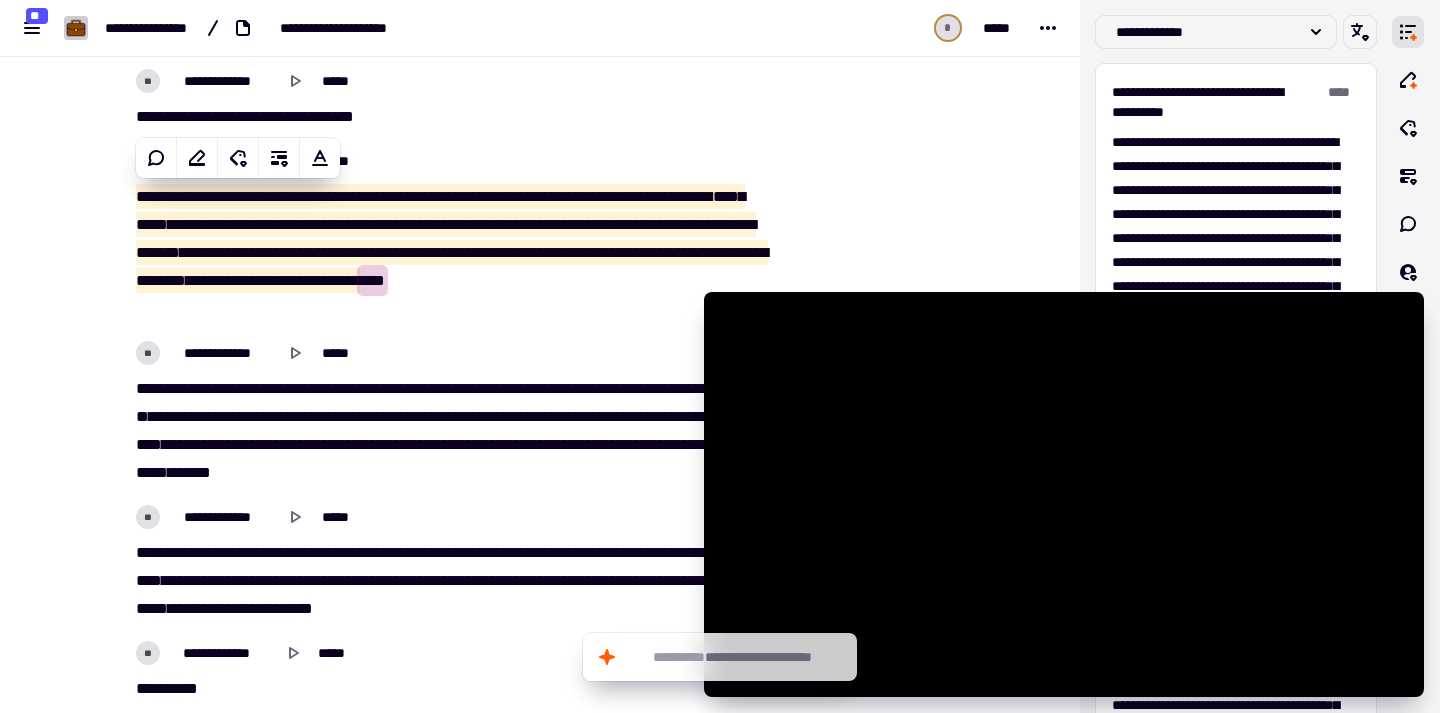 scroll, scrollTop: 10541, scrollLeft: 0, axis: vertical 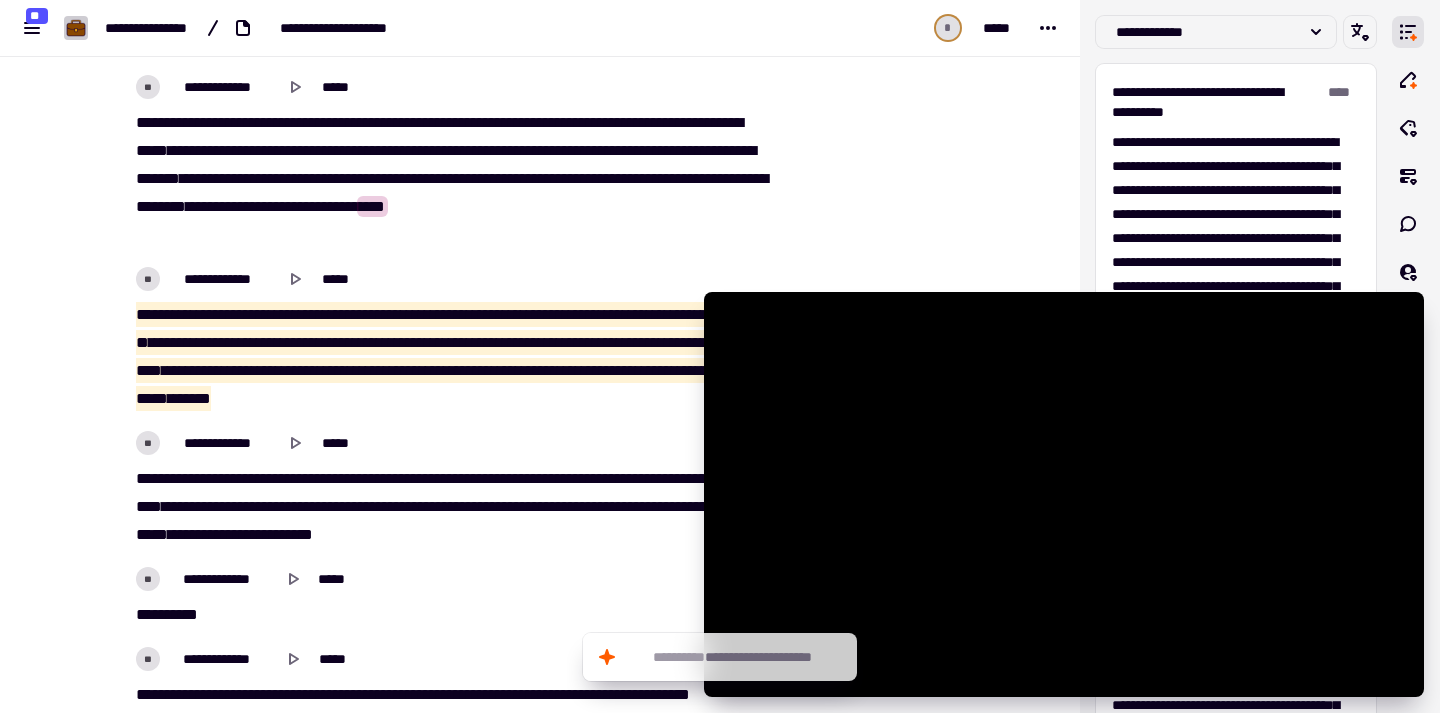 drag, startPoint x: 126, startPoint y: 319, endPoint x: 682, endPoint y: 406, distance: 562.7655 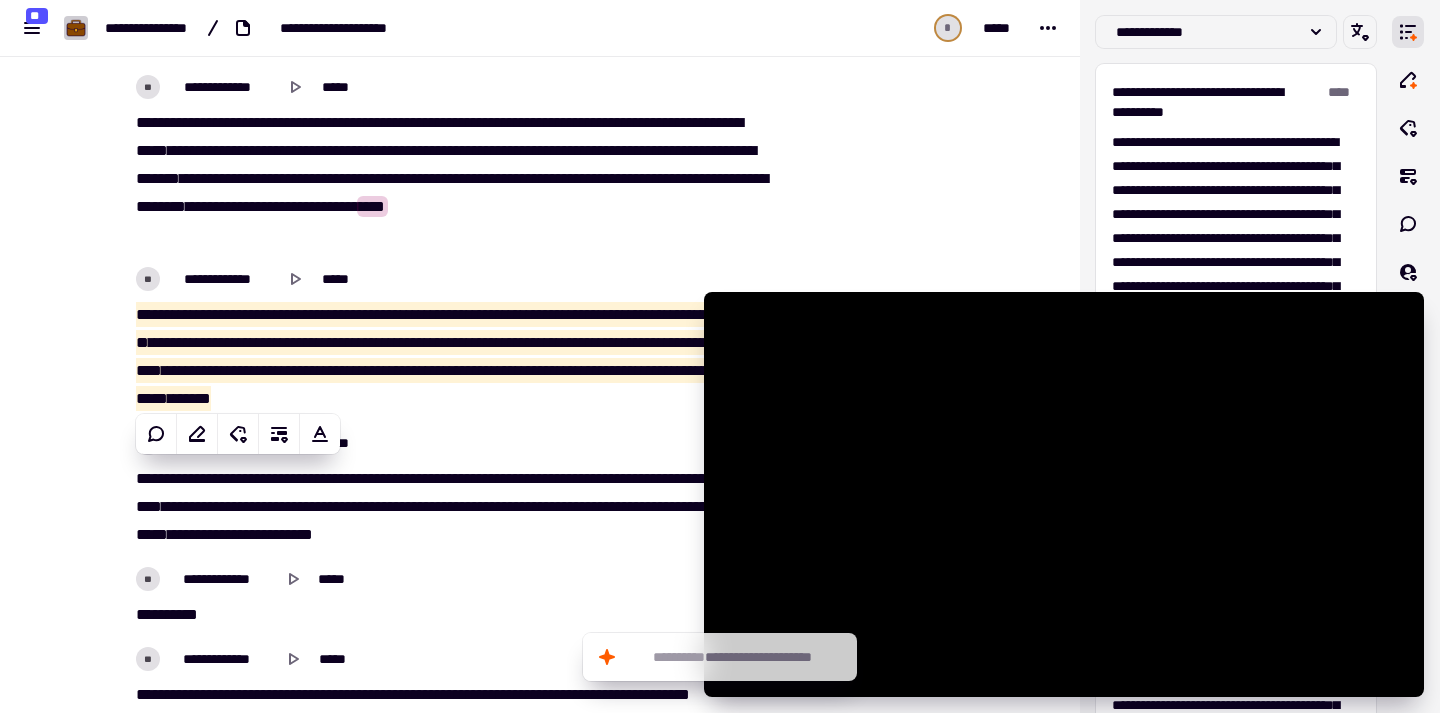 scroll, scrollTop: 10786, scrollLeft: 0, axis: vertical 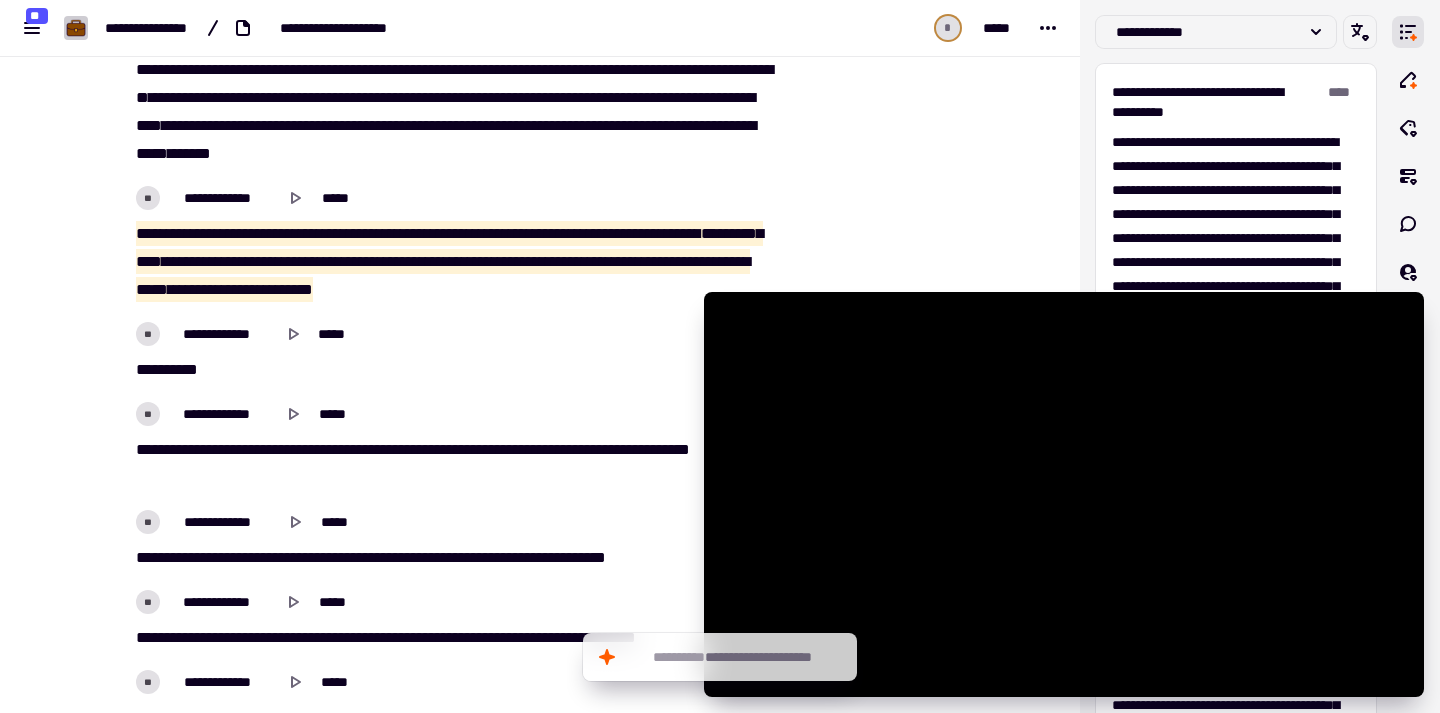 drag, startPoint x: 131, startPoint y: 233, endPoint x: 821, endPoint y: 279, distance: 691.5316 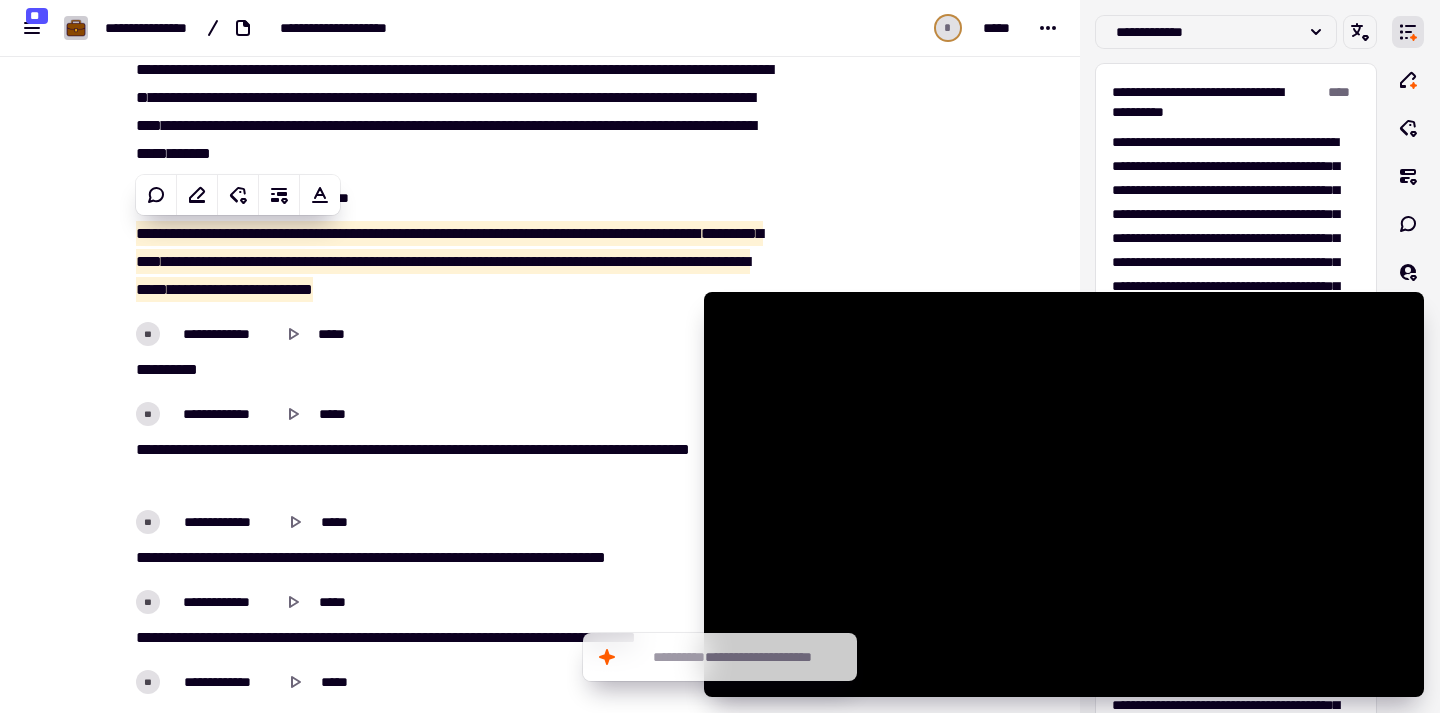 click at bounding box center (886, -118) 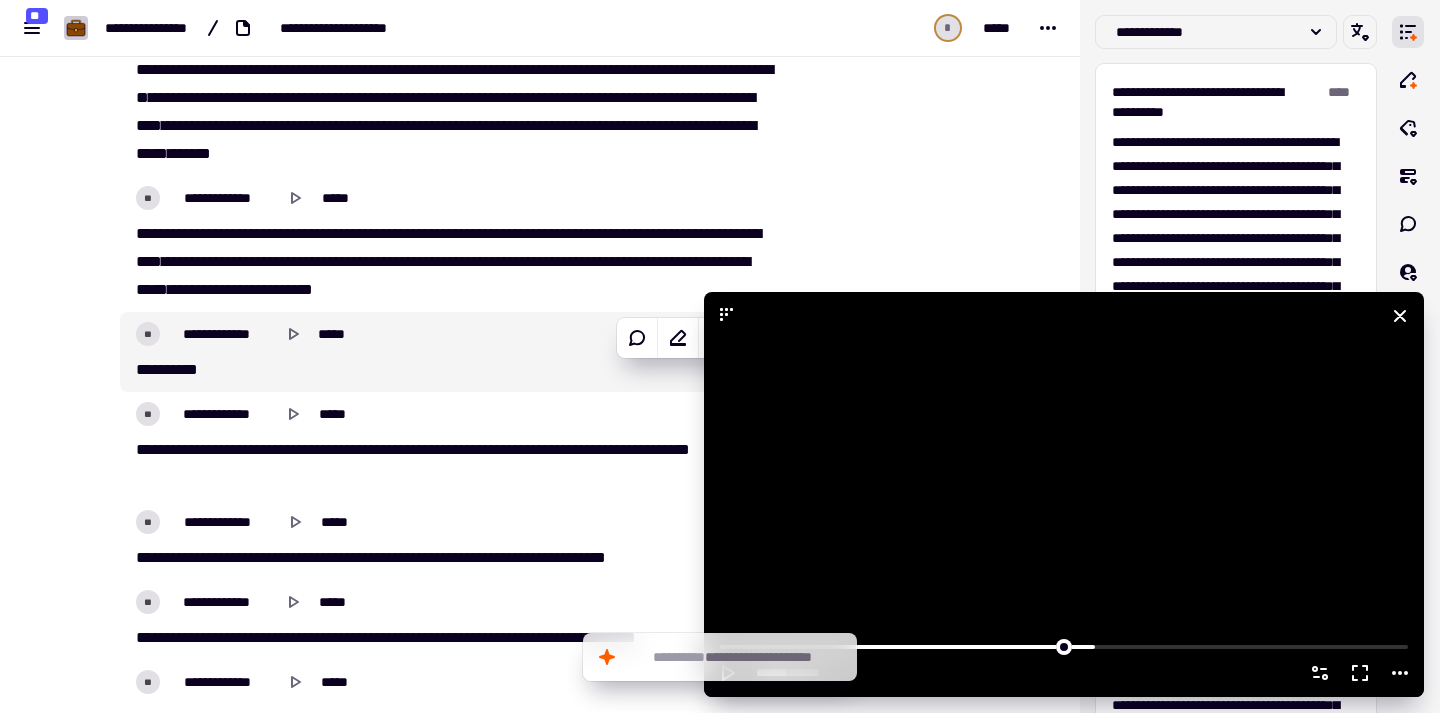click at bounding box center (1064, 494) 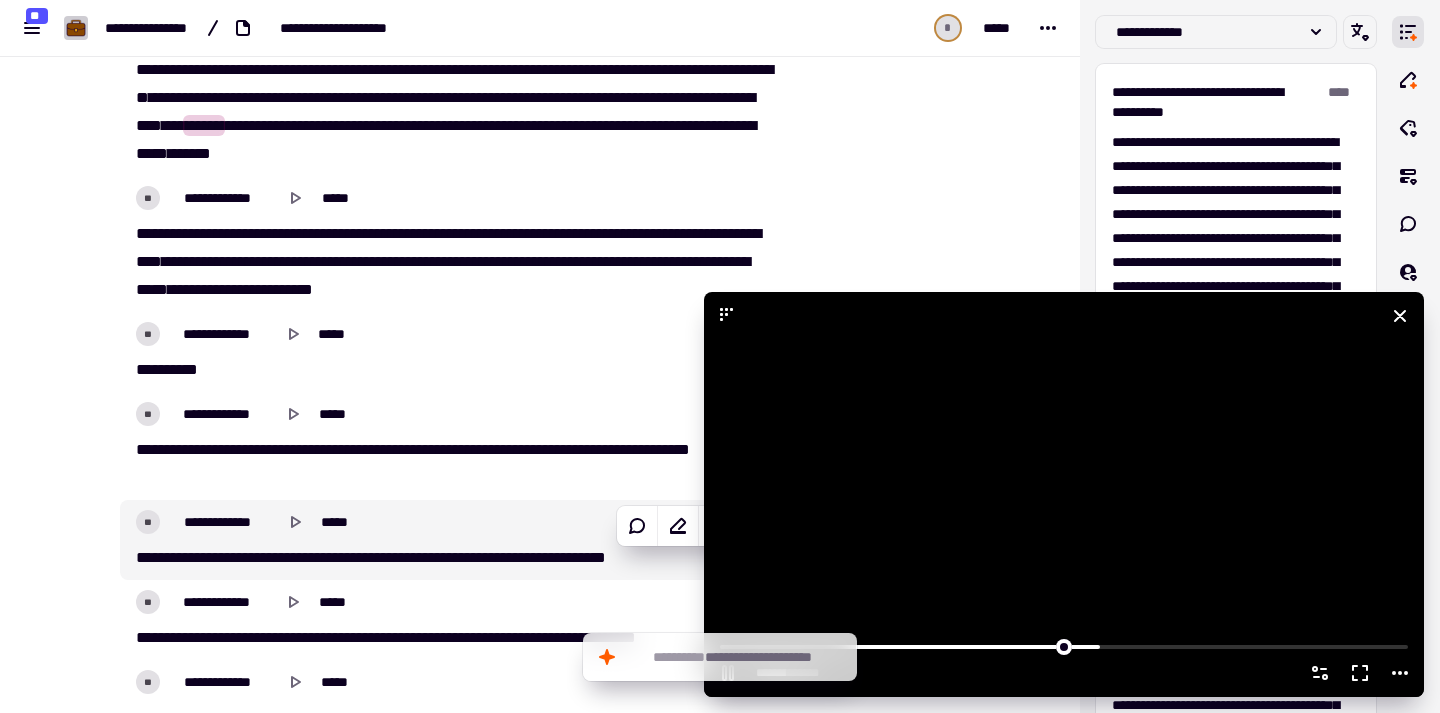 click at bounding box center (1064, 494) 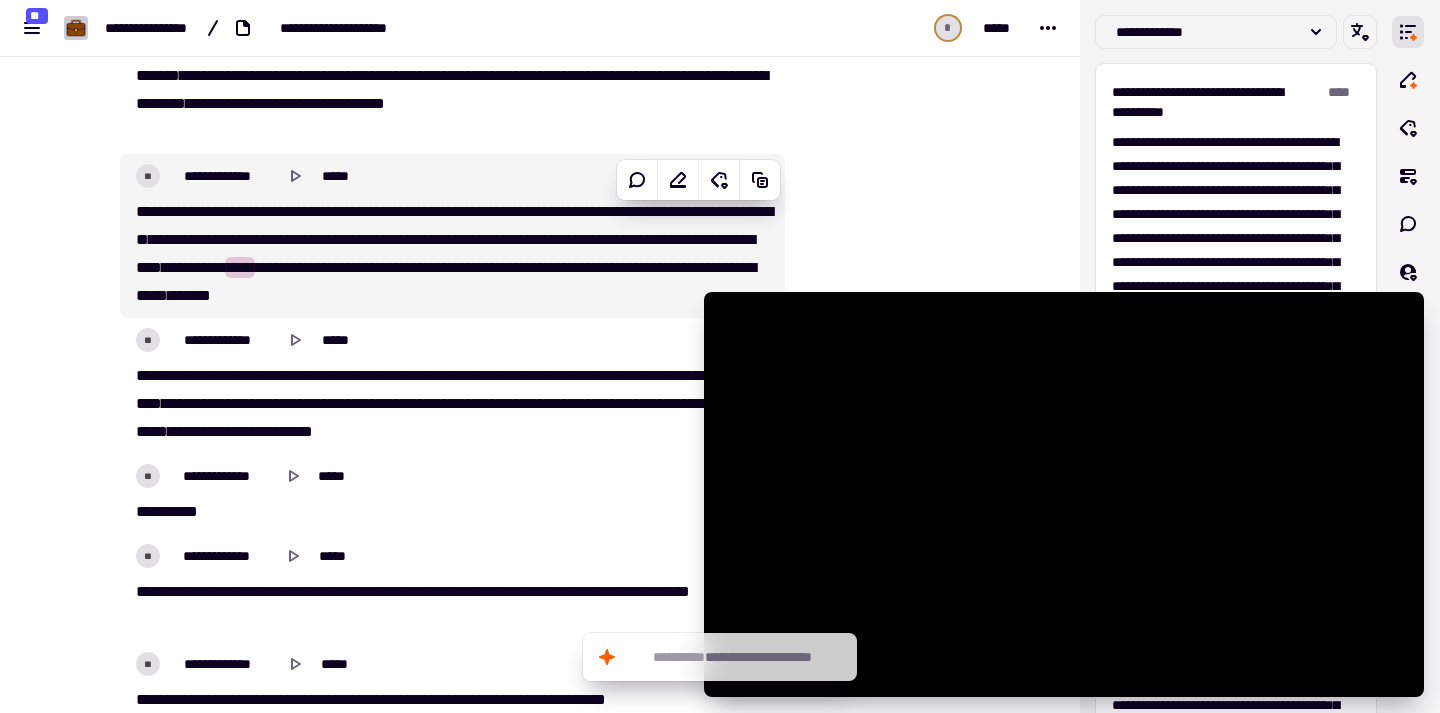scroll, scrollTop: 10656, scrollLeft: 0, axis: vertical 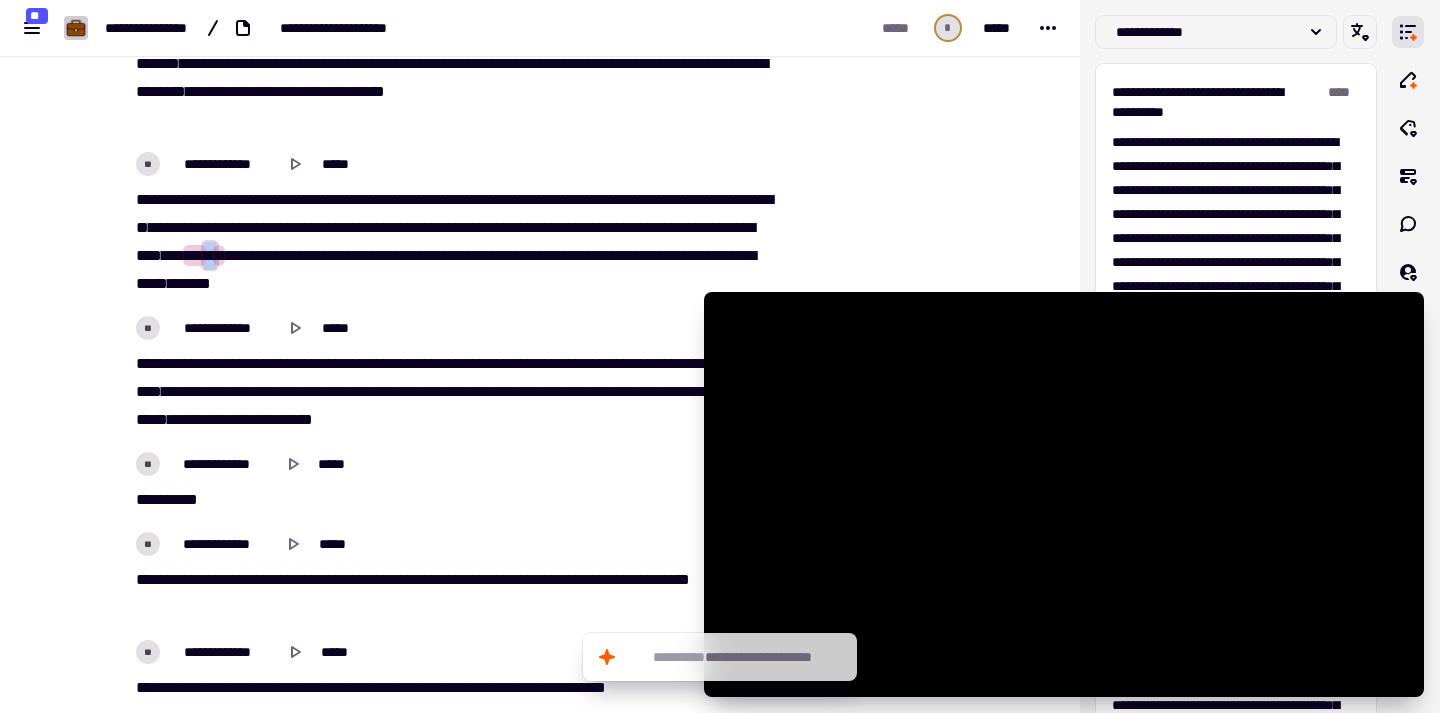 drag, startPoint x: 530, startPoint y: 255, endPoint x: 544, endPoint y: 255, distance: 14 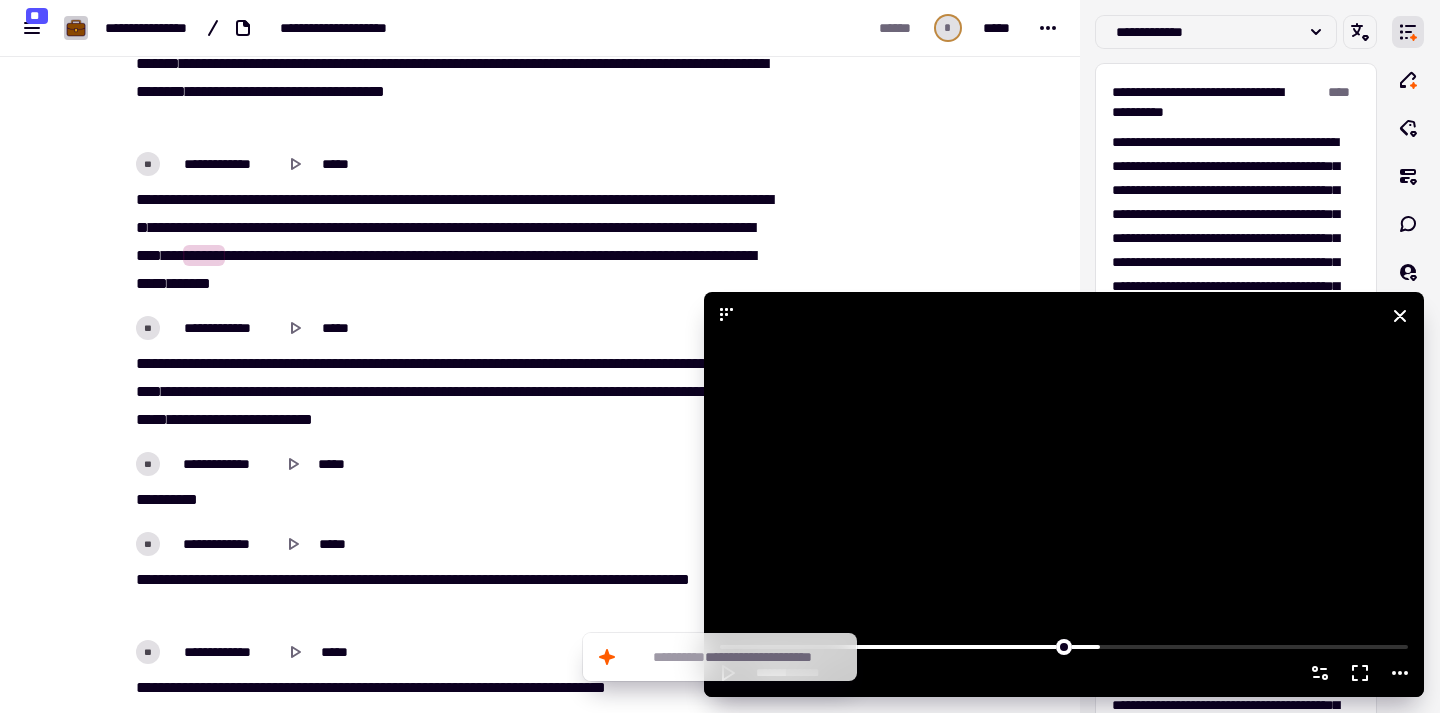click at bounding box center (1064, 494) 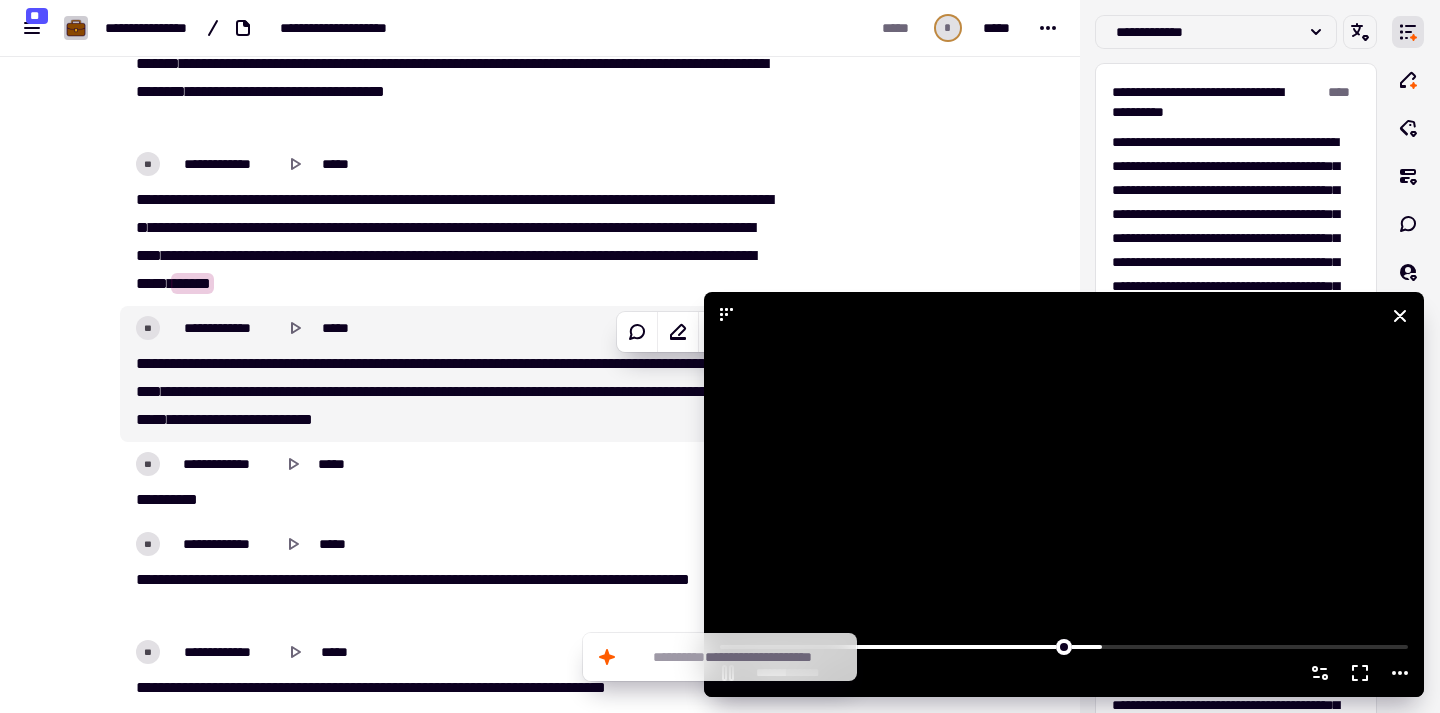 click at bounding box center [1064, 494] 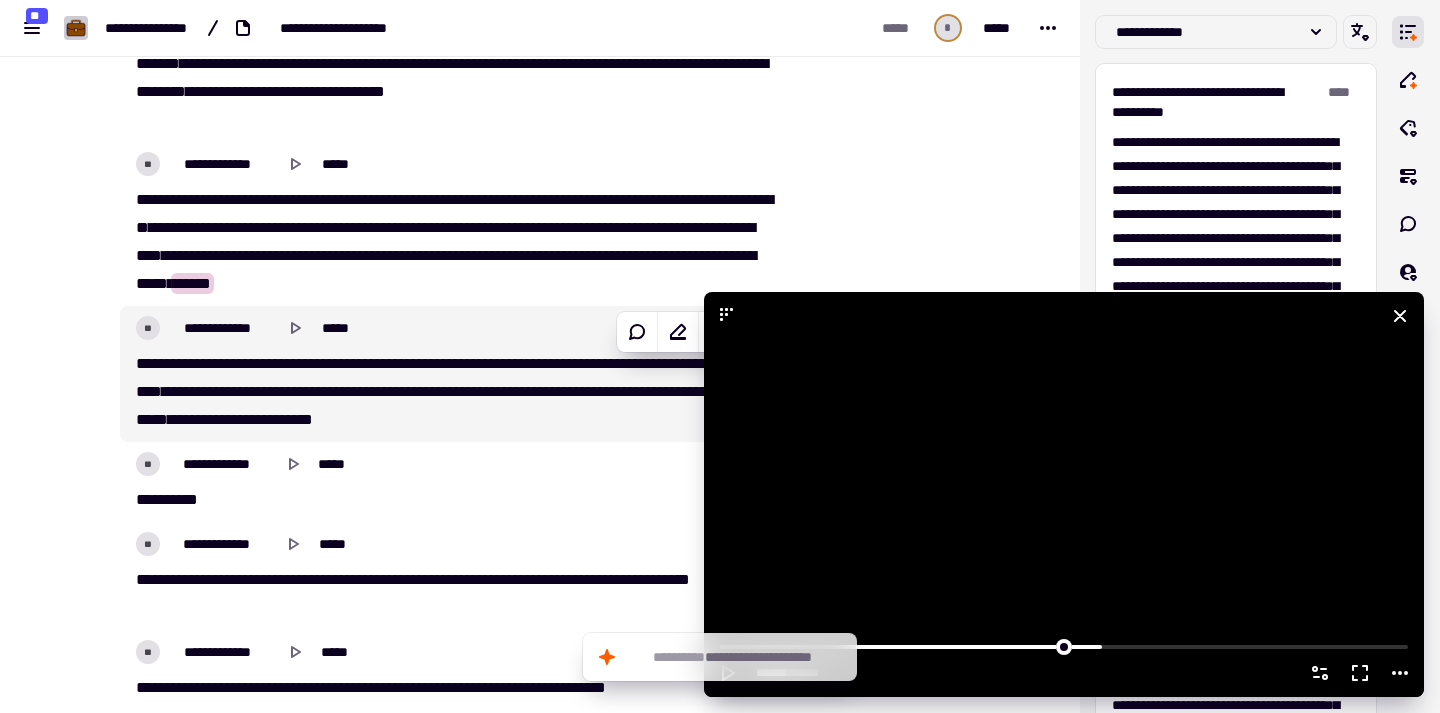 click at bounding box center [1064, 494] 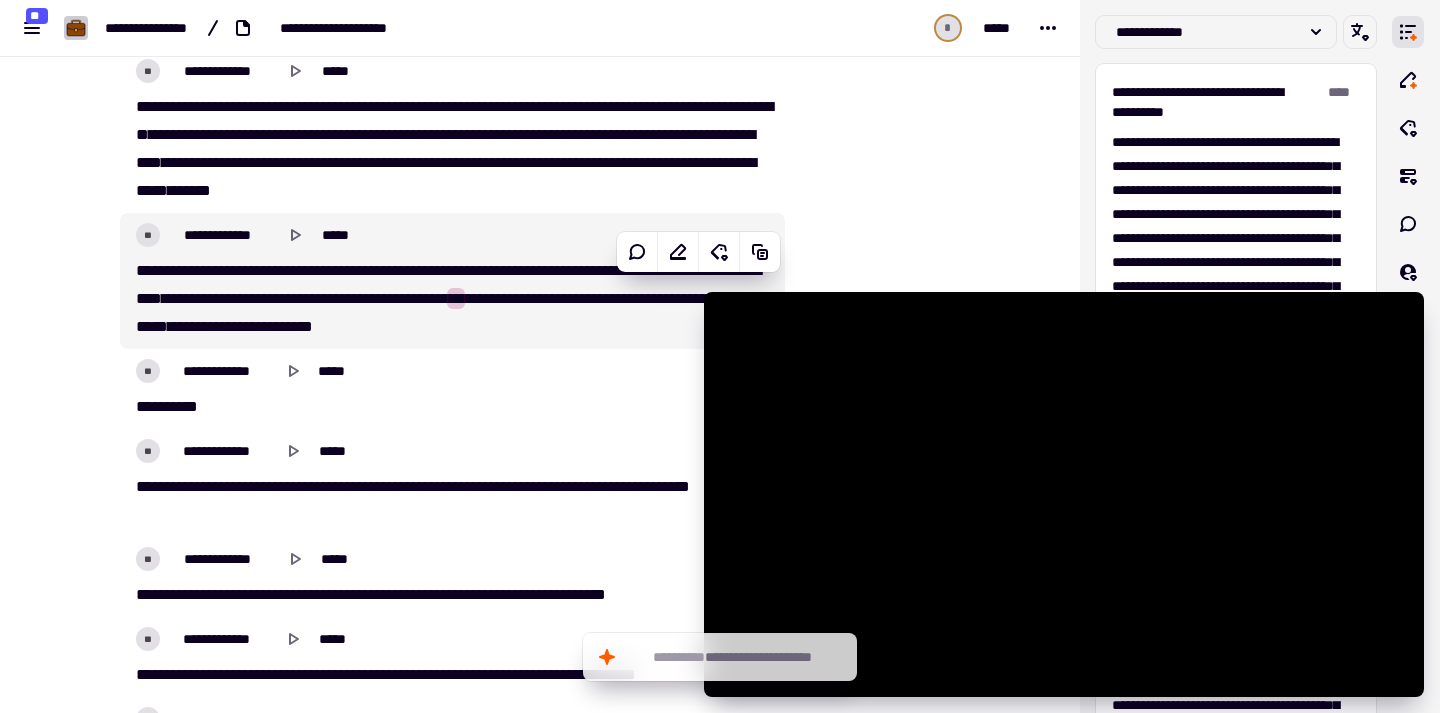 scroll, scrollTop: 10775, scrollLeft: 0, axis: vertical 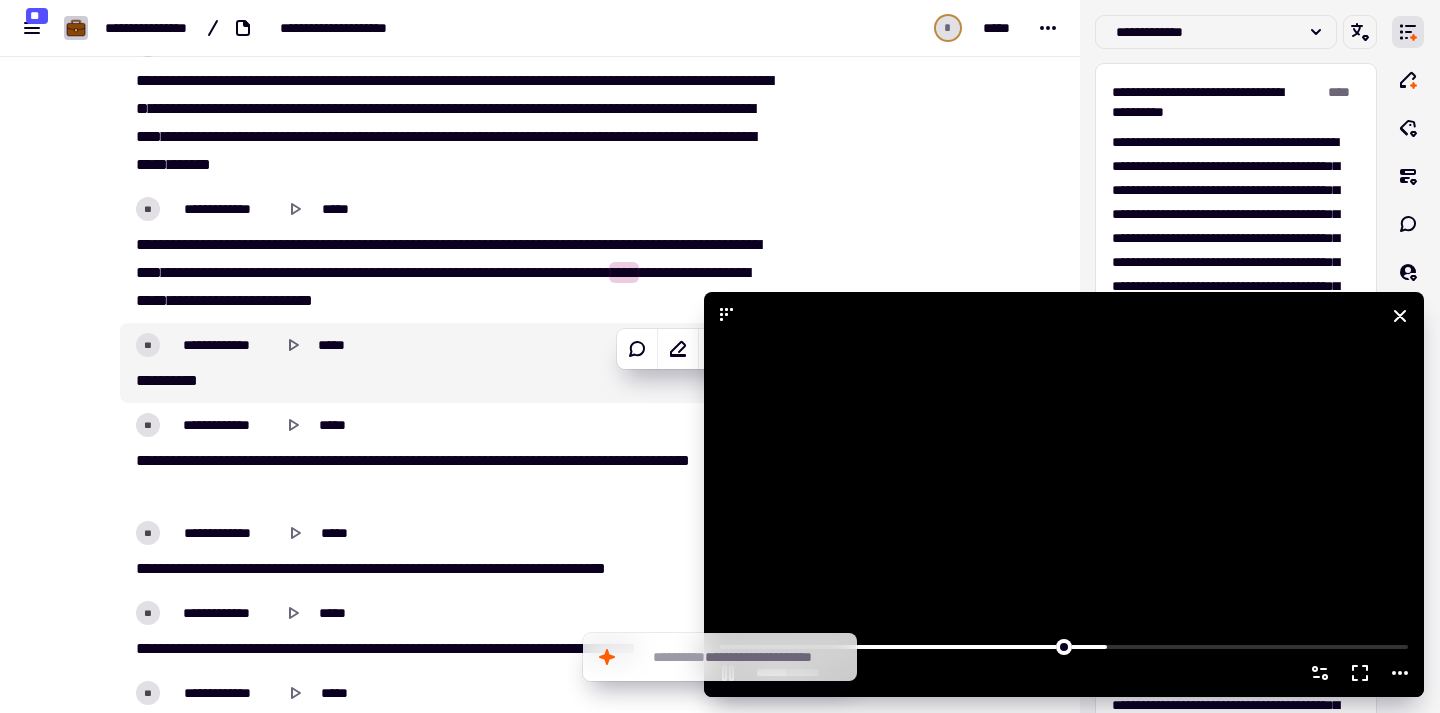 click at bounding box center (1064, 494) 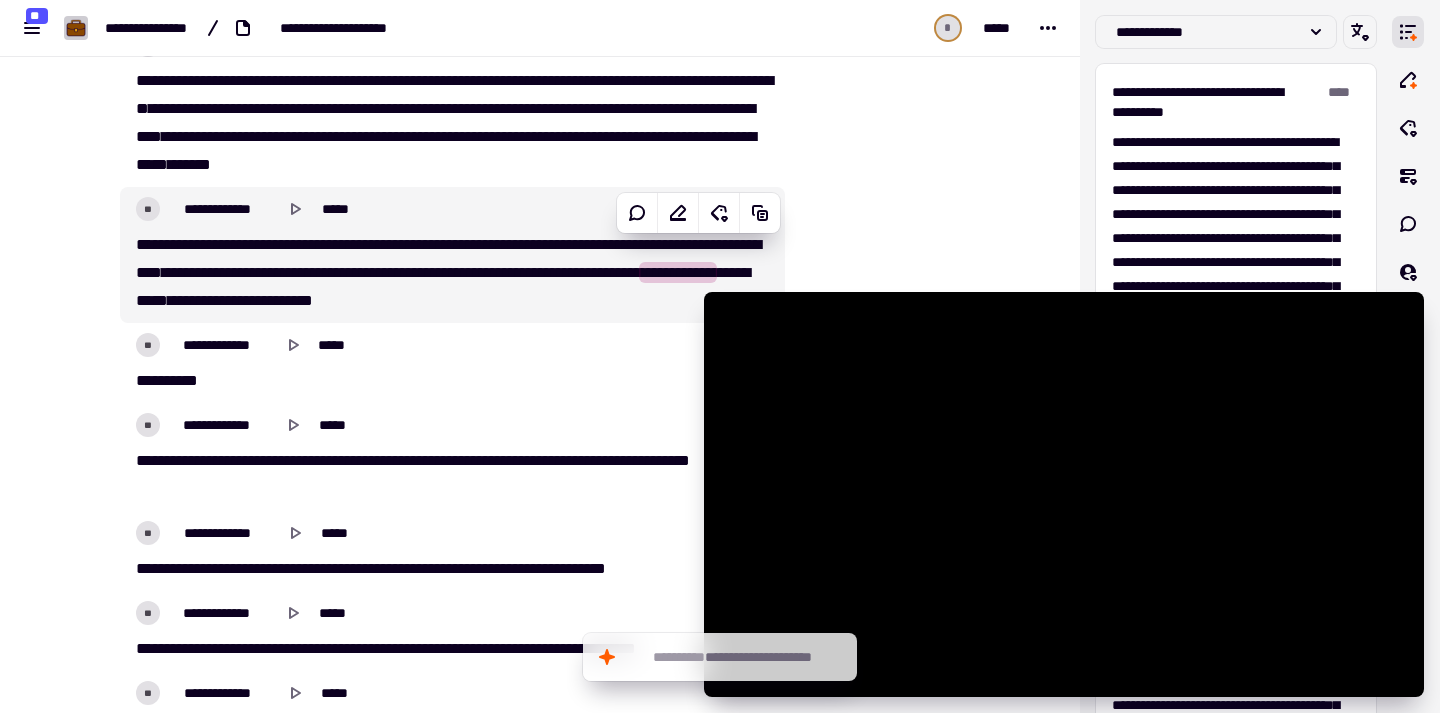 click on "***" at bounding box center (435, 272) 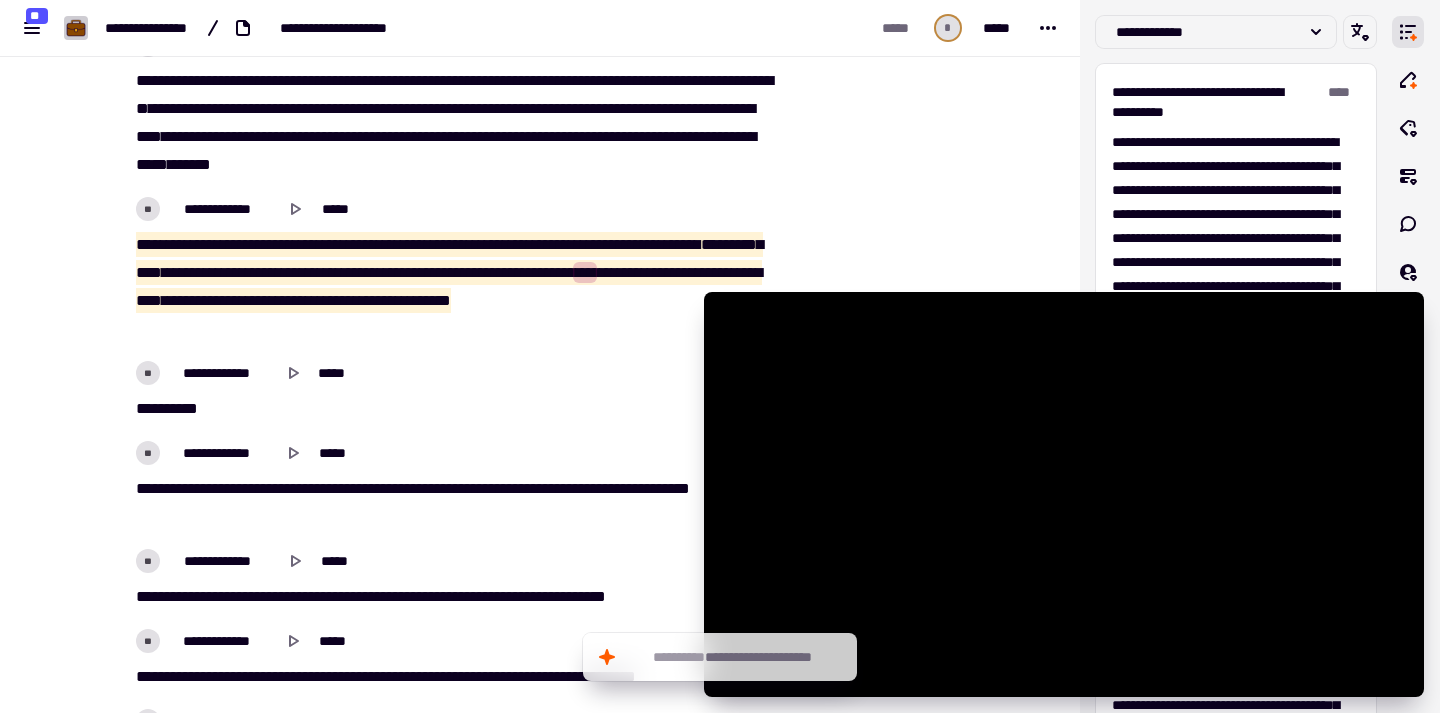 drag, startPoint x: 293, startPoint y: 320, endPoint x: 71, endPoint y: 241, distance: 235.63744 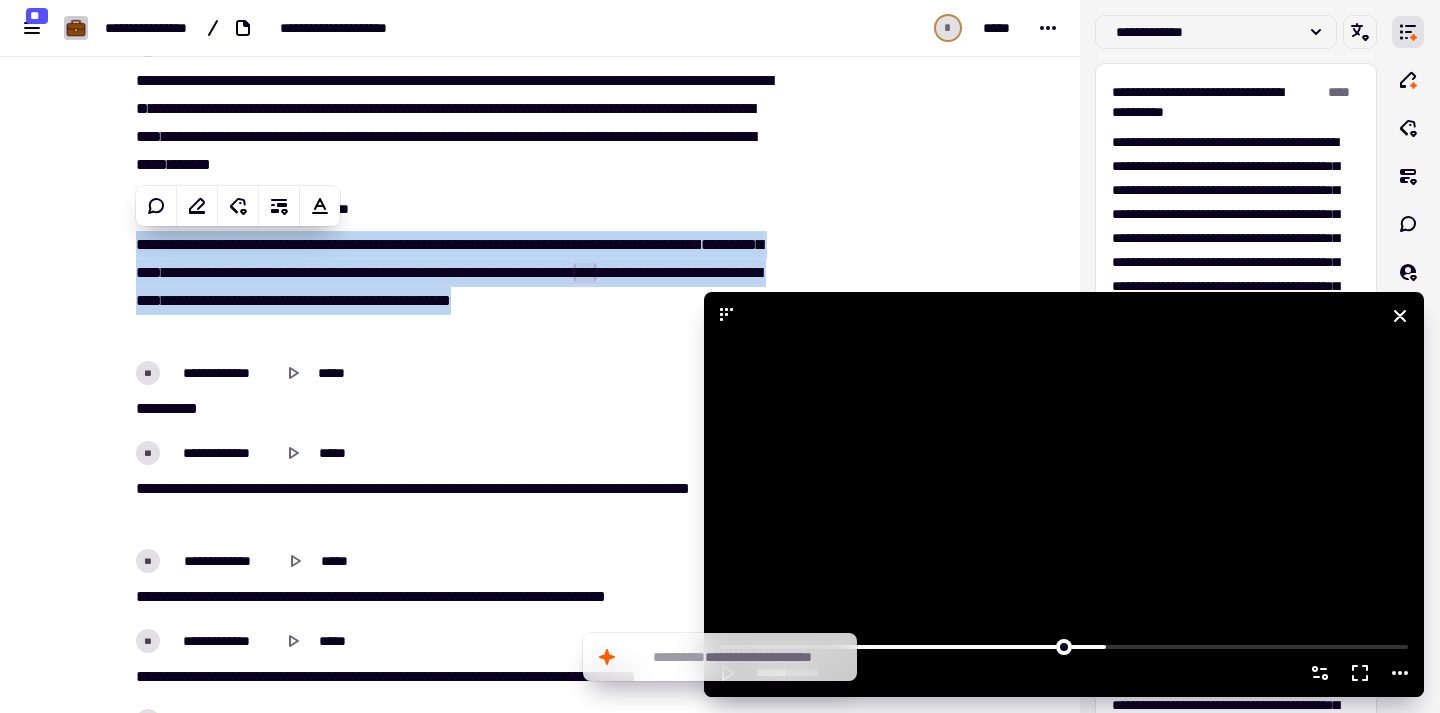 click at bounding box center (1064, 494) 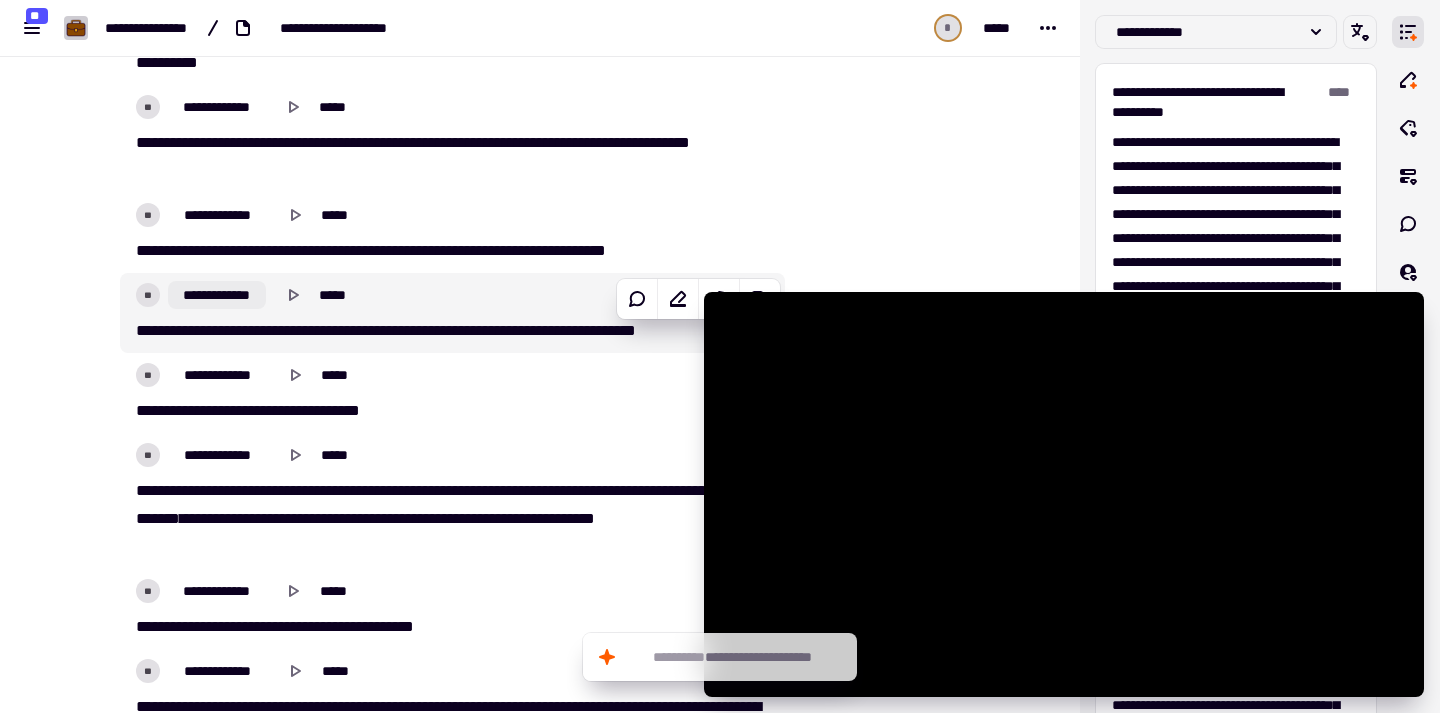 scroll, scrollTop: 11172, scrollLeft: 0, axis: vertical 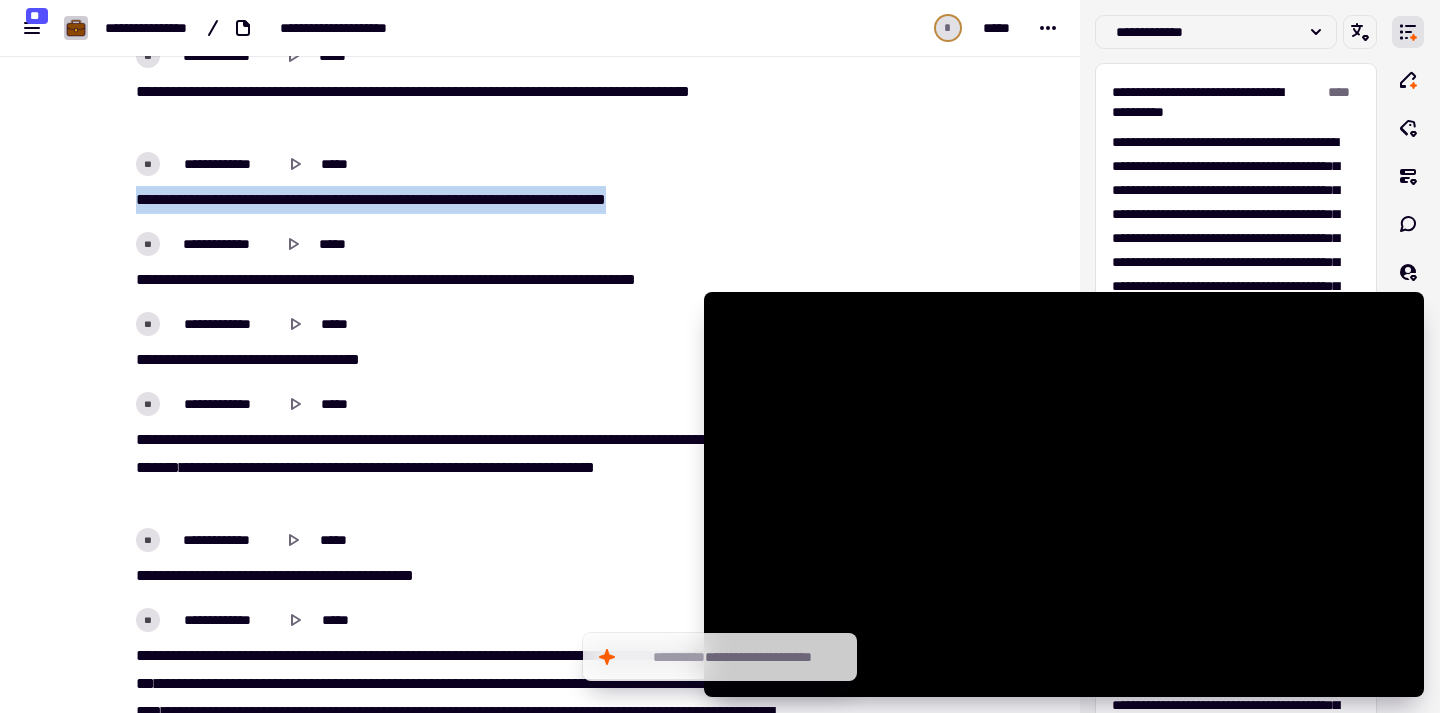 drag, startPoint x: 131, startPoint y: 199, endPoint x: 751, endPoint y: 189, distance: 620.0806 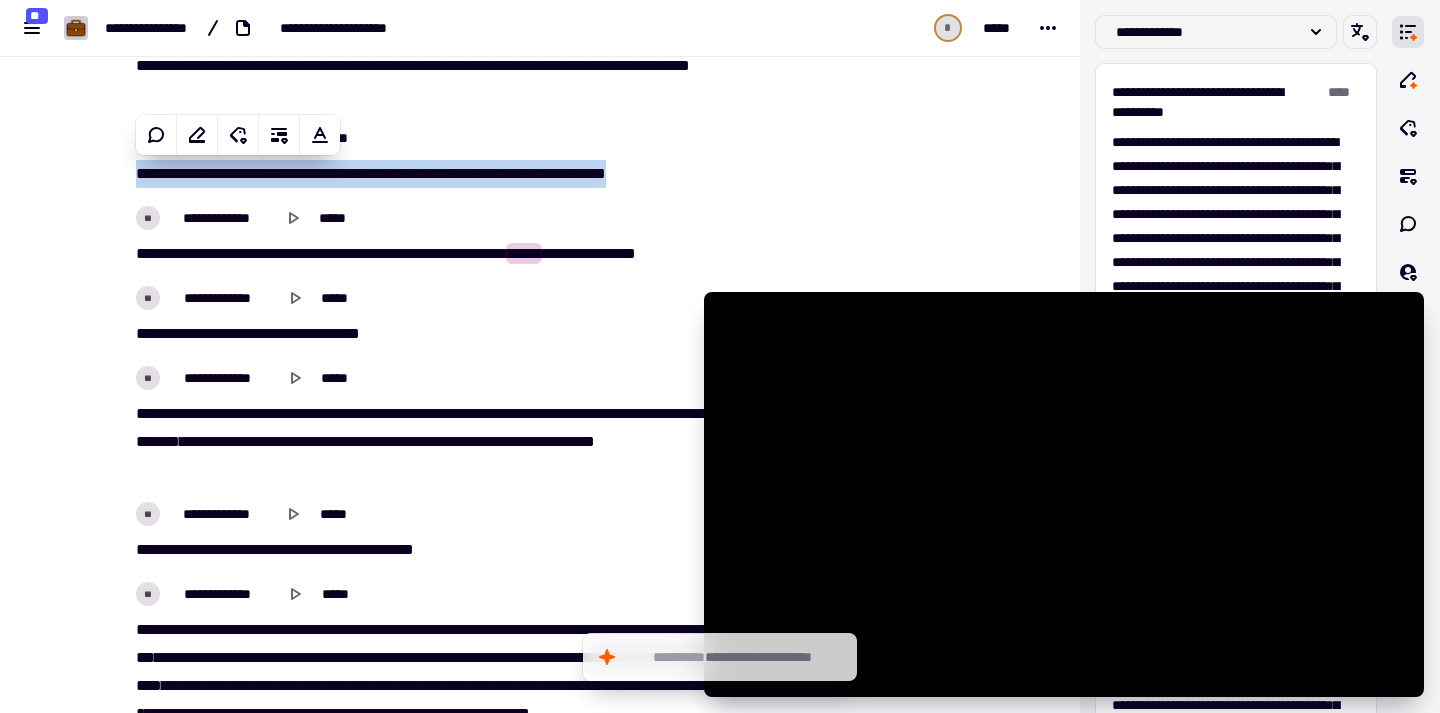 scroll, scrollTop: 11224, scrollLeft: 0, axis: vertical 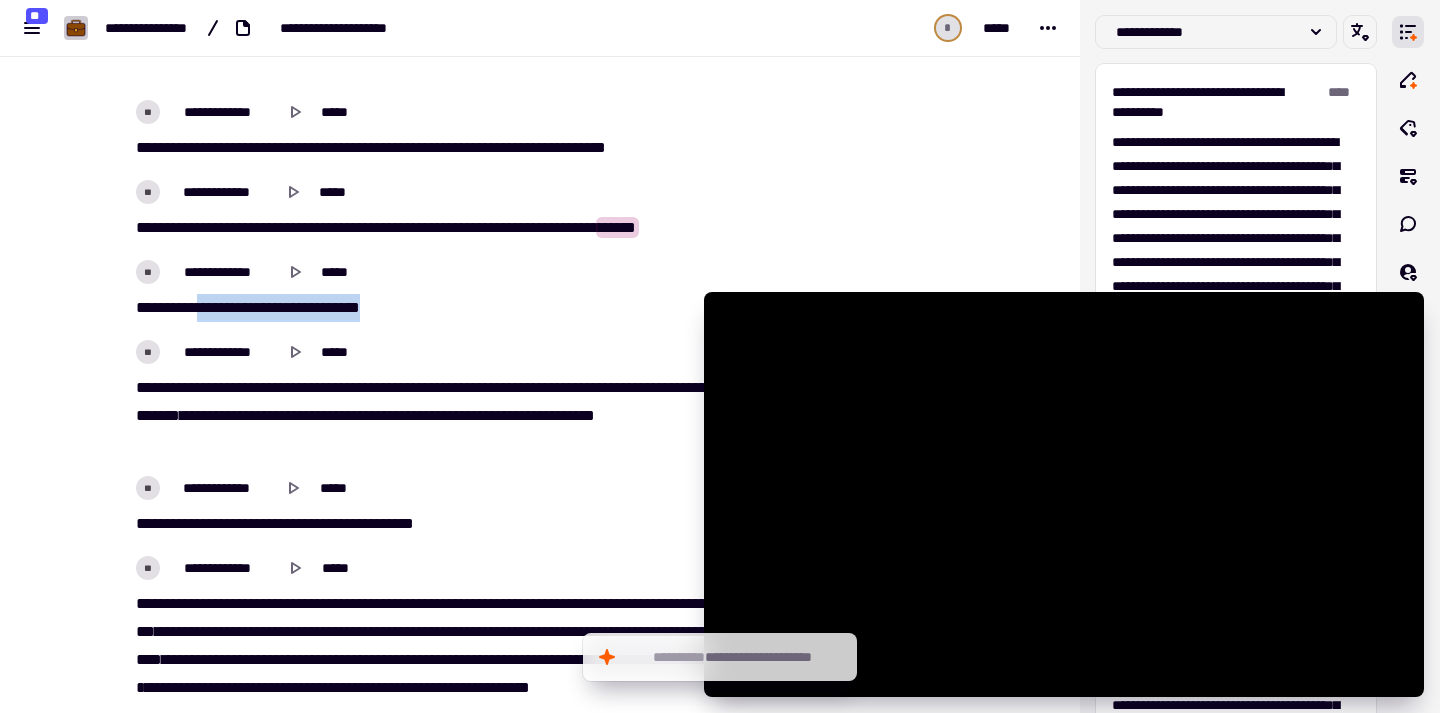 drag, startPoint x: 243, startPoint y: 308, endPoint x: 430, endPoint y: 315, distance: 187.13097 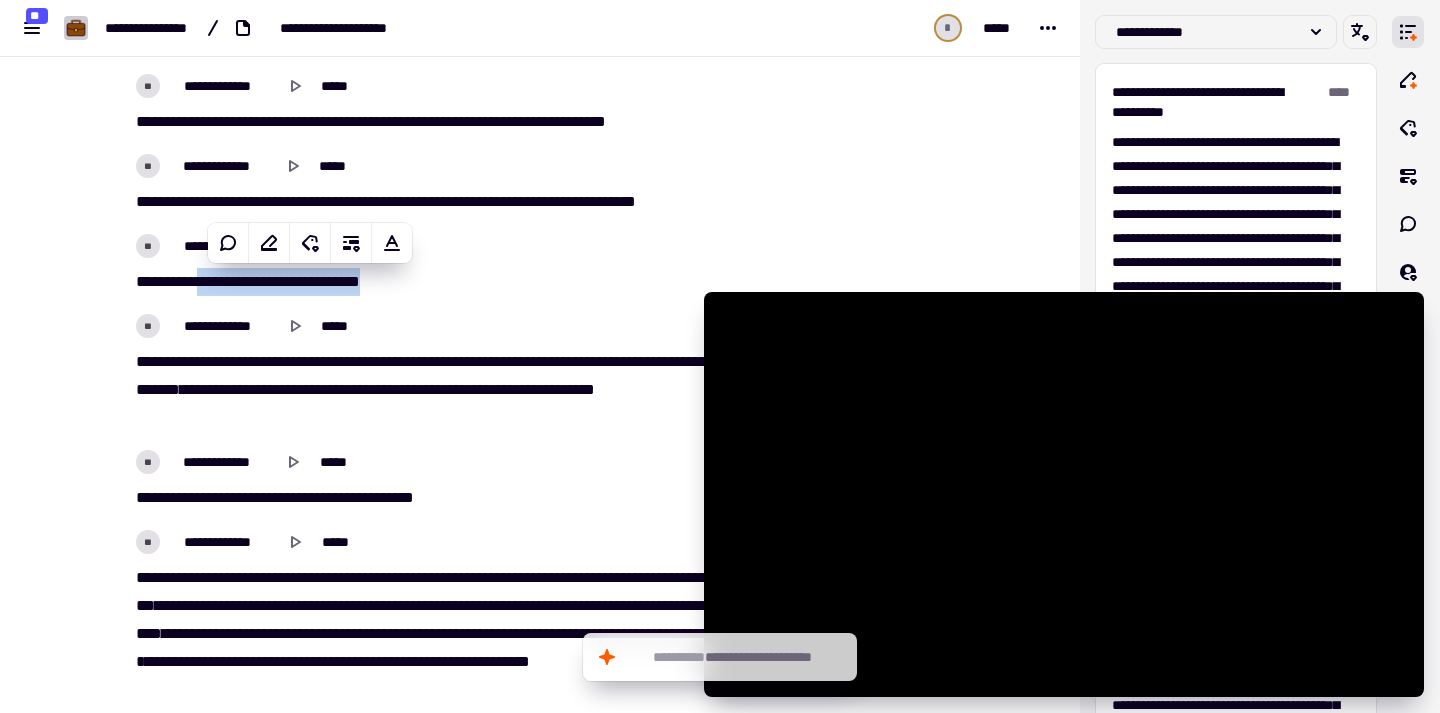 scroll, scrollTop: 11393, scrollLeft: 0, axis: vertical 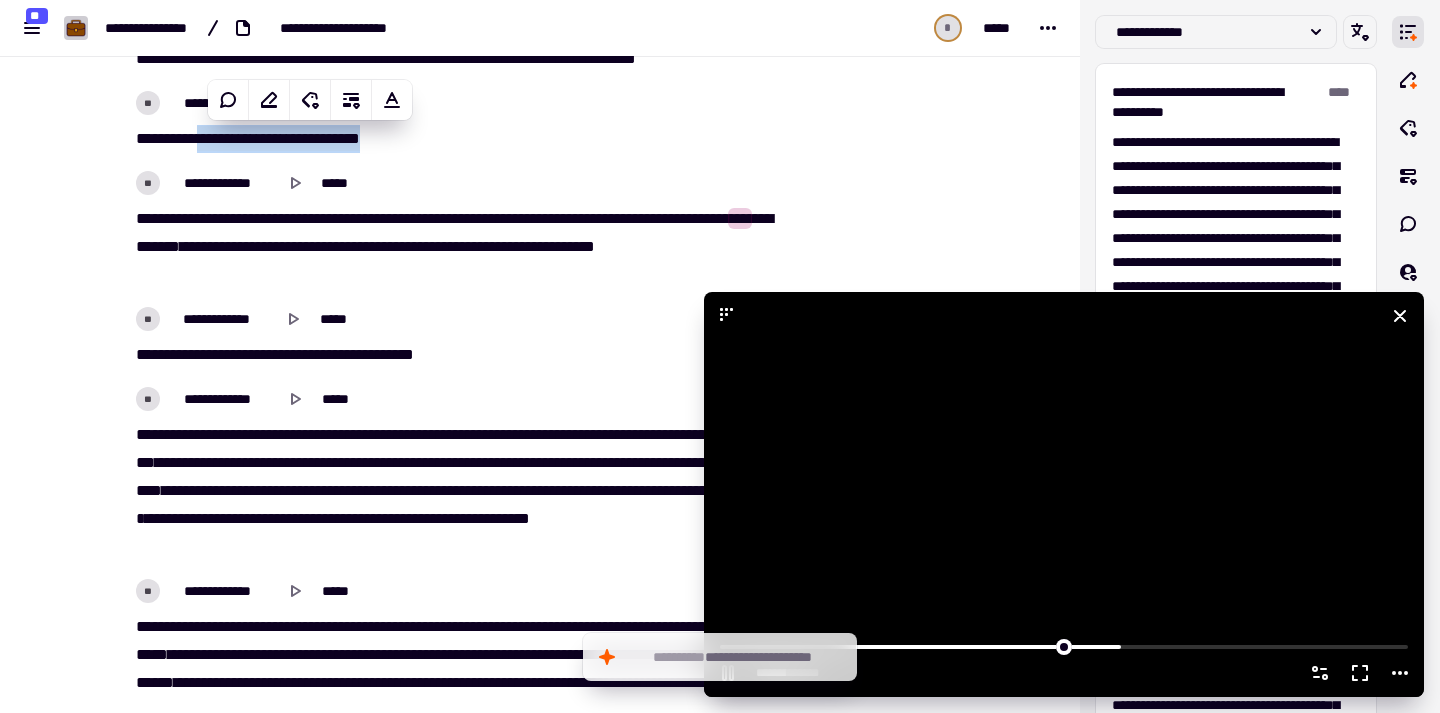 click at bounding box center [1064, 494] 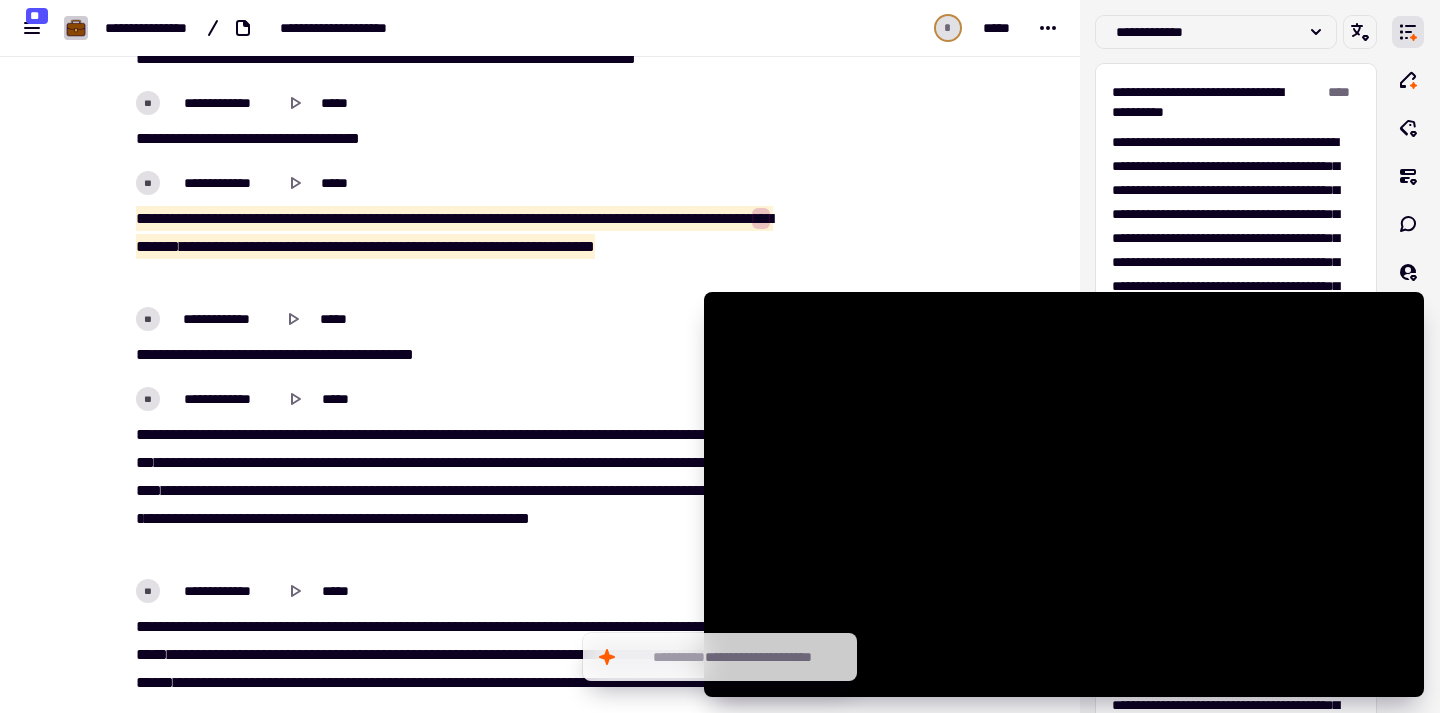 drag, startPoint x: 228, startPoint y: 260, endPoint x: 260, endPoint y: 277, distance: 36.23534 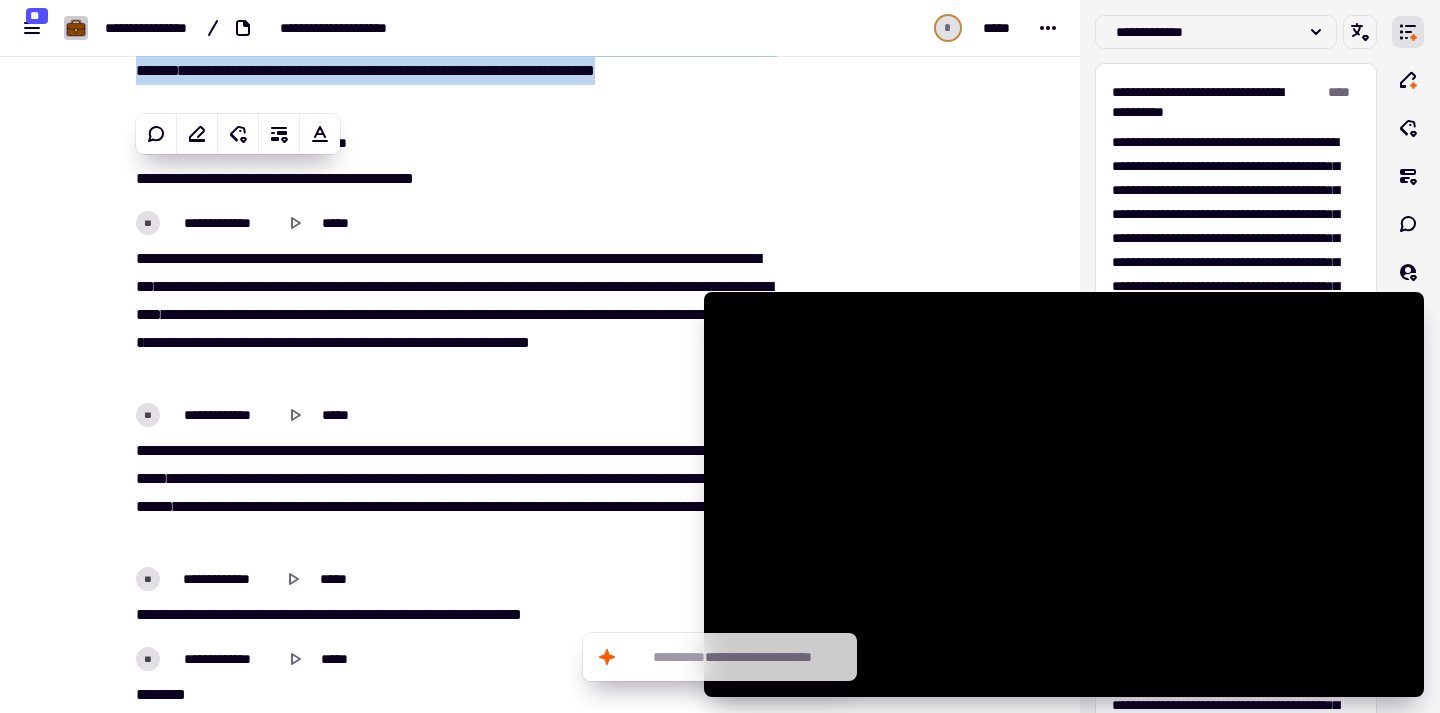 scroll, scrollTop: 11607, scrollLeft: 0, axis: vertical 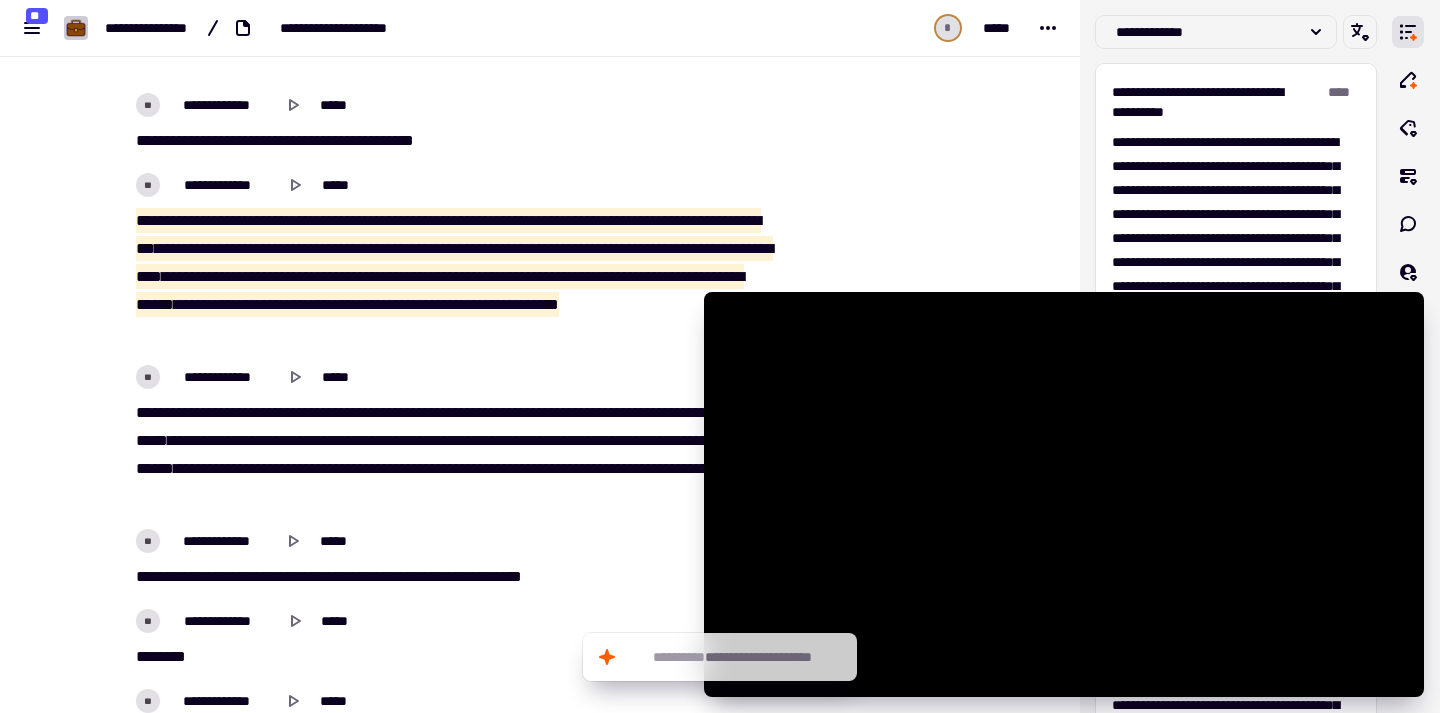 drag, startPoint x: 131, startPoint y: 217, endPoint x: 471, endPoint y: 323, distance: 356.1404 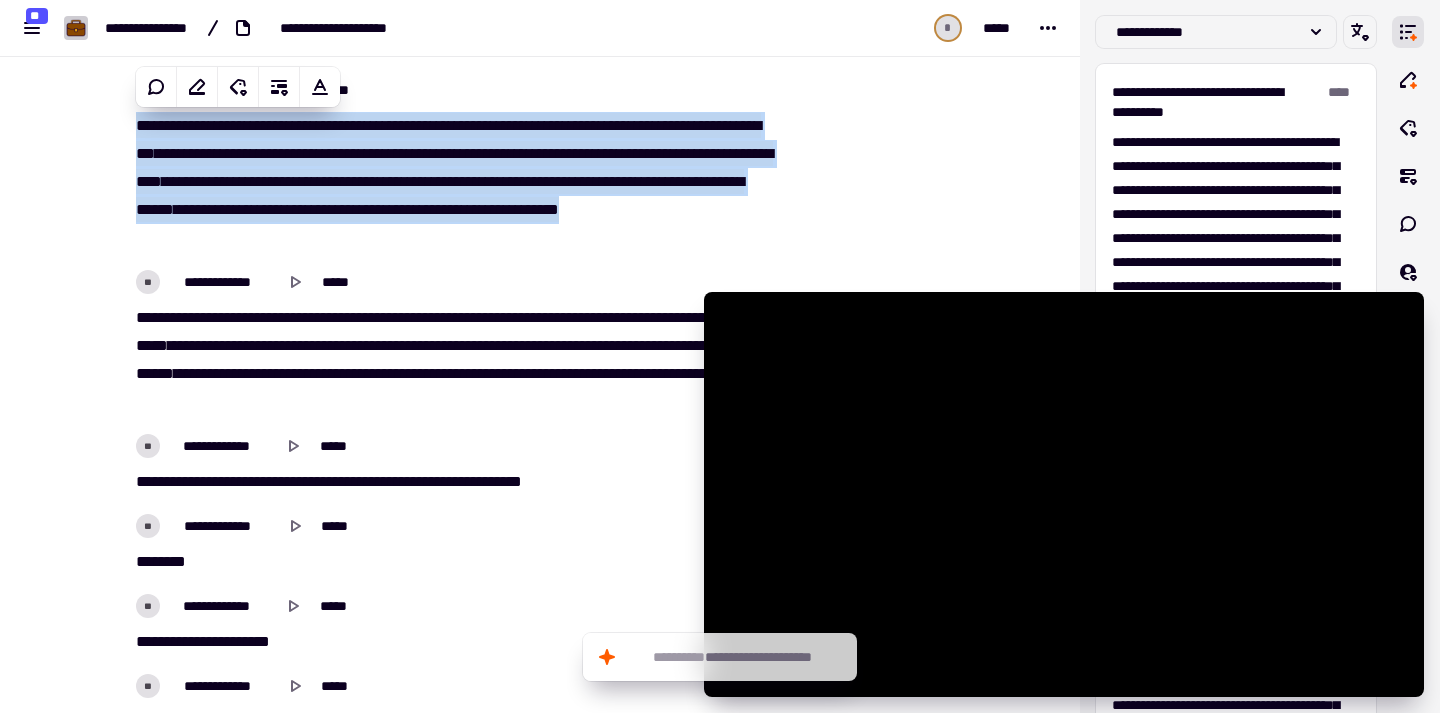 scroll, scrollTop: 11747, scrollLeft: 0, axis: vertical 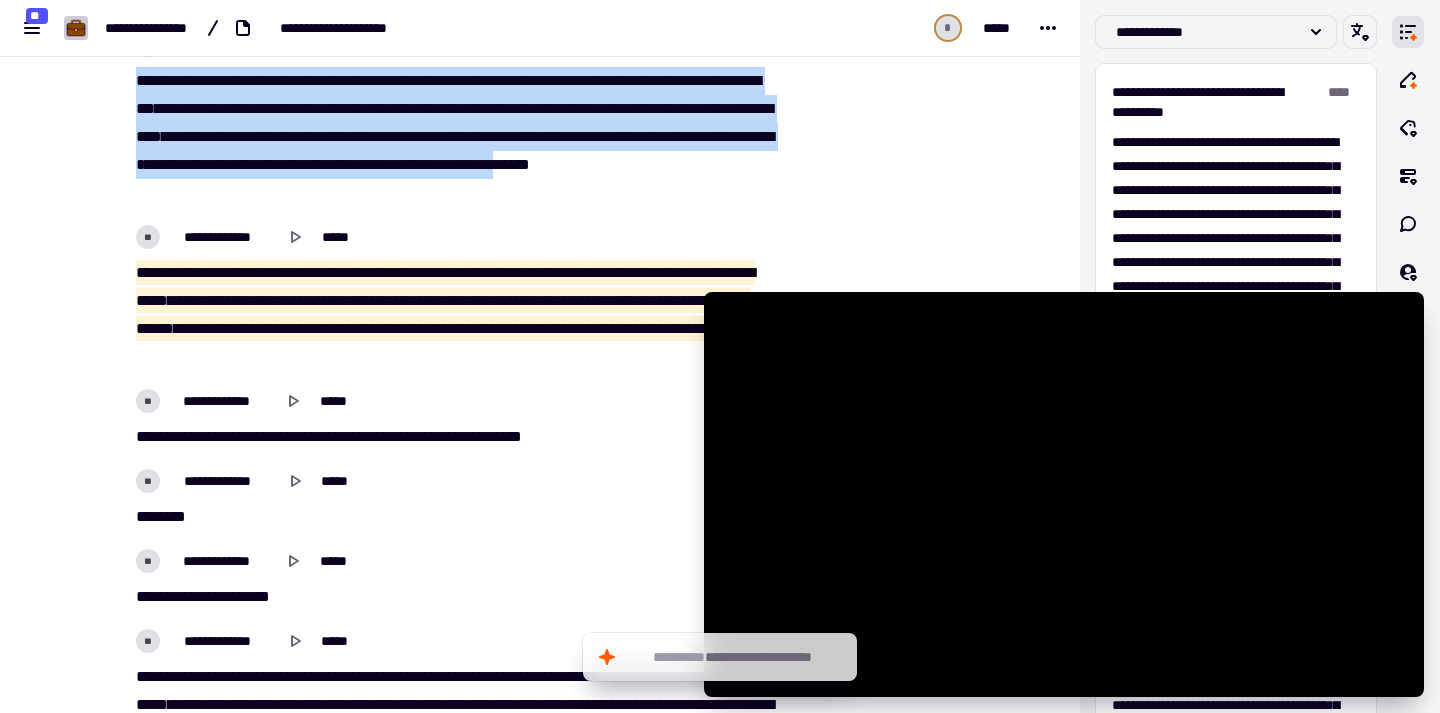 drag, startPoint x: 125, startPoint y: 272, endPoint x: 584, endPoint y: 346, distance: 464.92688 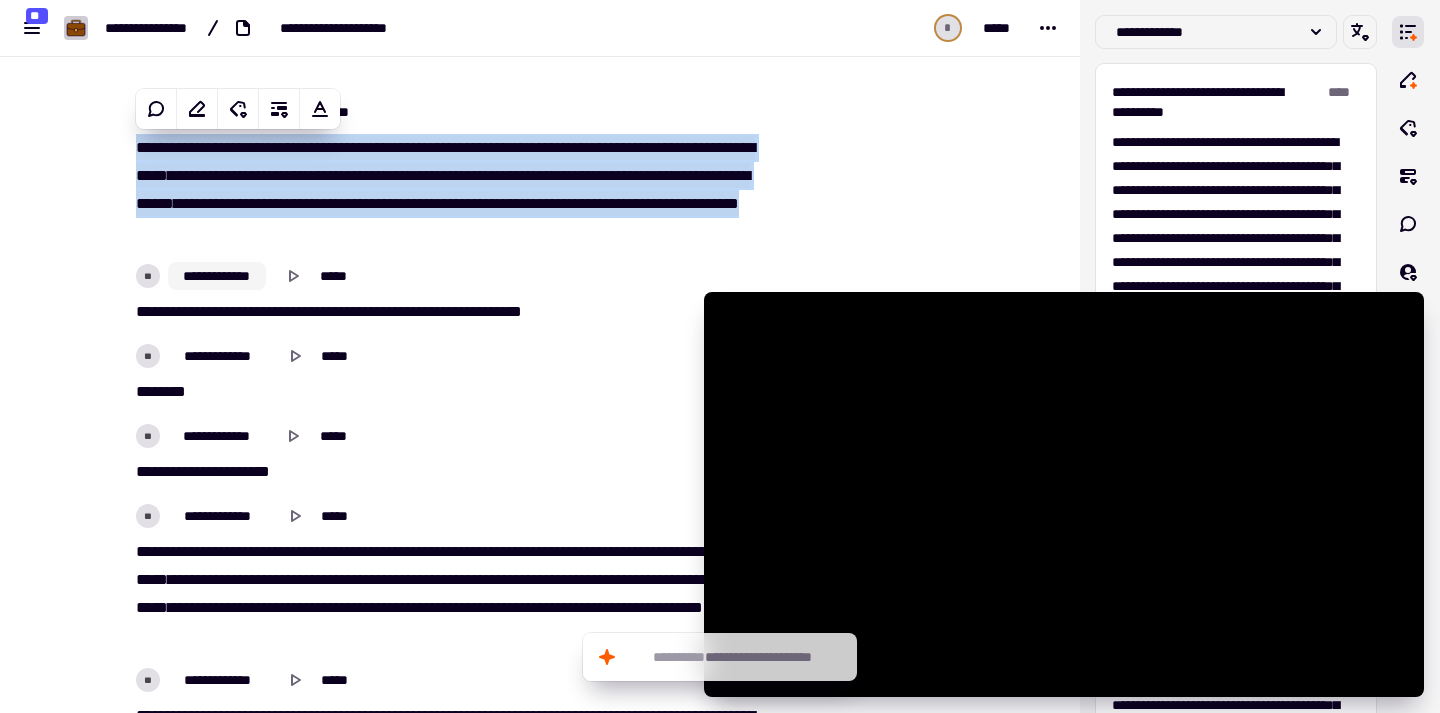 scroll, scrollTop: 11885, scrollLeft: 0, axis: vertical 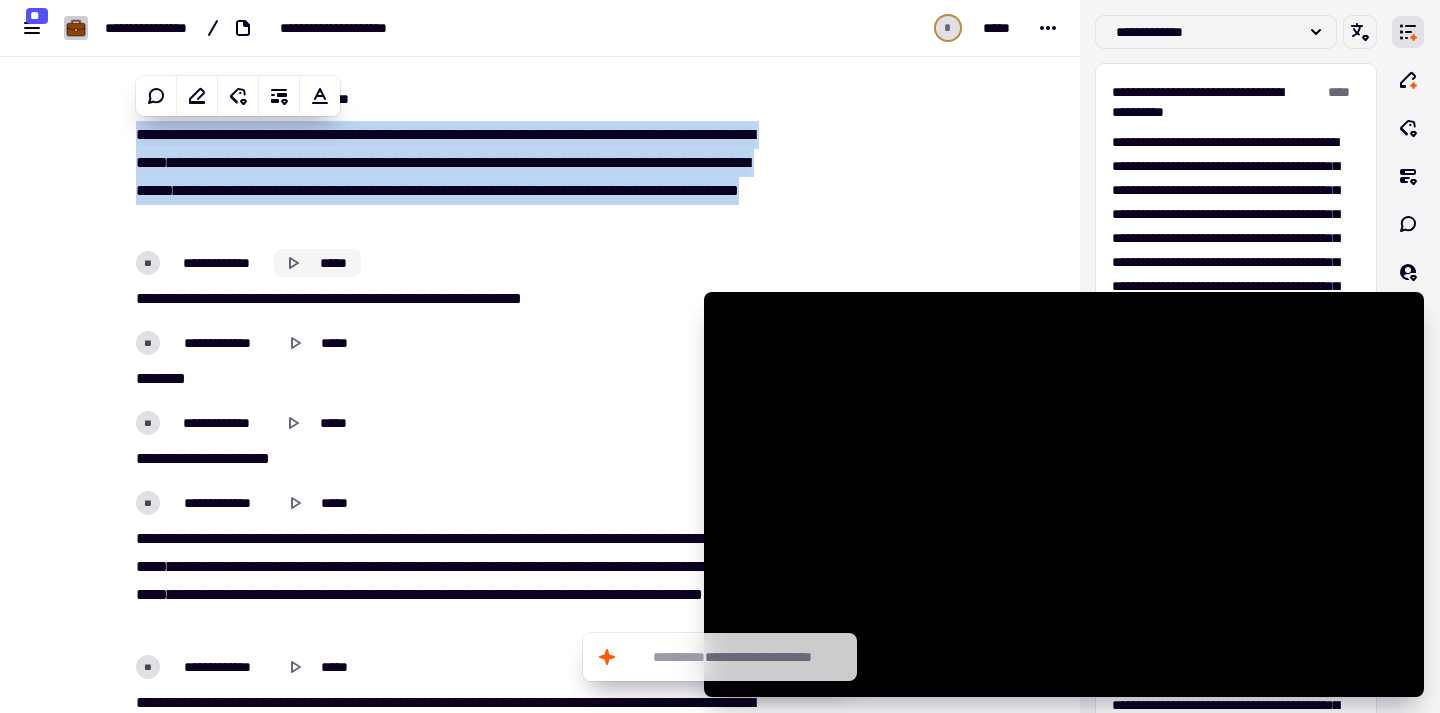 click 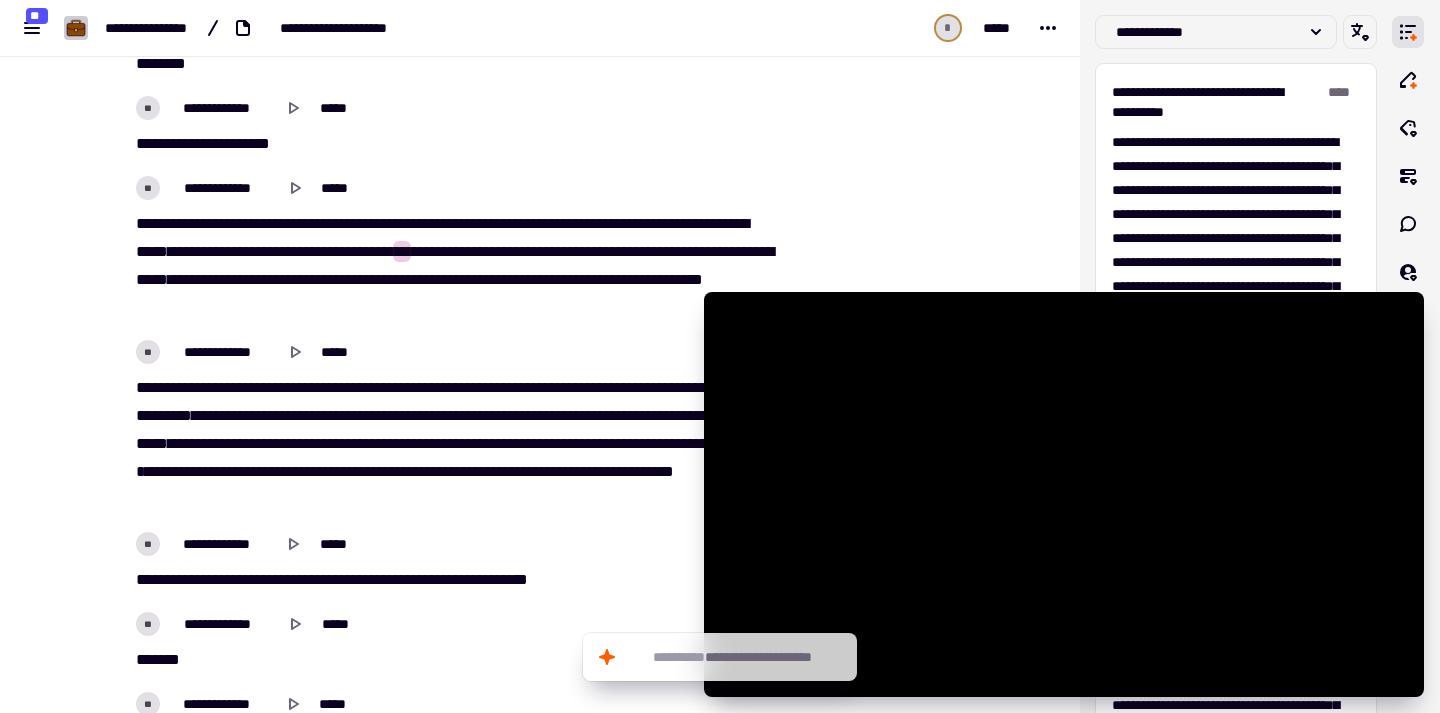 scroll, scrollTop: 12213, scrollLeft: 0, axis: vertical 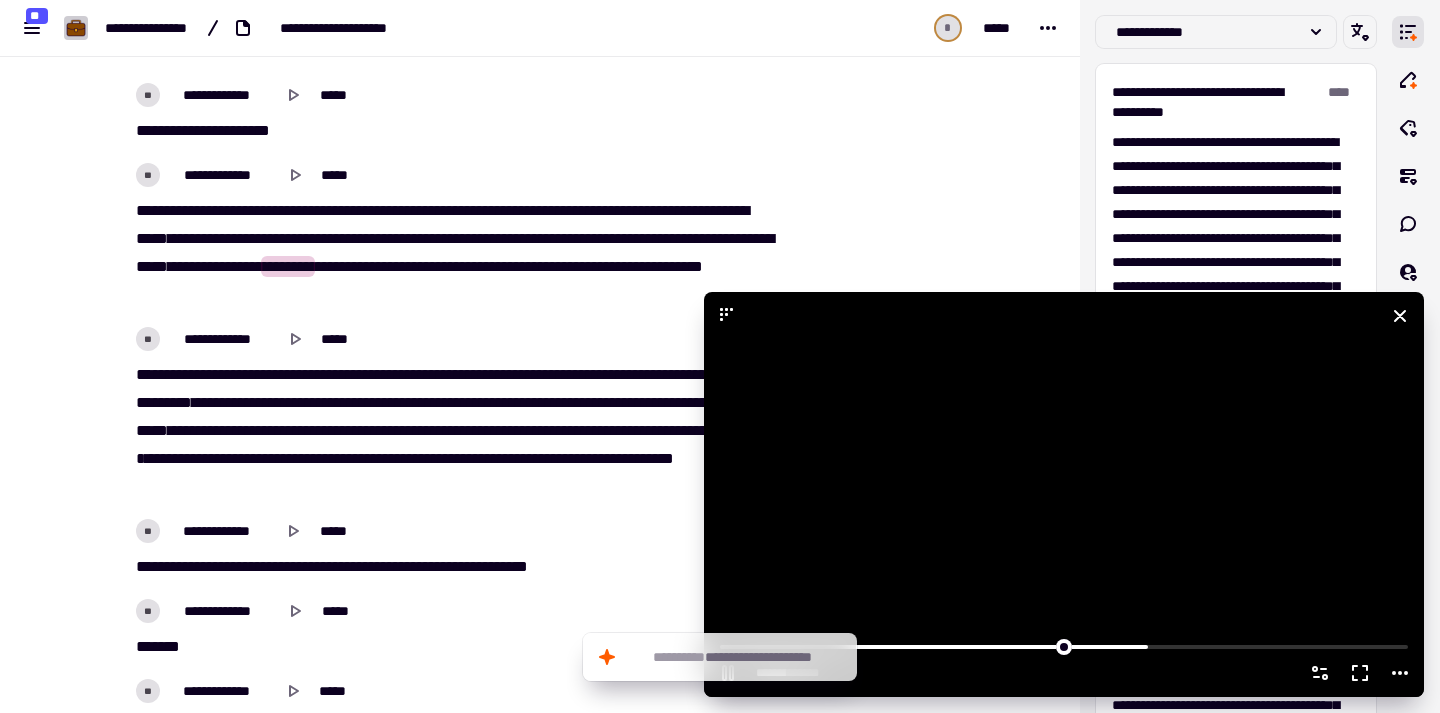 click at bounding box center (1064, 494) 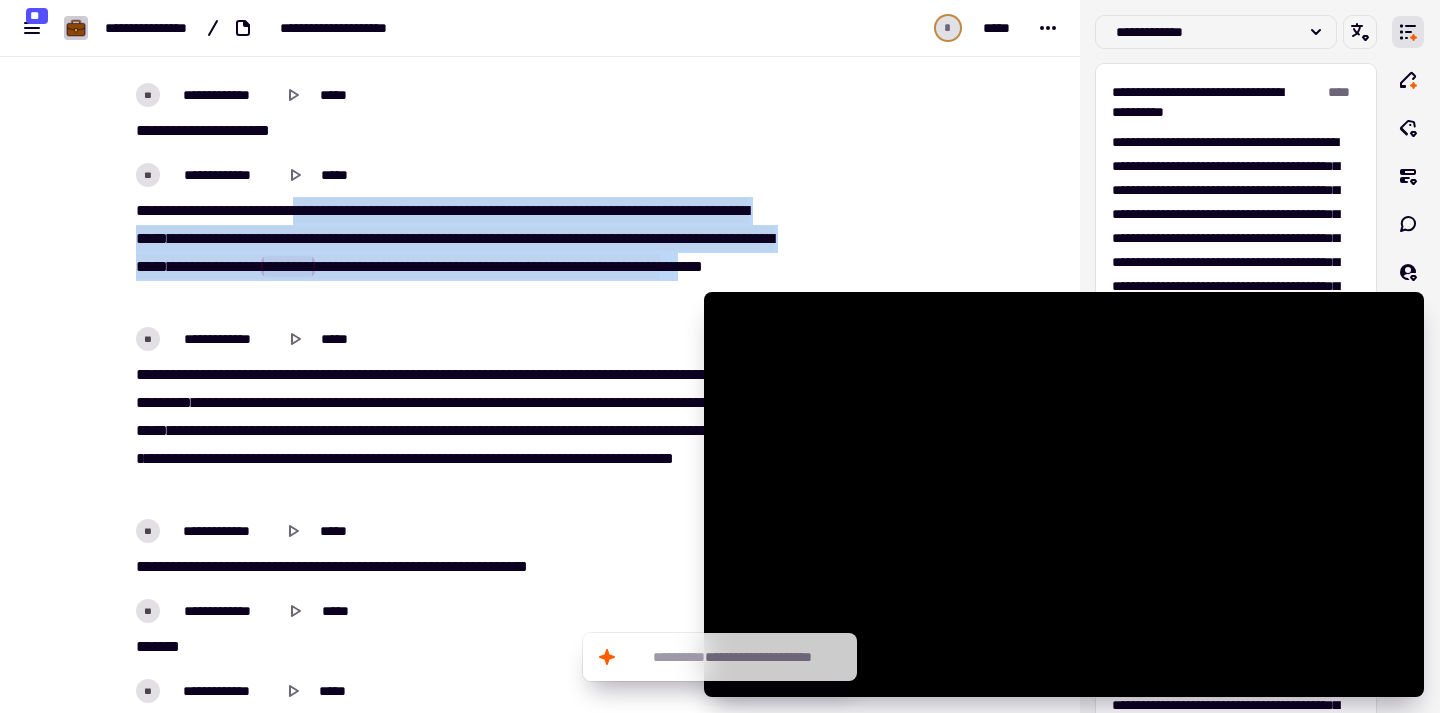 drag, startPoint x: 321, startPoint y: 210, endPoint x: 634, endPoint y: 293, distance: 323.81784 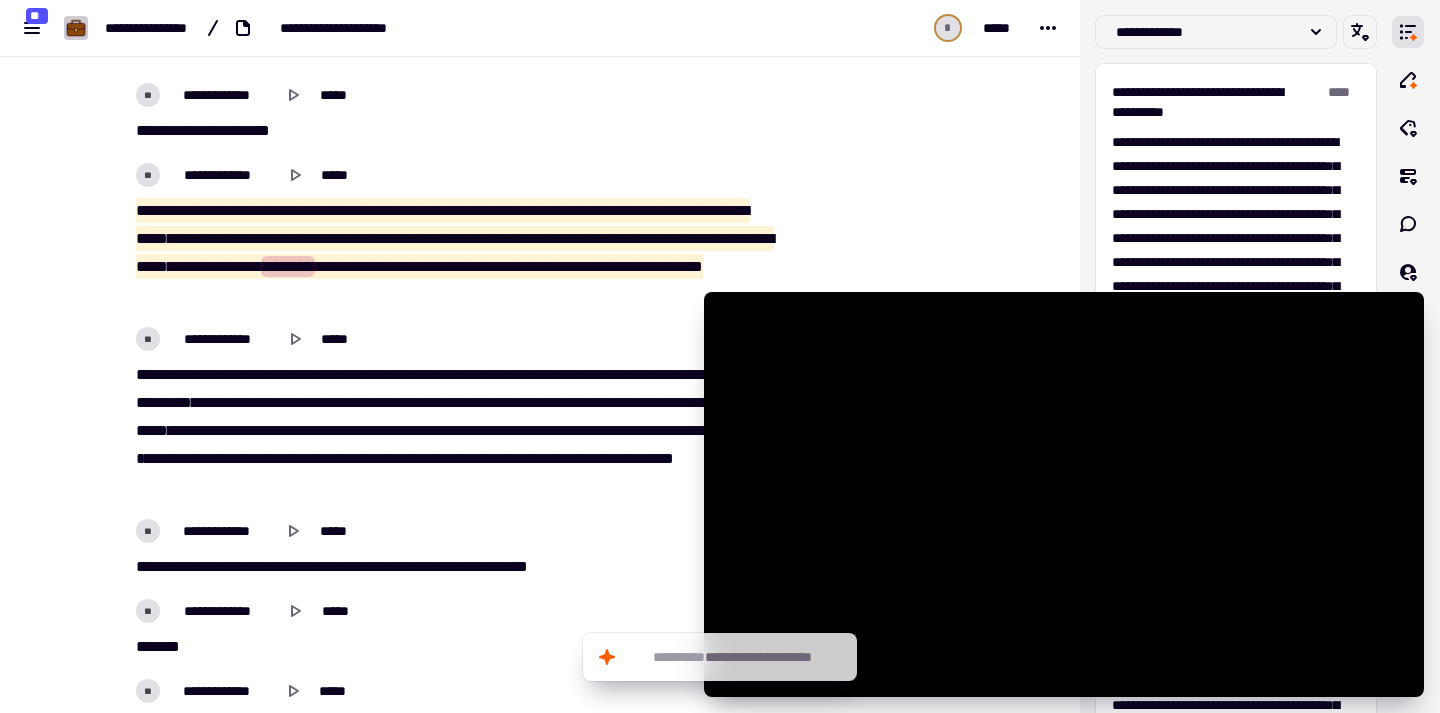 drag, startPoint x: 688, startPoint y: 297, endPoint x: 75, endPoint y: 191, distance: 622.0972 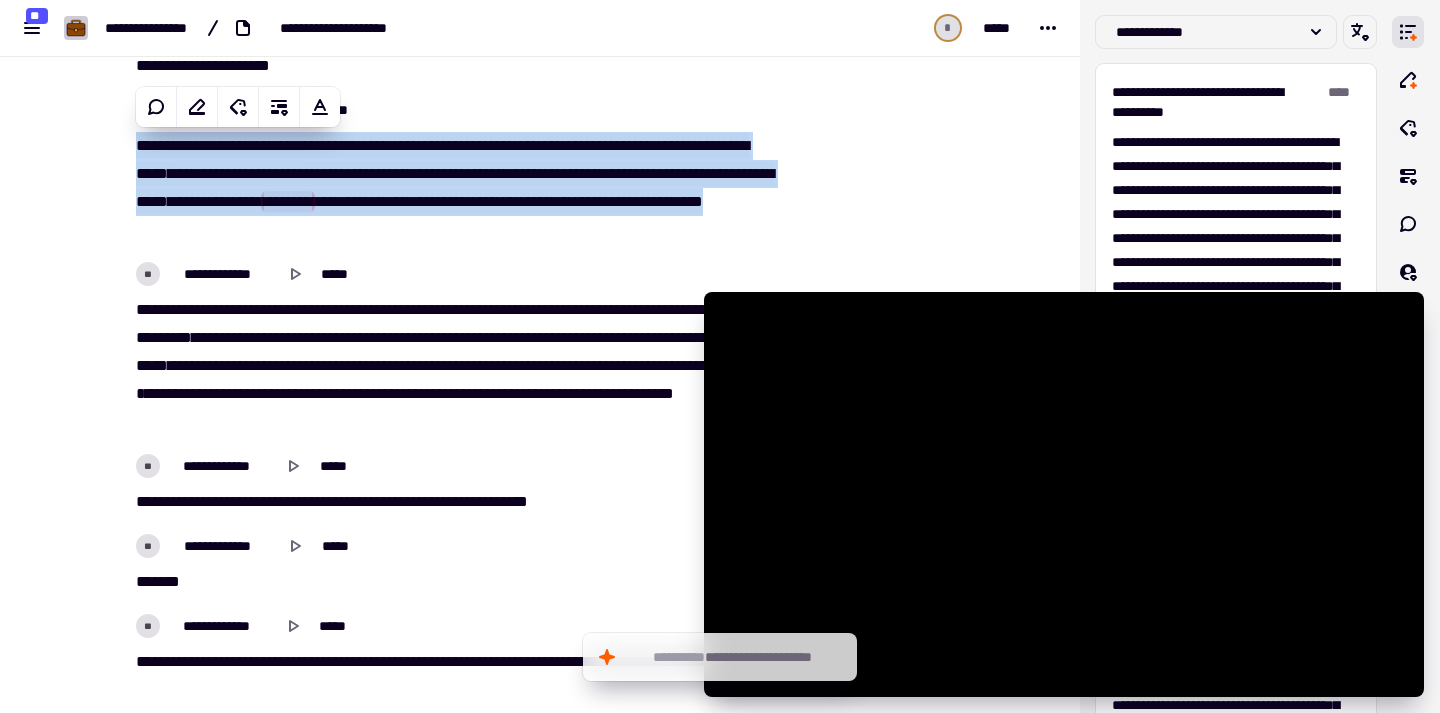 scroll, scrollTop: 12364, scrollLeft: 0, axis: vertical 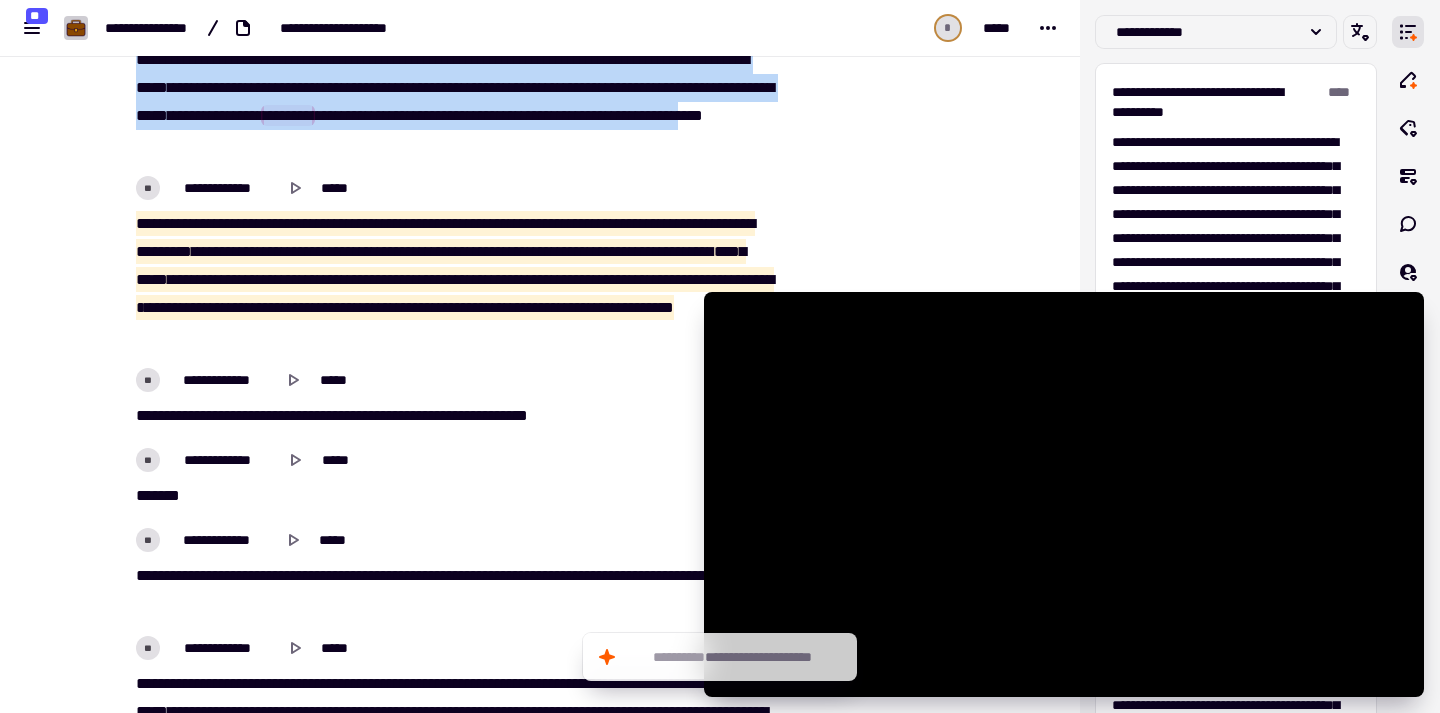 drag, startPoint x: 123, startPoint y: 224, endPoint x: 549, endPoint y: 327, distance: 438.27502 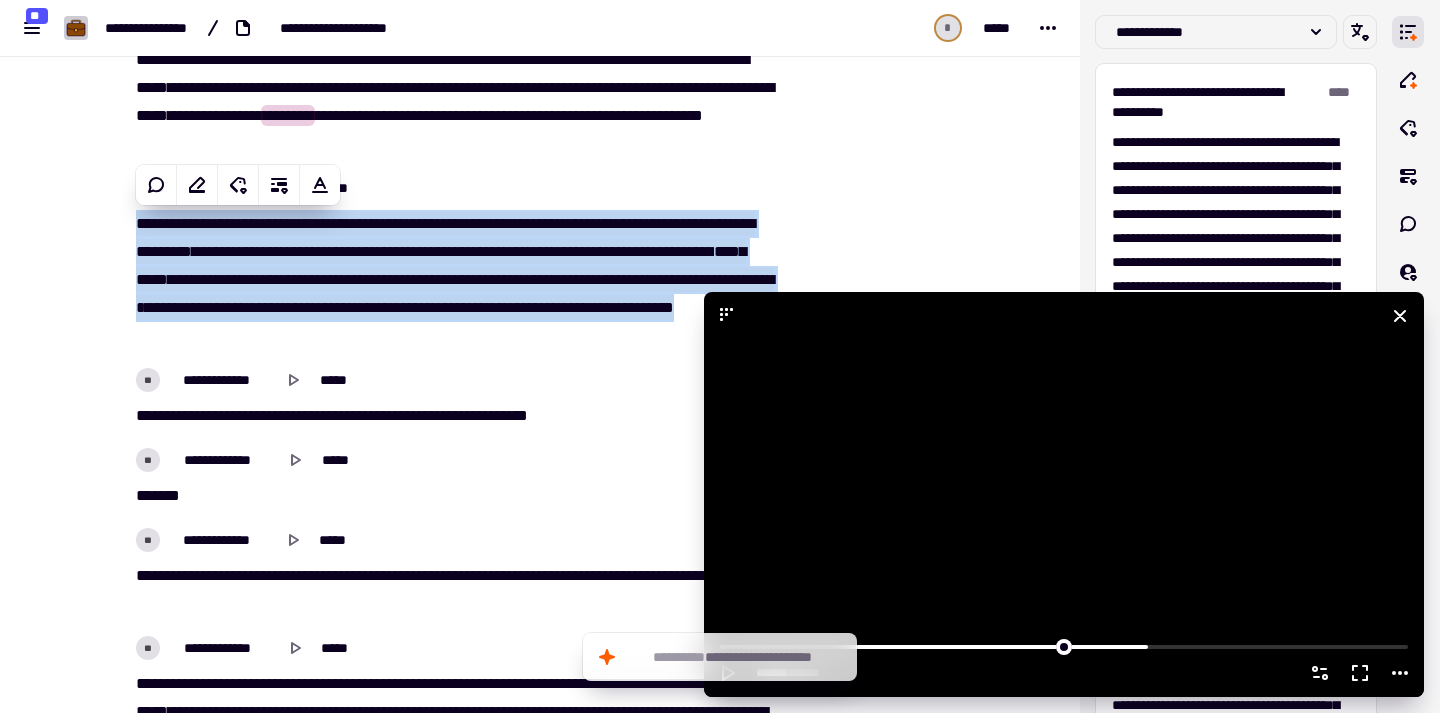 click at bounding box center [1064, 494] 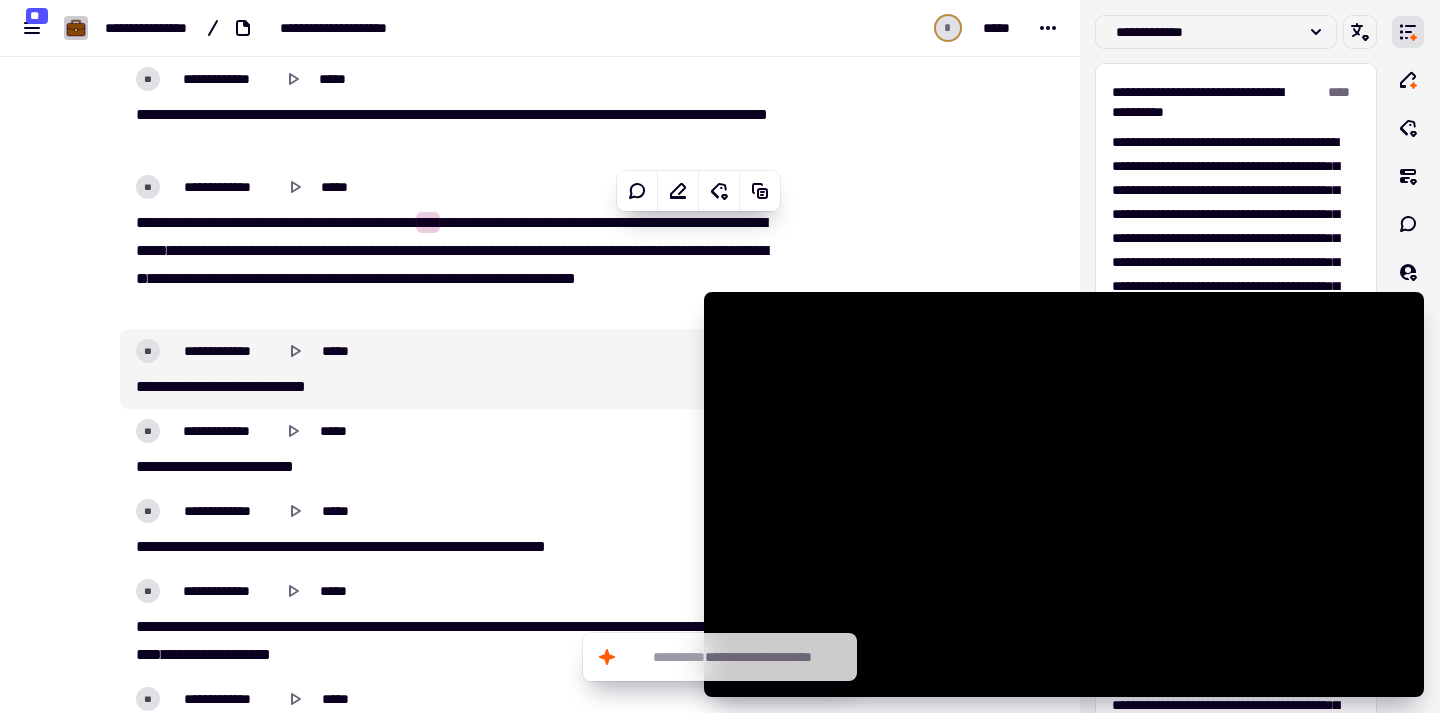 scroll, scrollTop: 12851, scrollLeft: 0, axis: vertical 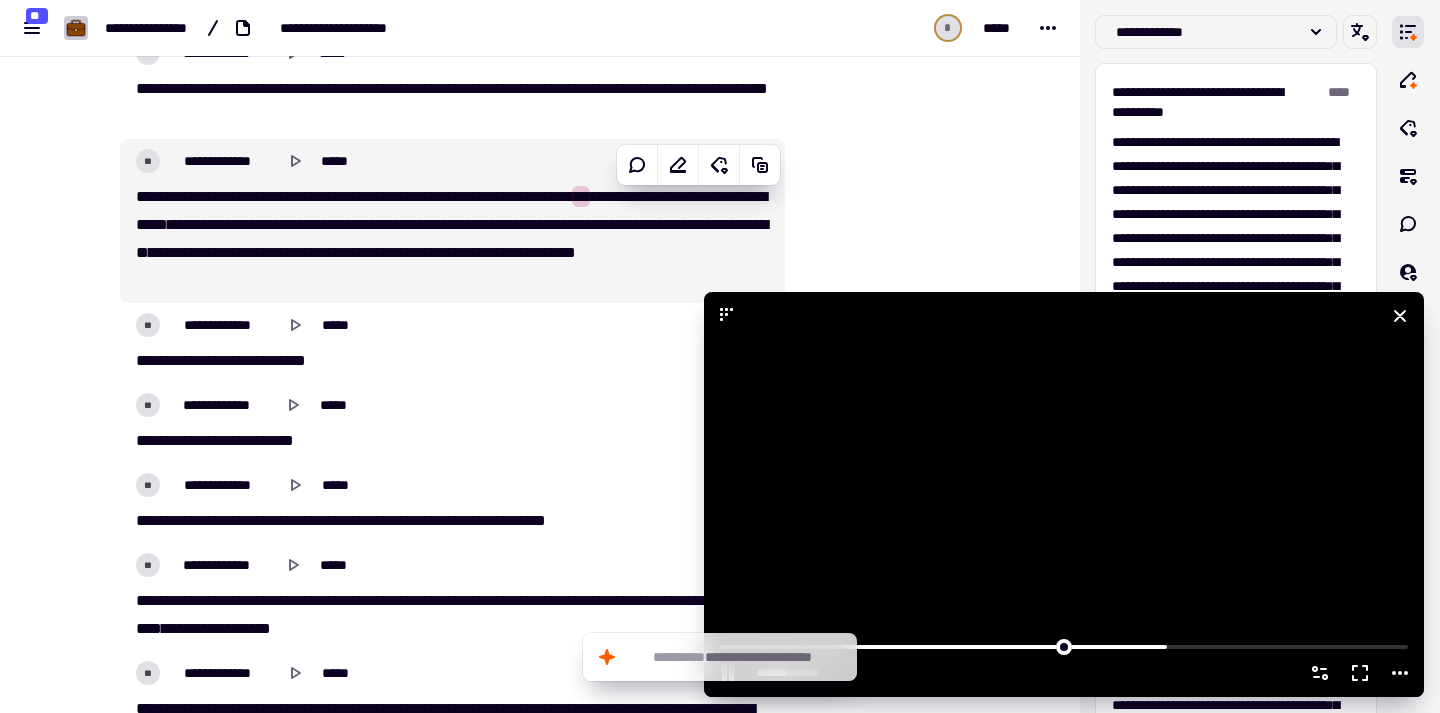click at bounding box center [1064, 494] 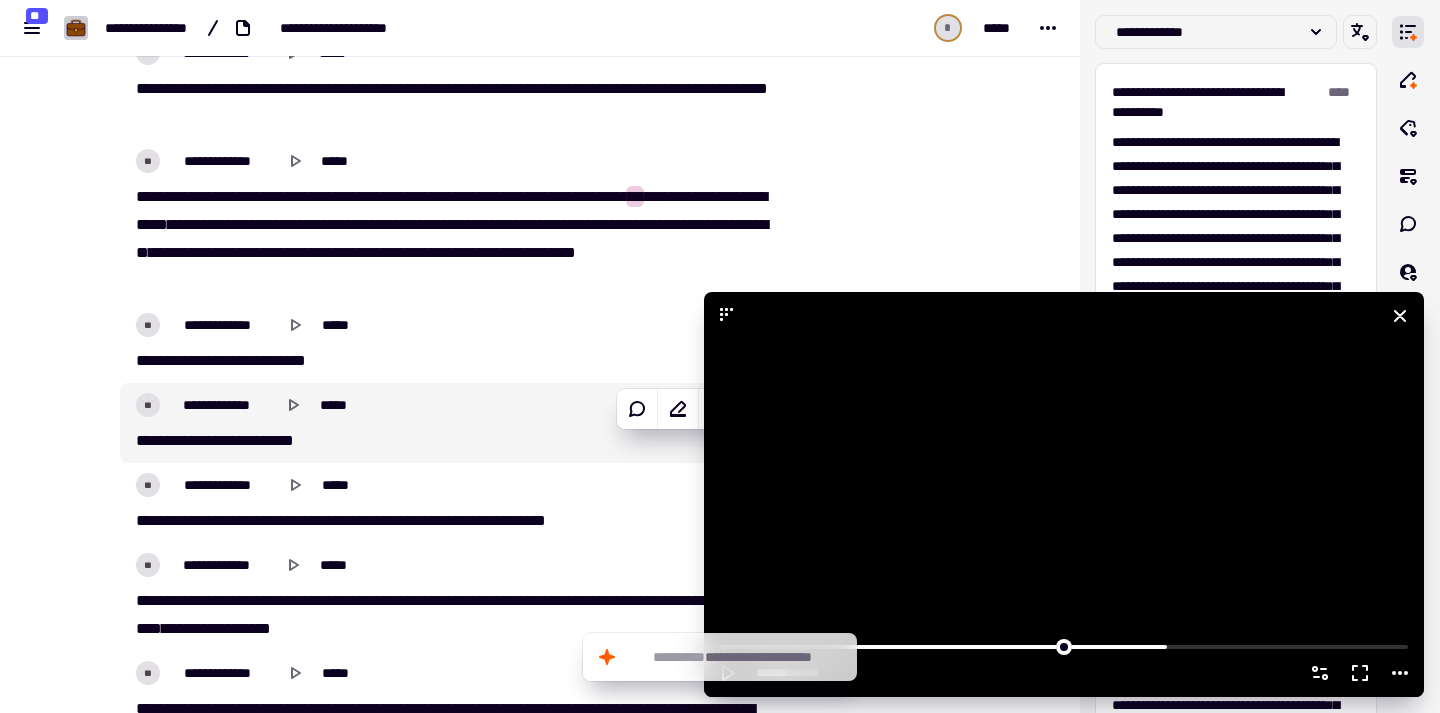 click at bounding box center (1064, 494) 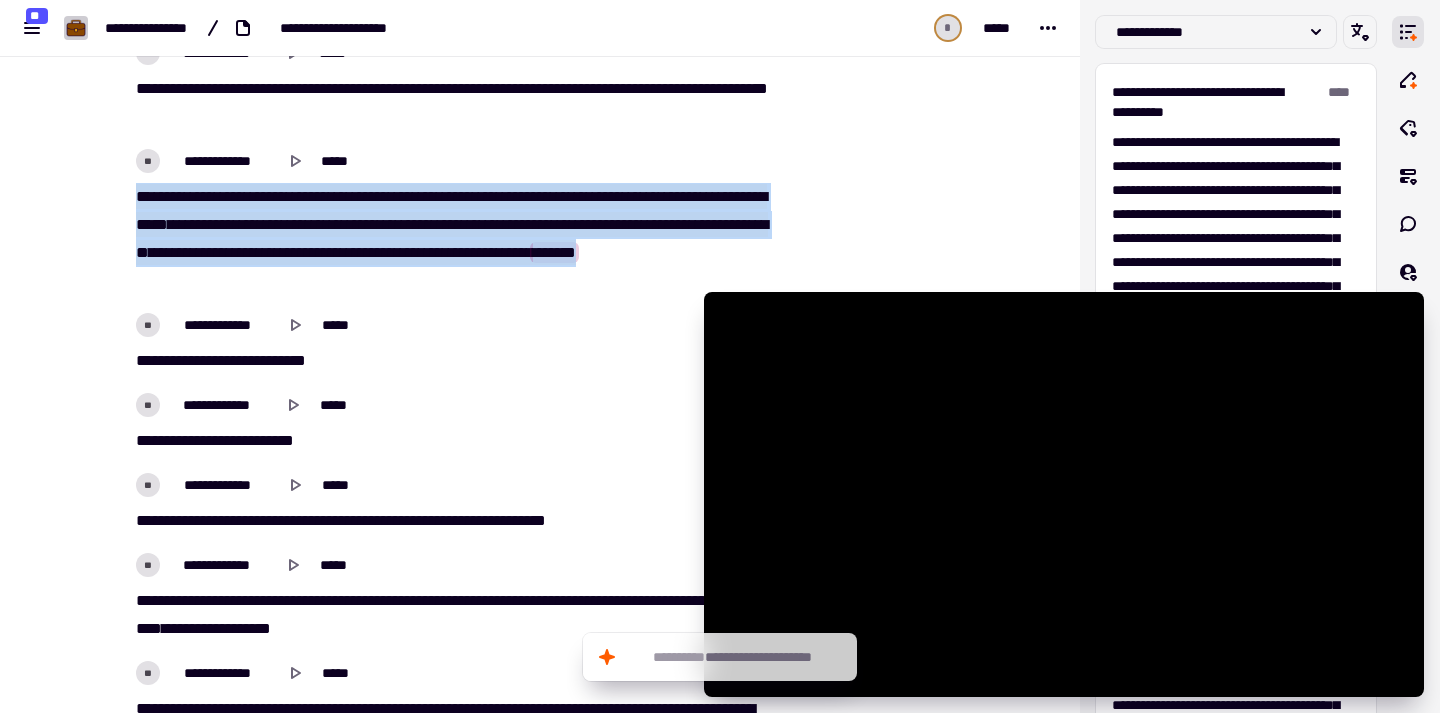 drag, startPoint x: 126, startPoint y: 199, endPoint x: 374, endPoint y: 311, distance: 272.1176 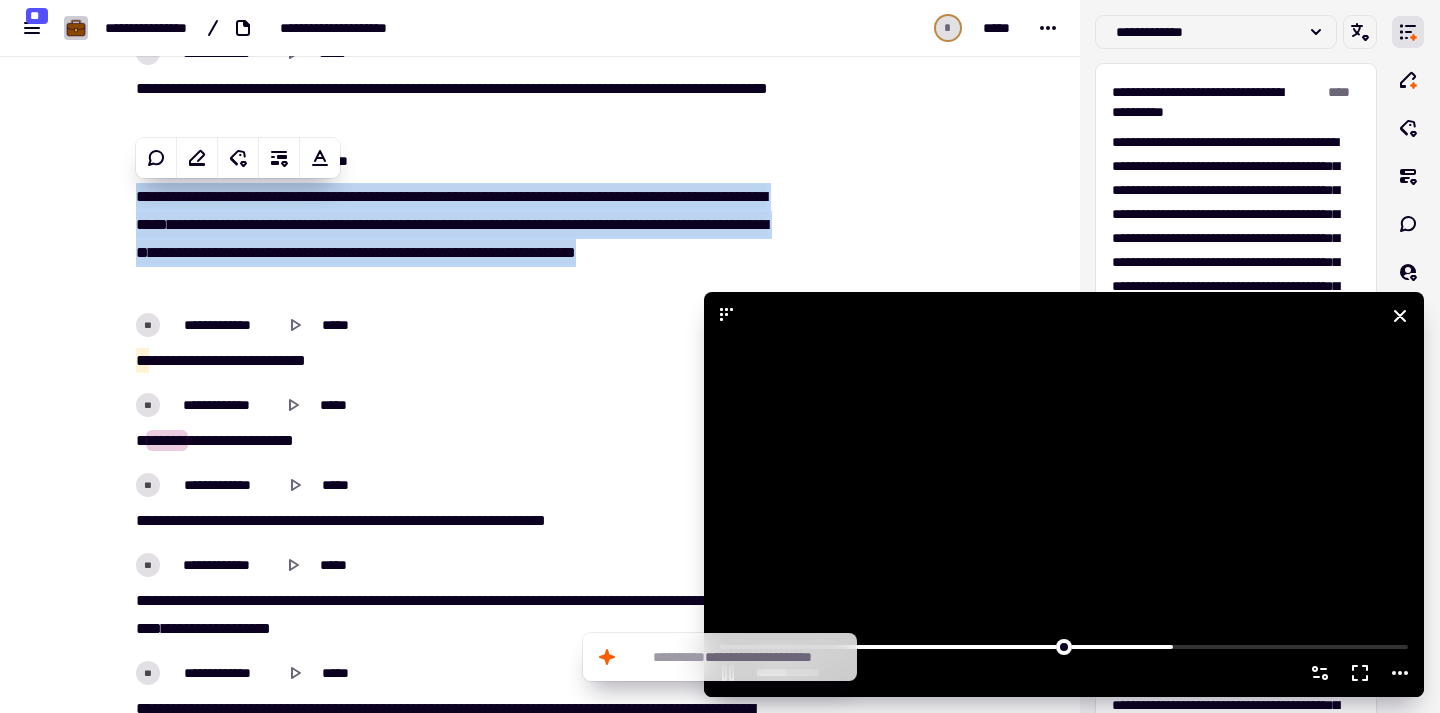 click at bounding box center (1064, 494) 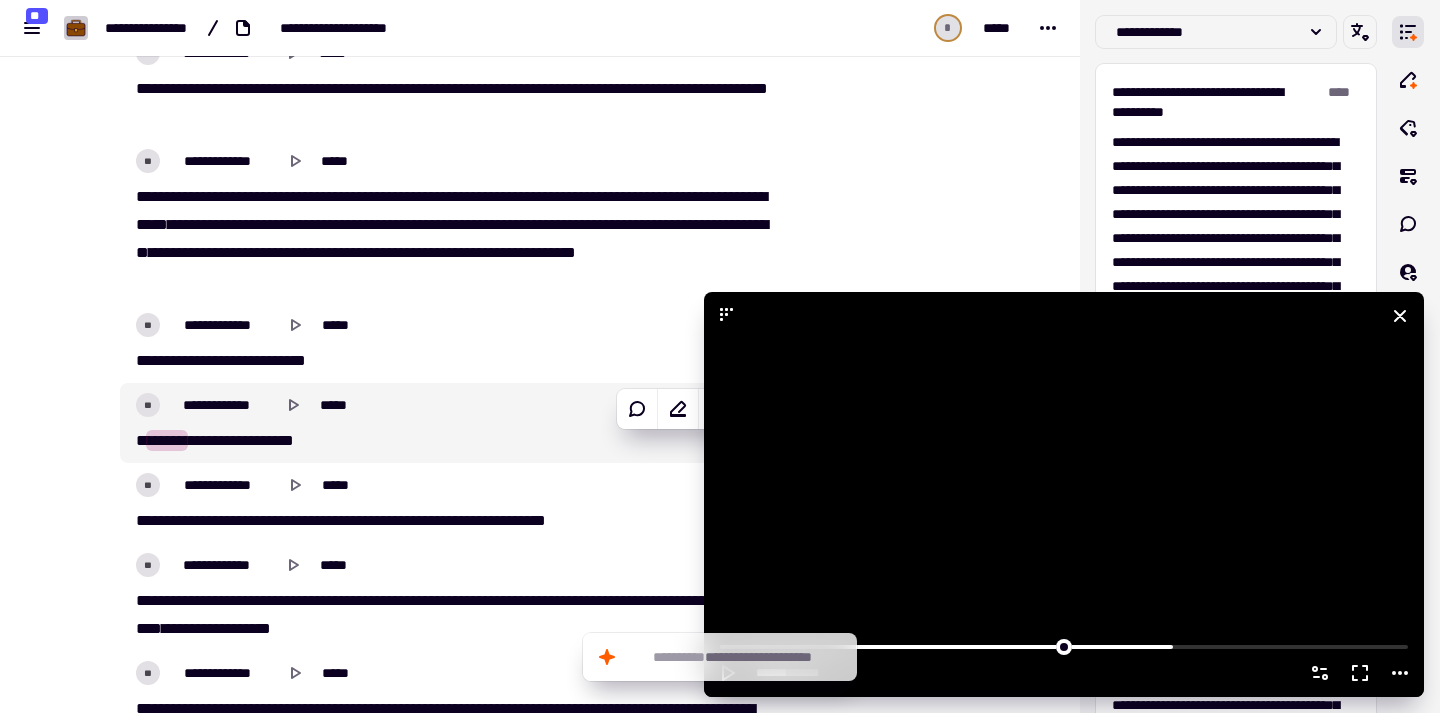 click at bounding box center (1064, 494) 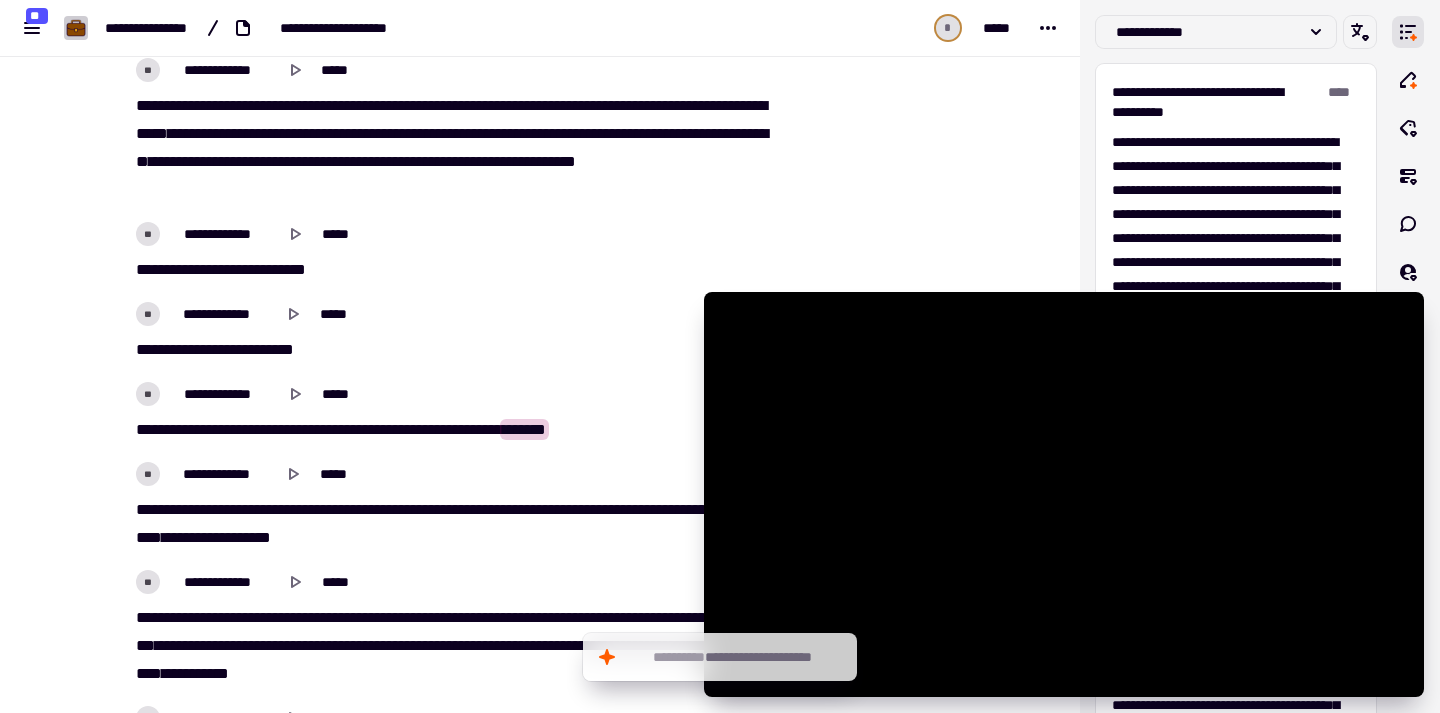 scroll, scrollTop: 12955, scrollLeft: 0, axis: vertical 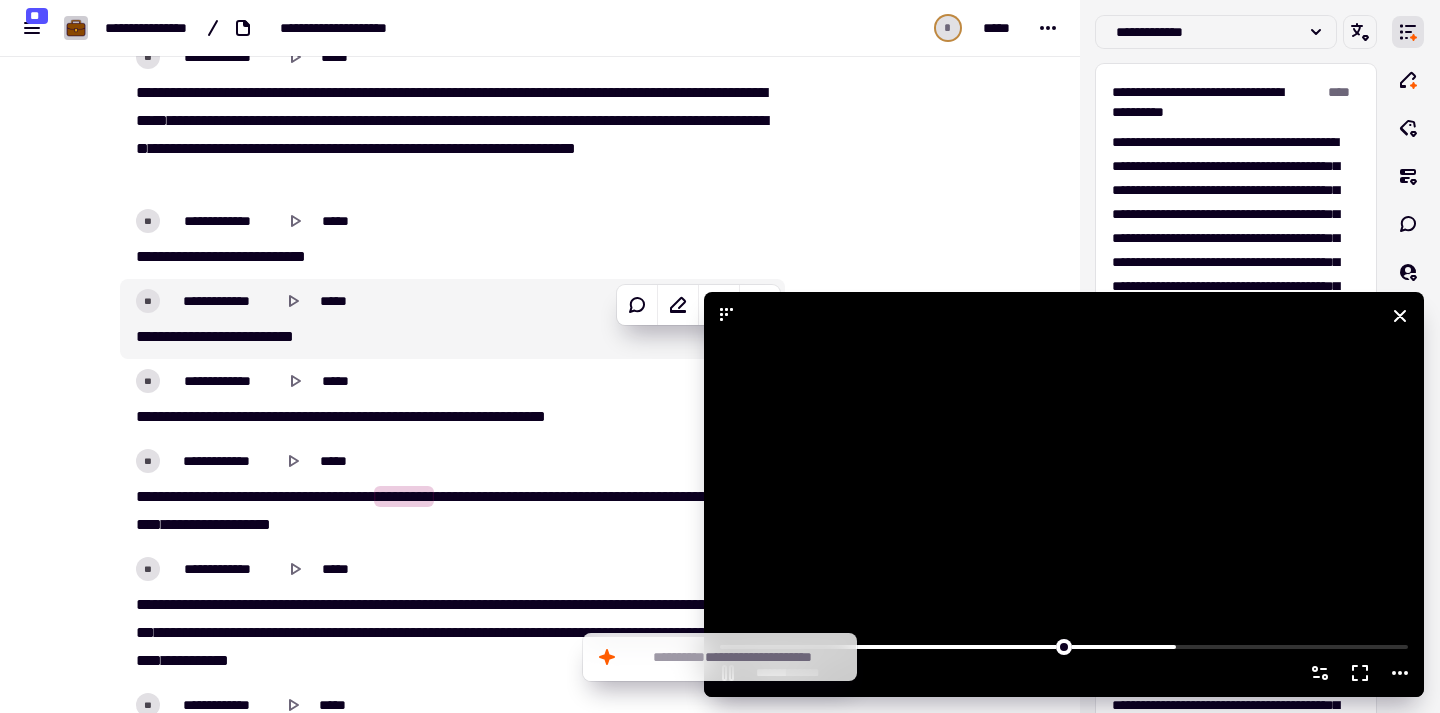 click at bounding box center (1064, 494) 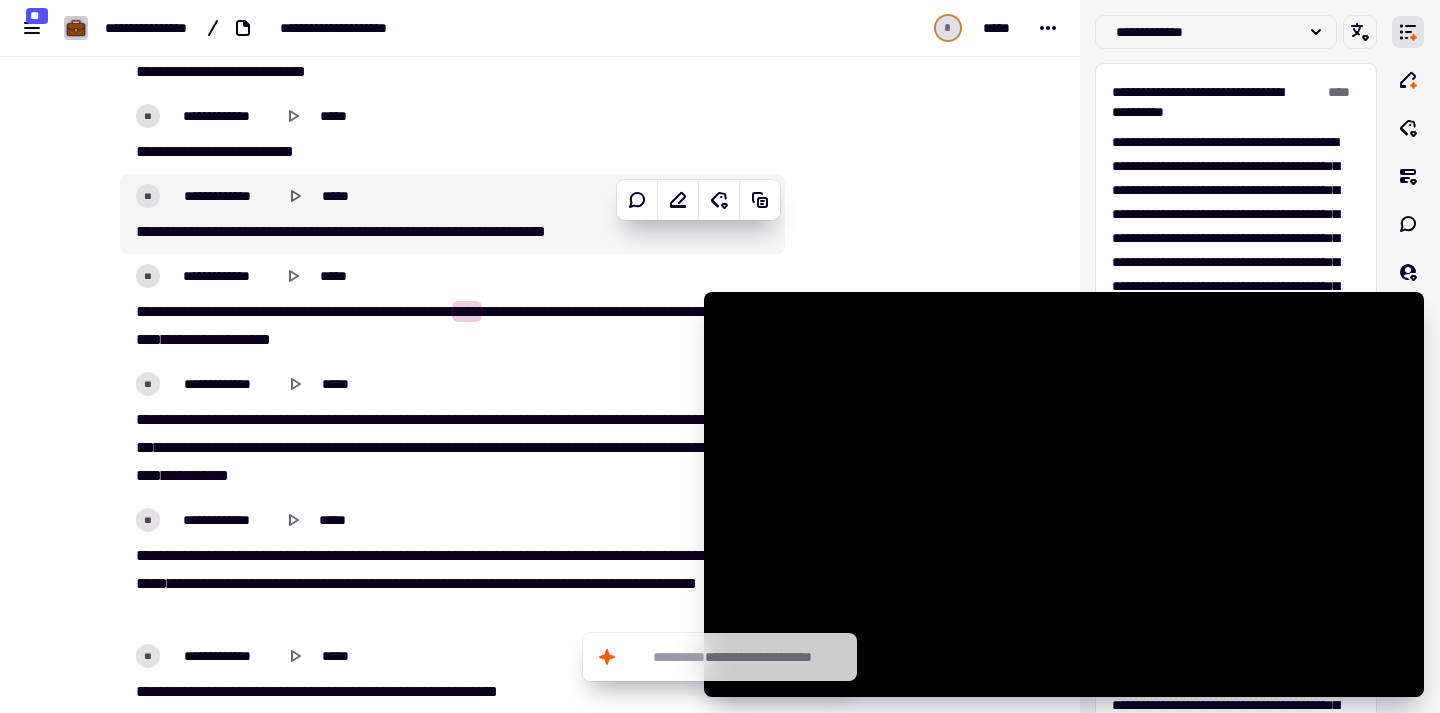 scroll, scrollTop: 13128, scrollLeft: 0, axis: vertical 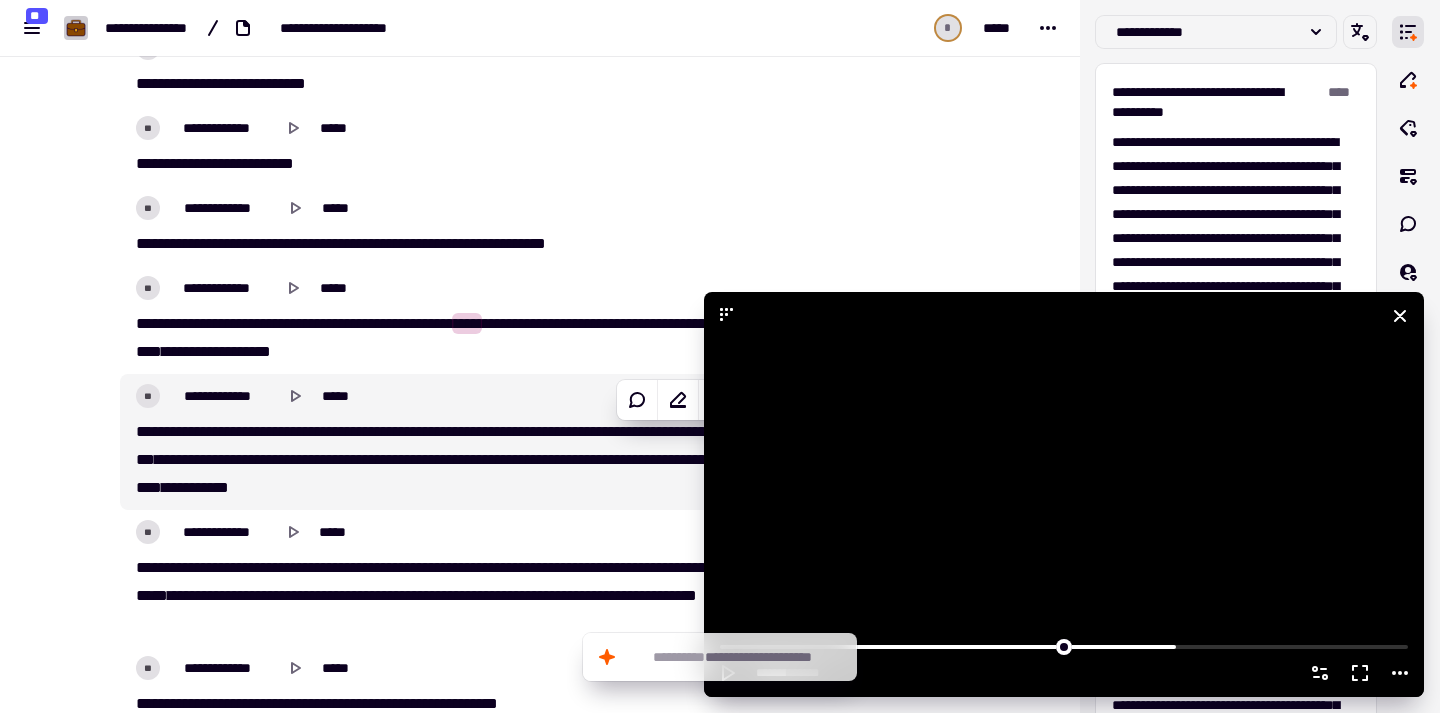 click at bounding box center [1064, 494] 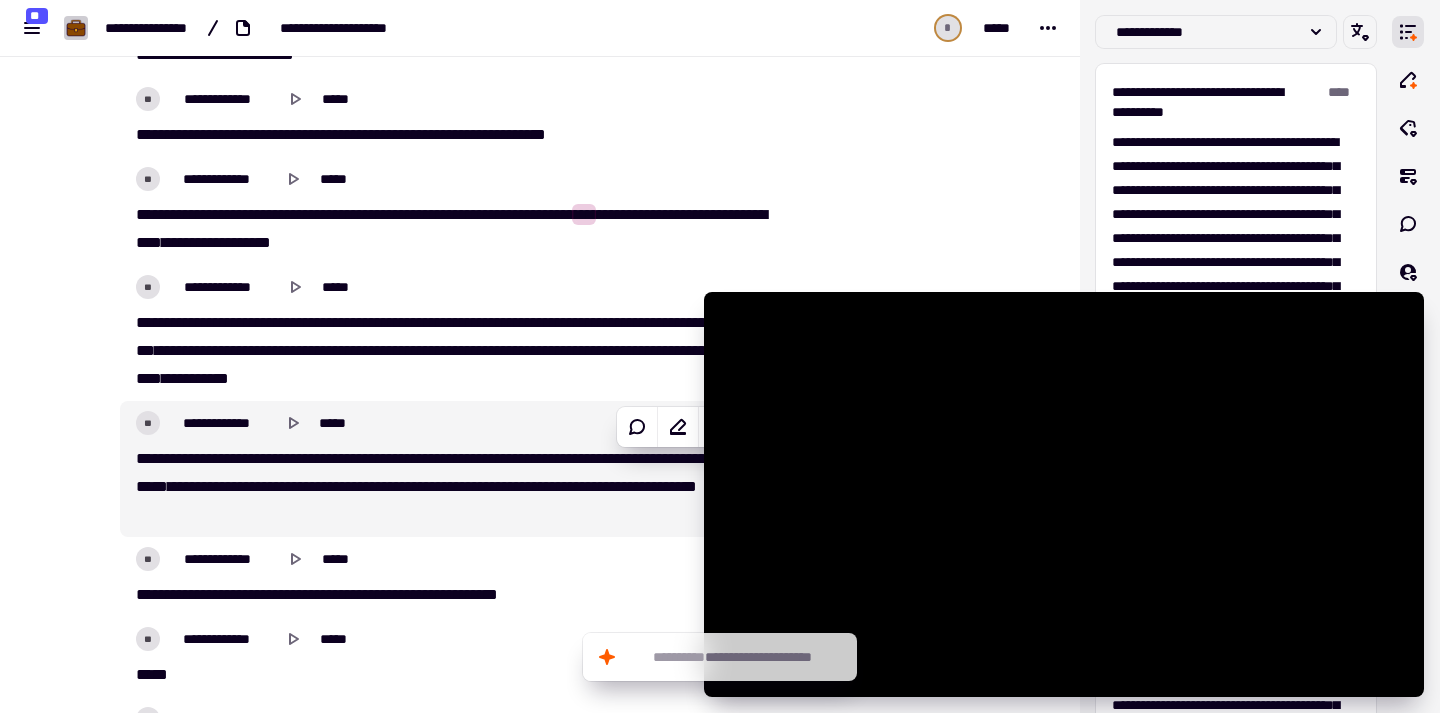 scroll, scrollTop: 13250, scrollLeft: 0, axis: vertical 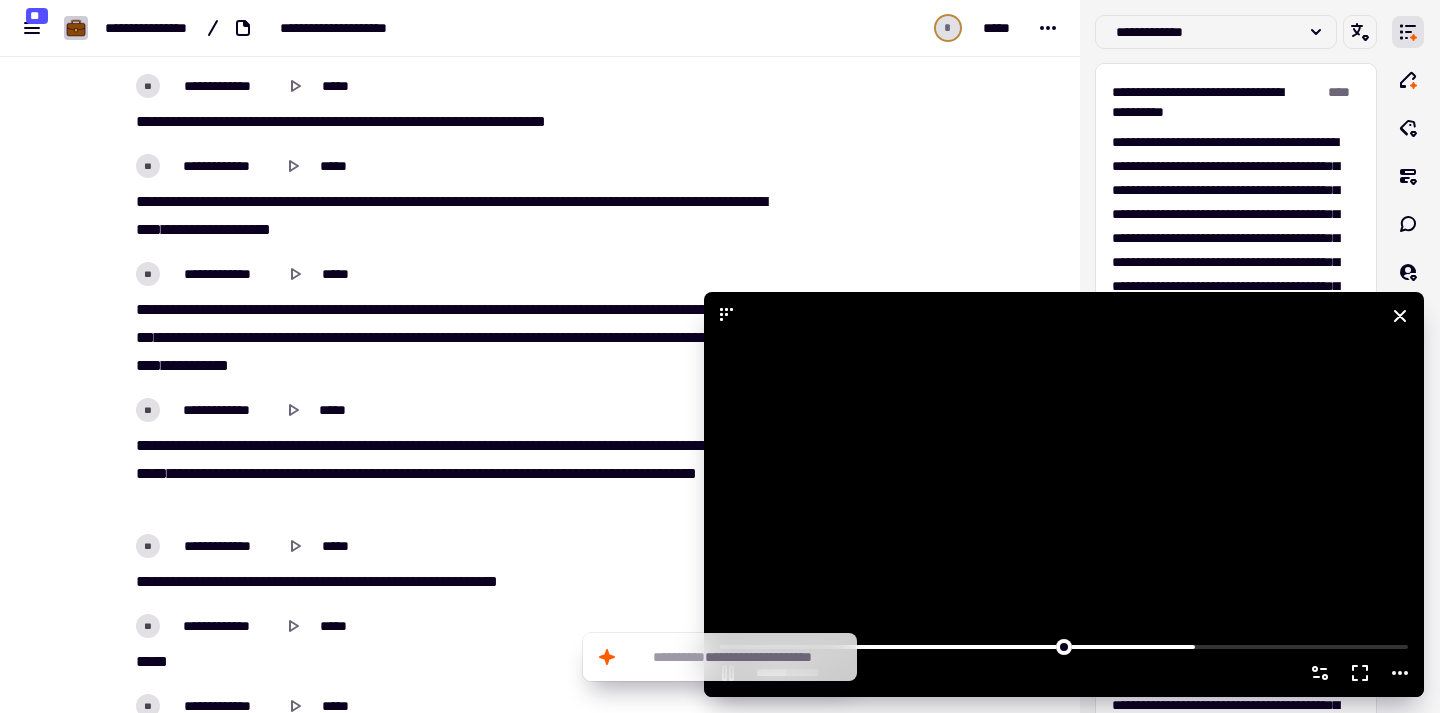click at bounding box center [1064, 494] 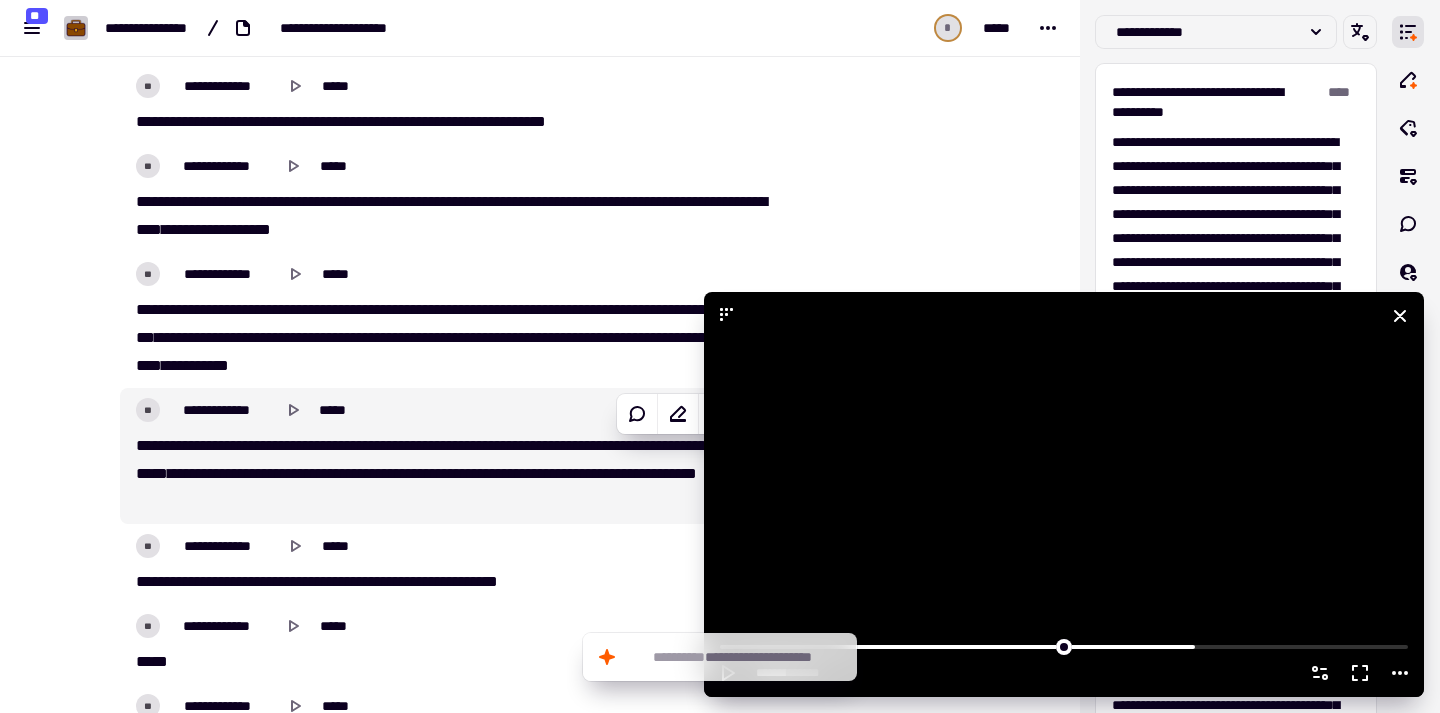click at bounding box center [1064, 494] 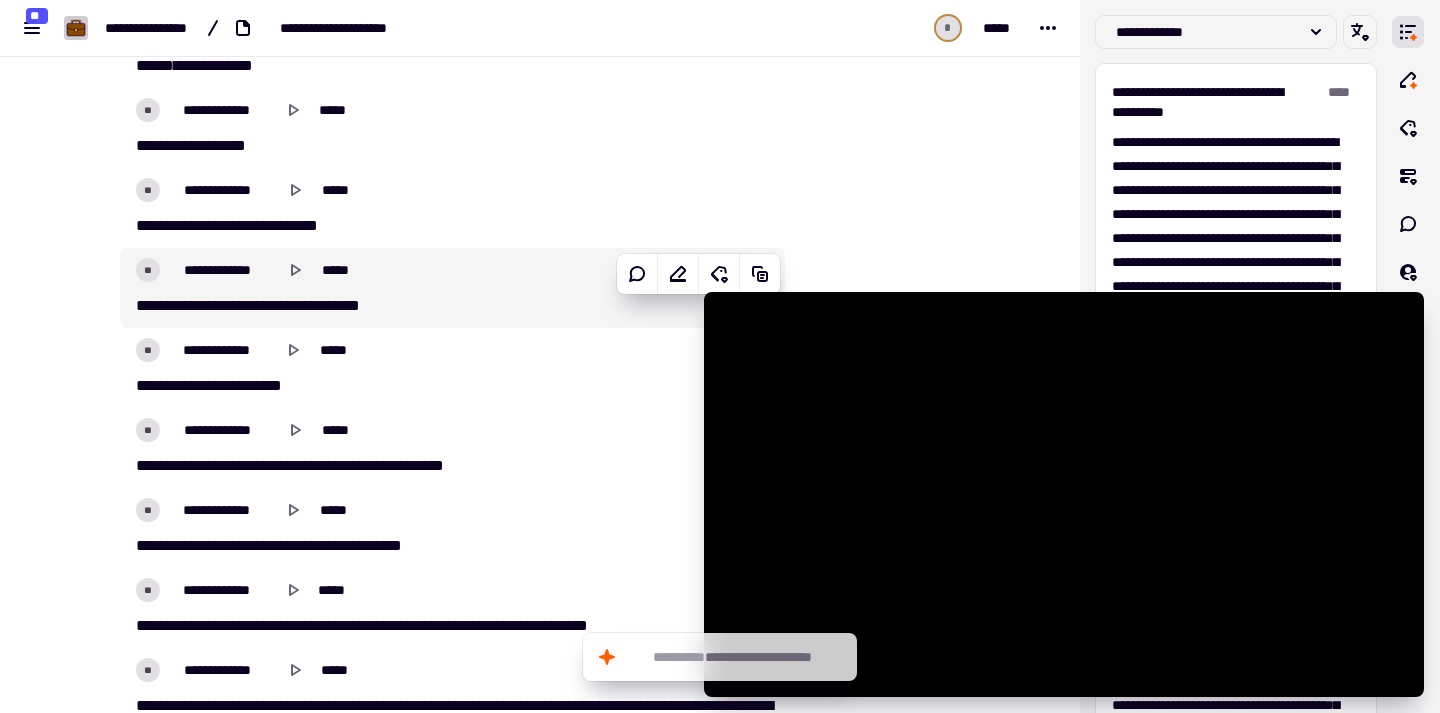 scroll, scrollTop: 14096, scrollLeft: 0, axis: vertical 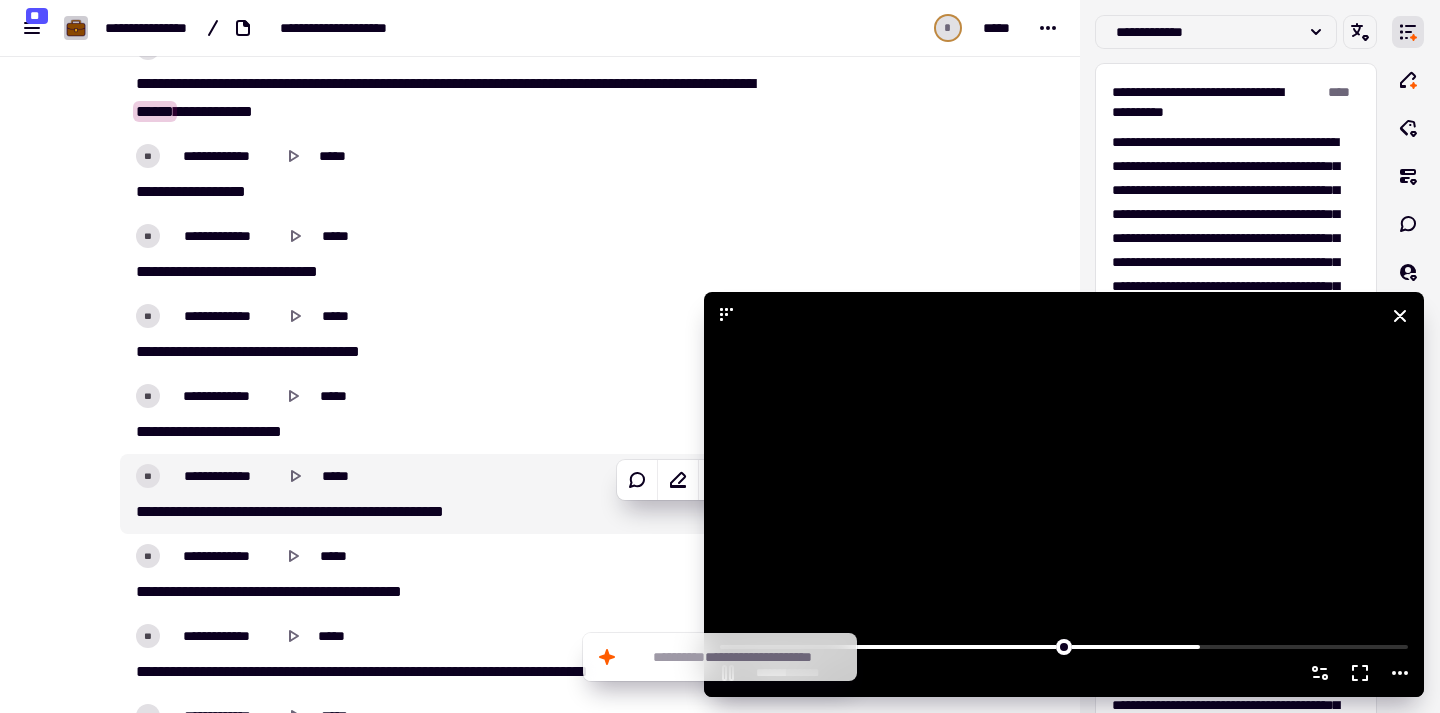 click at bounding box center (1064, 494) 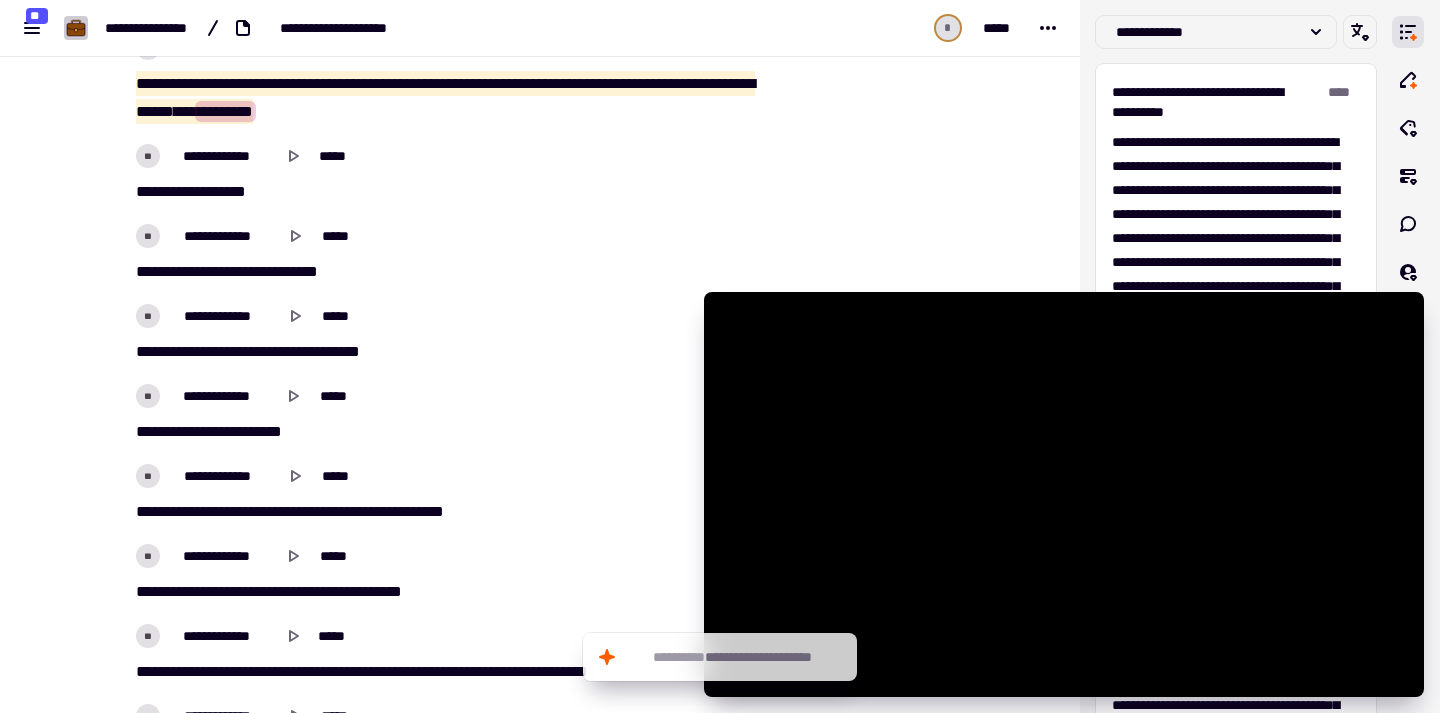 drag, startPoint x: 131, startPoint y: 84, endPoint x: 465, endPoint y: 119, distance: 335.82883 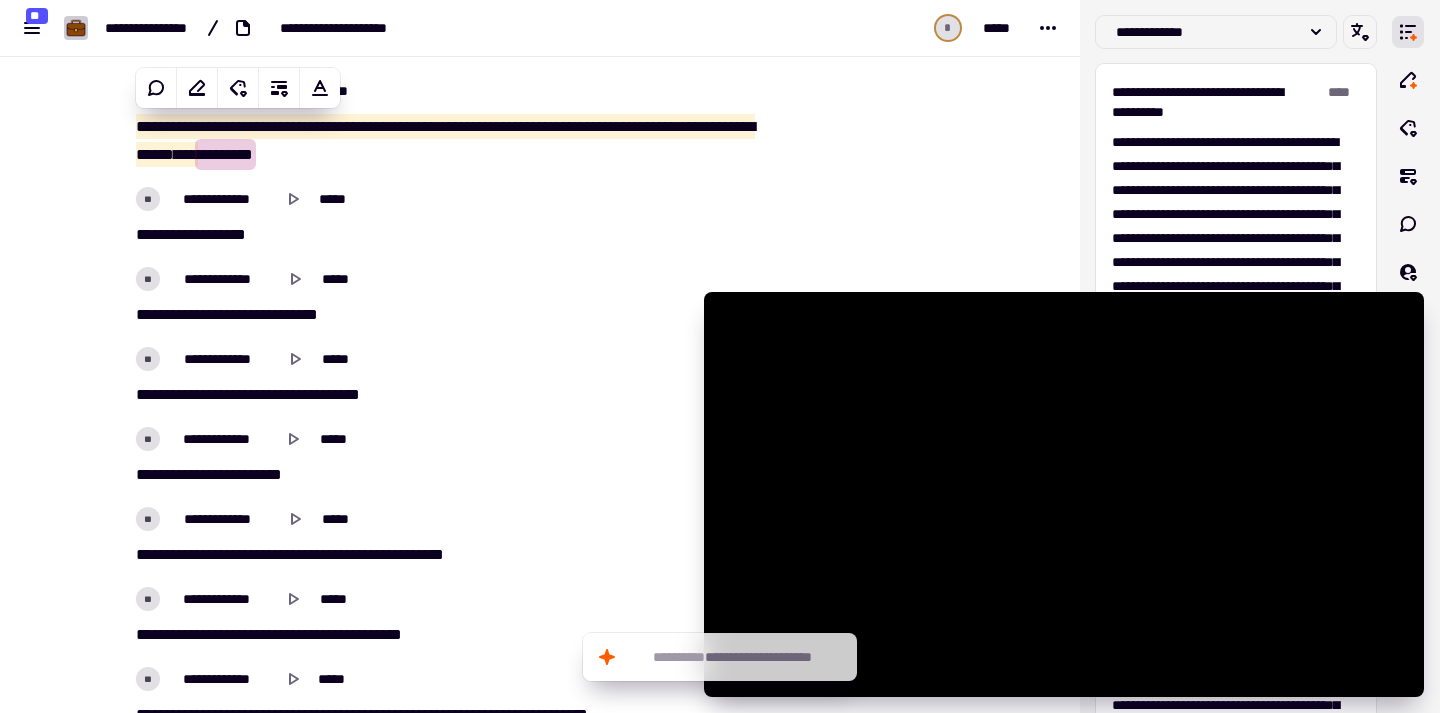 scroll, scrollTop: 13985, scrollLeft: 0, axis: vertical 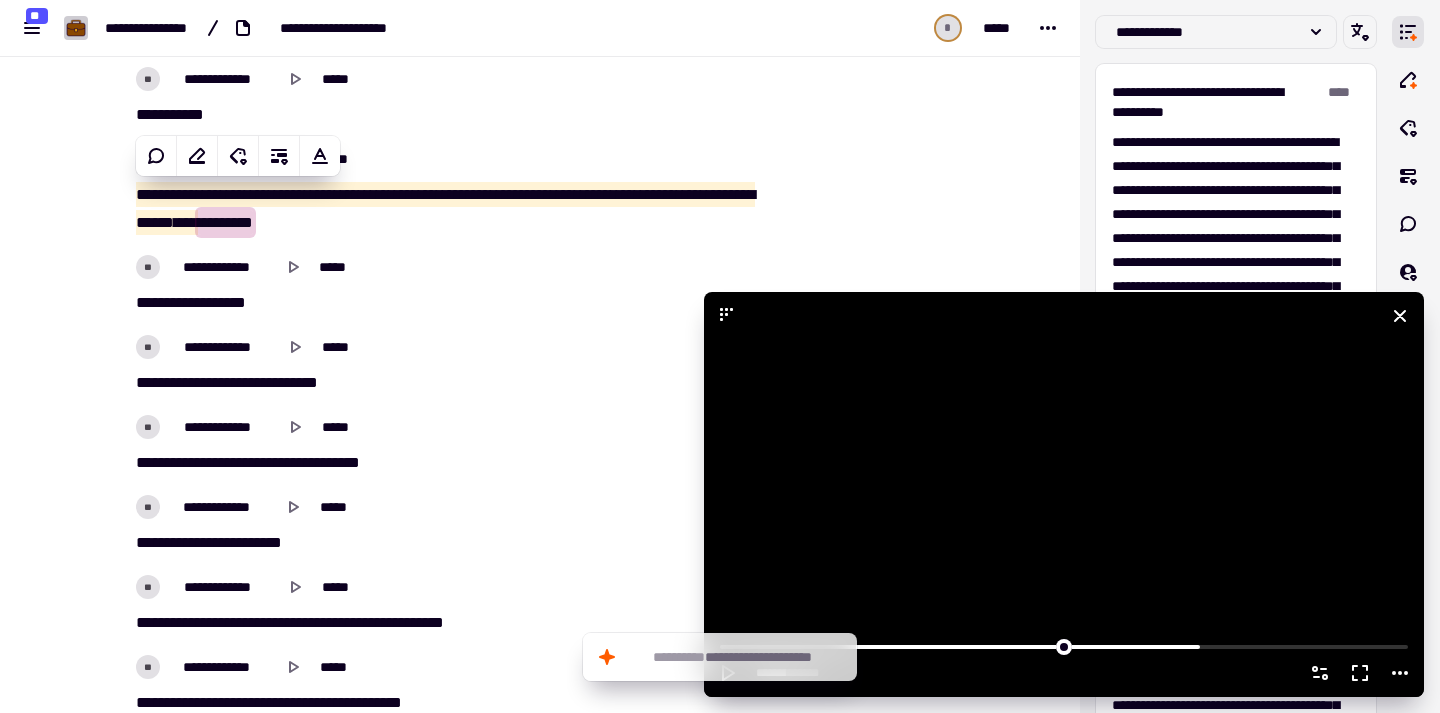 click at bounding box center [1064, 494] 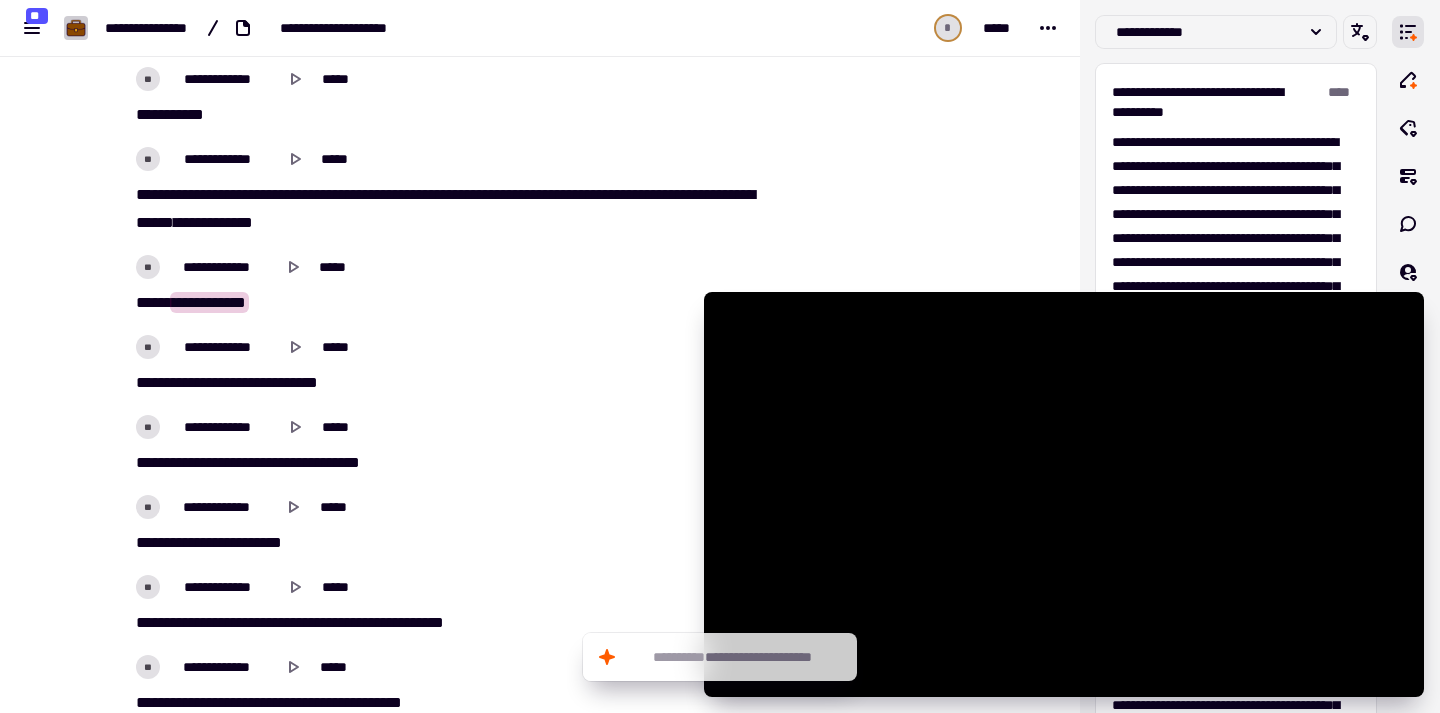 scroll, scrollTop: 14048, scrollLeft: 0, axis: vertical 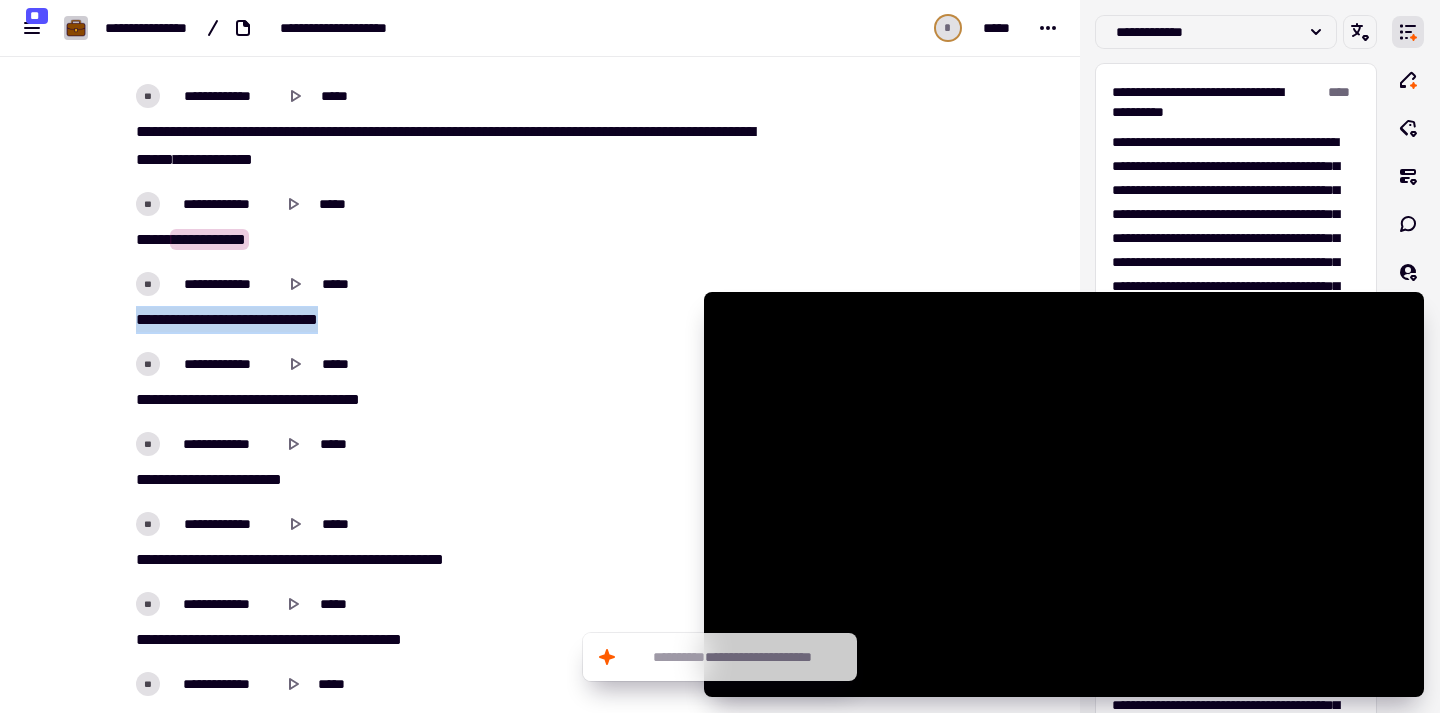 drag, startPoint x: 129, startPoint y: 319, endPoint x: 518, endPoint y: 349, distance: 390.1551 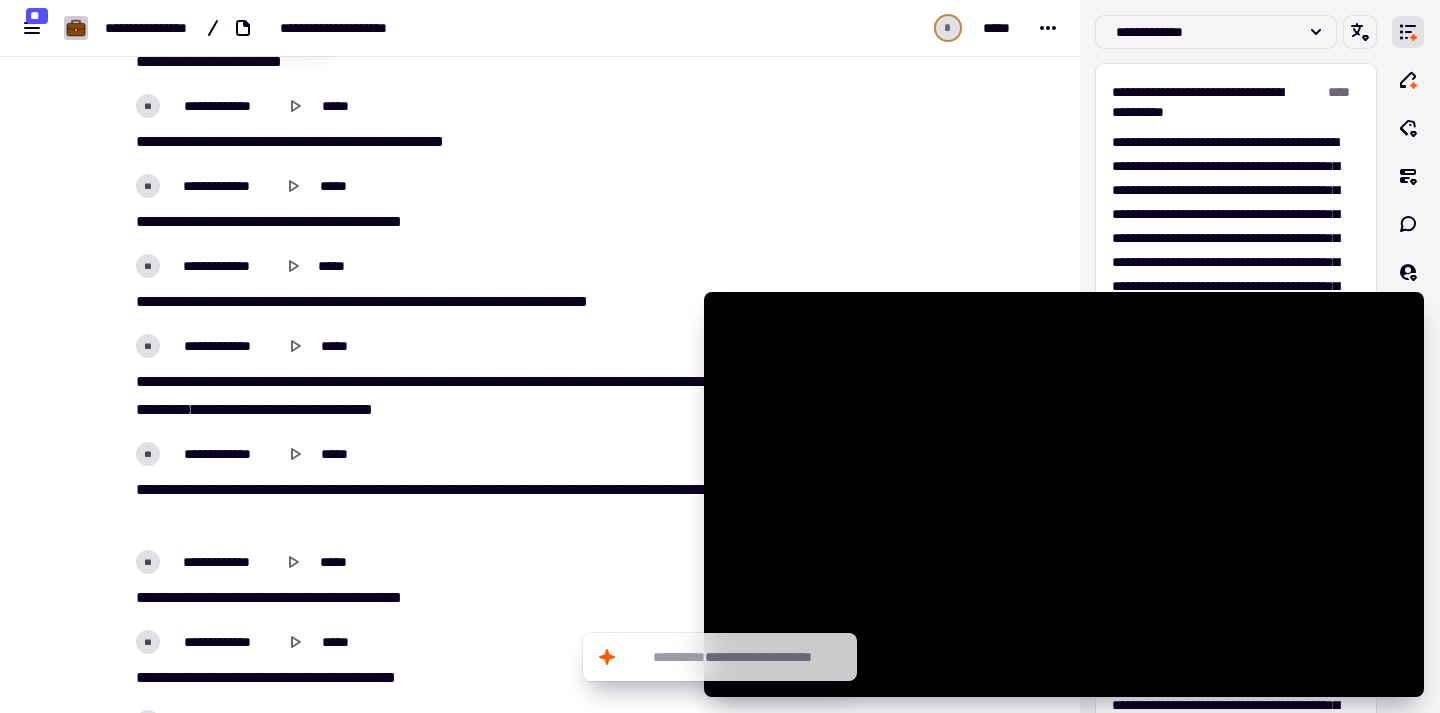 scroll, scrollTop: 14480, scrollLeft: 0, axis: vertical 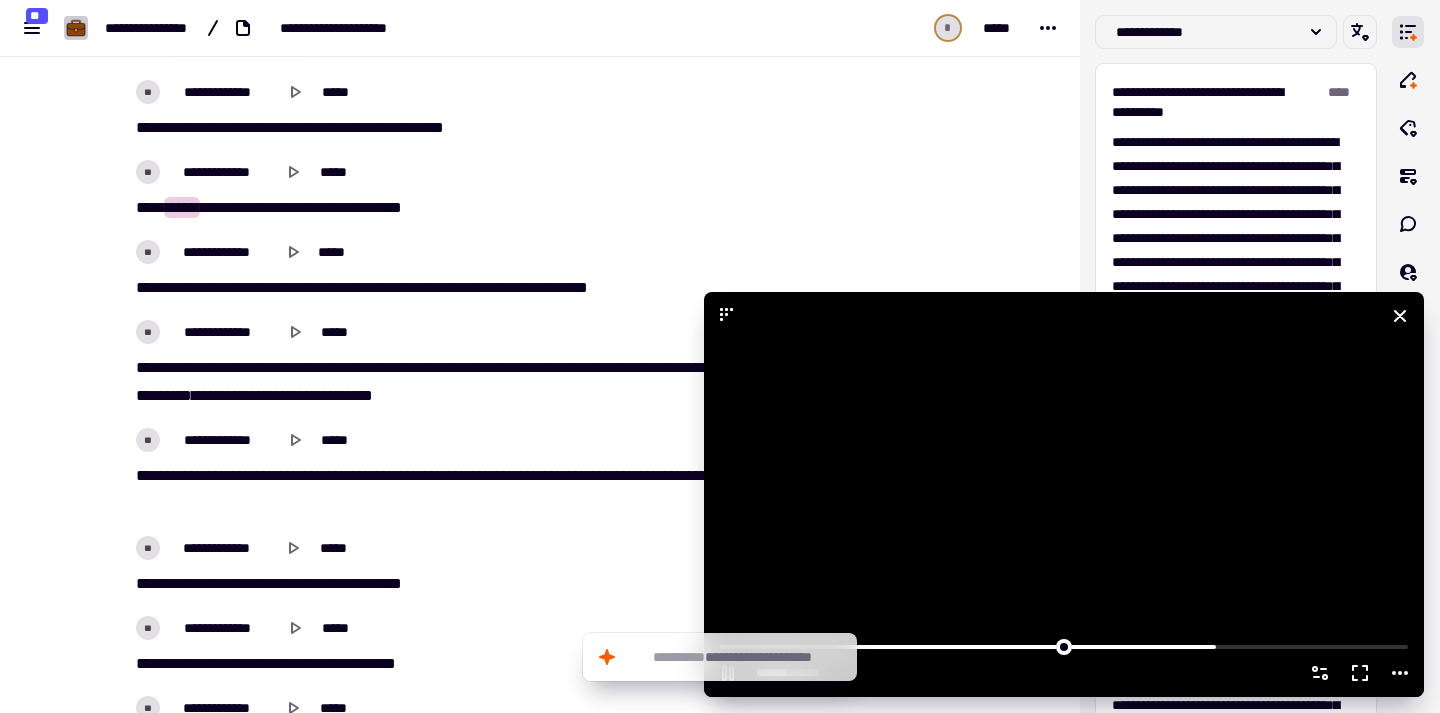 click at bounding box center [1064, 494] 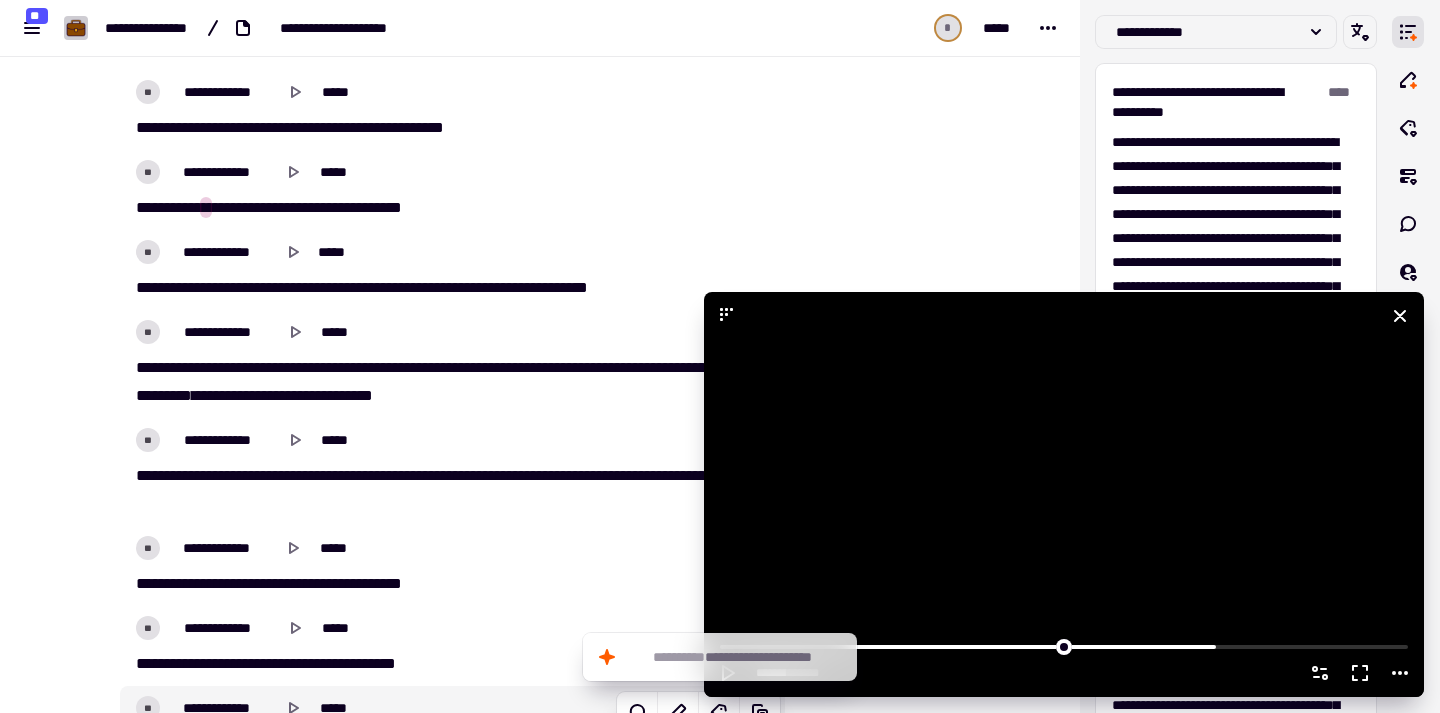 click at bounding box center (1064, 494) 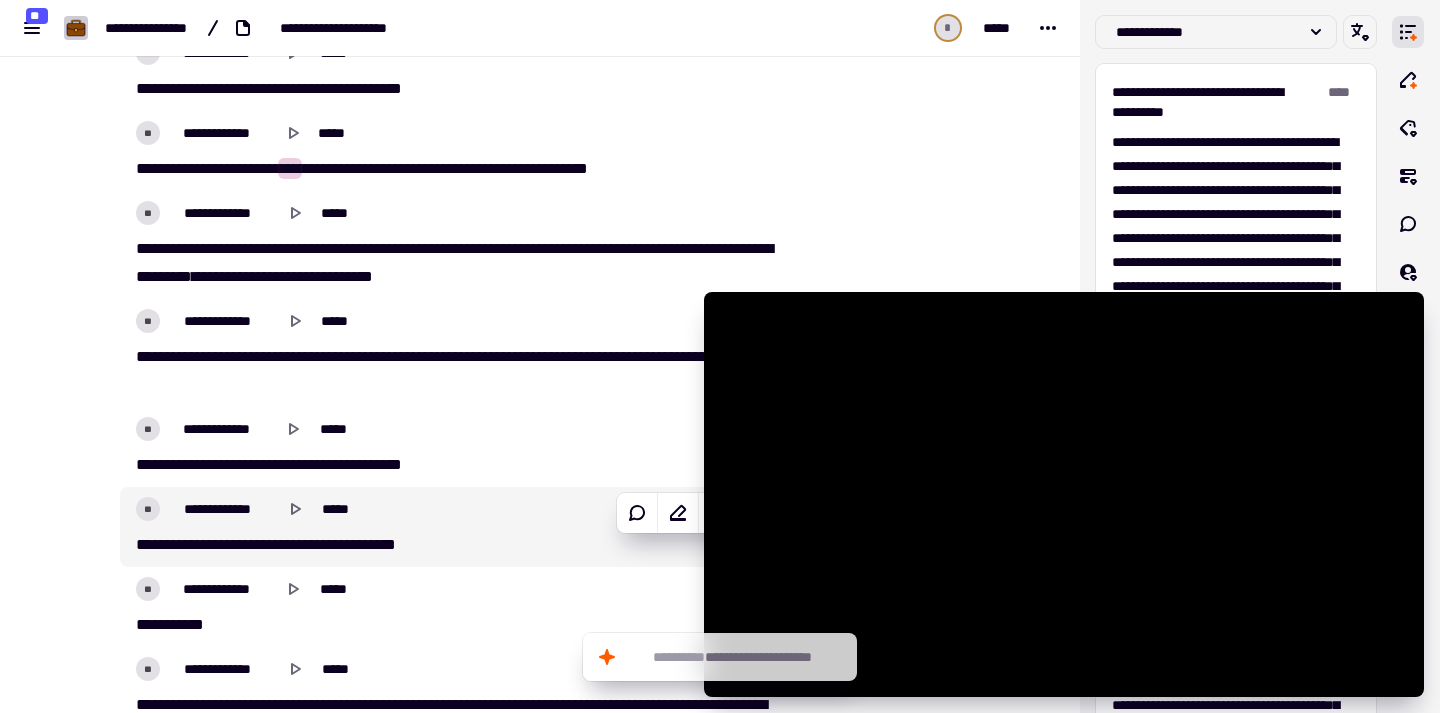 scroll, scrollTop: 14625, scrollLeft: 0, axis: vertical 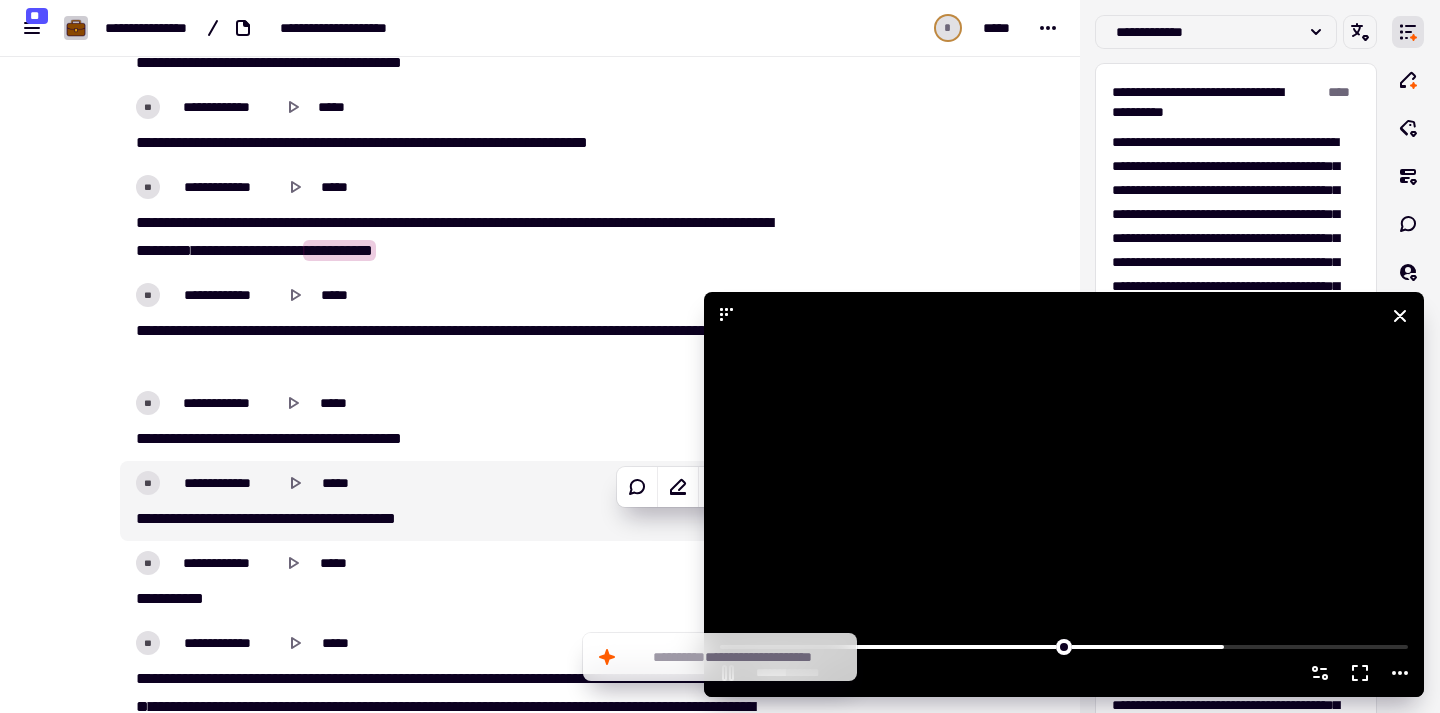 click at bounding box center [1064, 494] 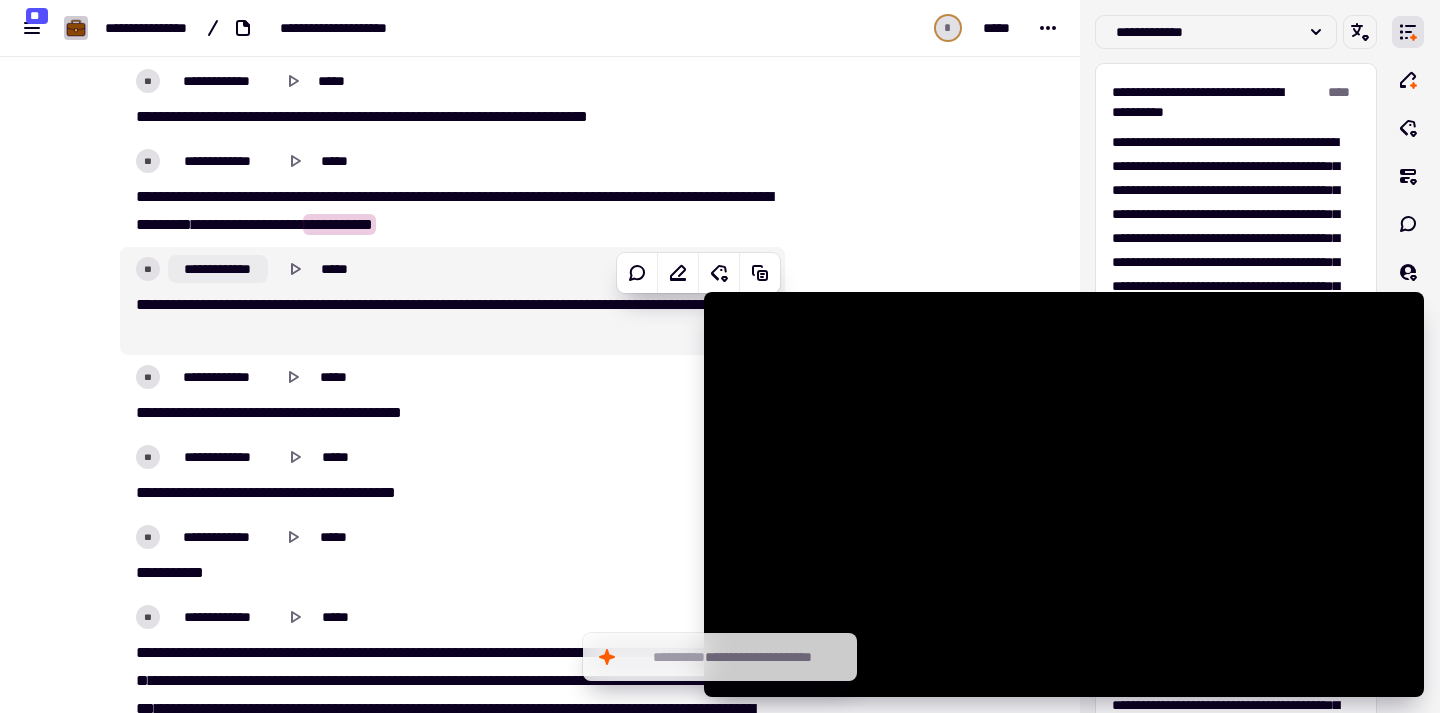 scroll, scrollTop: 14677, scrollLeft: 0, axis: vertical 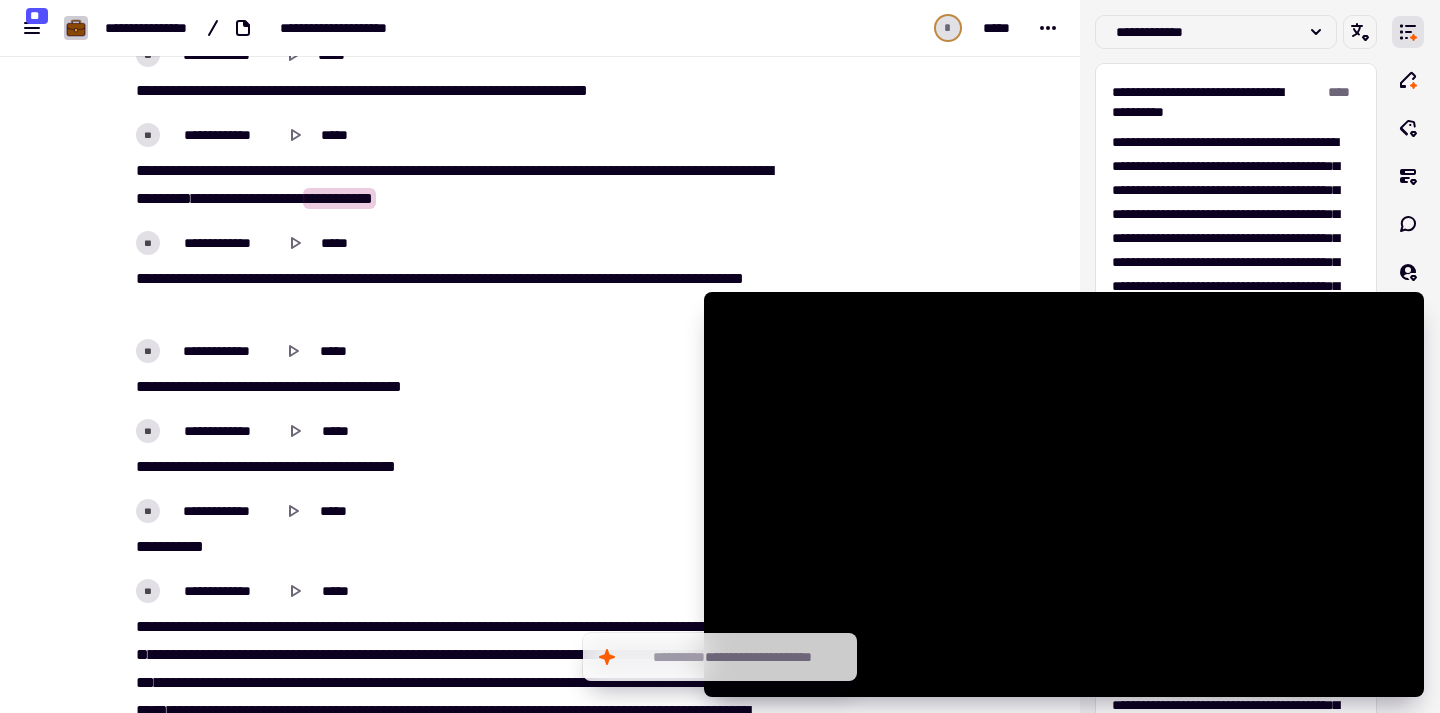 click on "[REDACTED]" at bounding box center (452, 185) 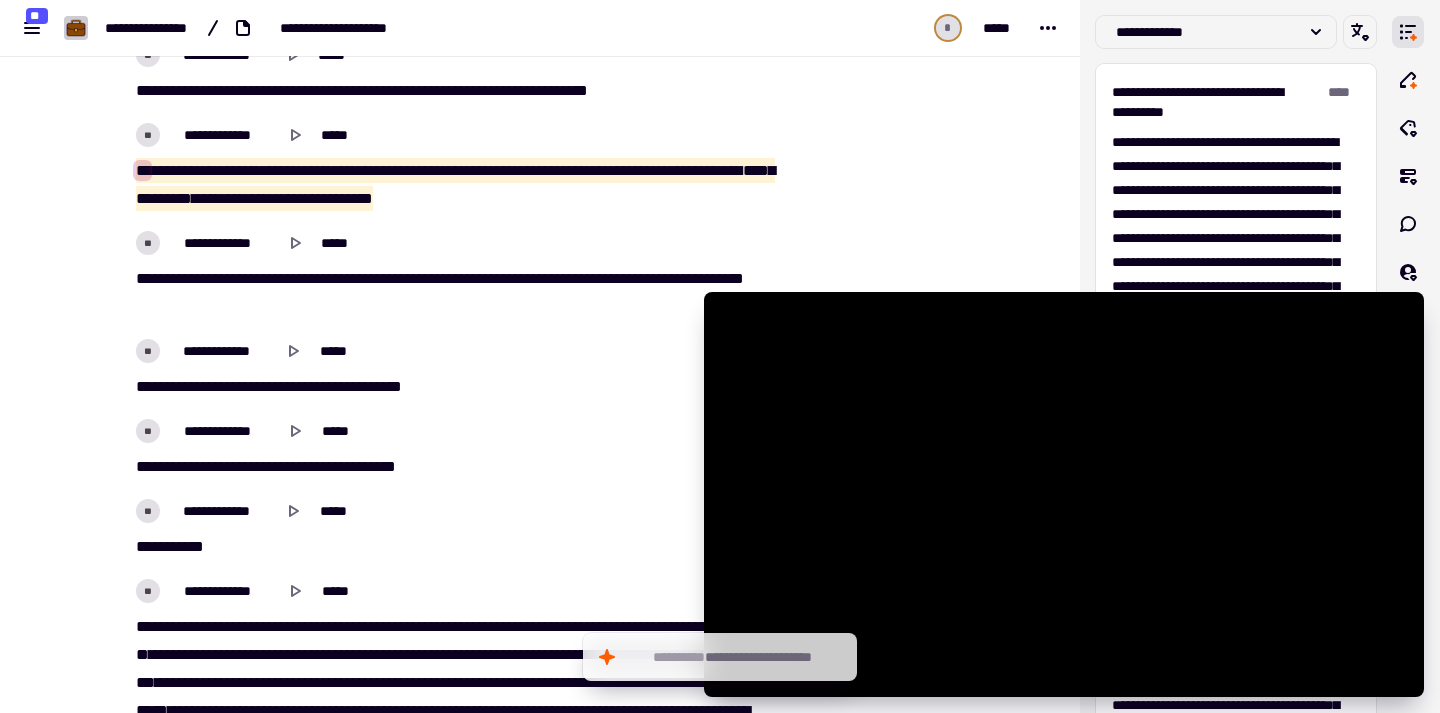 drag, startPoint x: 132, startPoint y: 172, endPoint x: 689, endPoint y: 204, distance: 557.91846 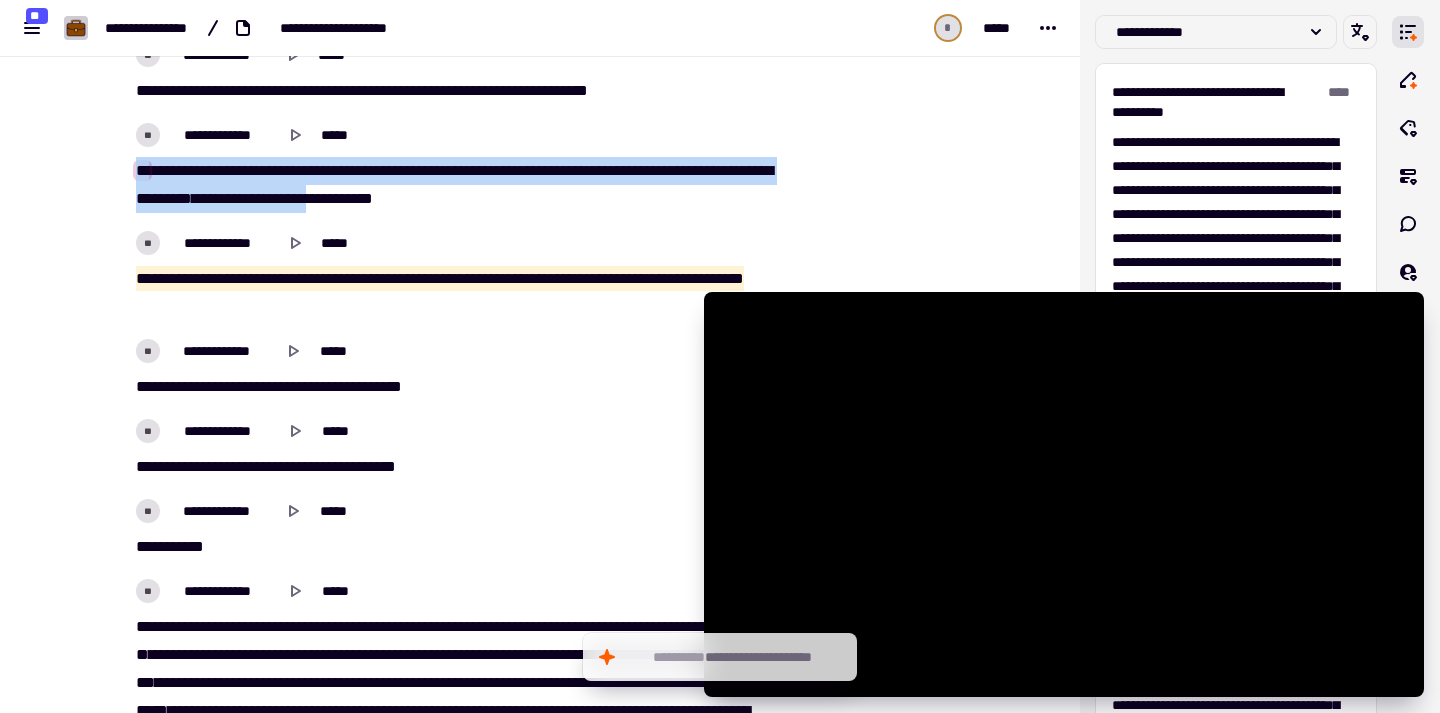 drag, startPoint x: 150, startPoint y: 285, endPoint x: 295, endPoint y: 299, distance: 145.6743 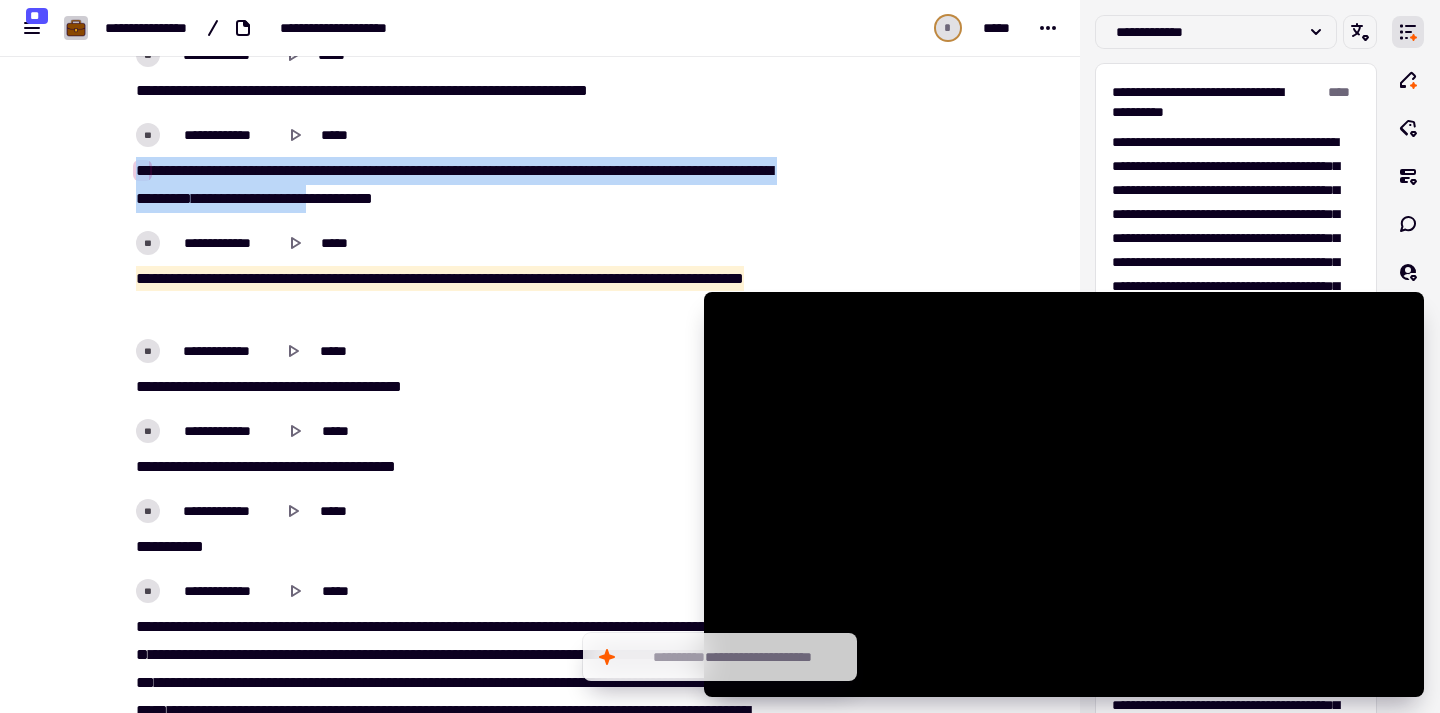click on "[REDACTED]" at bounding box center [452, 293] 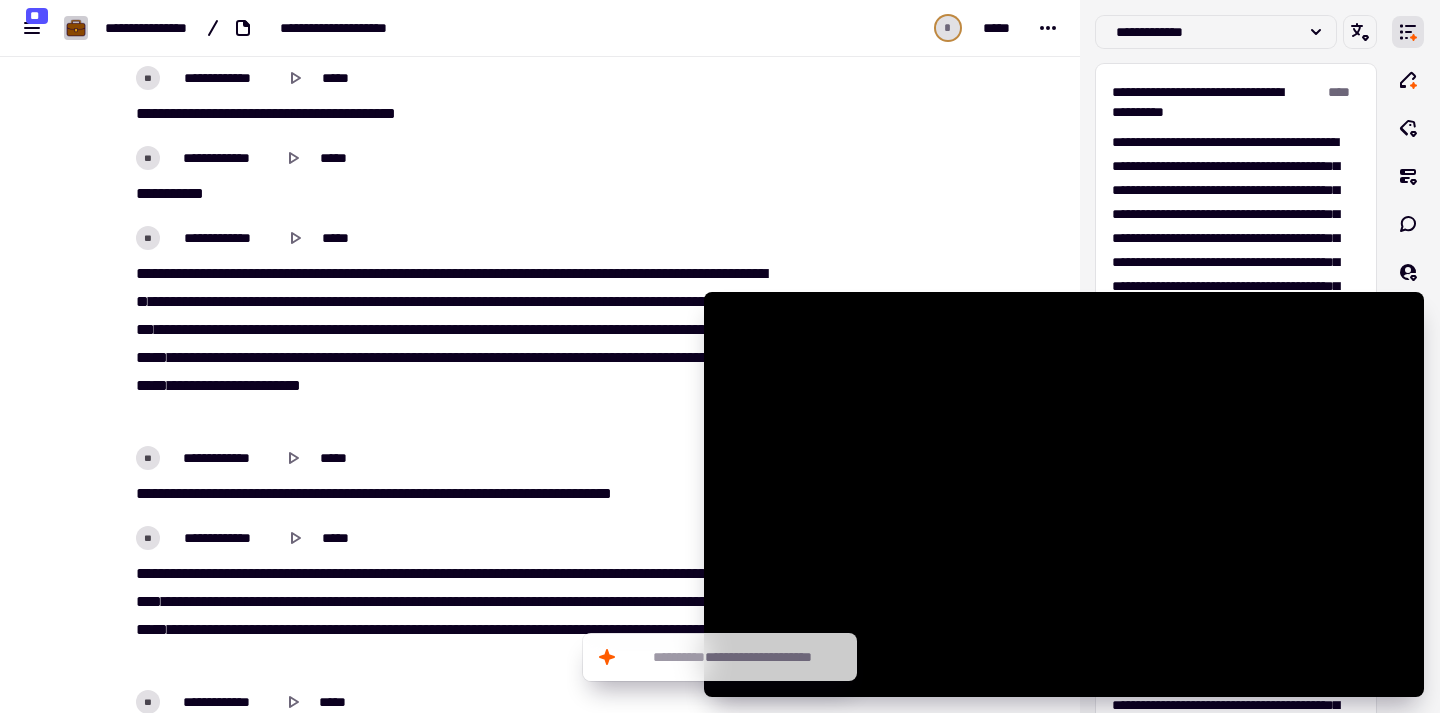 scroll, scrollTop: 15056, scrollLeft: 0, axis: vertical 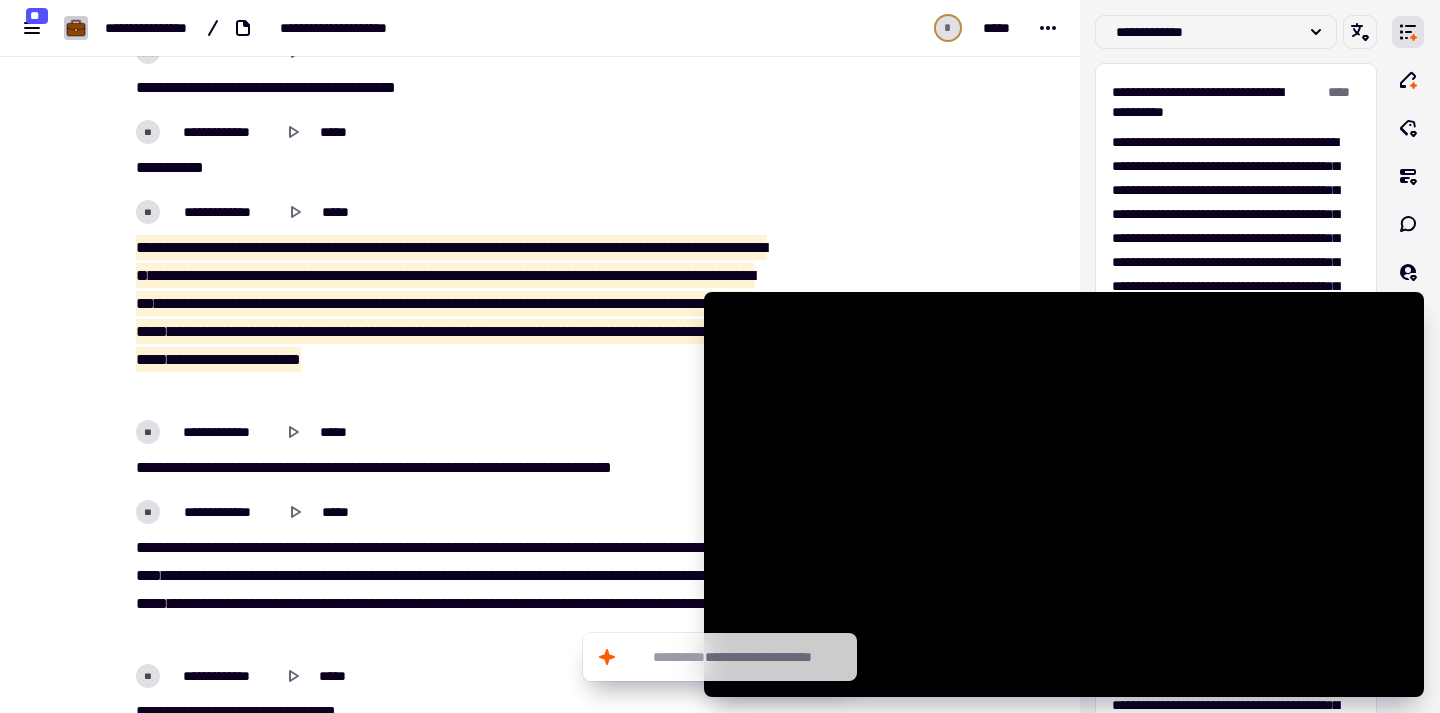 drag, startPoint x: 130, startPoint y: 249, endPoint x: 342, endPoint y: 377, distance: 247.64491 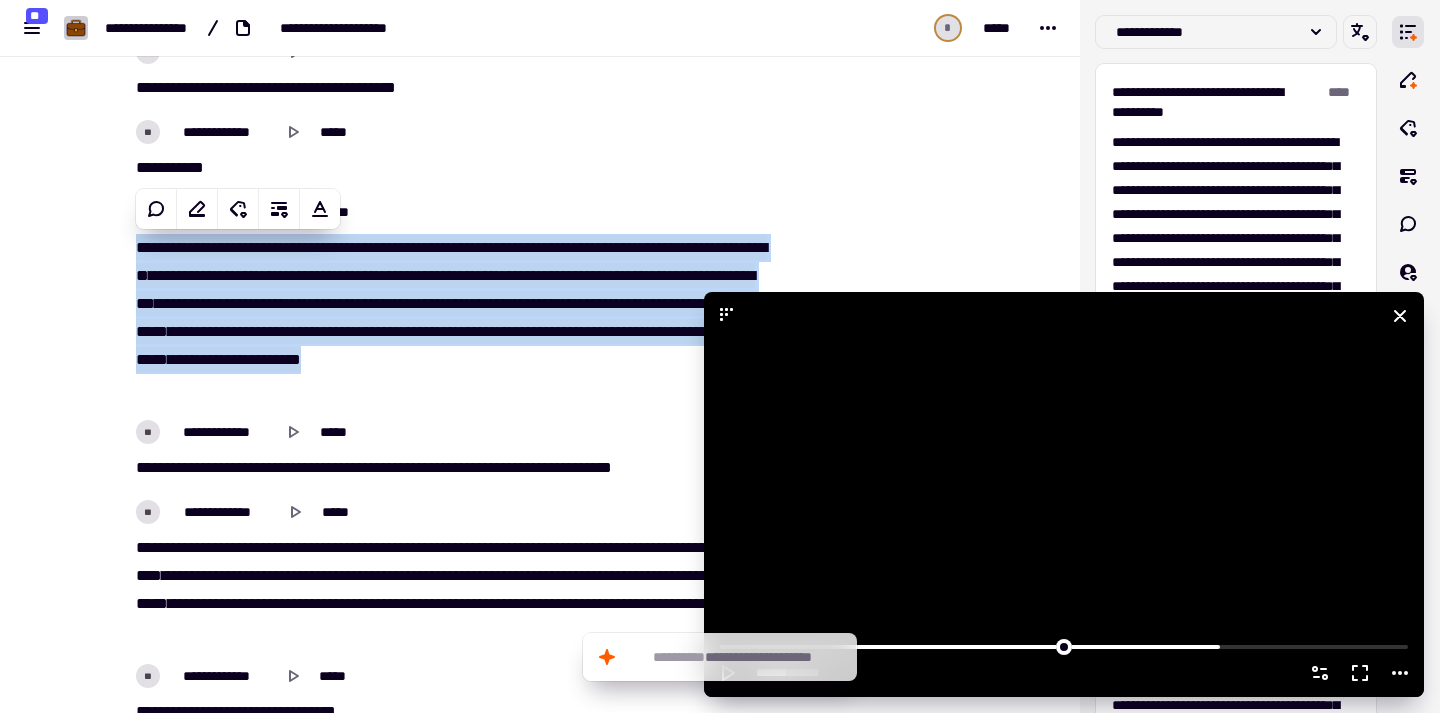 click at bounding box center (1064, 494) 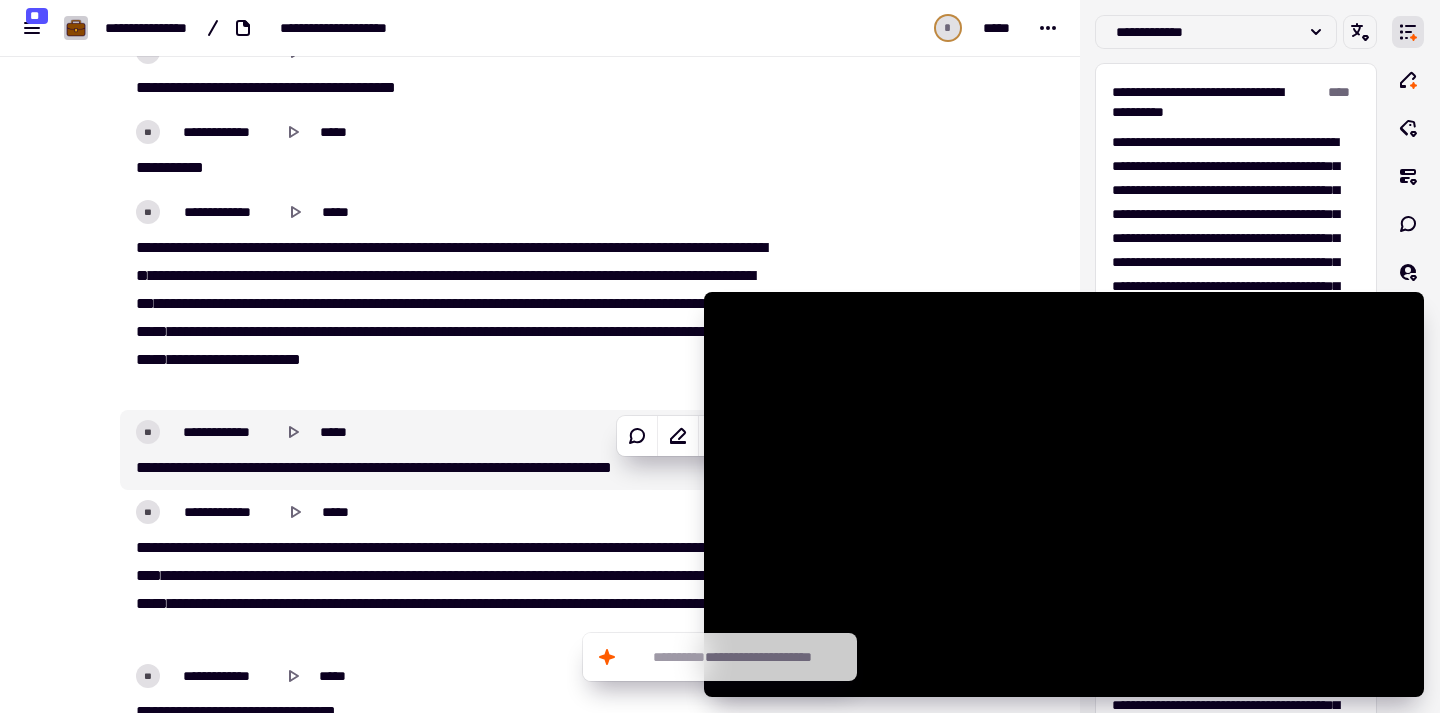 scroll, scrollTop: 15195, scrollLeft: 0, axis: vertical 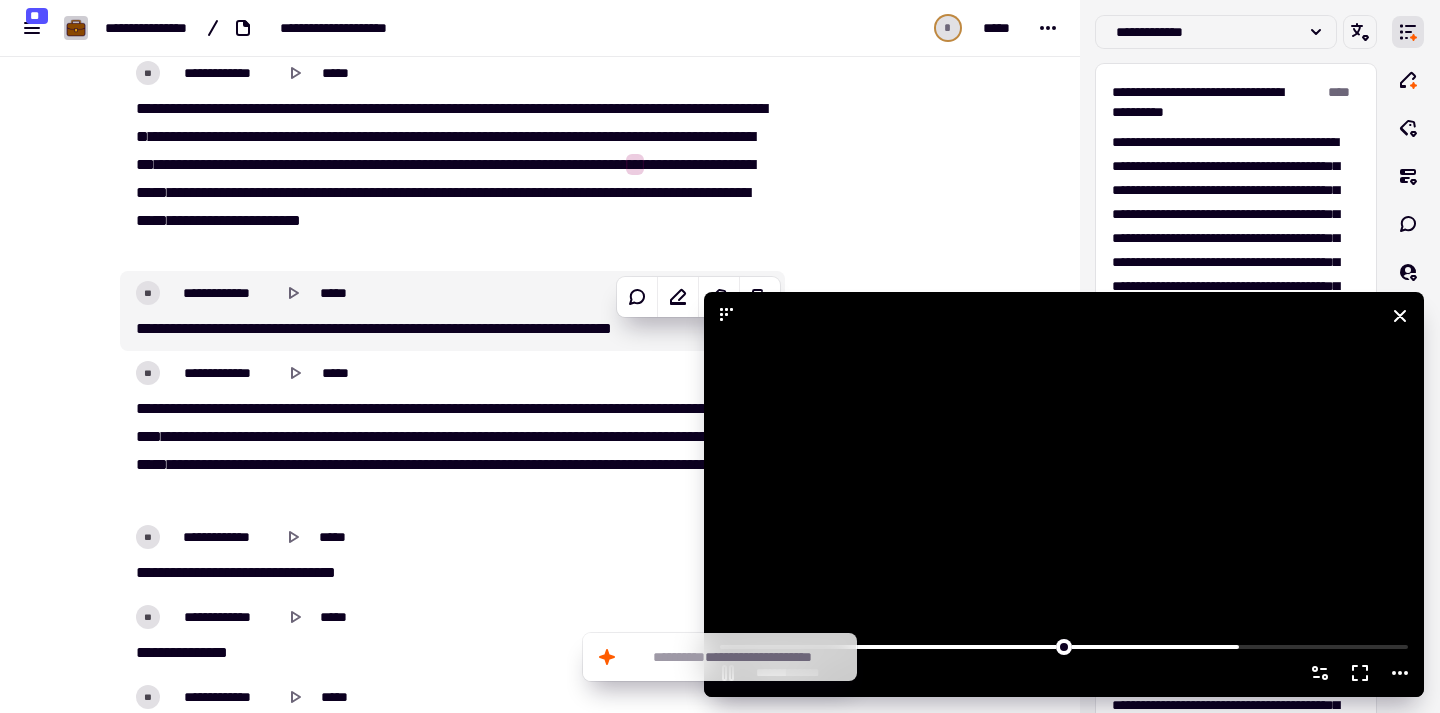 click at bounding box center (1064, 494) 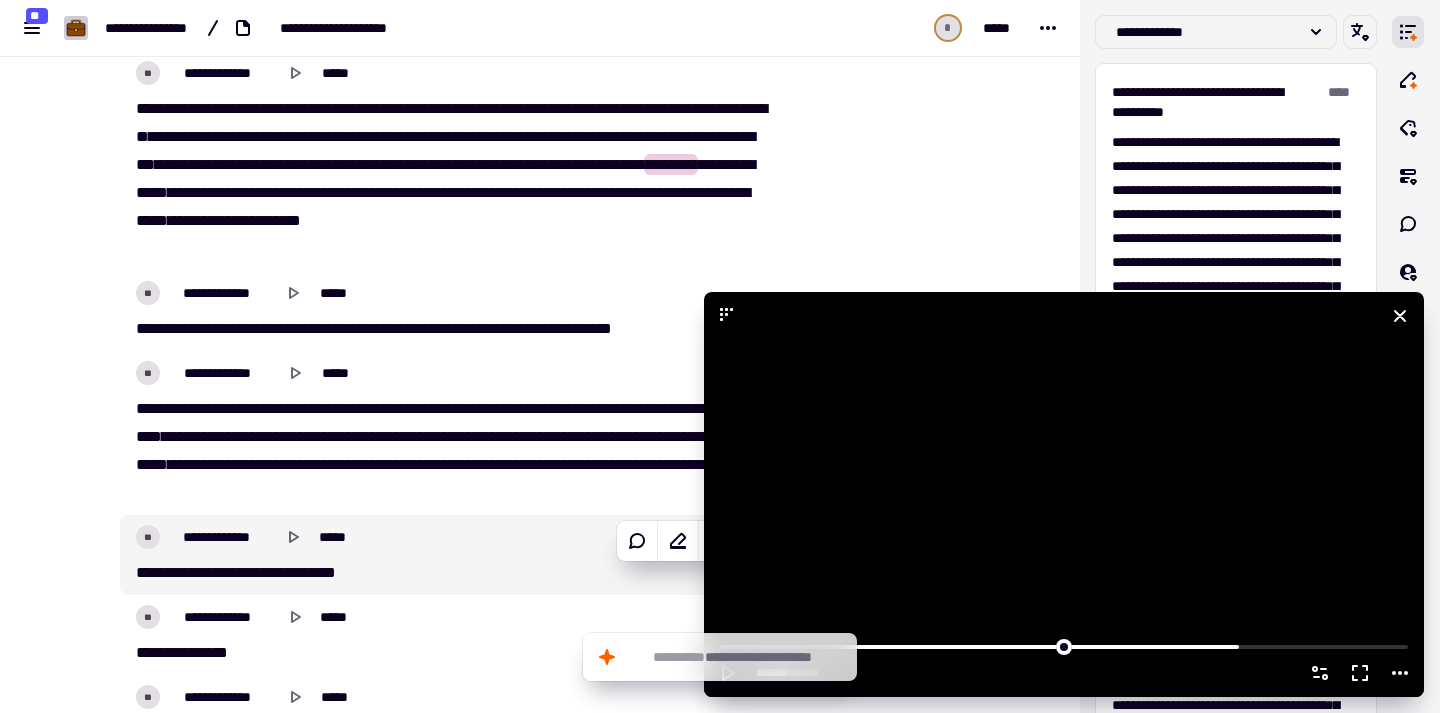 click at bounding box center (1064, 494) 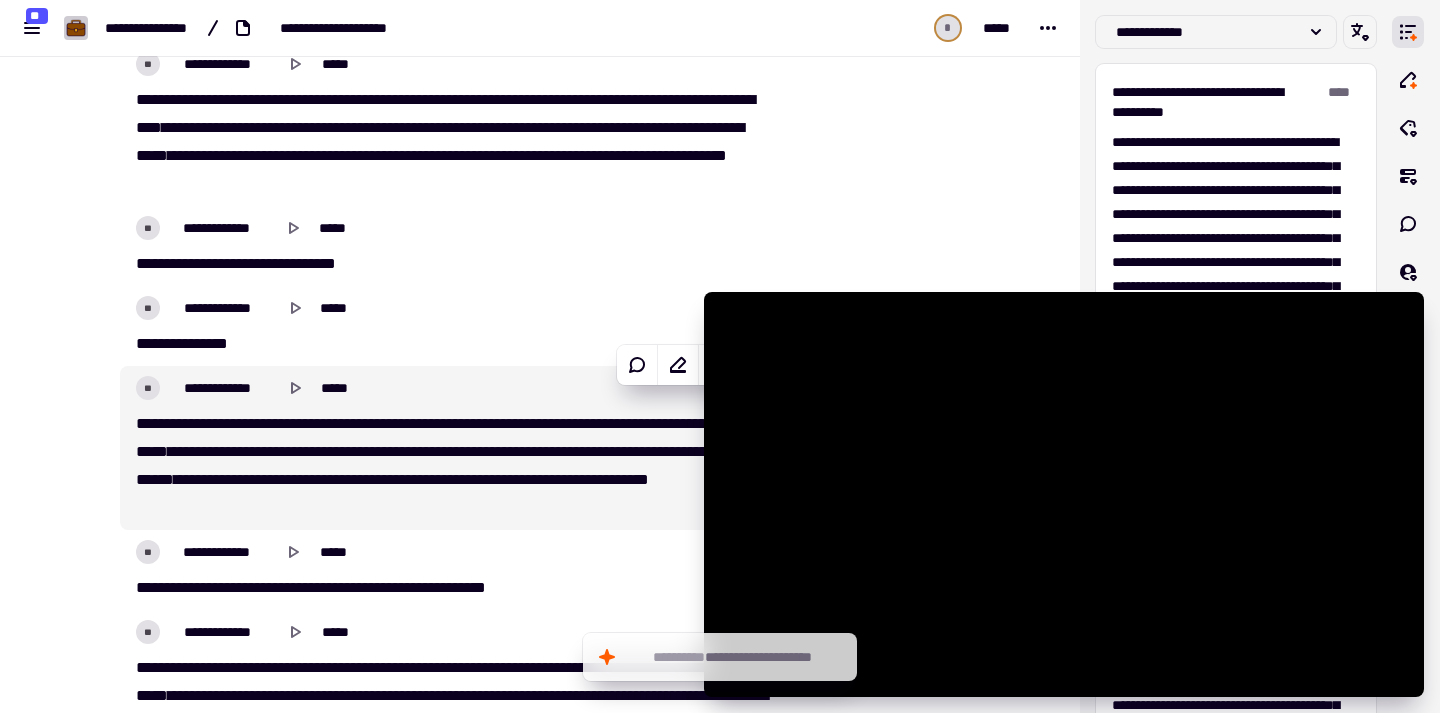 scroll, scrollTop: 15453, scrollLeft: 0, axis: vertical 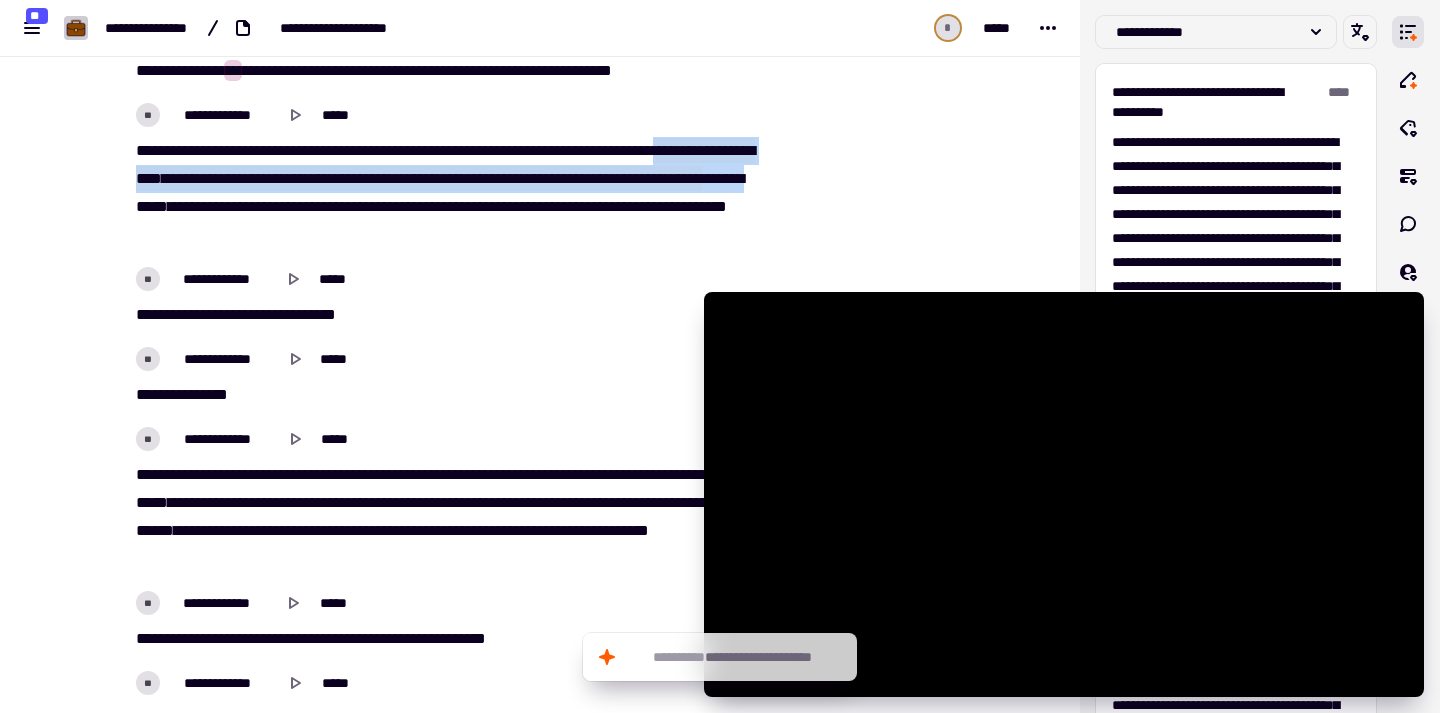 click on "[REDACTED]" at bounding box center (452, 193) 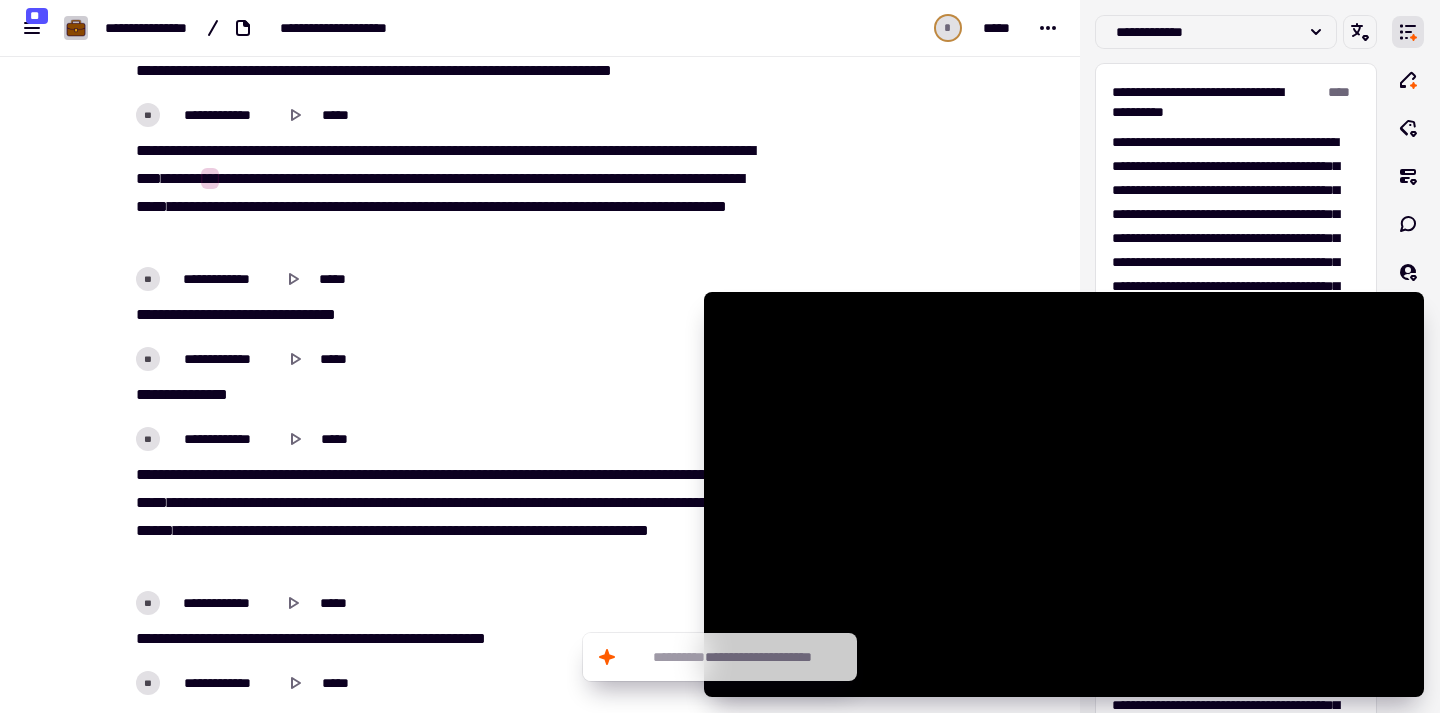 click on "**" at bounding box center [210, 178] 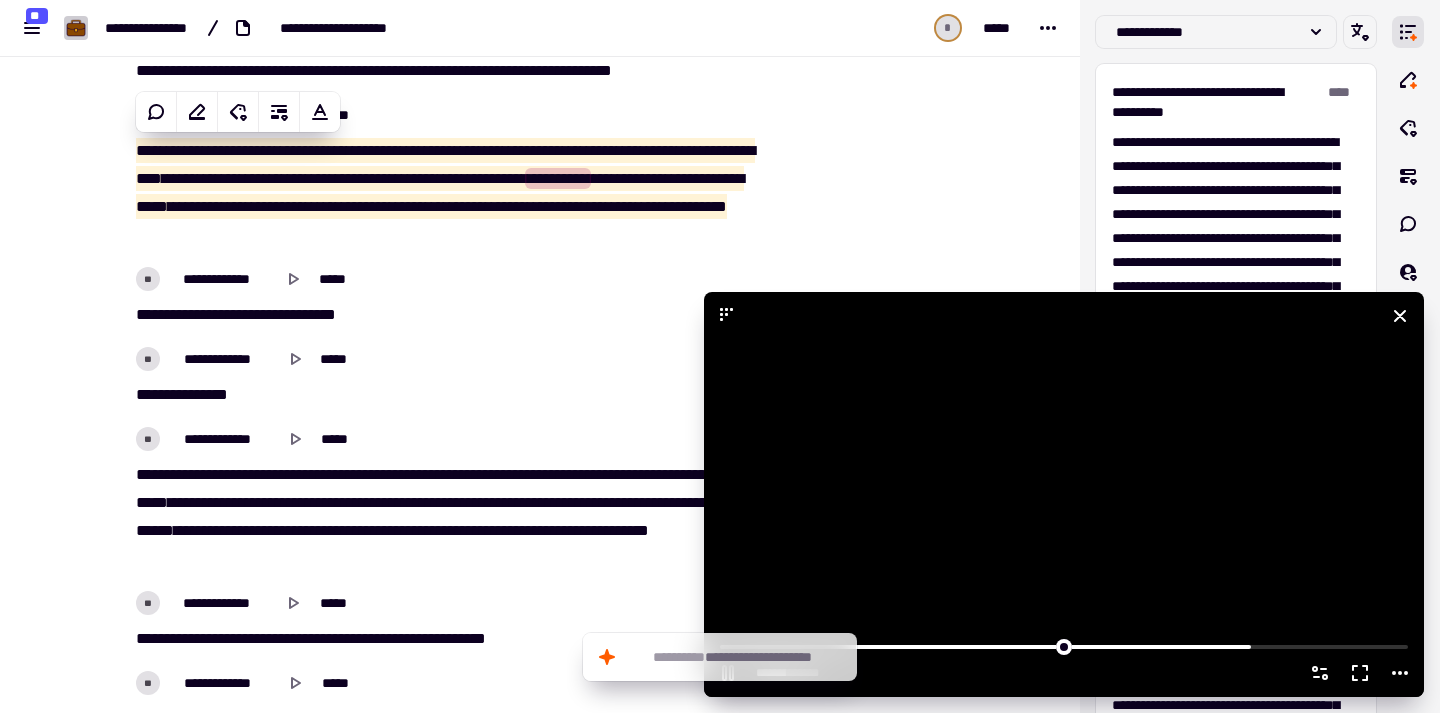 click at bounding box center [1064, 494] 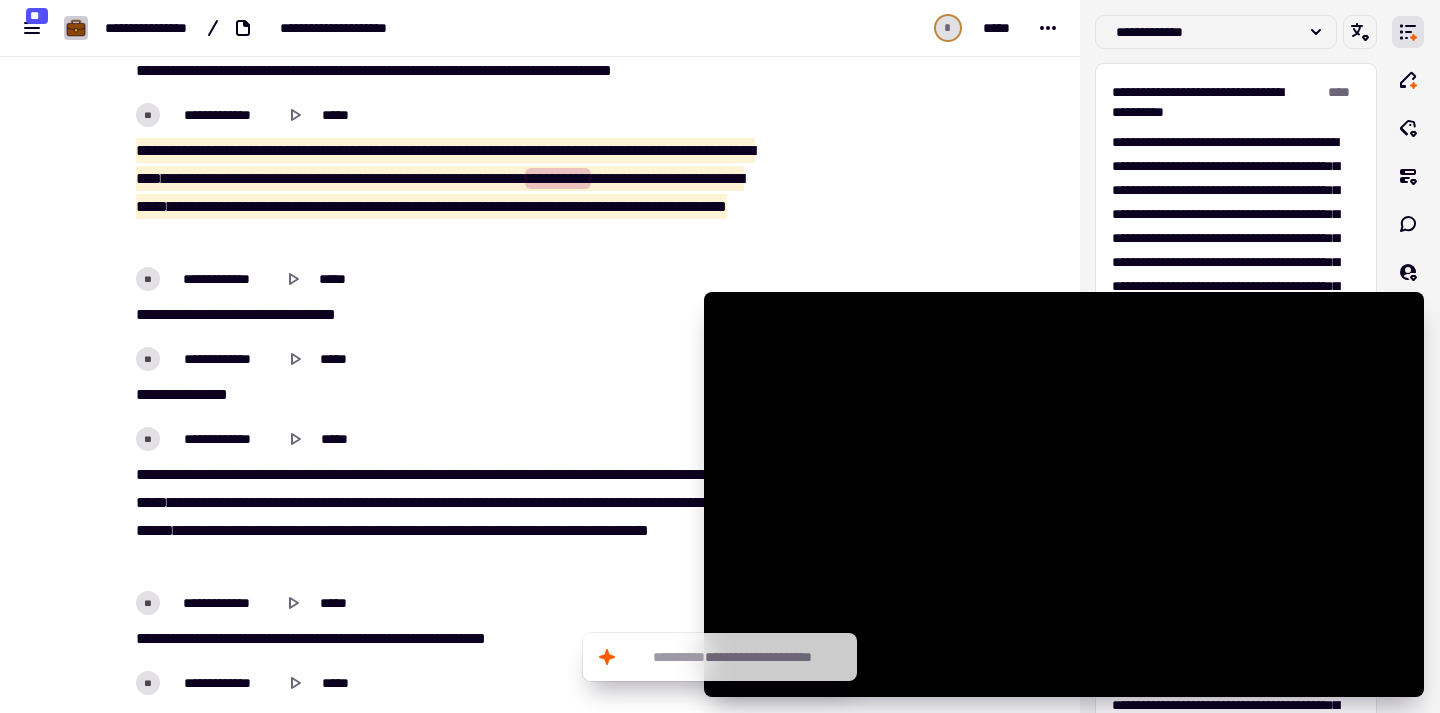 drag, startPoint x: 511, startPoint y: 233, endPoint x: 91, endPoint y: 139, distance: 430.39053 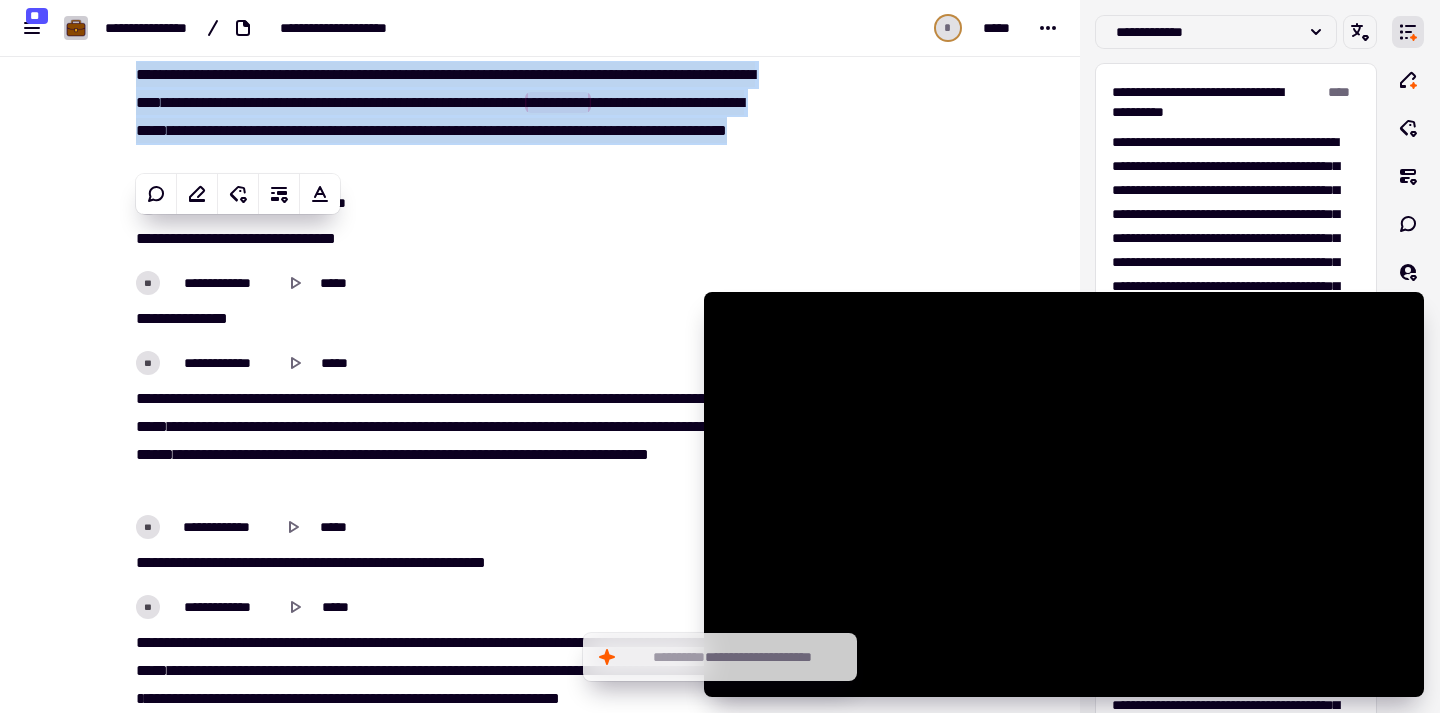 scroll, scrollTop: 15555, scrollLeft: 0, axis: vertical 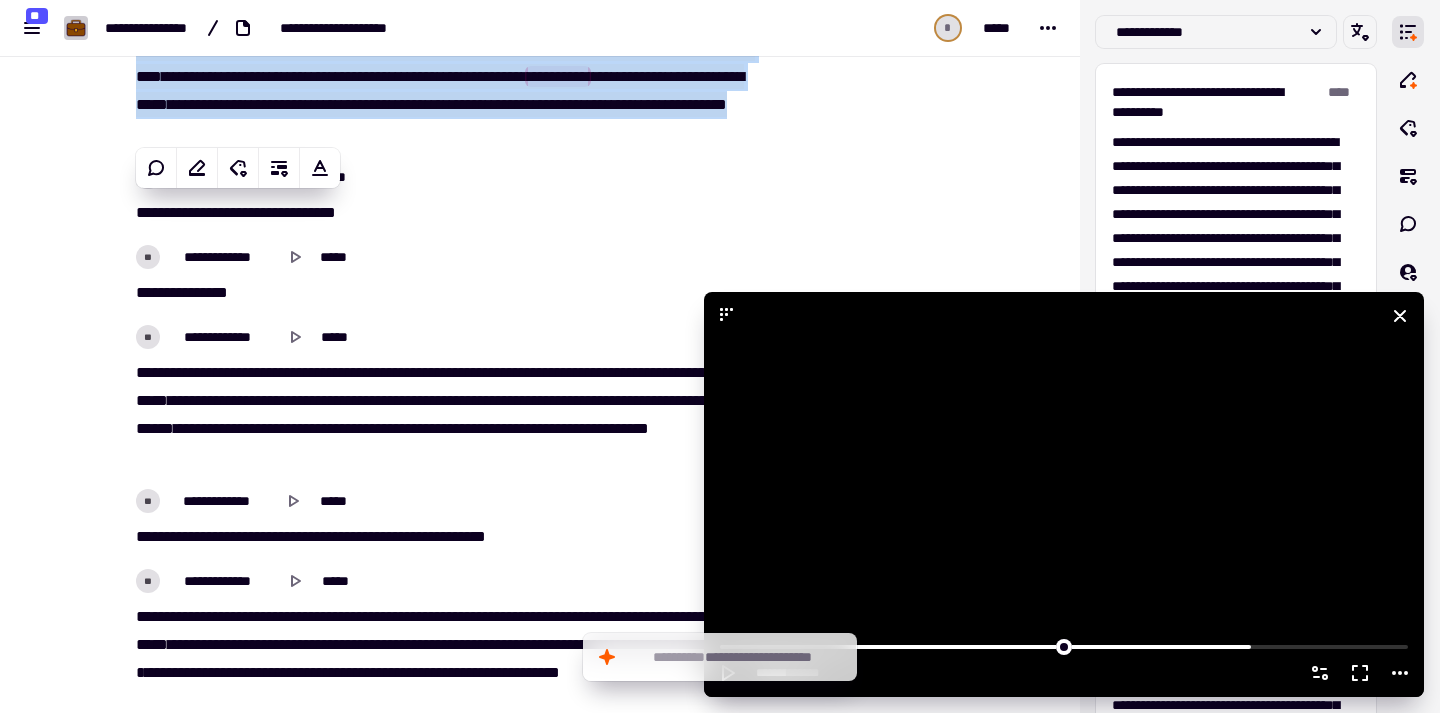 click at bounding box center (1064, 494) 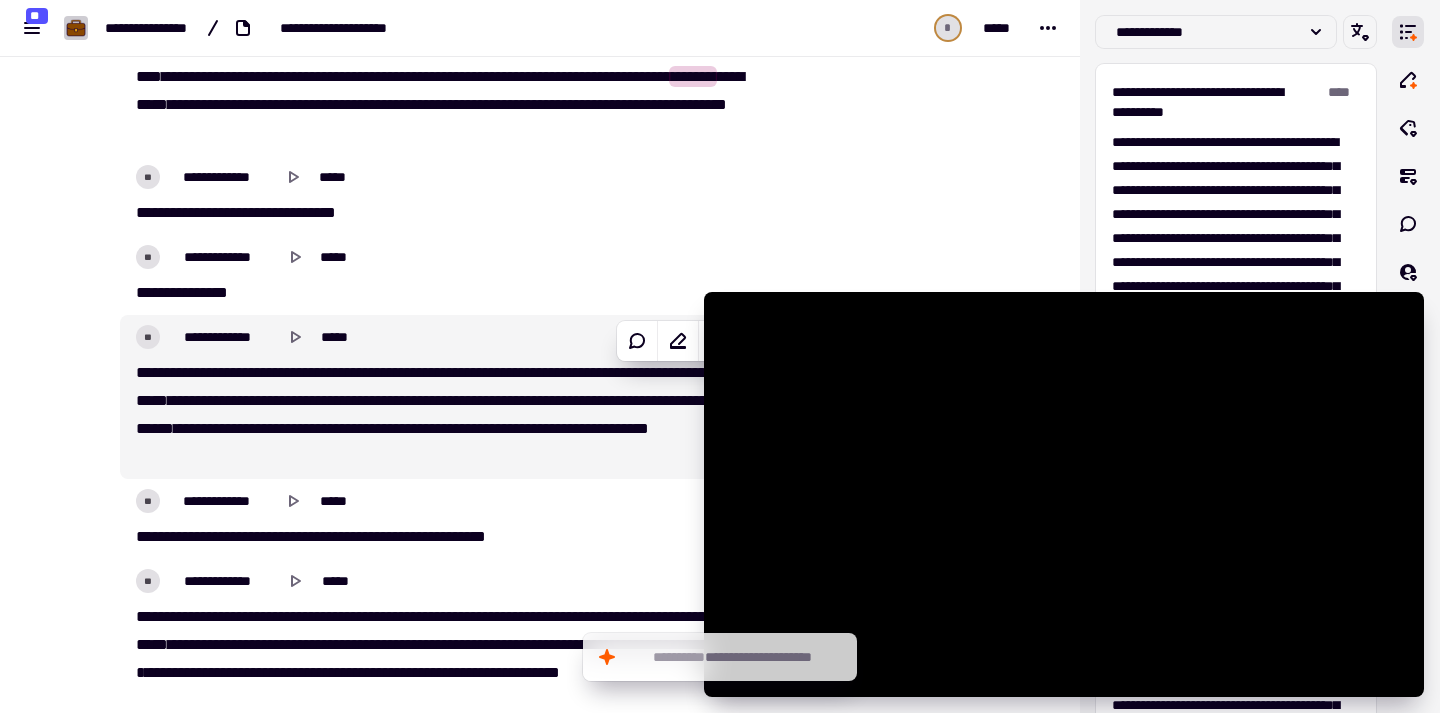 scroll, scrollTop: 15581, scrollLeft: 0, axis: vertical 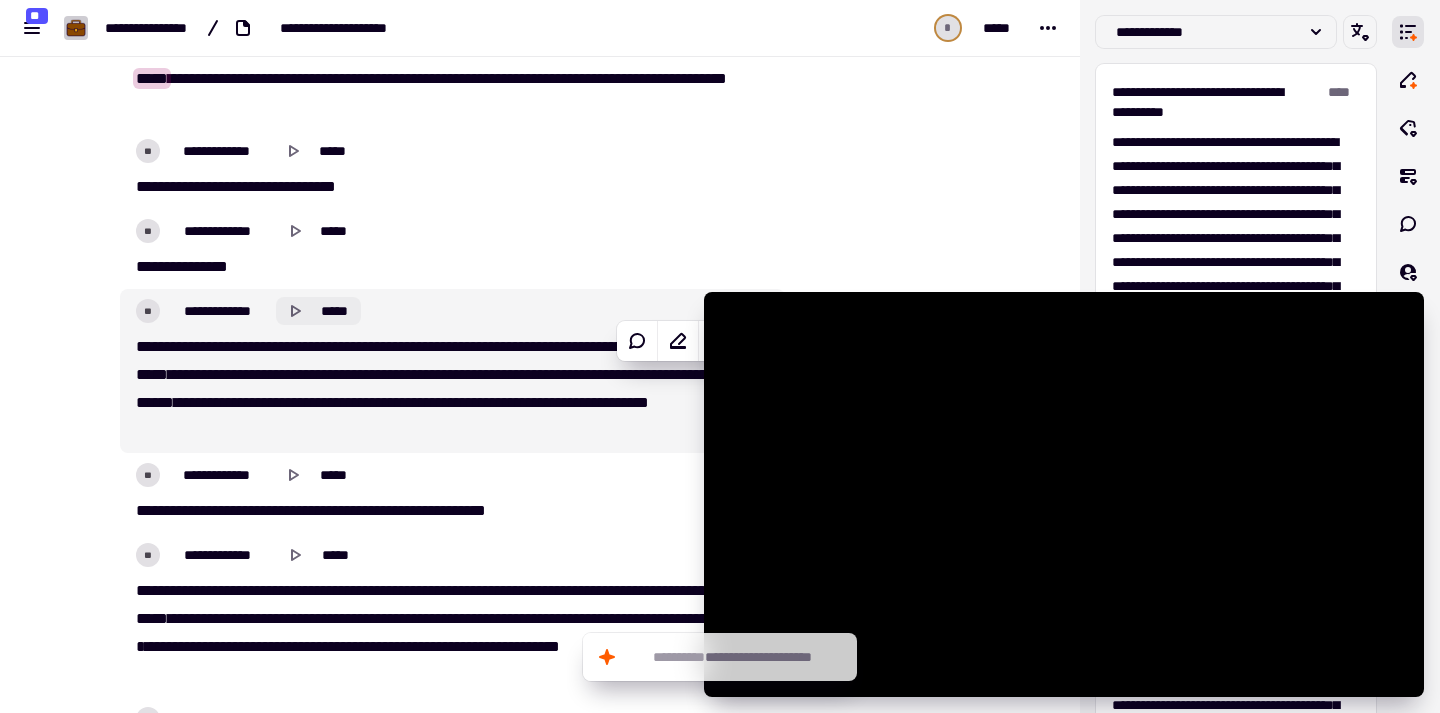 click 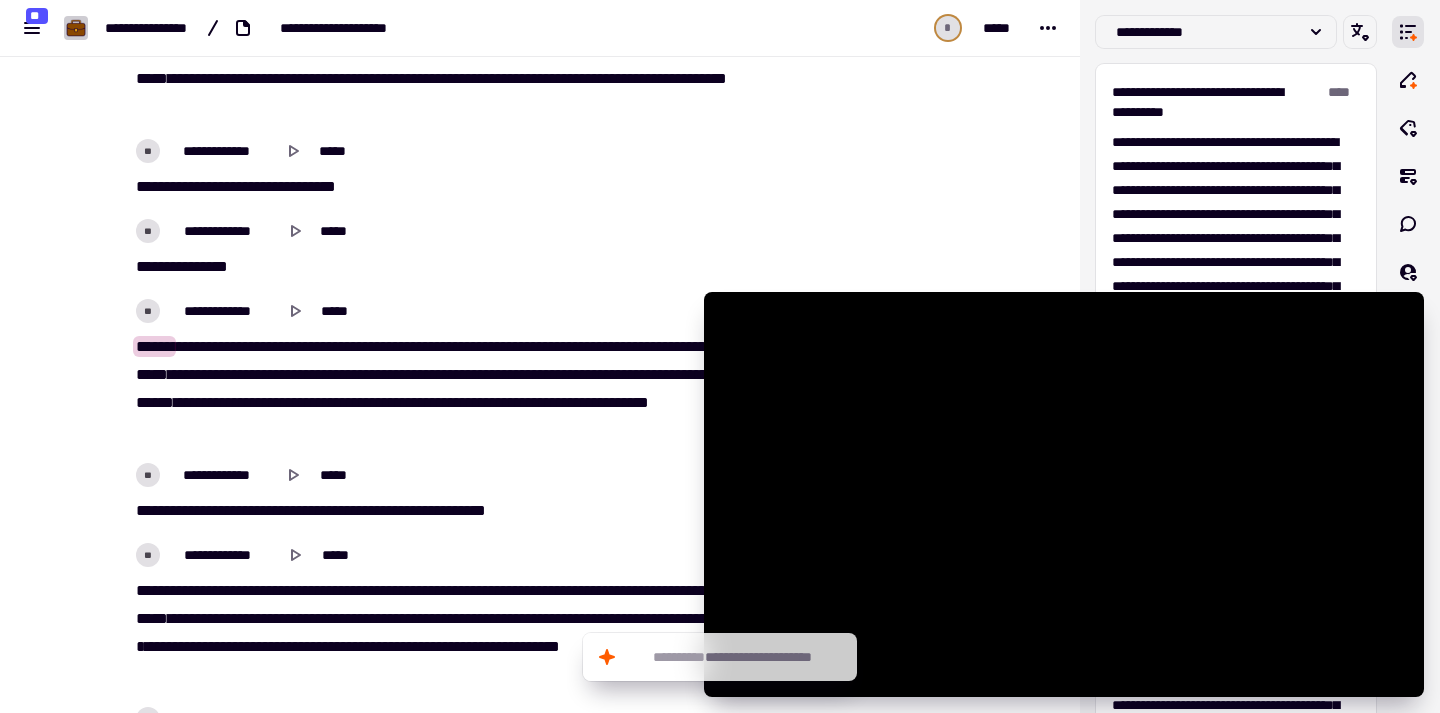 scroll, scrollTop: 15766, scrollLeft: 0, axis: vertical 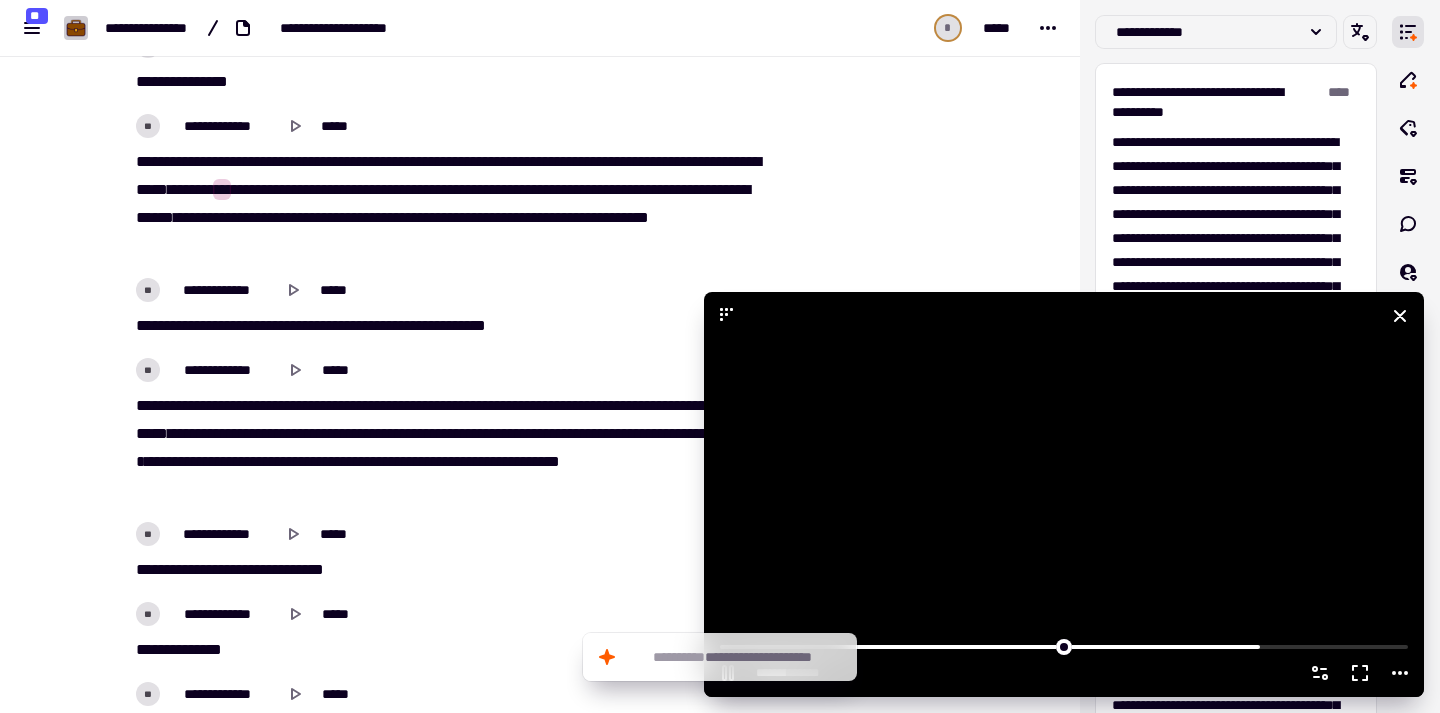 click at bounding box center [1064, 494] 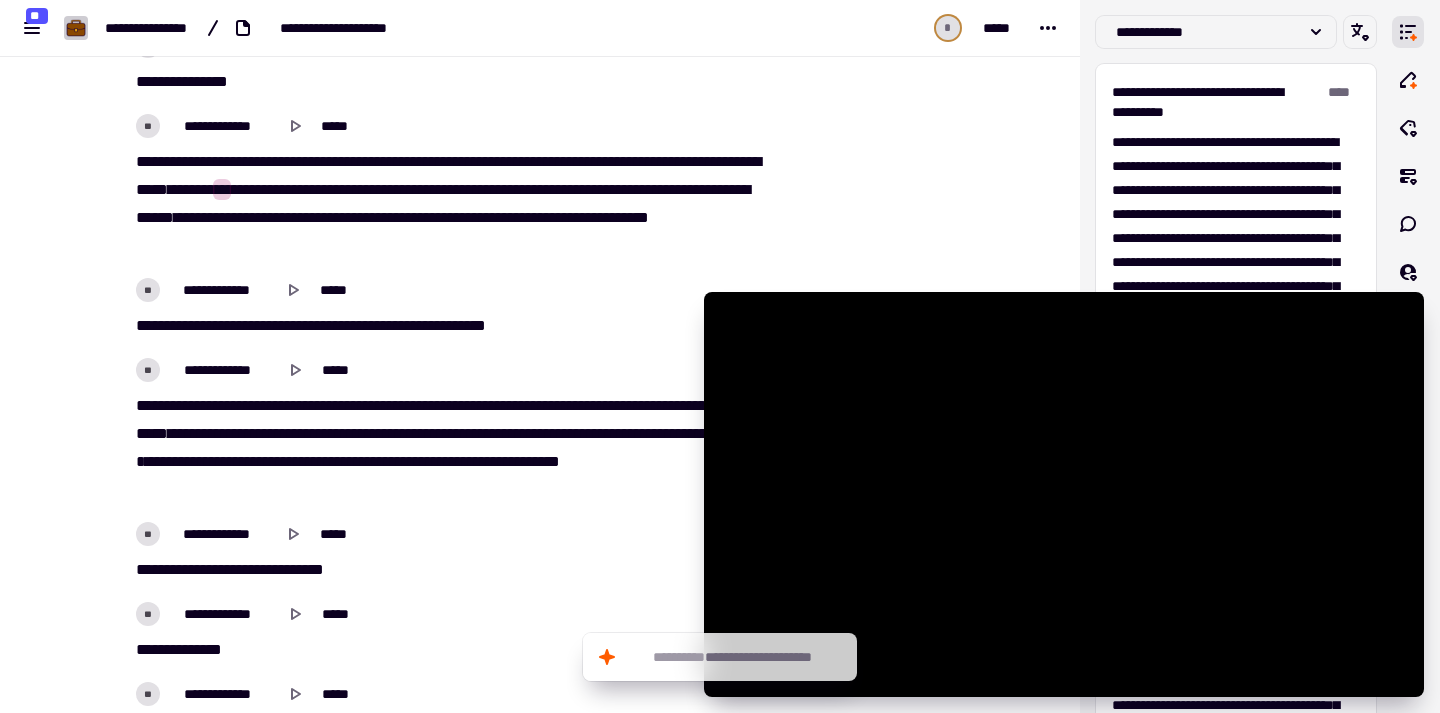 click on "[REDACTED]" at bounding box center [452, 204] 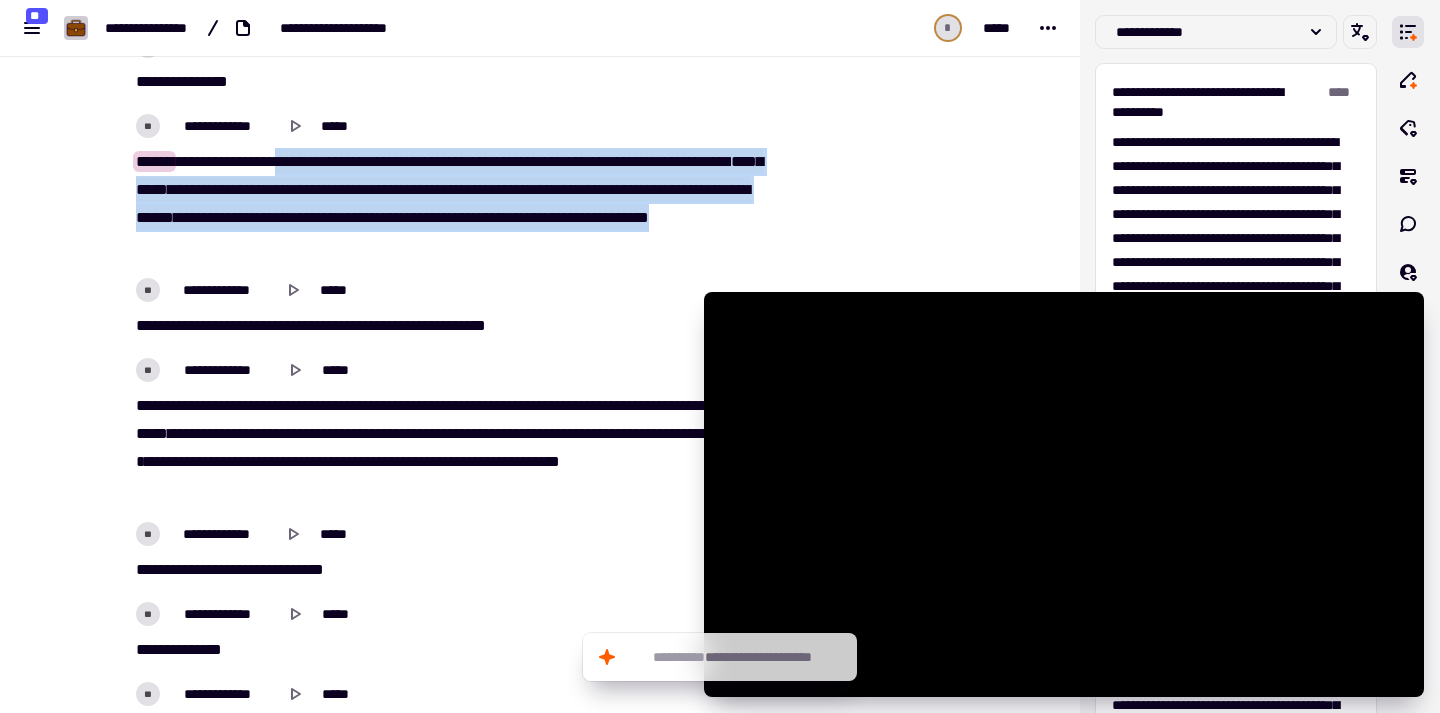 drag, startPoint x: 297, startPoint y: 162, endPoint x: 405, endPoint y: 273, distance: 154.87091 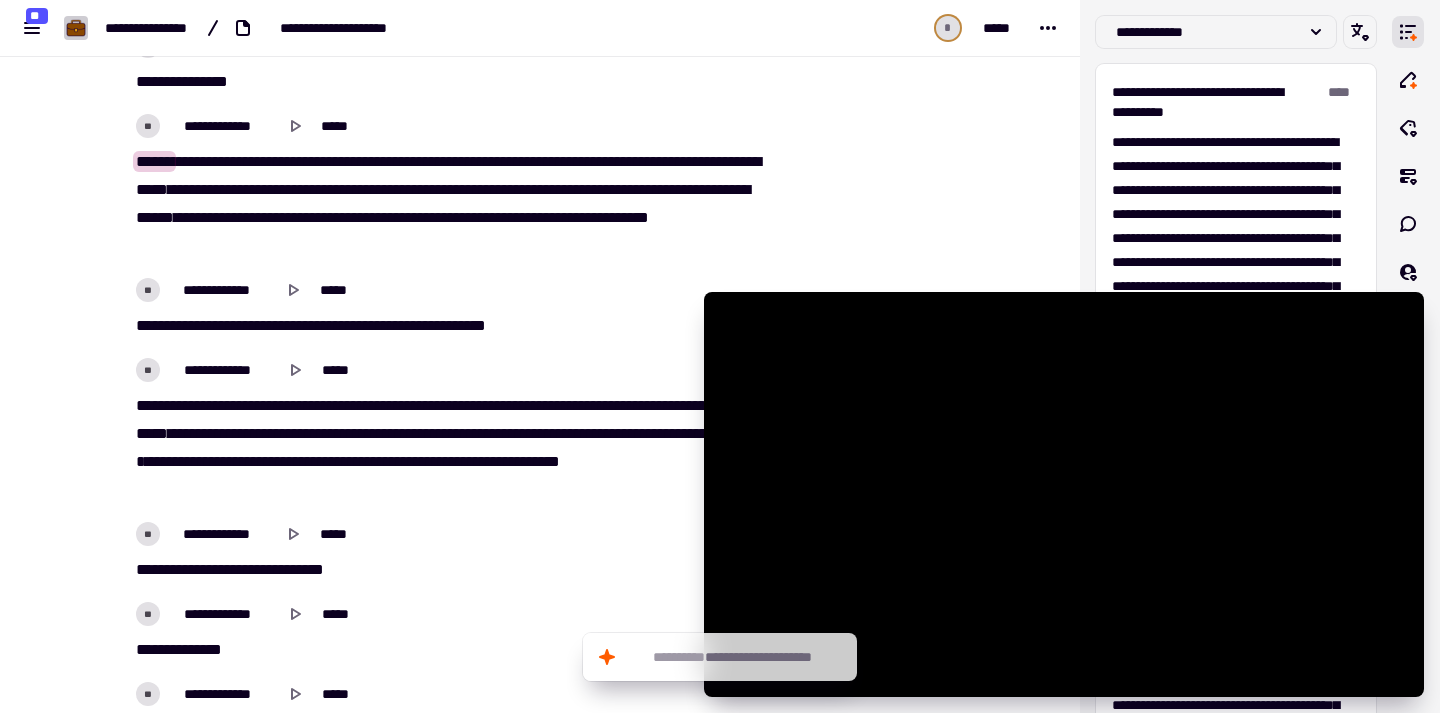 type on "*******" 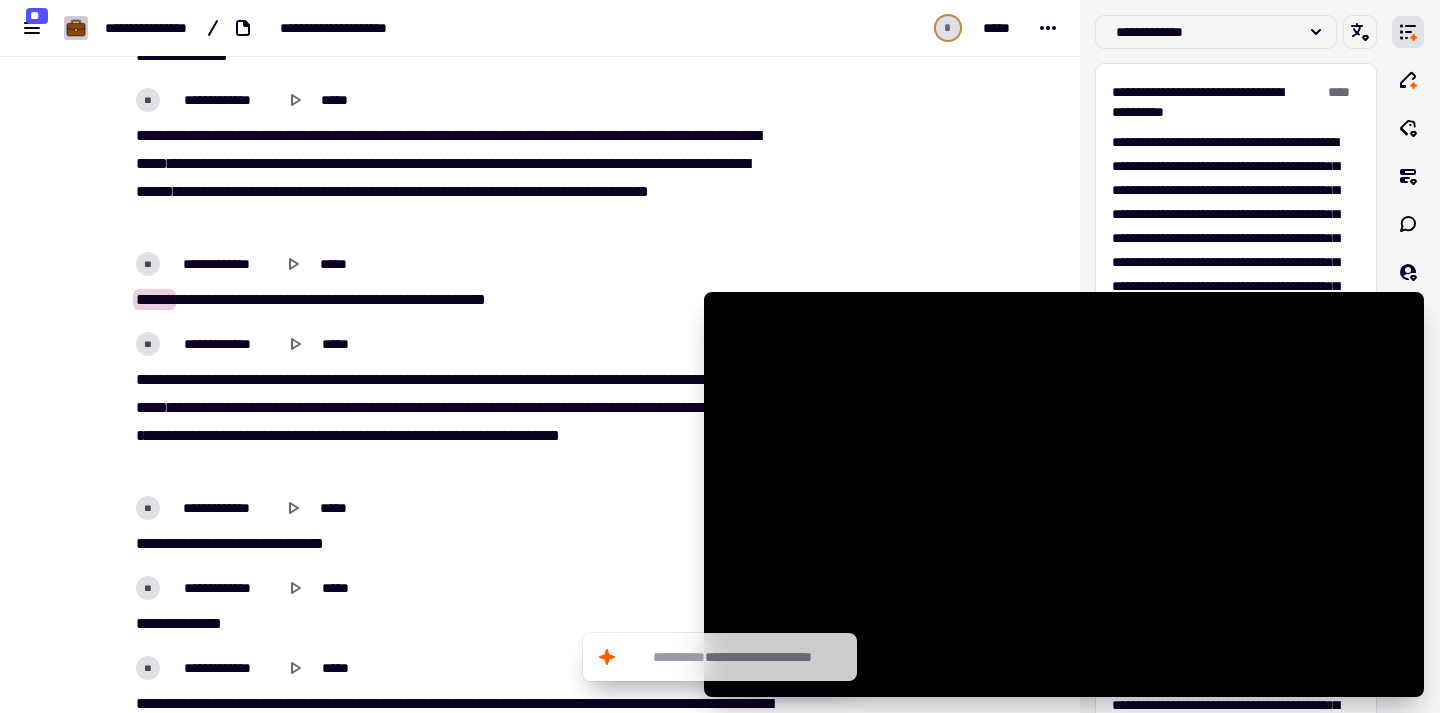 scroll, scrollTop: 15805, scrollLeft: 0, axis: vertical 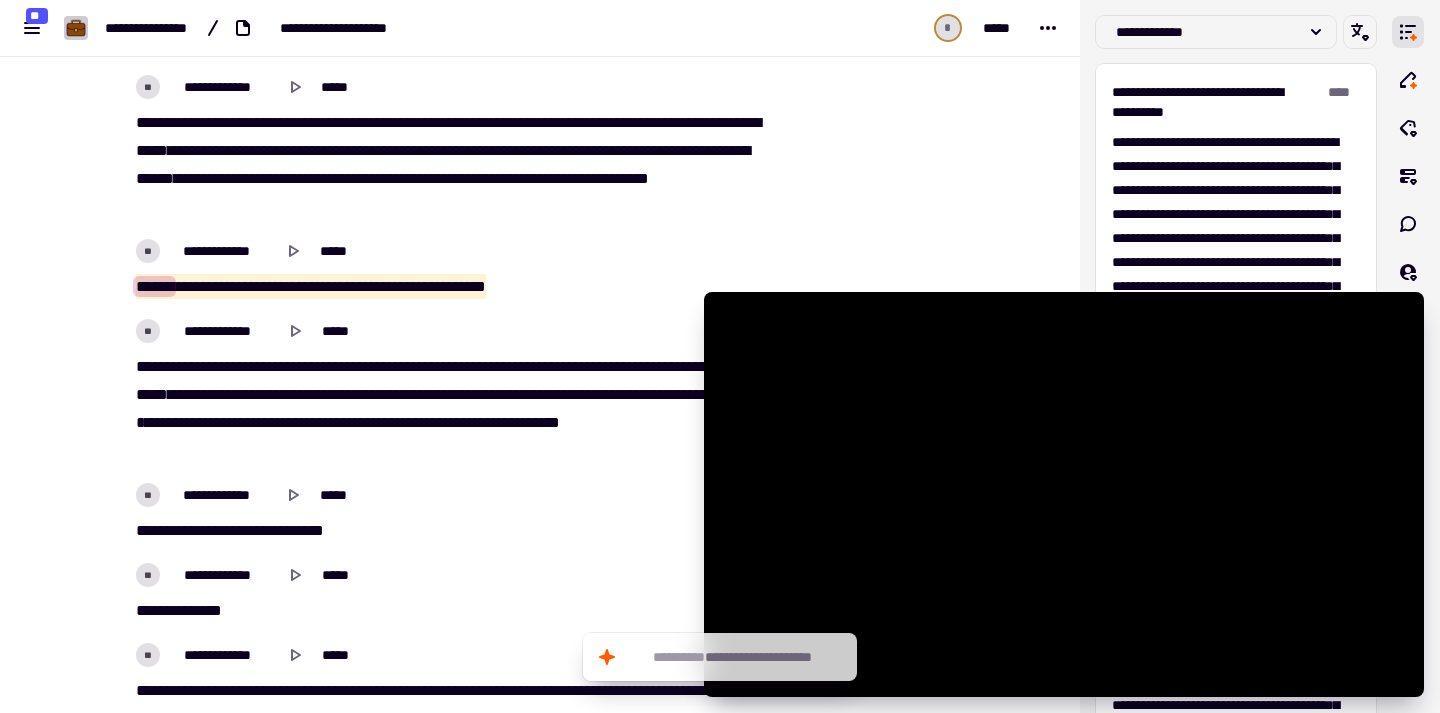 drag, startPoint x: 529, startPoint y: 282, endPoint x: 95, endPoint y: 281, distance: 434.00116 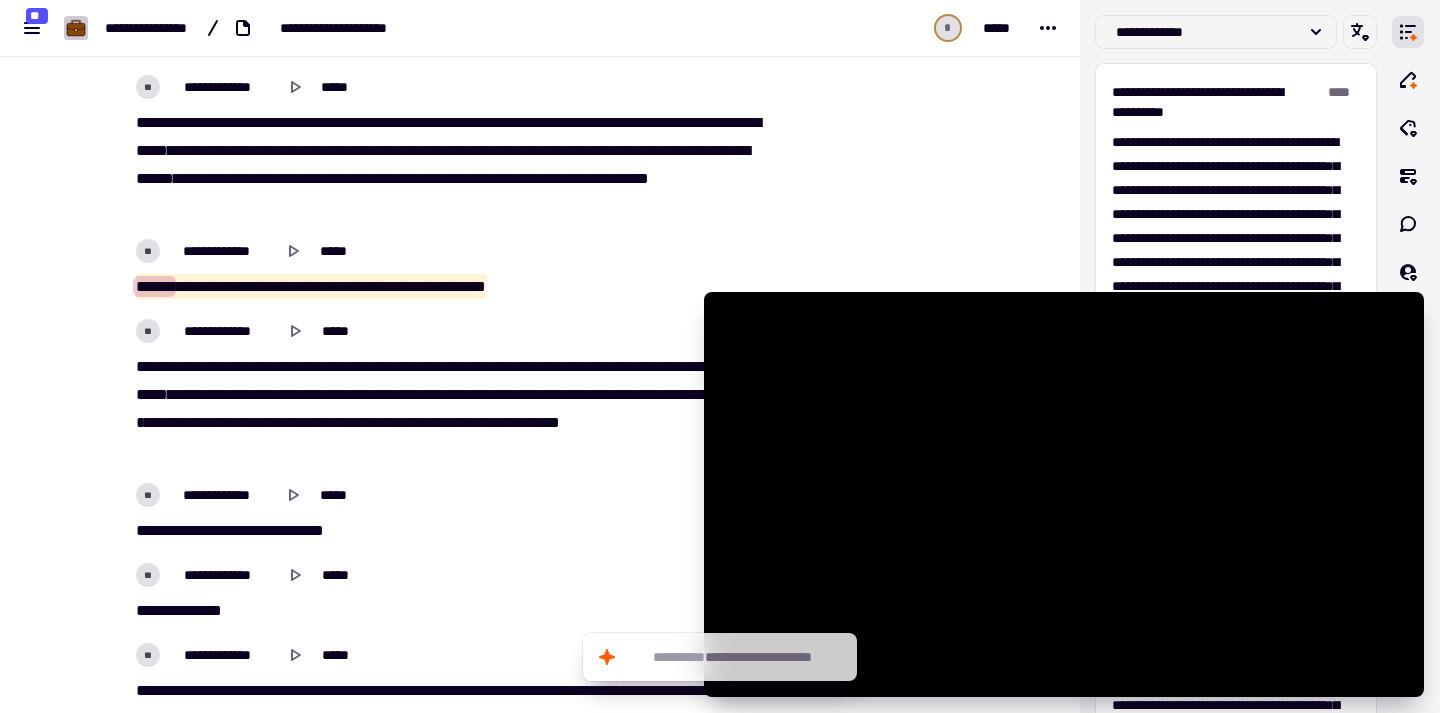 click on "**********" at bounding box center [440, -5107] 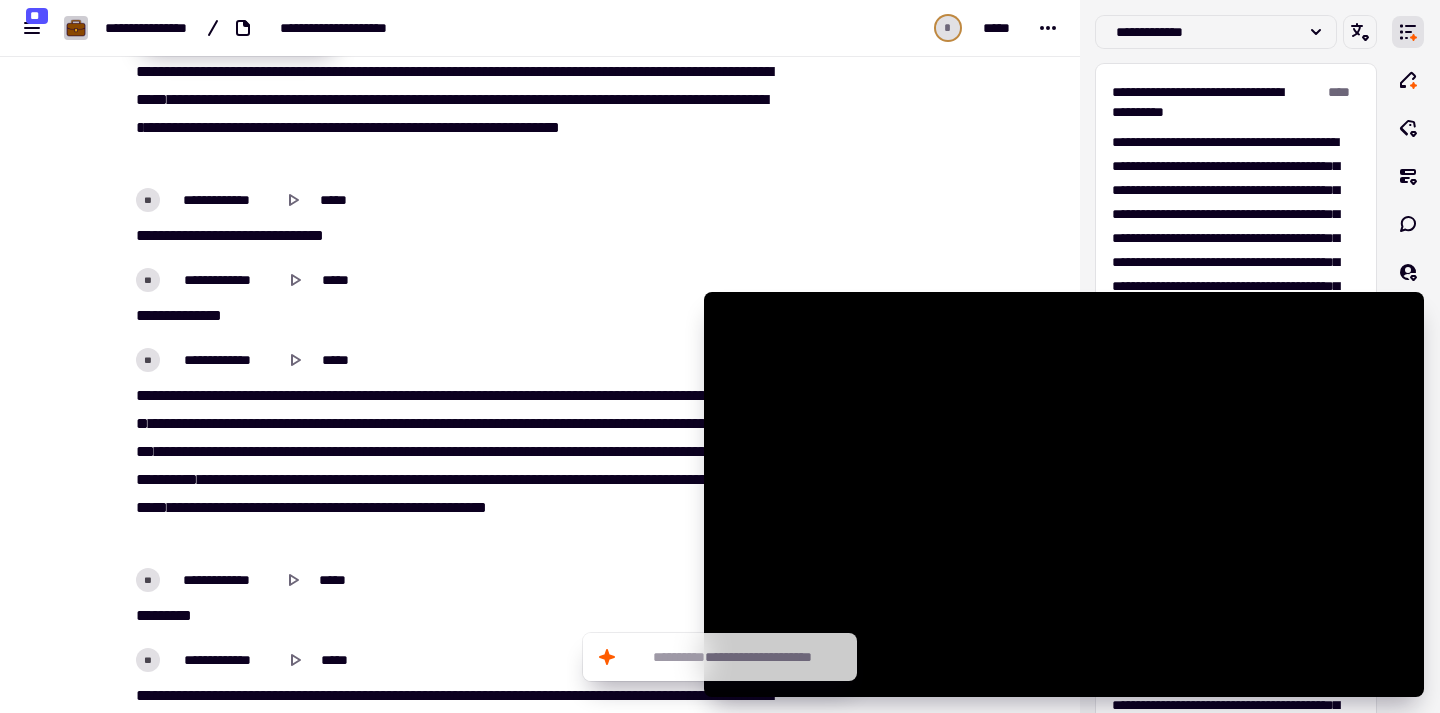 scroll, scrollTop: 16042, scrollLeft: 0, axis: vertical 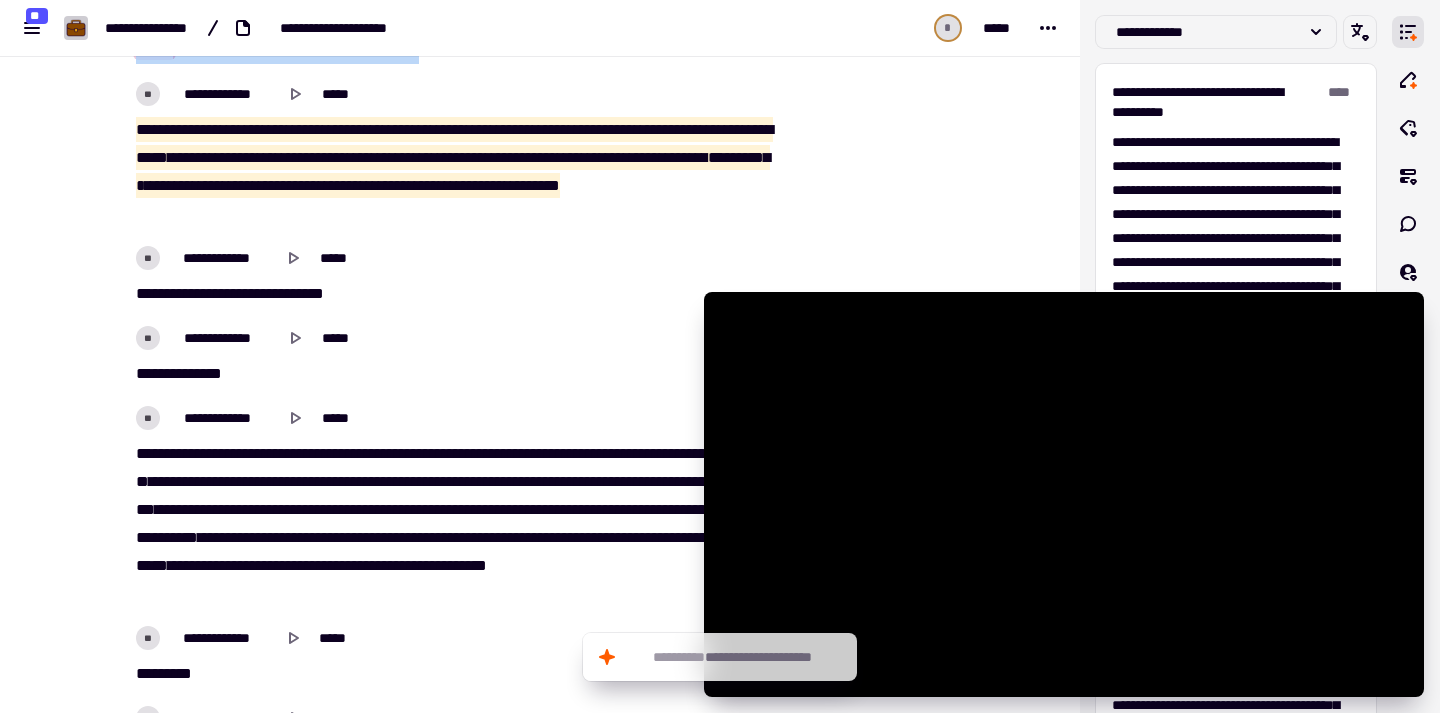 drag, startPoint x: 130, startPoint y: 123, endPoint x: 209, endPoint y: 209, distance: 116.777565 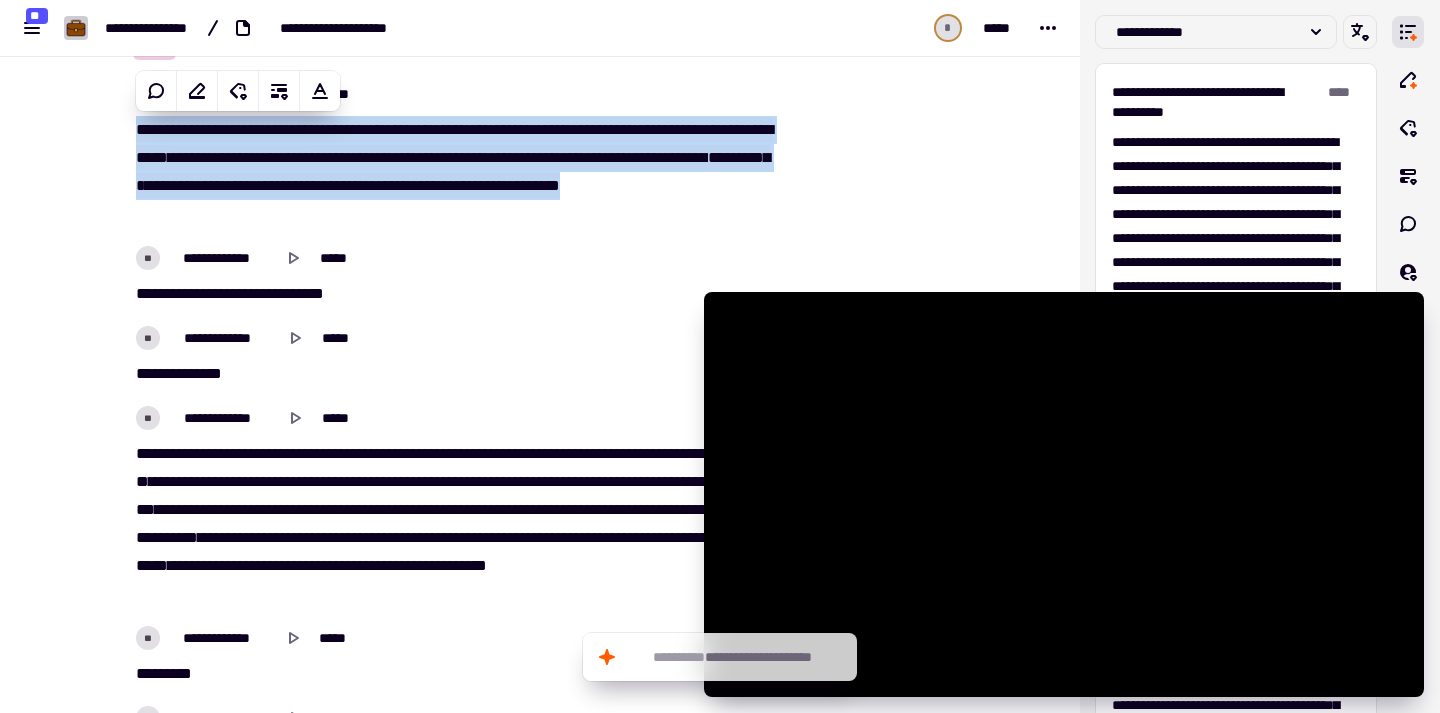 scroll, scrollTop: 16067, scrollLeft: 0, axis: vertical 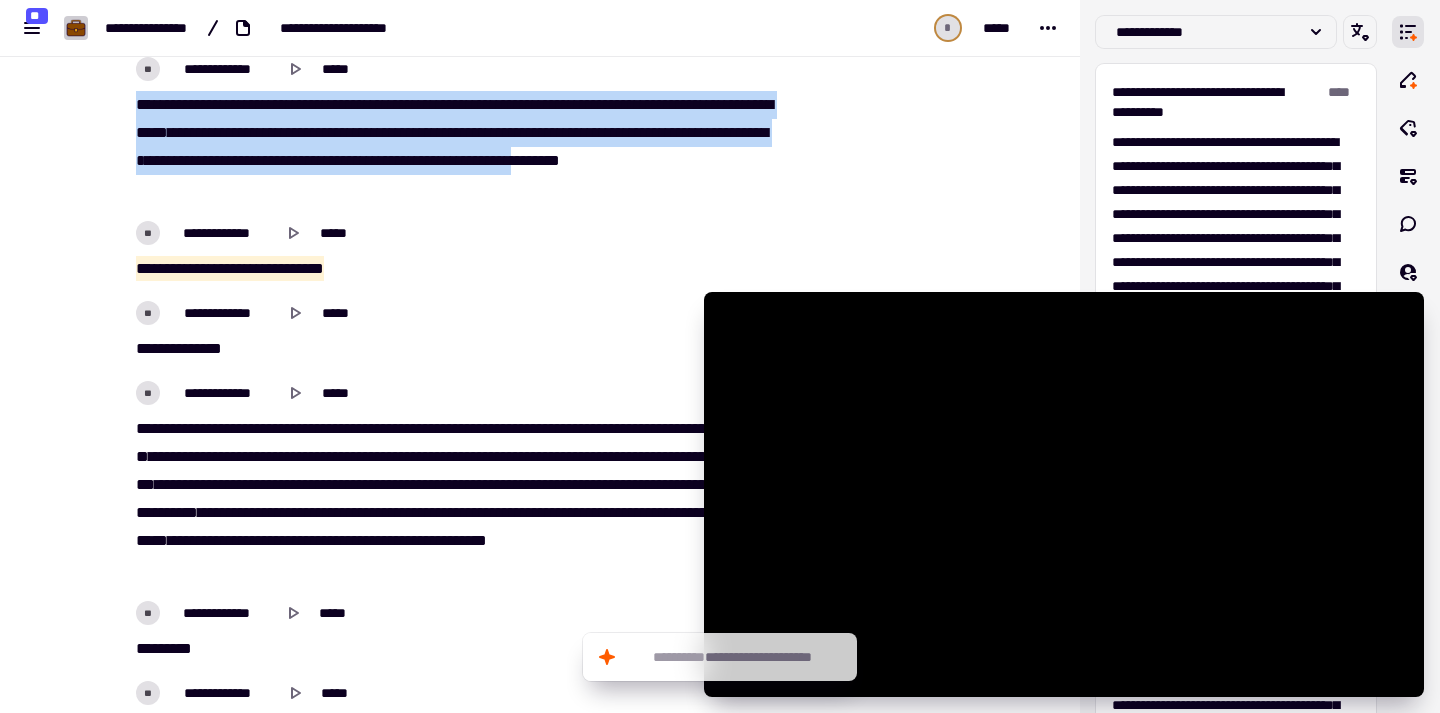 drag, startPoint x: 130, startPoint y: 269, endPoint x: 414, endPoint y: 254, distance: 284.39584 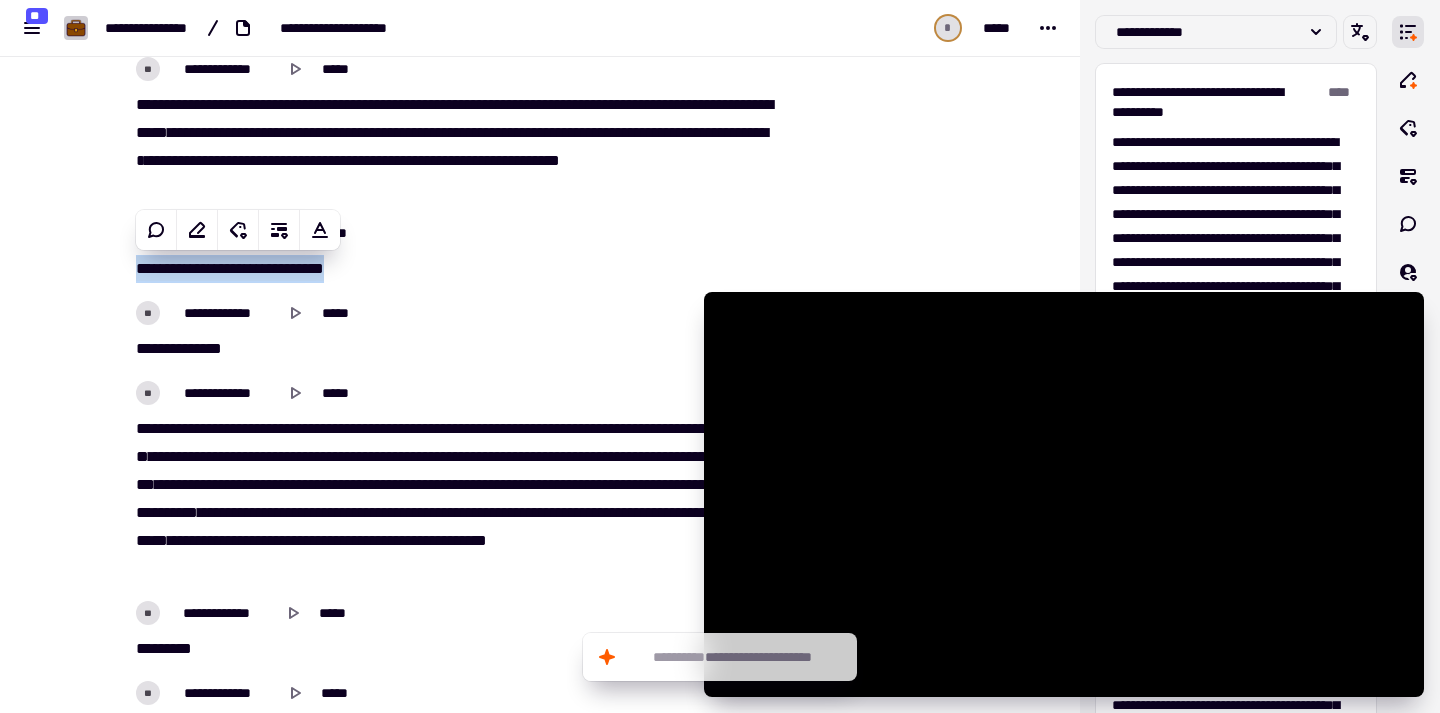 scroll, scrollTop: 16116, scrollLeft: 0, axis: vertical 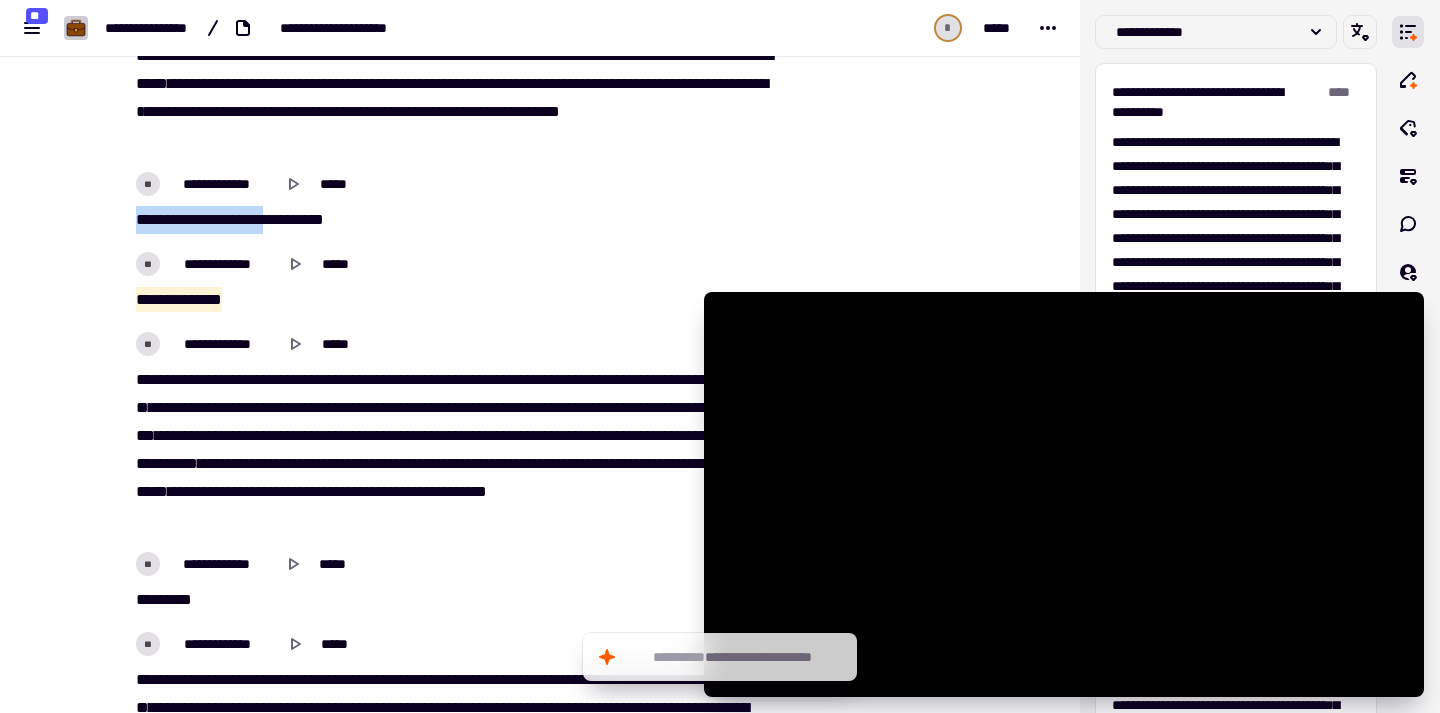 drag, startPoint x: 126, startPoint y: 294, endPoint x: 280, endPoint y: 299, distance: 154.08115 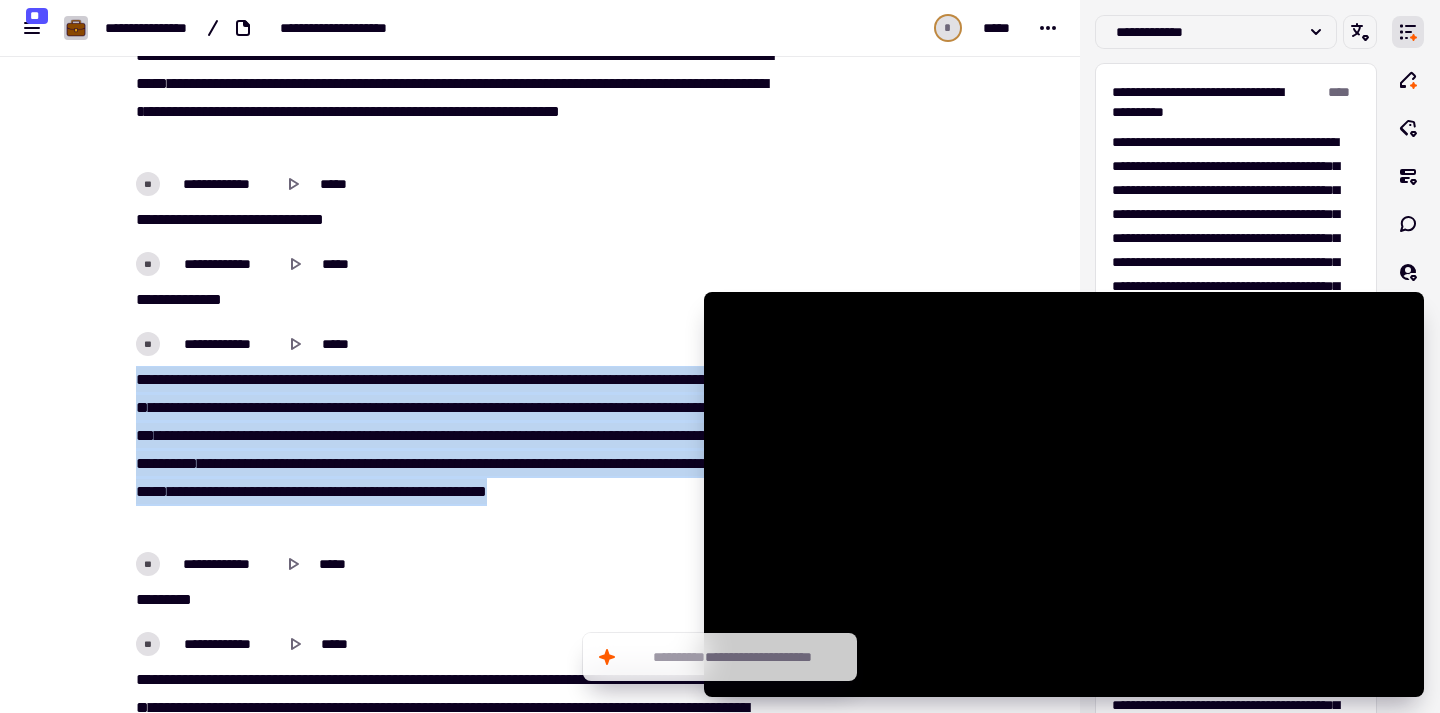 drag, startPoint x: 130, startPoint y: 378, endPoint x: 534, endPoint y: 512, distance: 425.64304 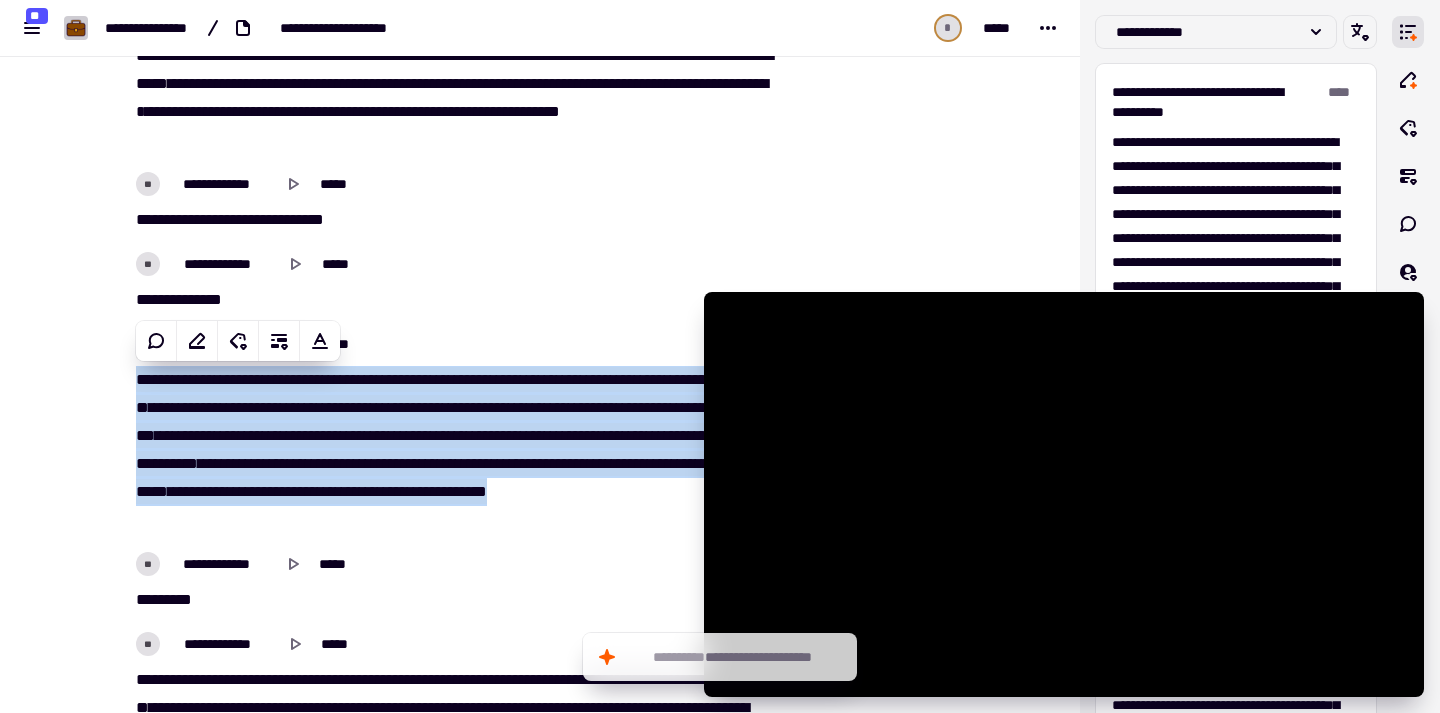 scroll, scrollTop: 16469, scrollLeft: 0, axis: vertical 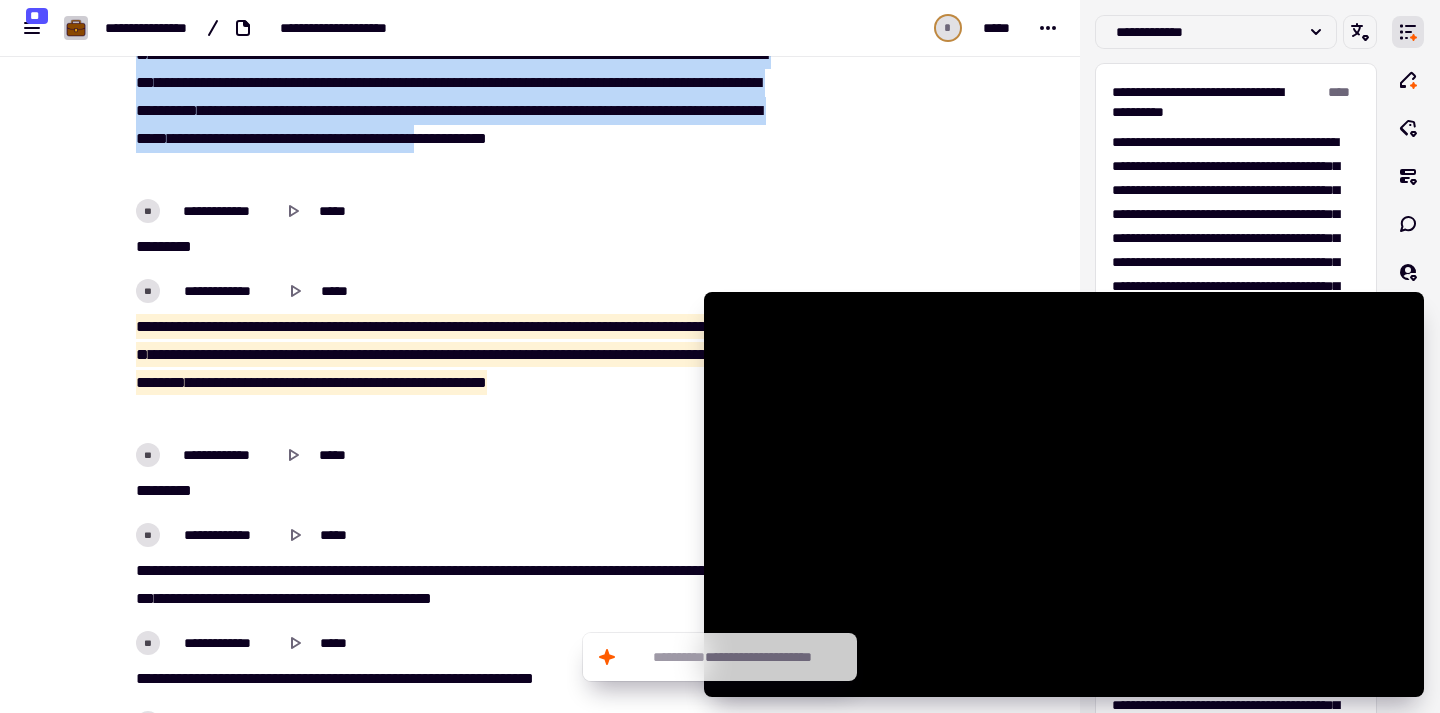 drag, startPoint x: 129, startPoint y: 319, endPoint x: 311, endPoint y: 408, distance: 202.59566 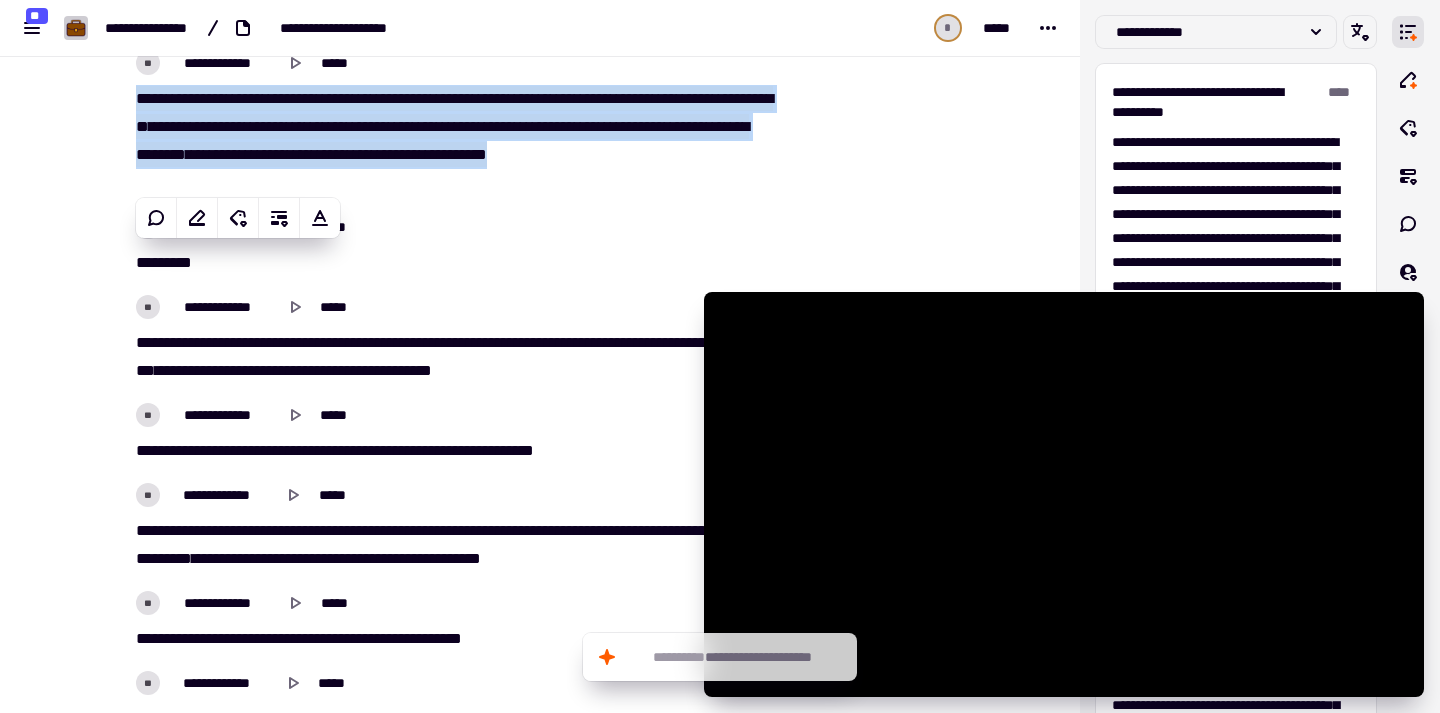 scroll, scrollTop: 16723, scrollLeft: 0, axis: vertical 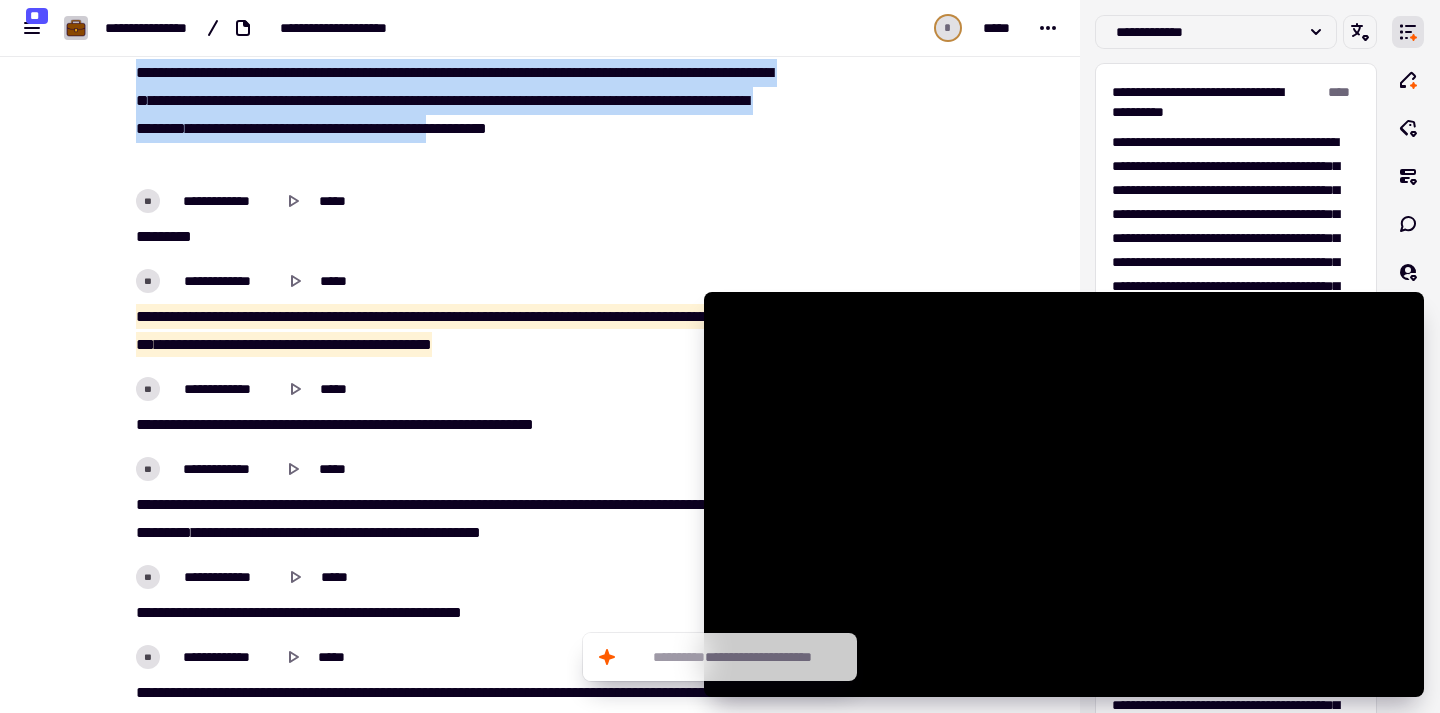 drag, startPoint x: 127, startPoint y: 313, endPoint x: 646, endPoint y: 337, distance: 519.5546 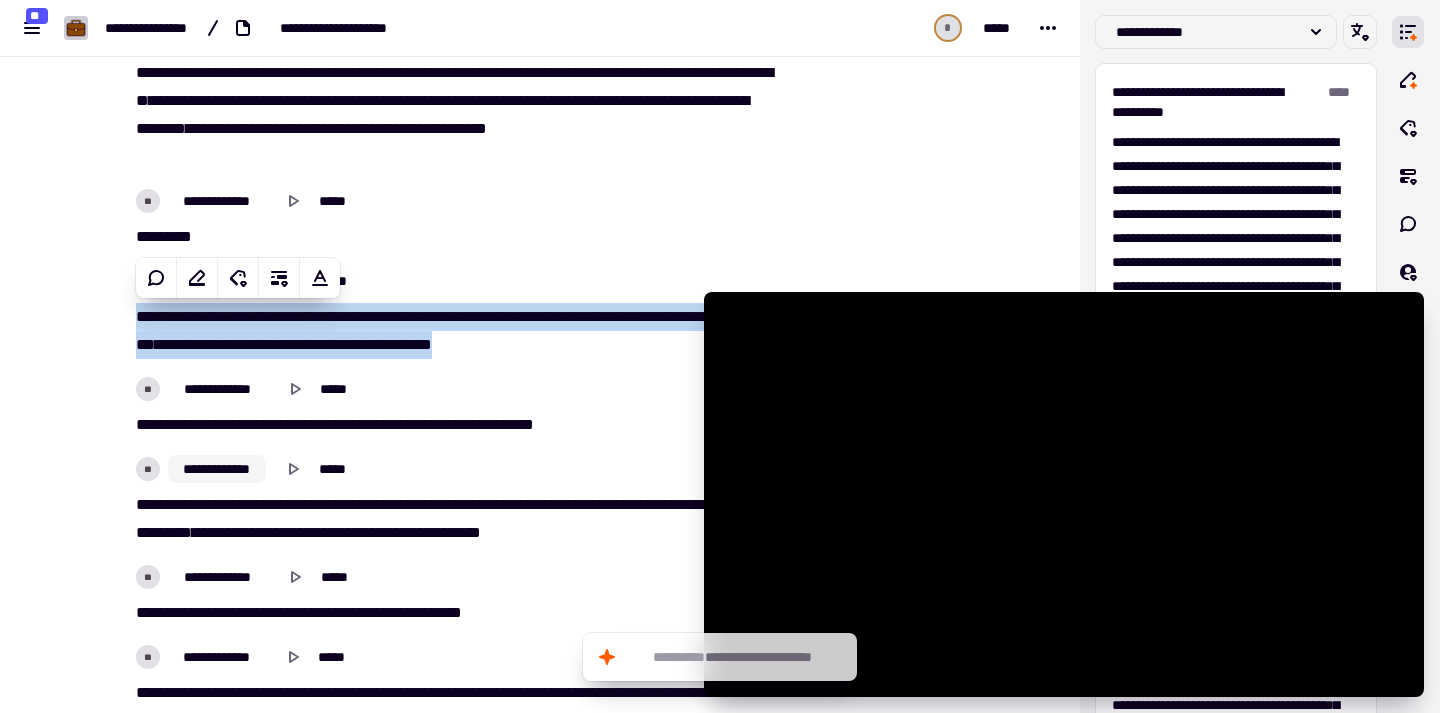 scroll, scrollTop: 16749, scrollLeft: 0, axis: vertical 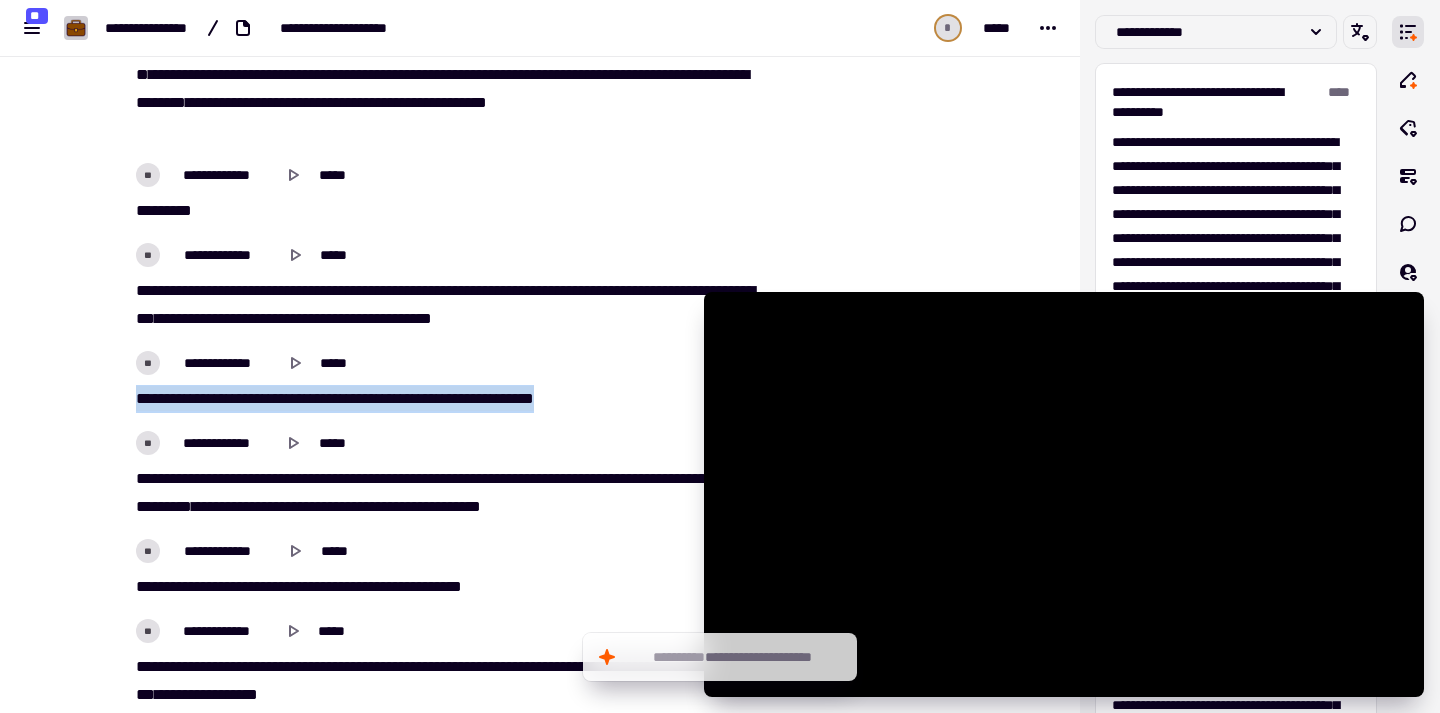 drag, startPoint x: 123, startPoint y: 401, endPoint x: 650, endPoint y: 400, distance: 527.001 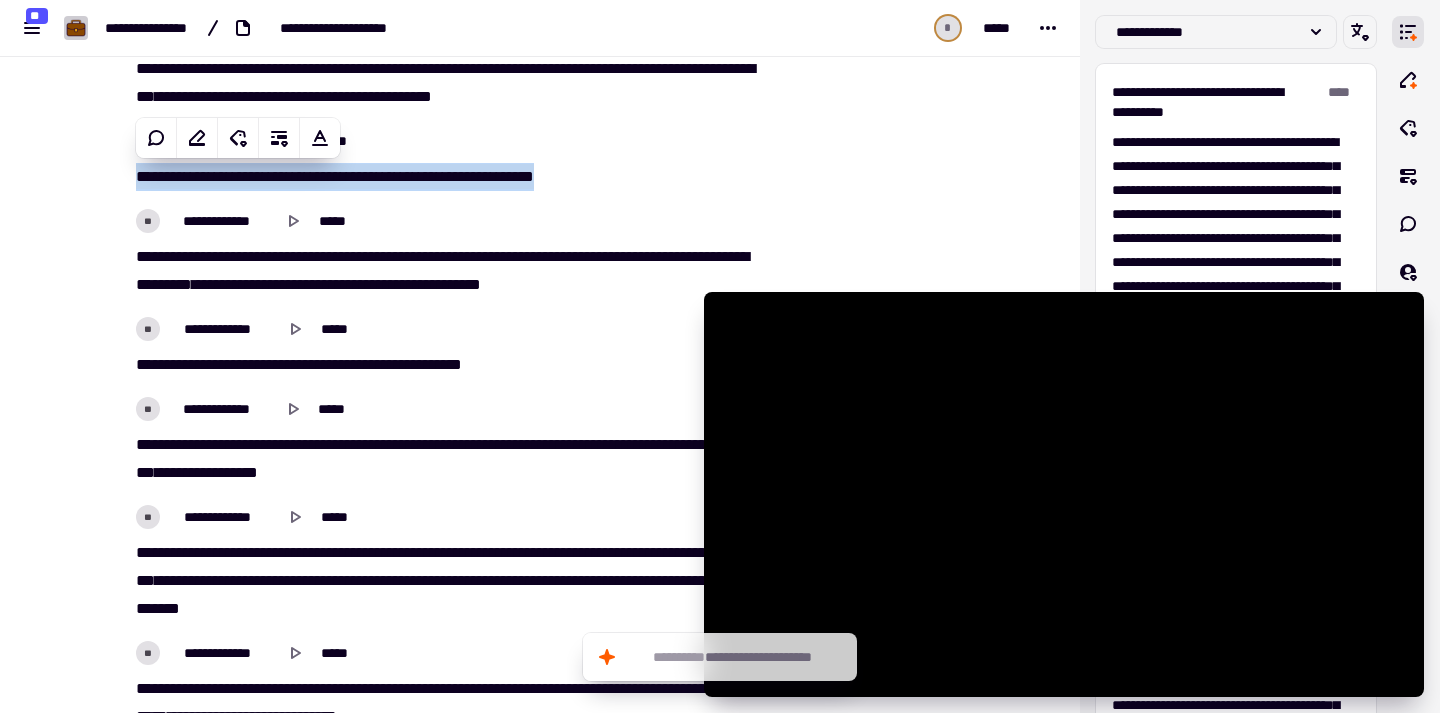 scroll, scrollTop: 16984, scrollLeft: 0, axis: vertical 